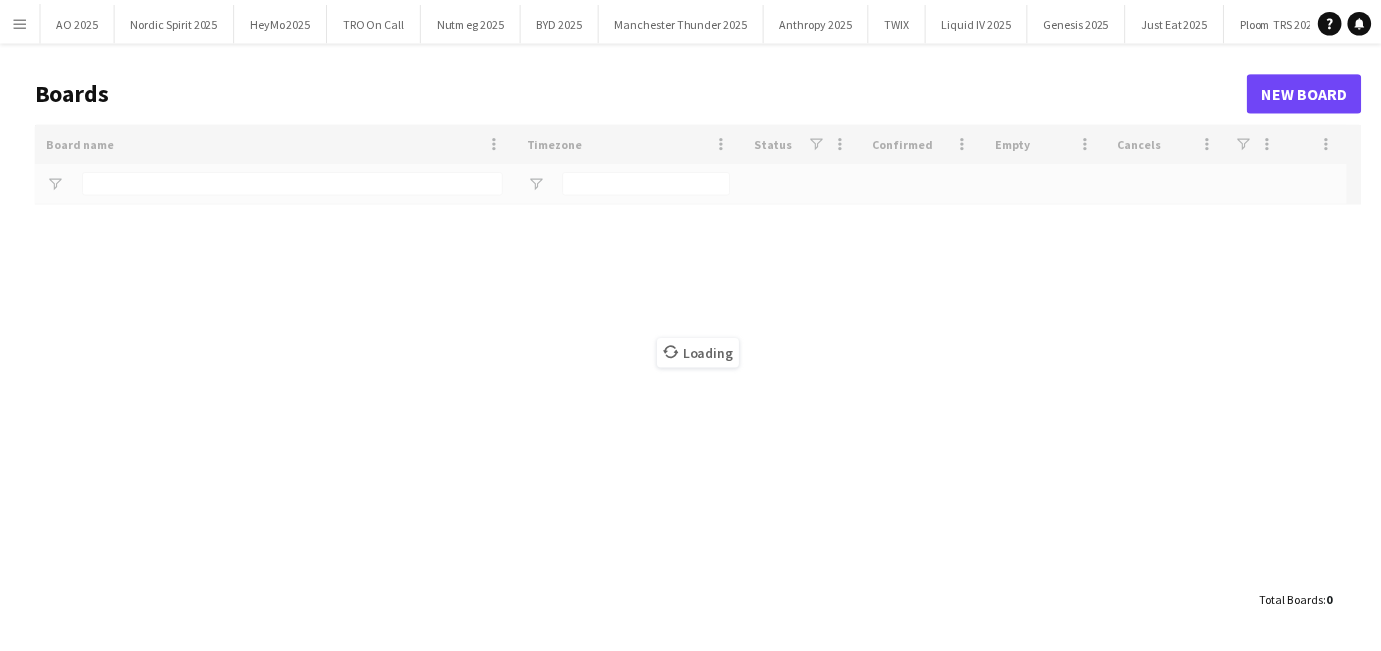 scroll, scrollTop: 0, scrollLeft: 0, axis: both 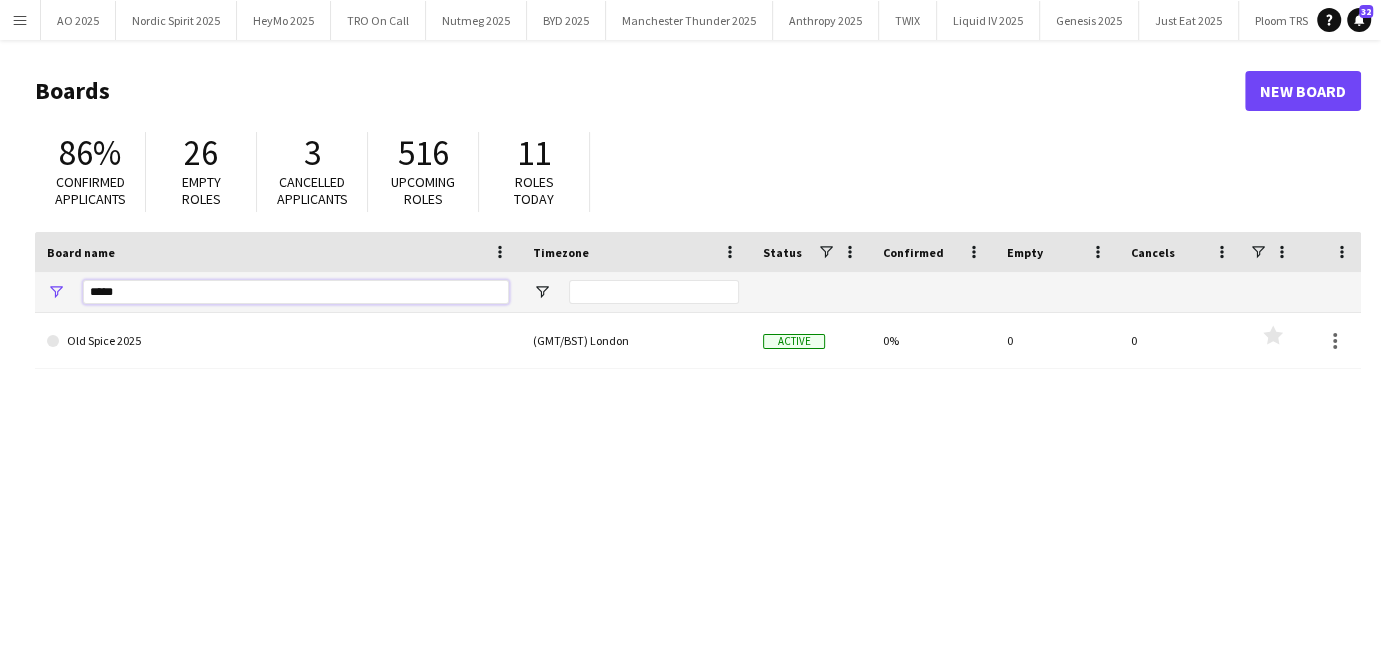 click on "*****" at bounding box center (296, 292) 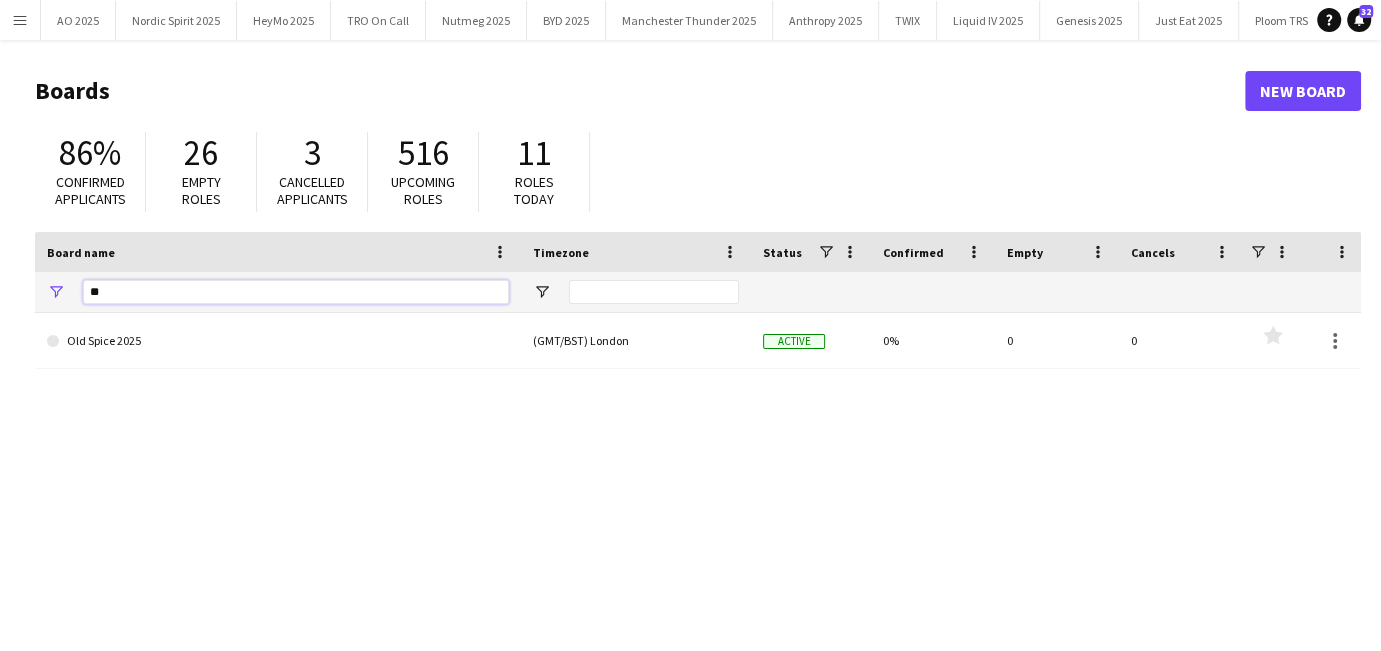 type on "*" 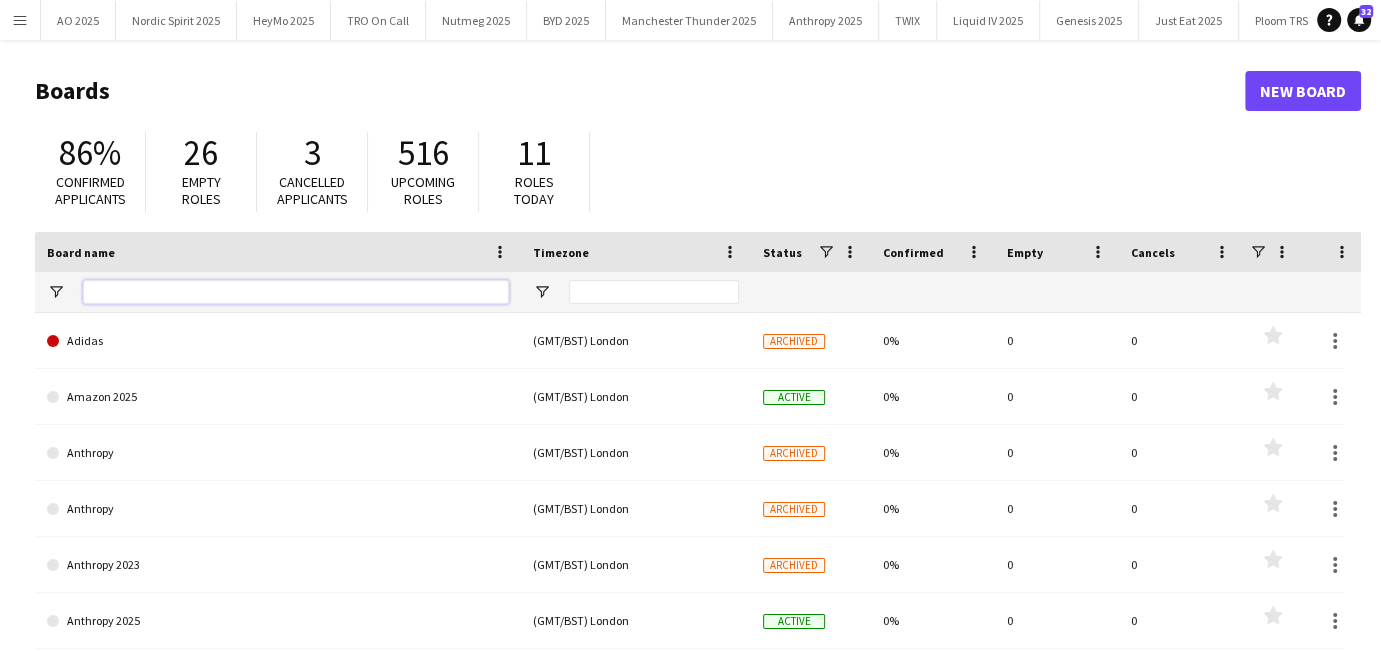 type 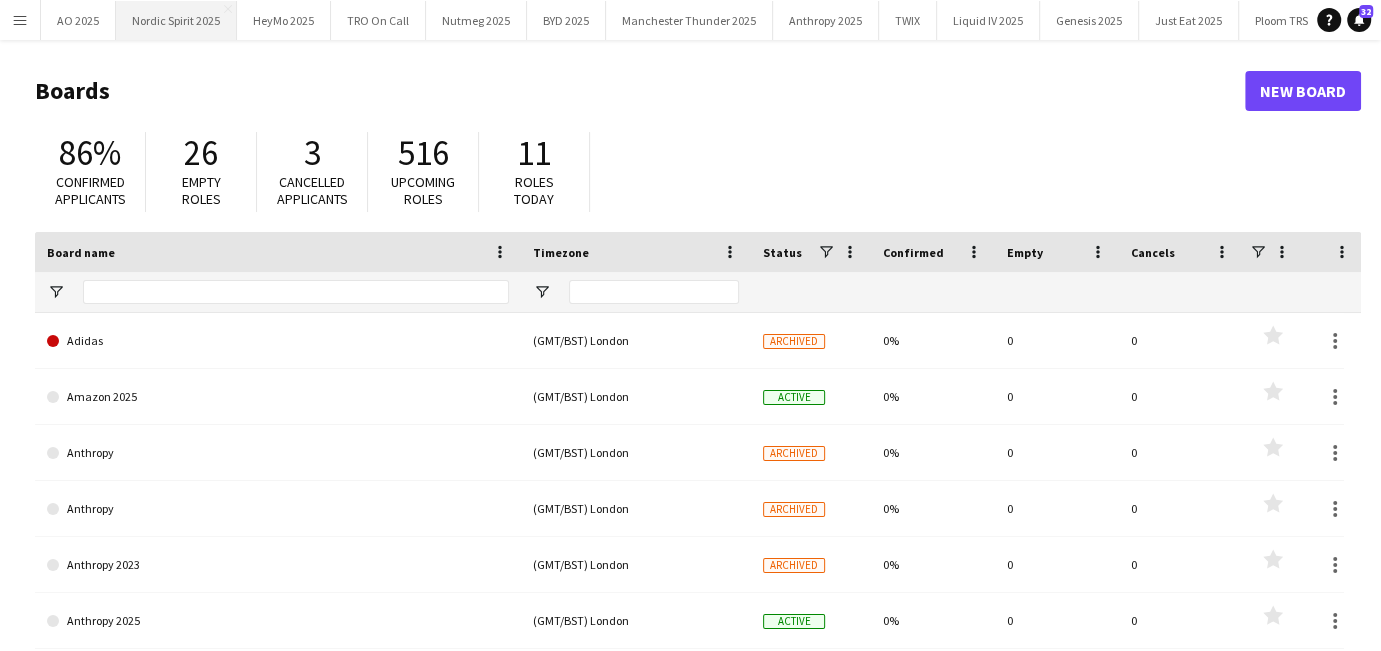 click on "Nordic Spirit 2025
Close" at bounding box center [176, 20] 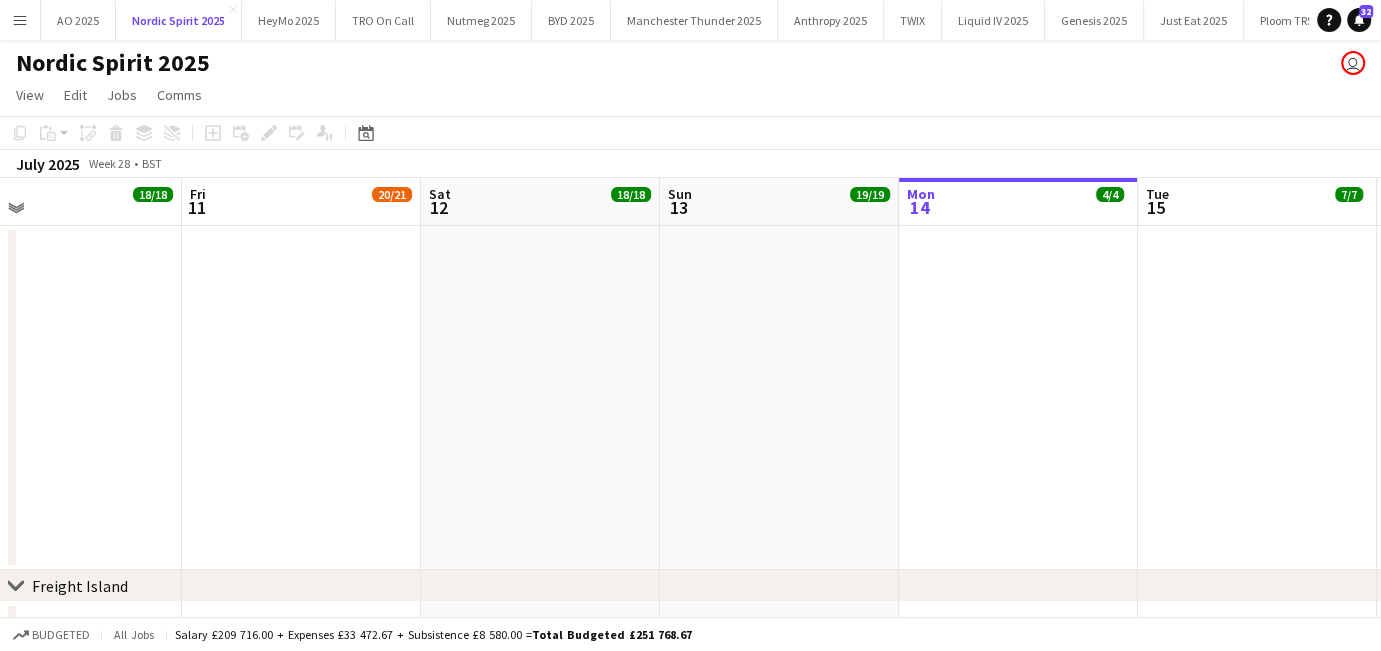 scroll, scrollTop: 0, scrollLeft: 506, axis: horizontal 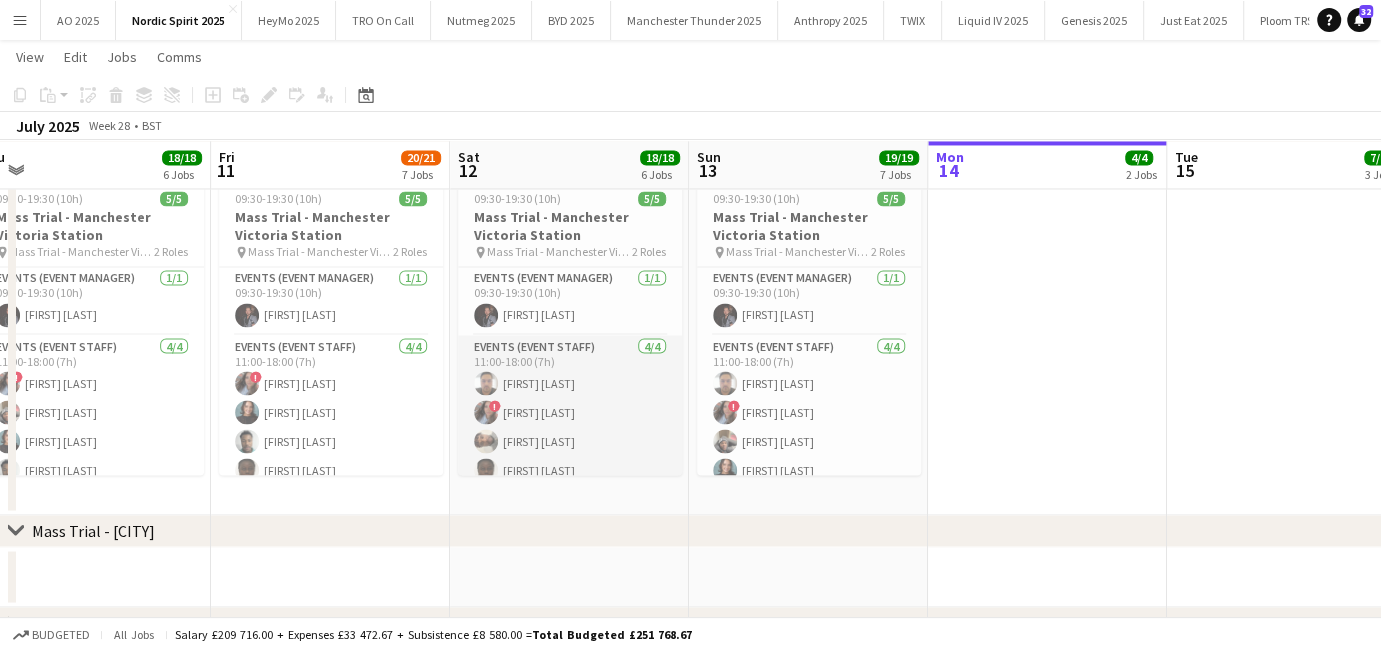 click on "Events (Event Staff)   4/4   [TIME]
[FIRST] [LAST] ! [FIRST] [LAST] [FIRST] [LAST] [FIRST] [LAST]" at bounding box center [570, 412] 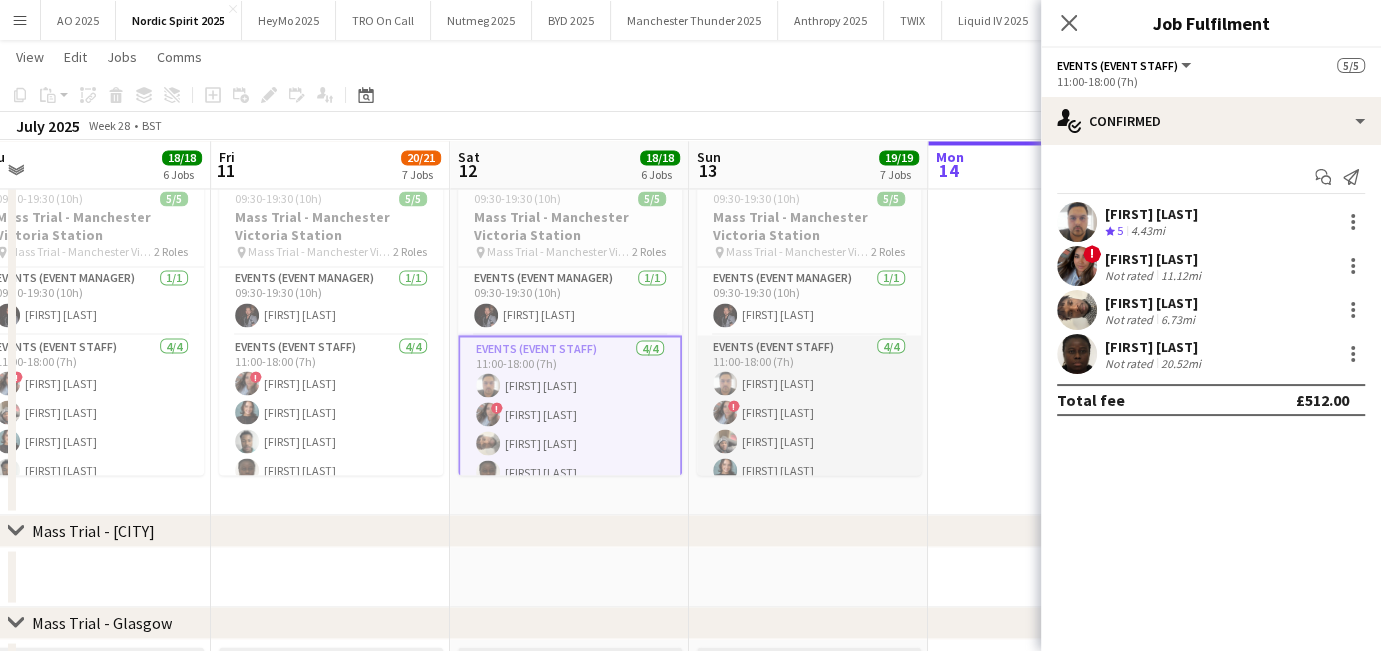 click on "Events (Event Staff)   4/4   11:00-18:00 (7h)
[FIRST] [LAST] ! [FIRST] [LAST] [LAST] [FIRST] [LAST]" at bounding box center (809, 412) 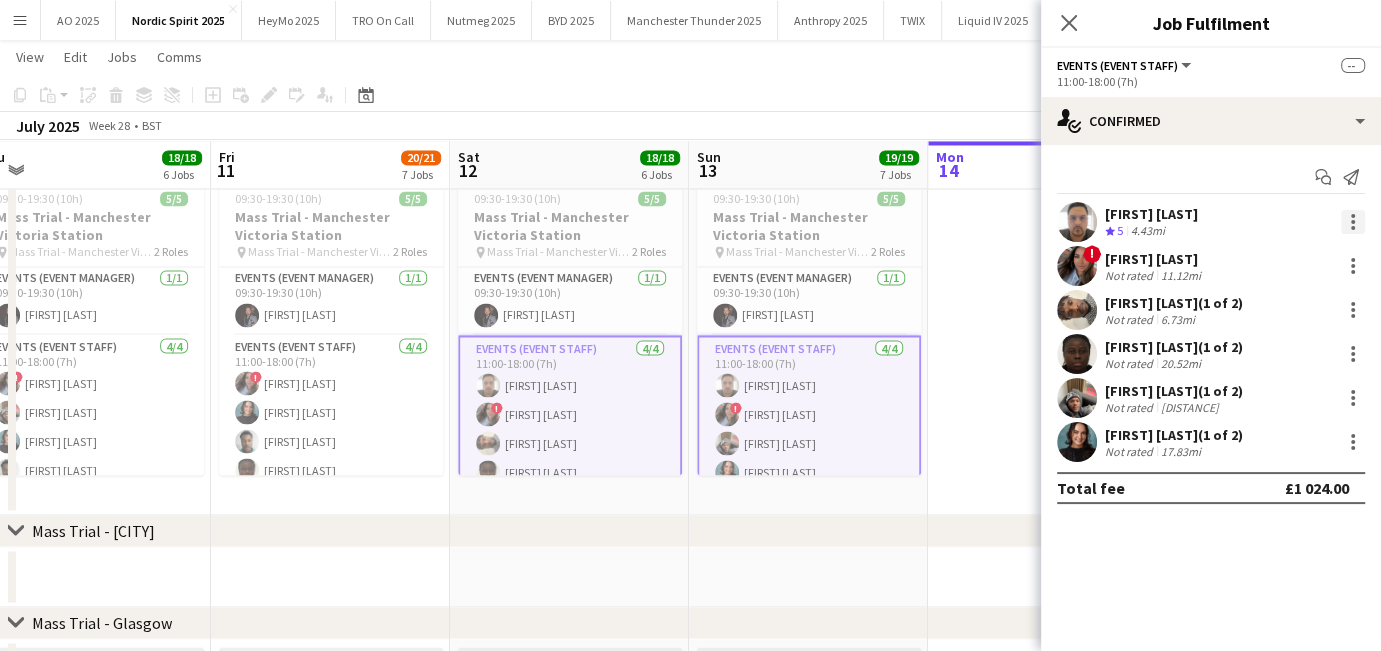 click at bounding box center (1353, 228) 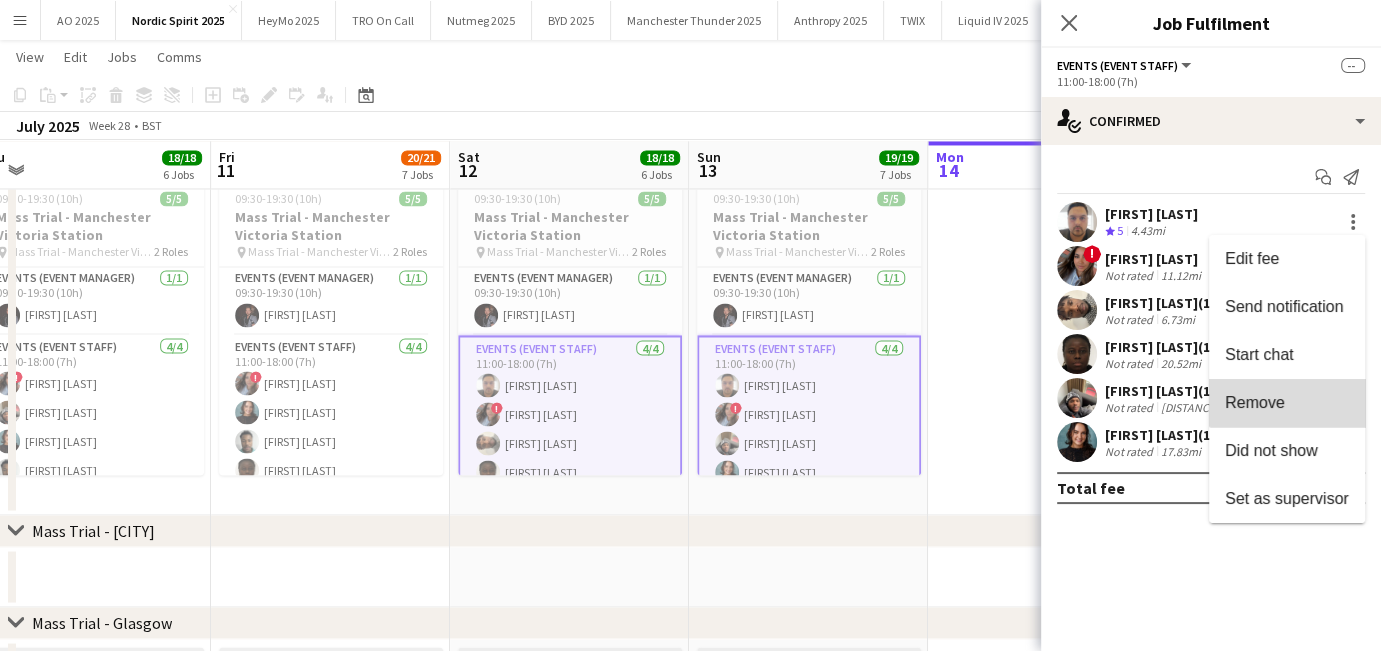 click on "Remove" at bounding box center [1287, 403] 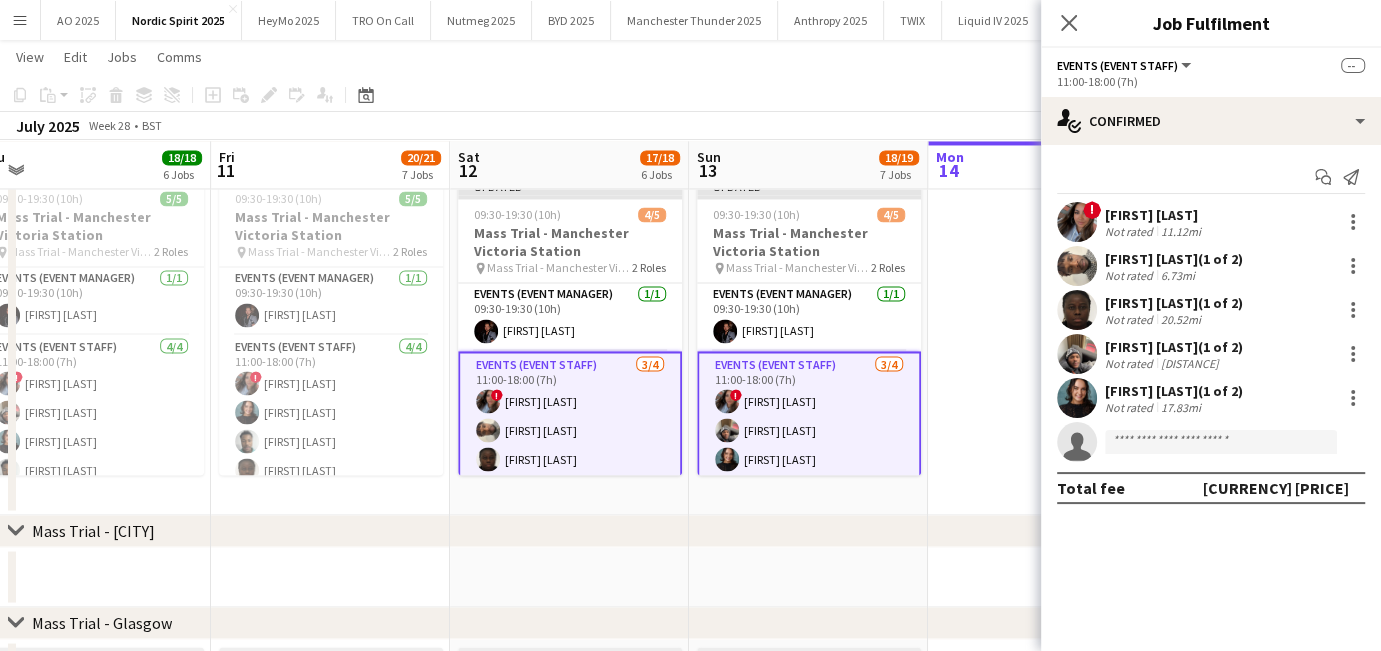 click on "chevron-right
Mass Trial - Cardiff" 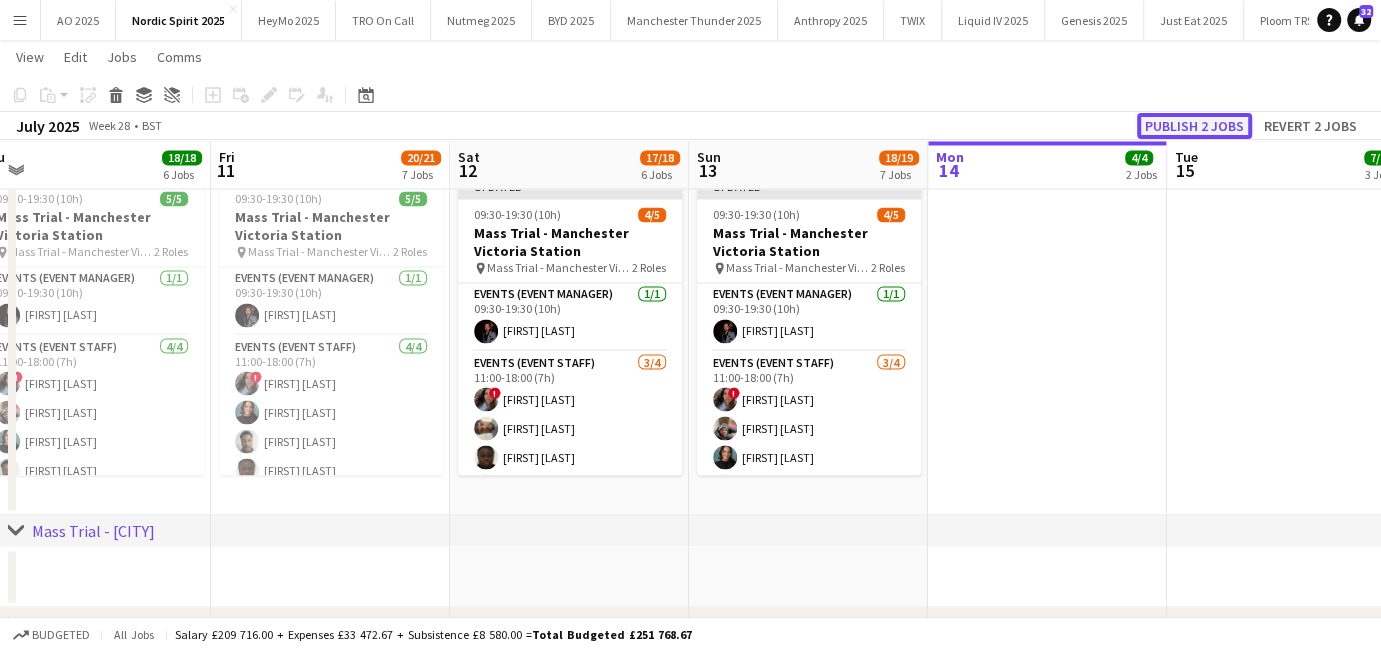 click on "Publish 2 jobs" 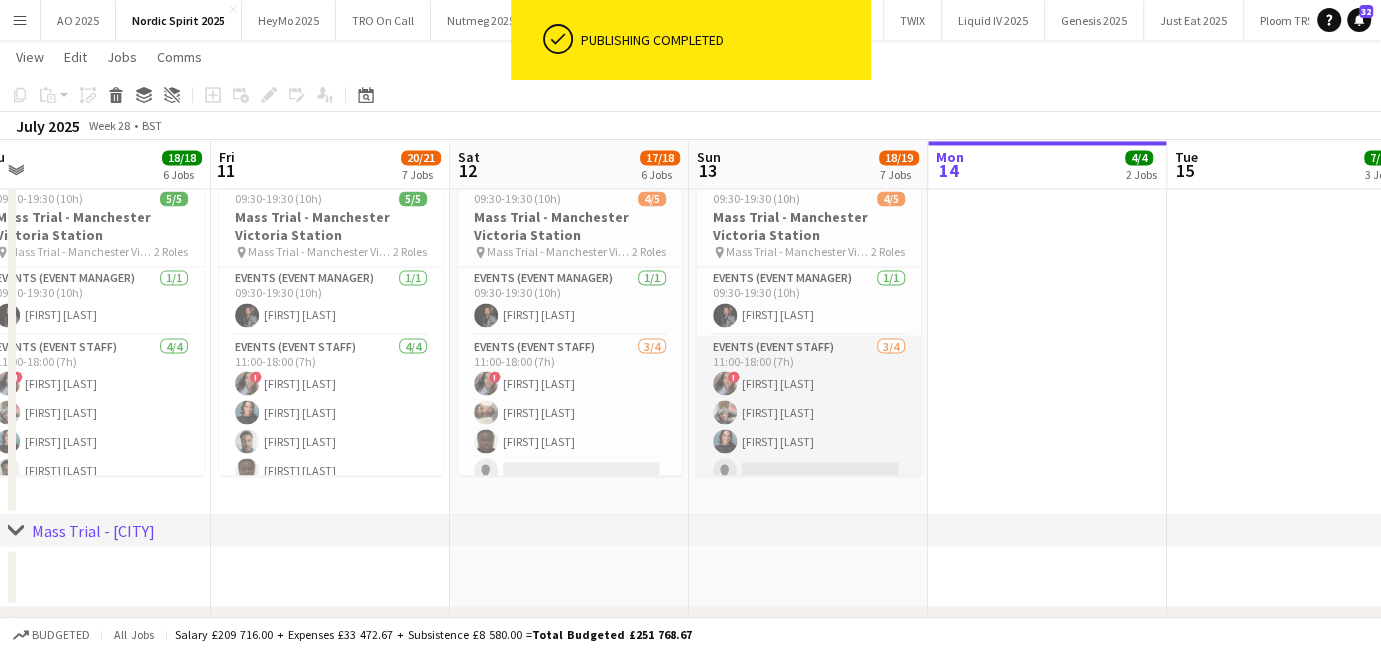 scroll, scrollTop: 14, scrollLeft: 0, axis: vertical 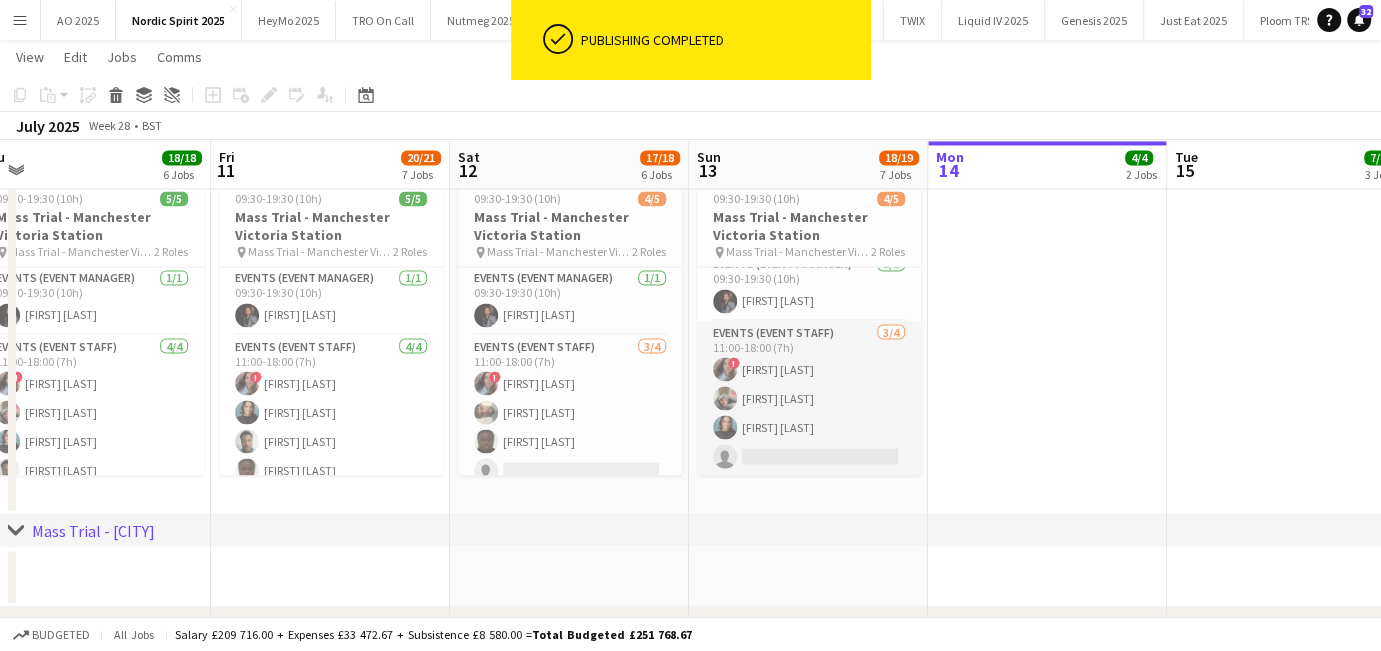 click on "Events (Event Staff)   3/4   11:00-18:00 (7h)
! Marsha Hall Fayyad Garuba Jessica Ashcroft
single-neutral-actions" at bounding box center [809, 398] 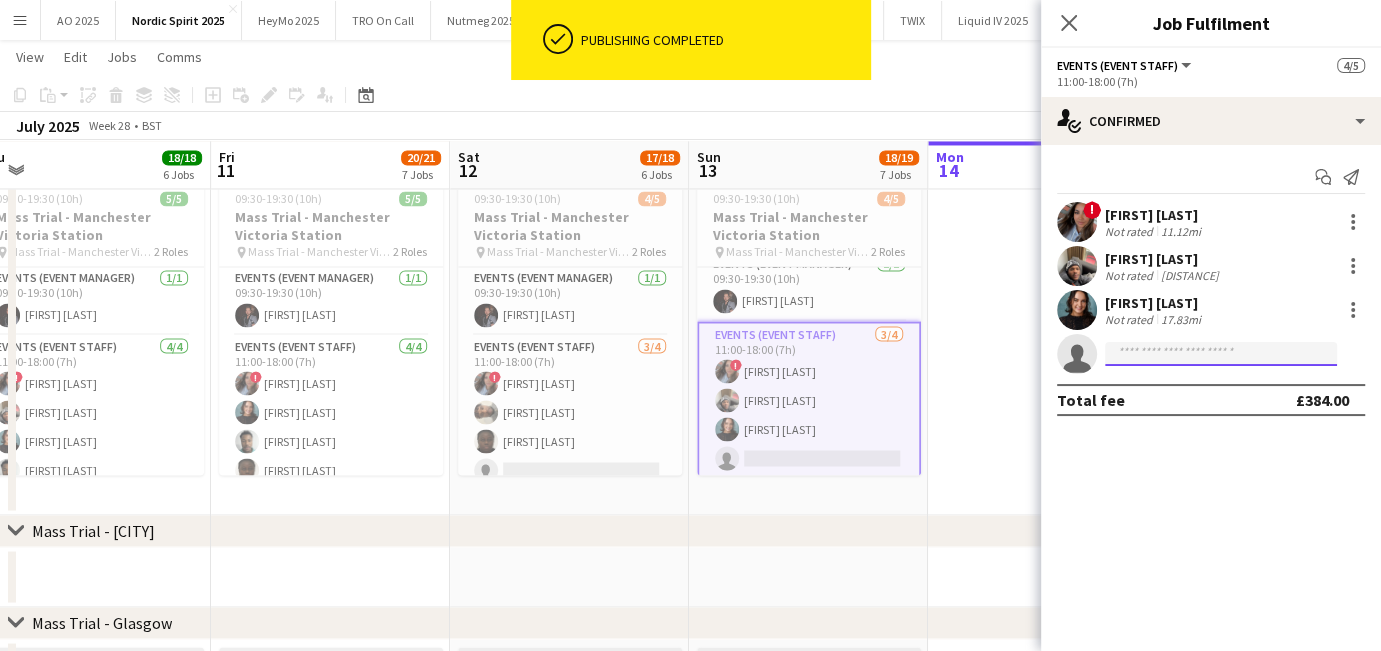click 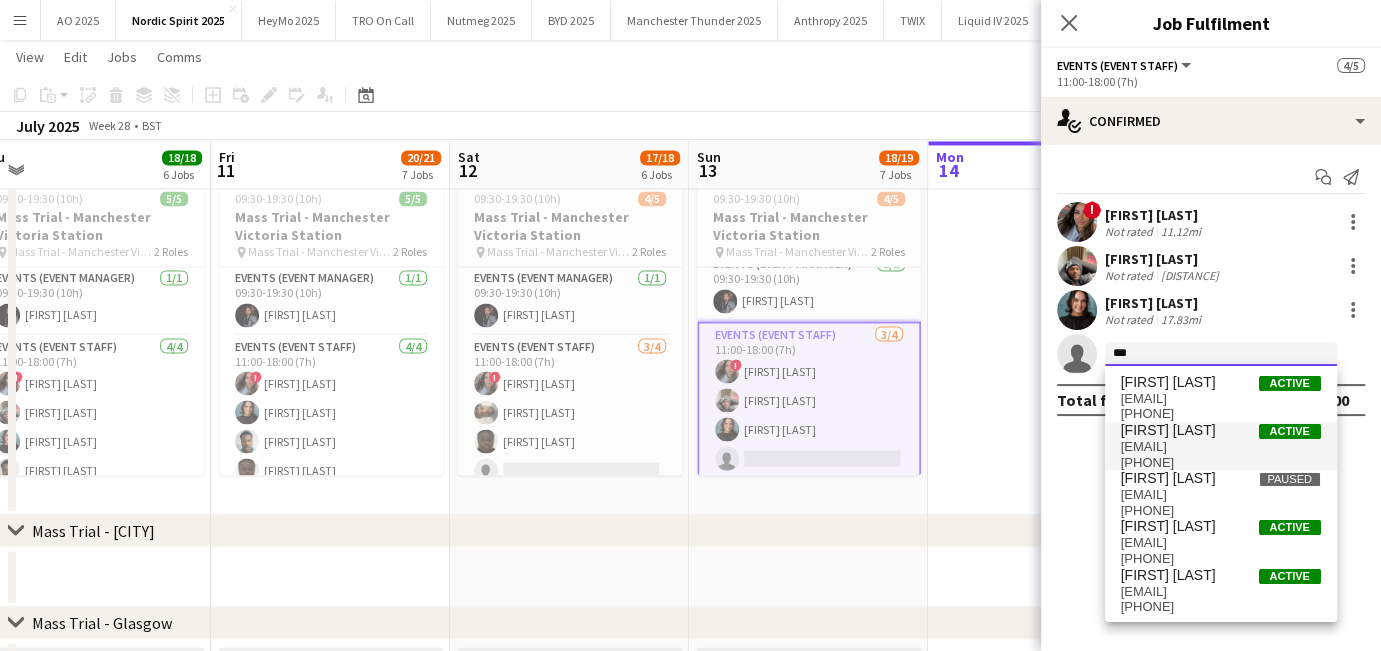 type on "***" 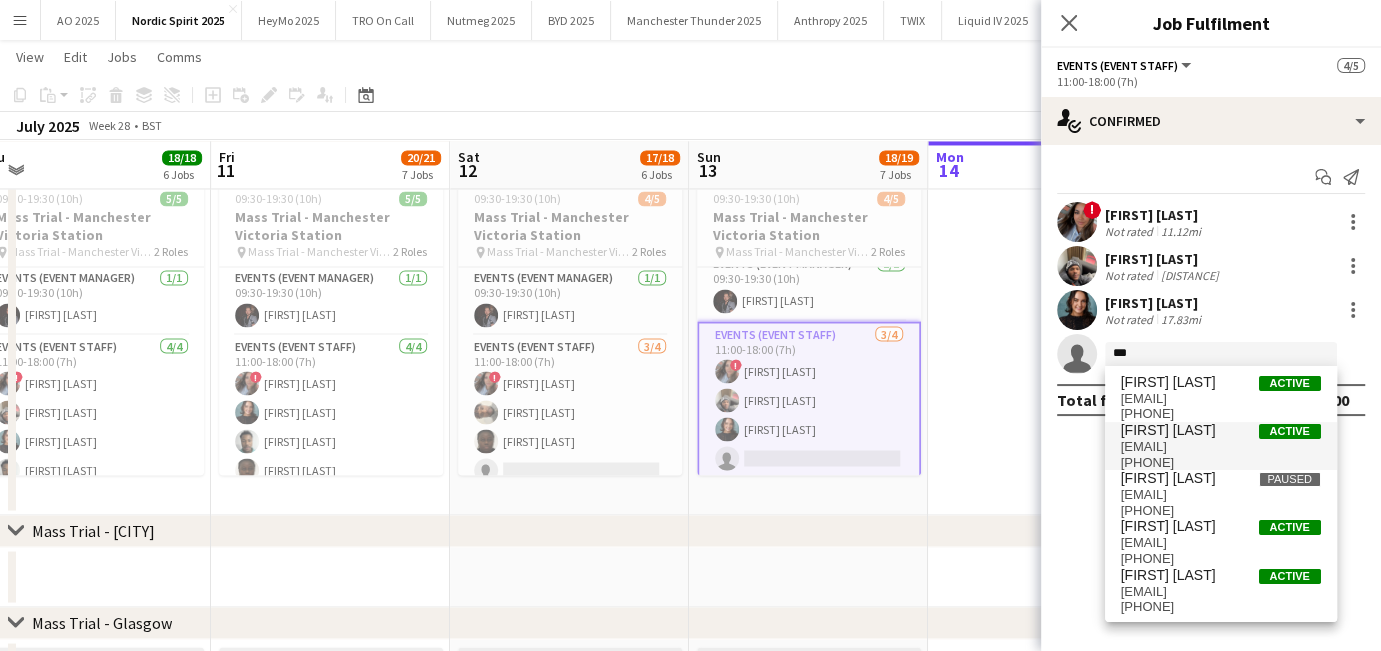 click on "sammistic10@gmail.com" at bounding box center (1221, 447) 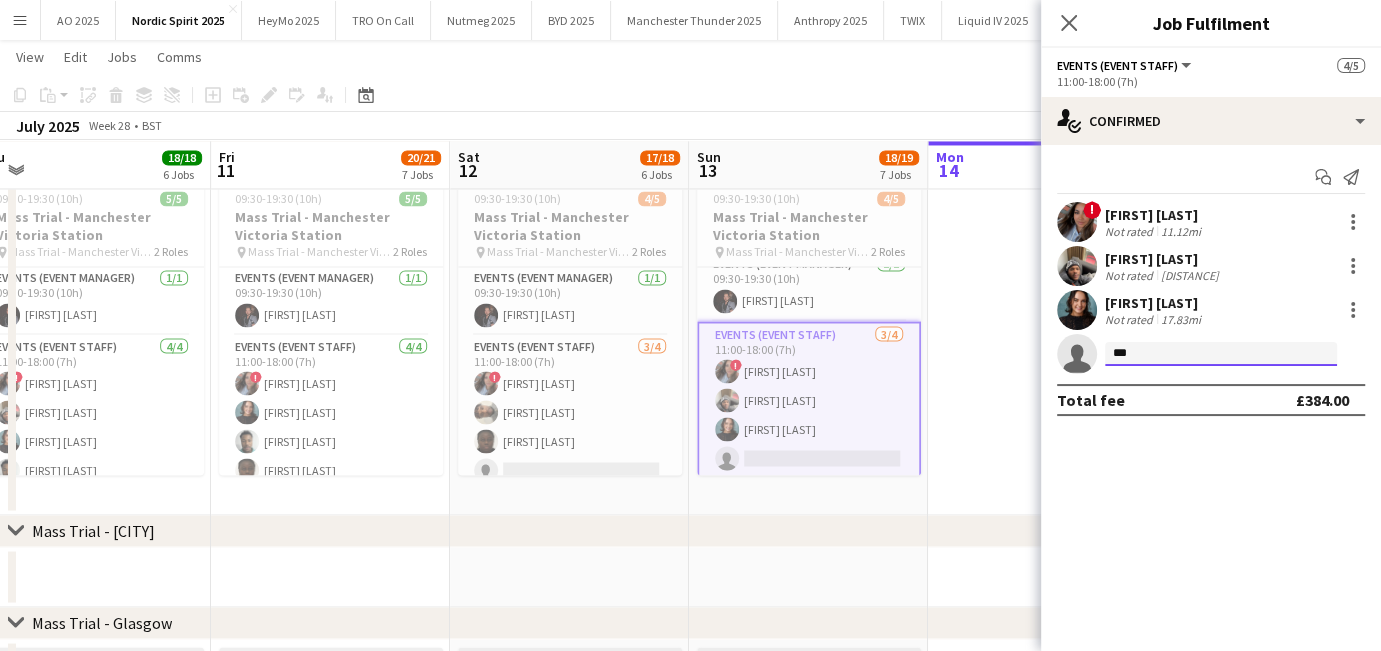 type 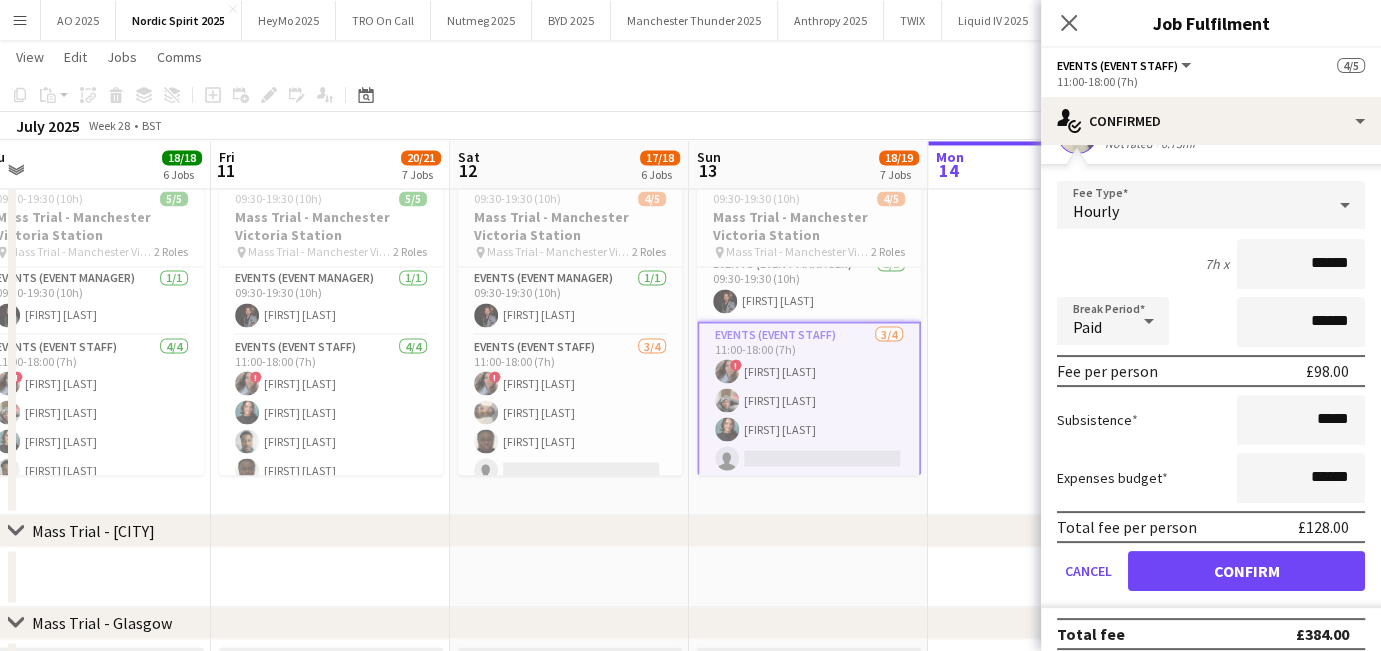 scroll, scrollTop: 231, scrollLeft: 0, axis: vertical 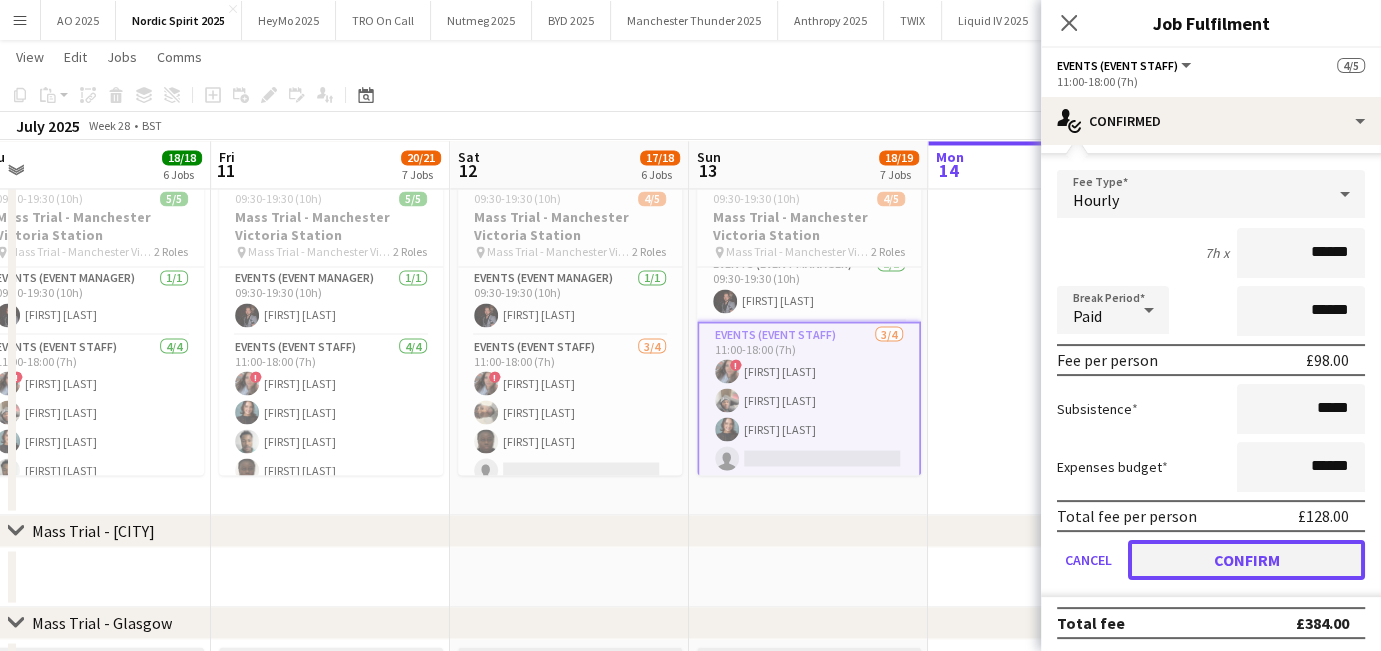 click on "Confirm" at bounding box center [1246, 560] 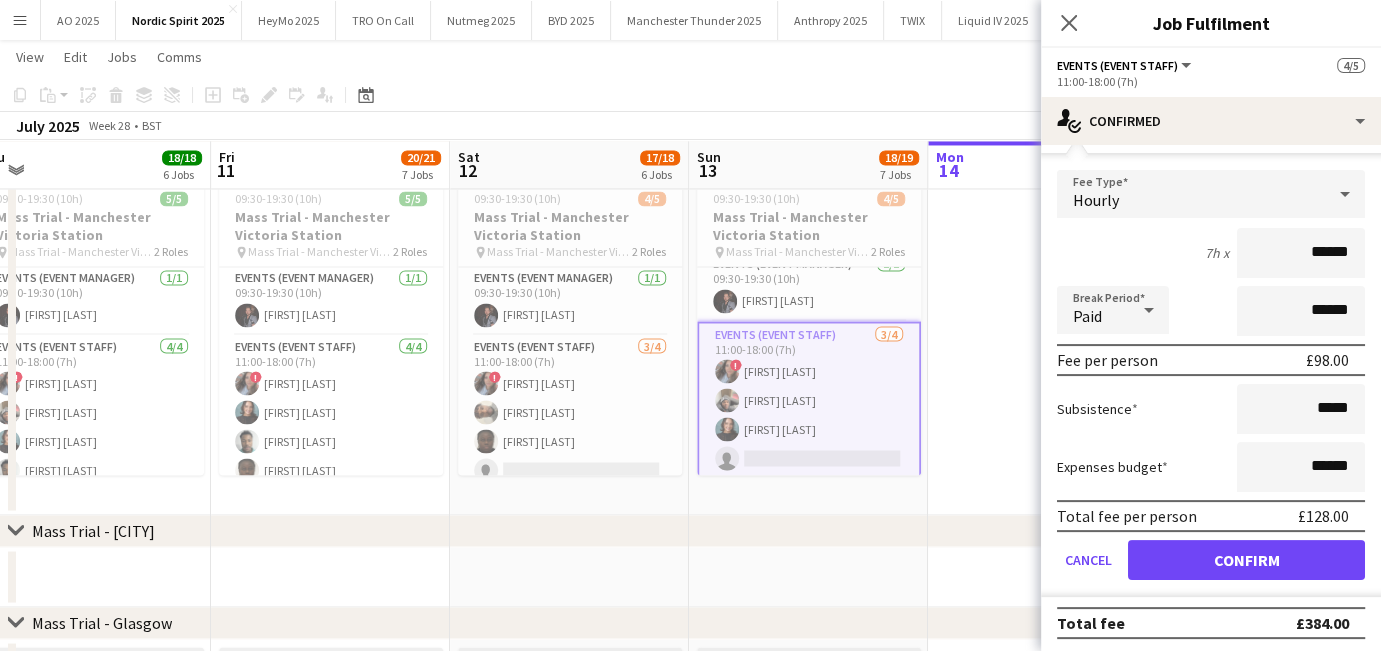 scroll, scrollTop: 0, scrollLeft: 0, axis: both 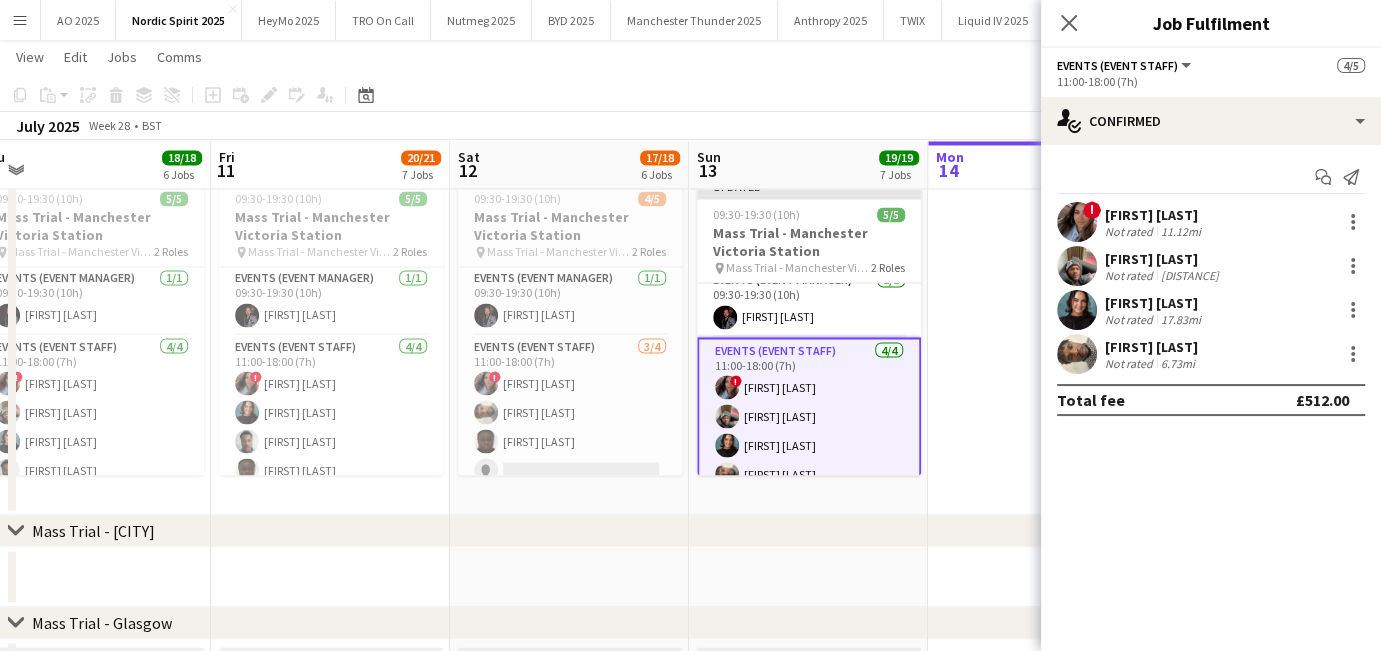 click at bounding box center (1047, 343) 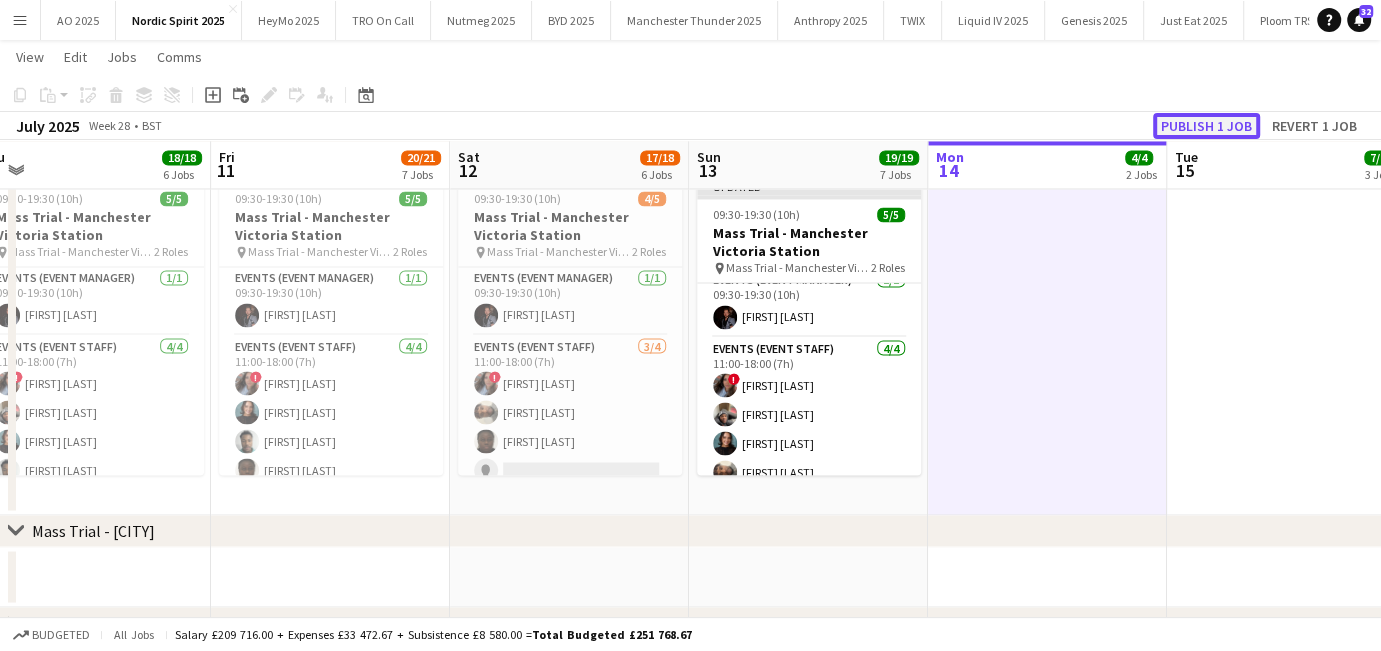 click on "Publish 1 job" 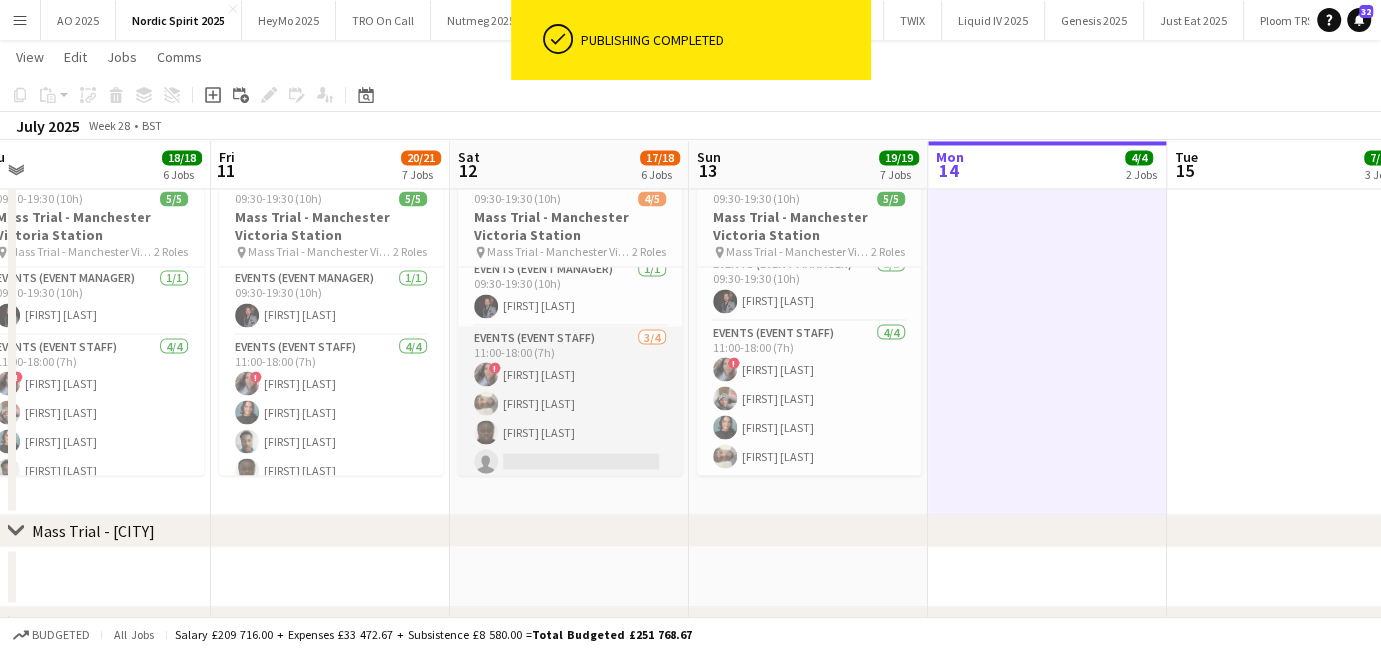 scroll, scrollTop: 0, scrollLeft: 0, axis: both 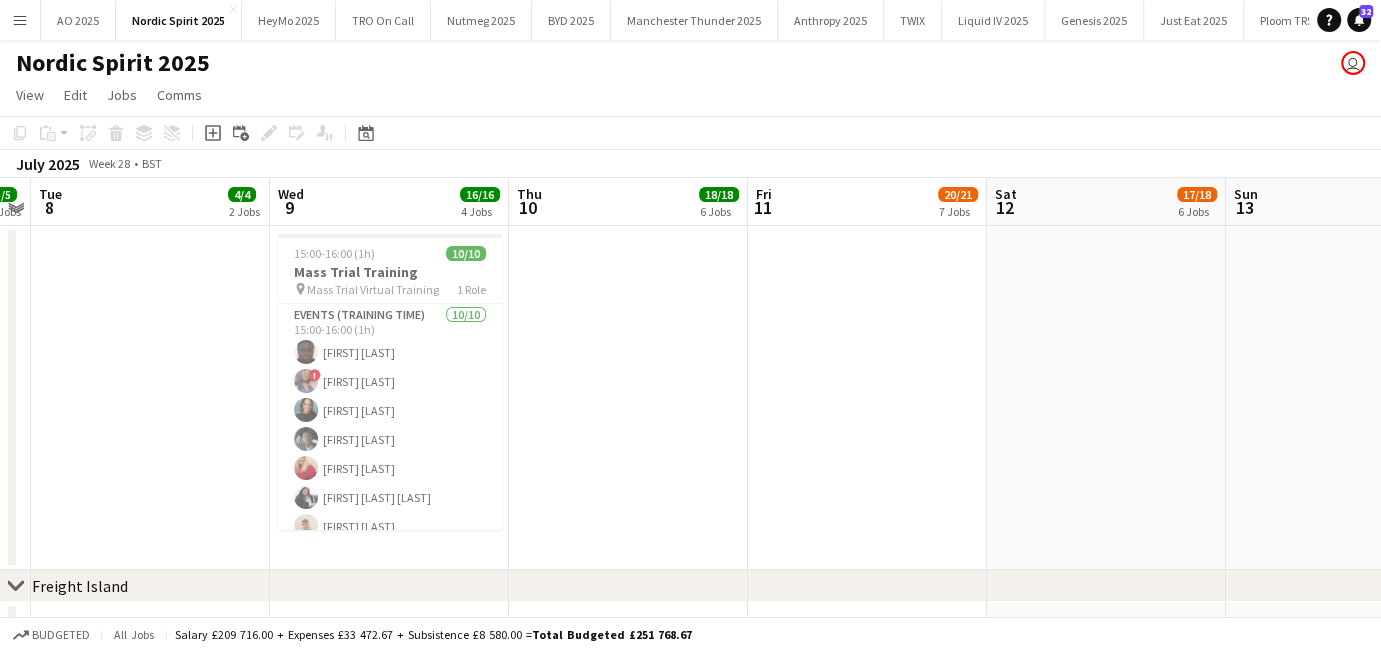 click on "Menu" at bounding box center [20, 20] 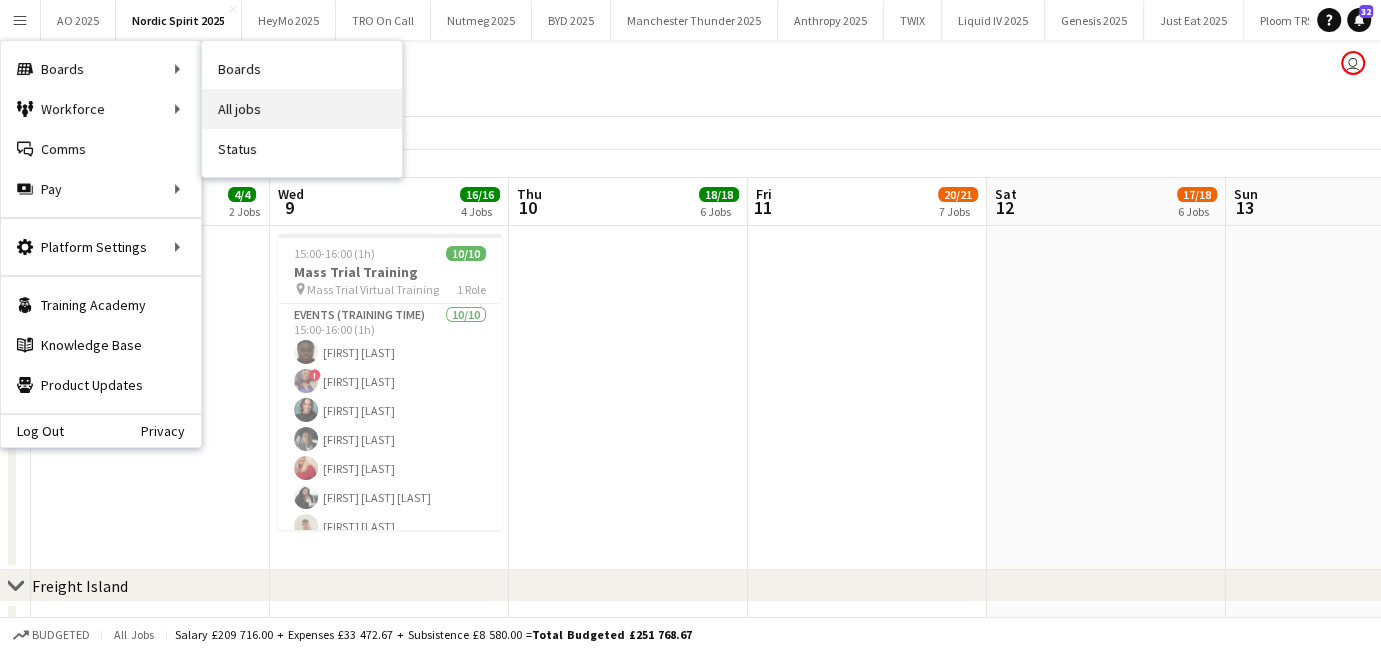 click on "All jobs" at bounding box center (302, 109) 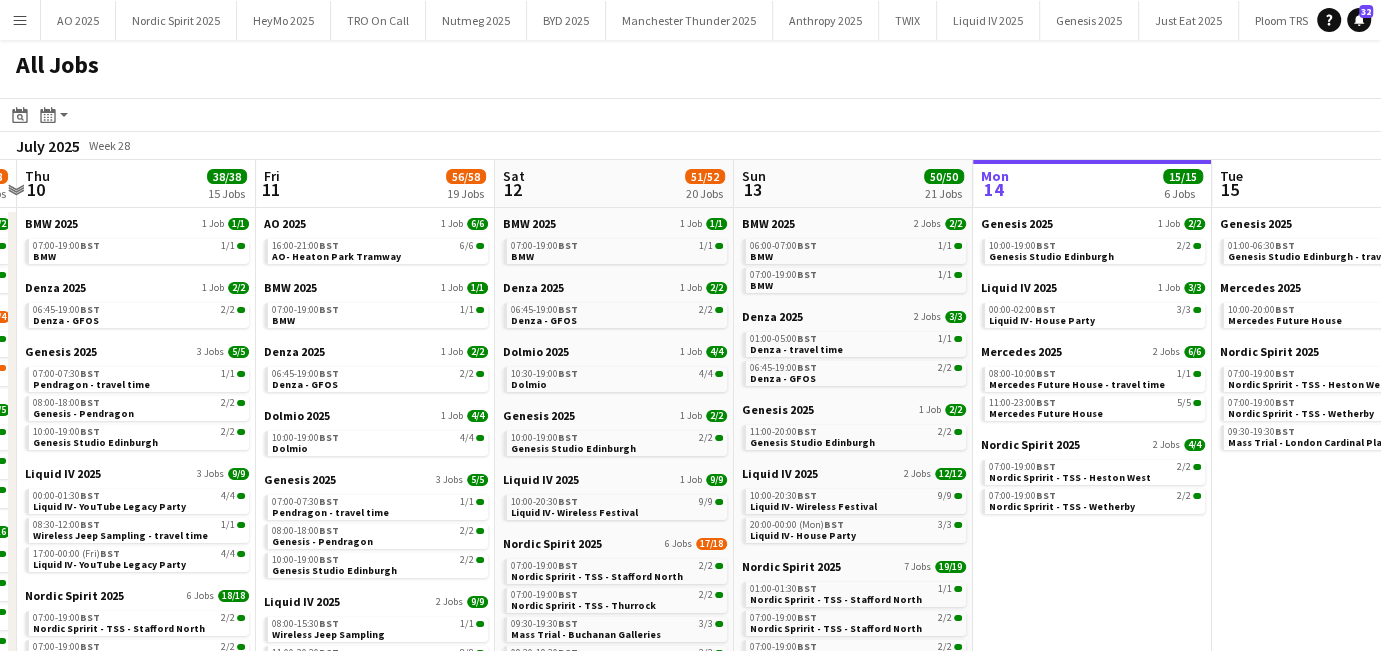 scroll, scrollTop: 0, scrollLeft: 460, axis: horizontal 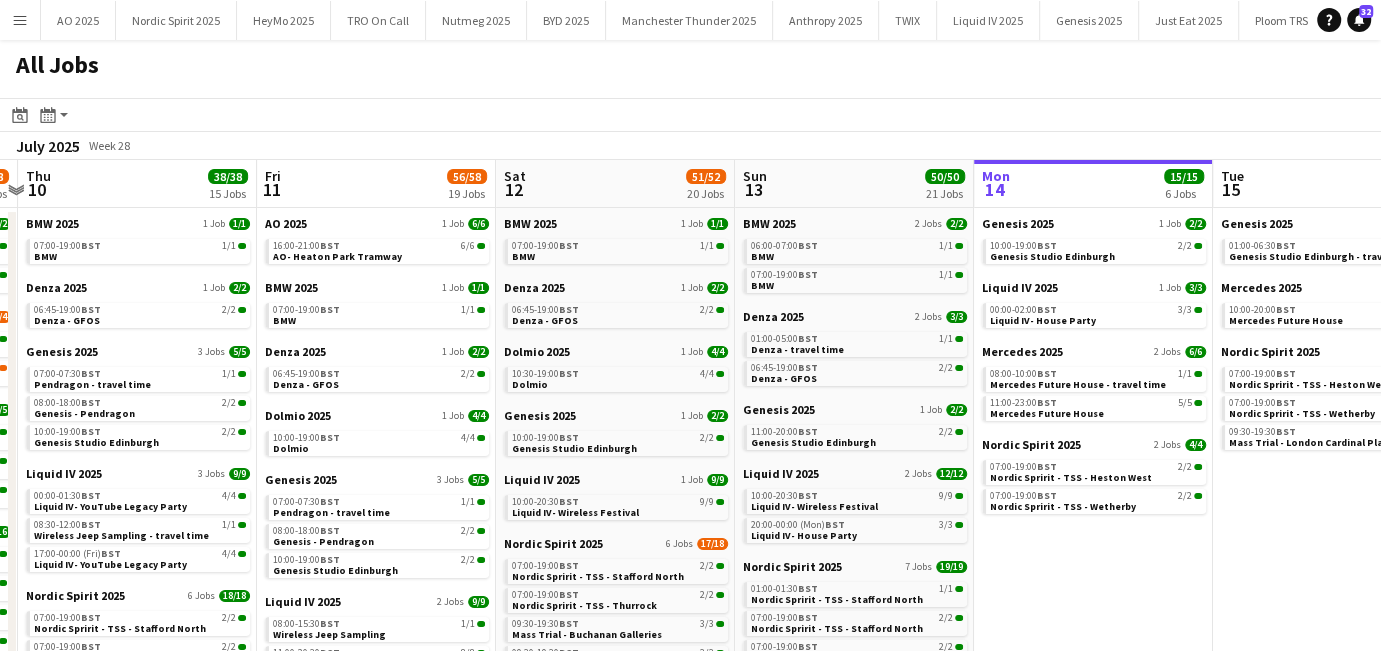 click on "Menu" at bounding box center (20, 20) 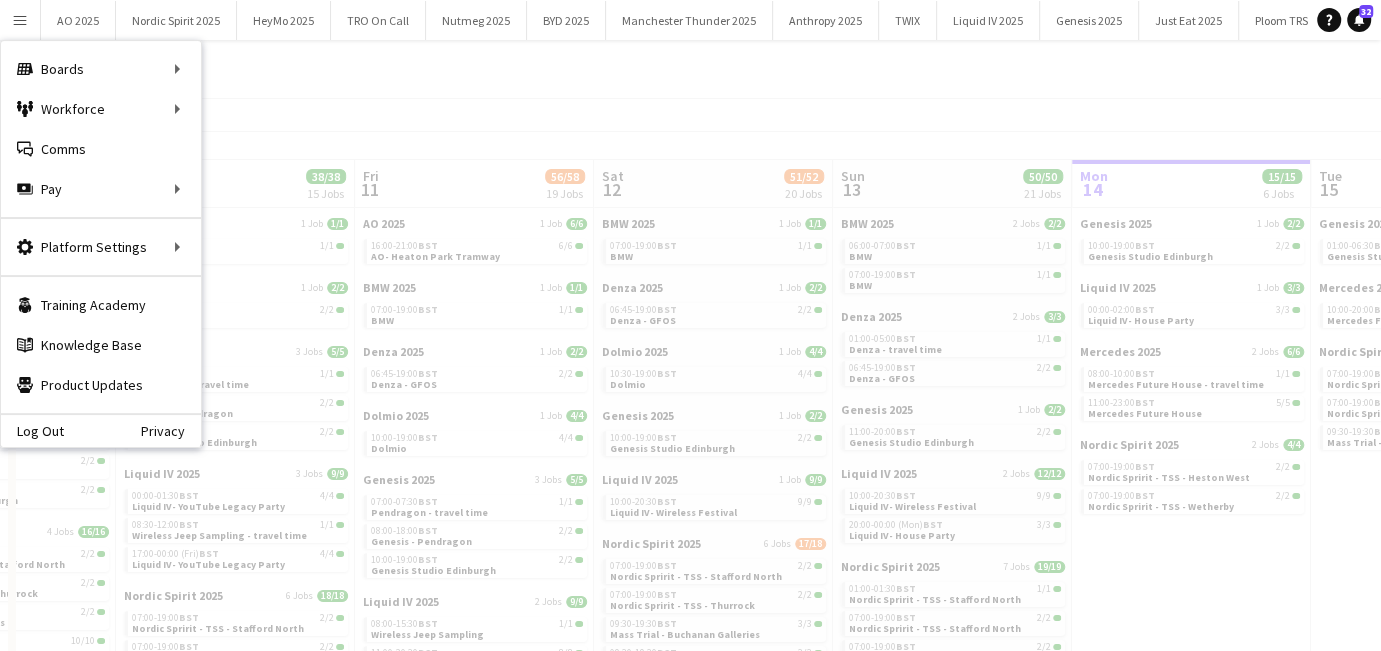 scroll, scrollTop: 0, scrollLeft: 600, axis: horizontal 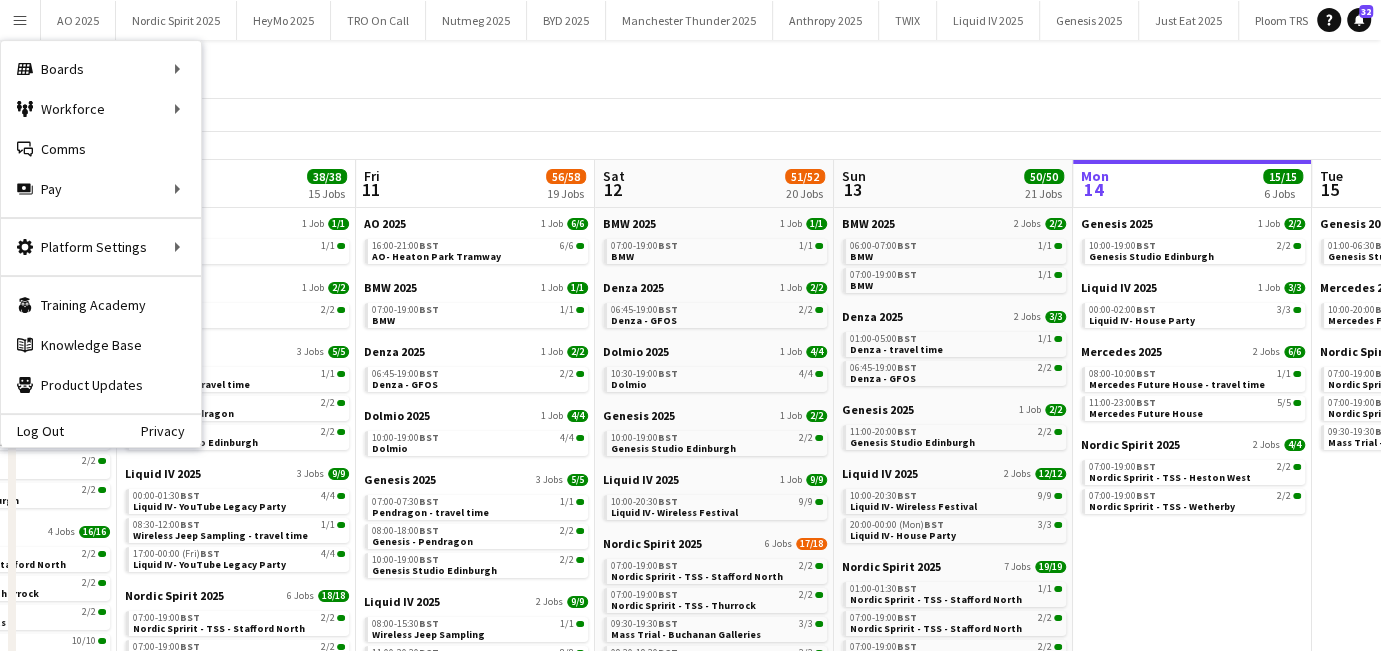 click on "July 2025   Week 28" 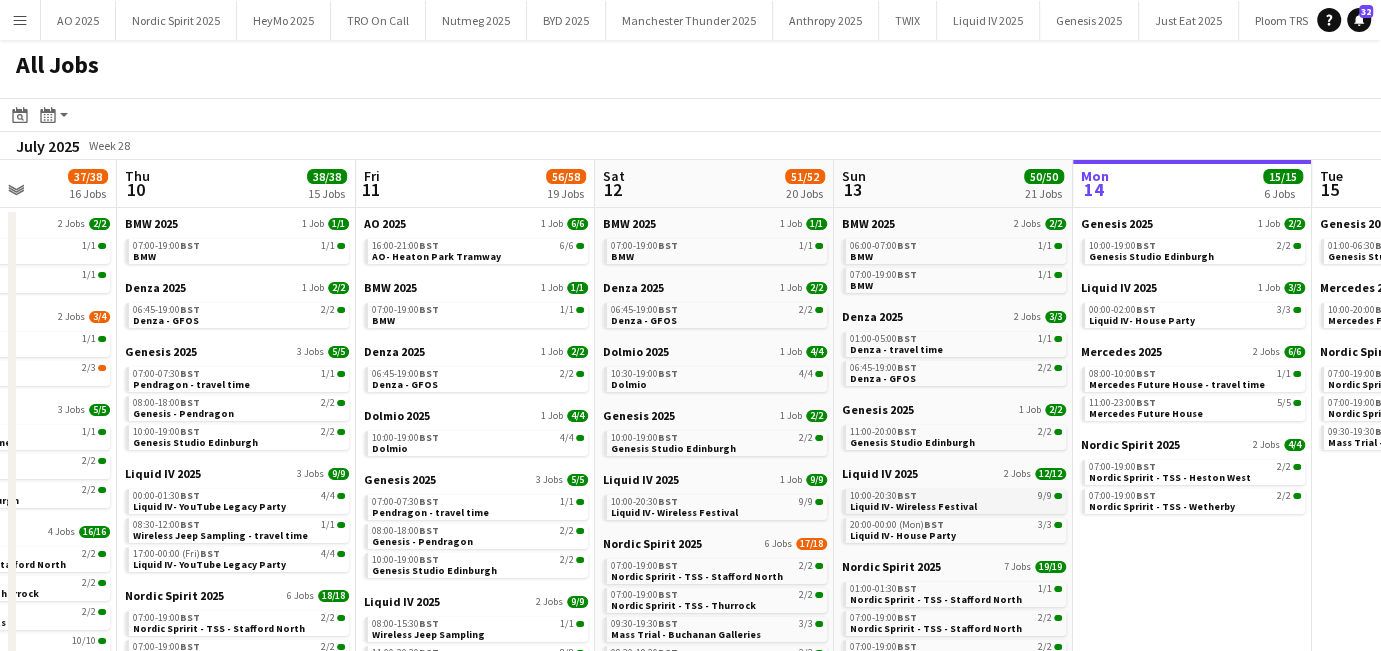 click on "Liquid IV- Wireless Festival" at bounding box center (913, 506) 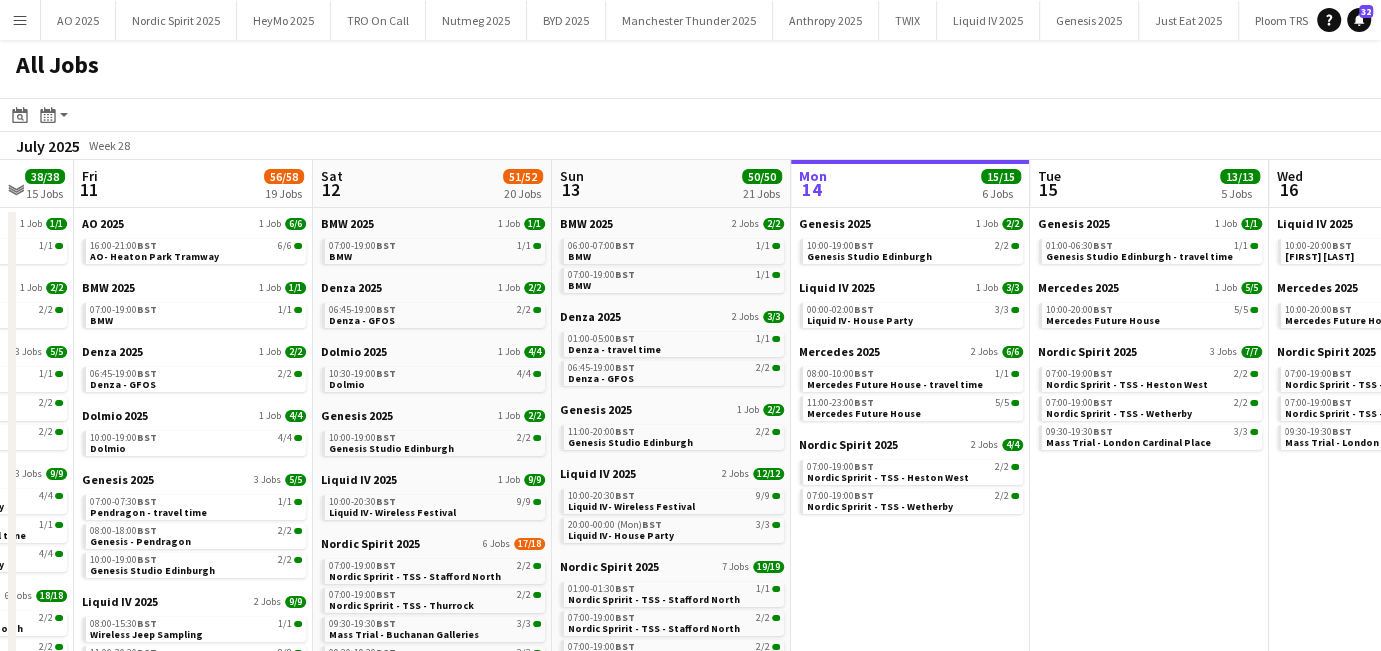 scroll, scrollTop: 0, scrollLeft: 508, axis: horizontal 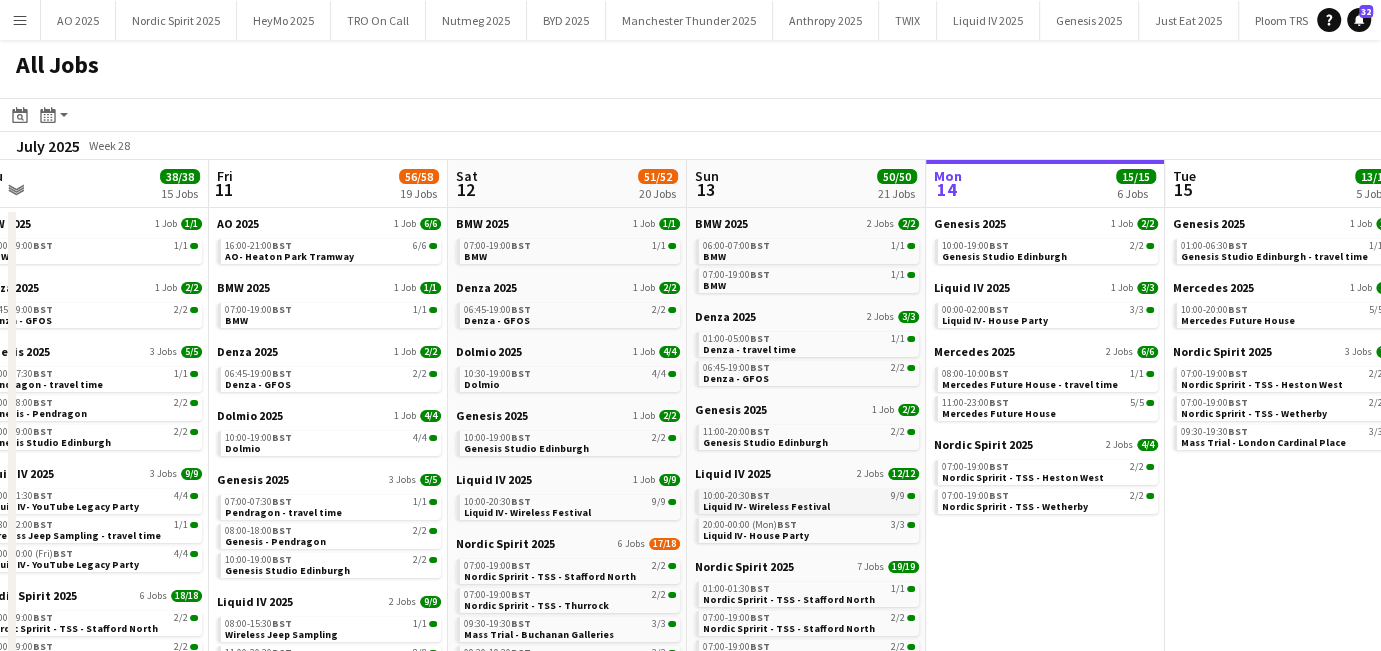 click on "Liquid IV- Wireless Festival" at bounding box center (766, 506) 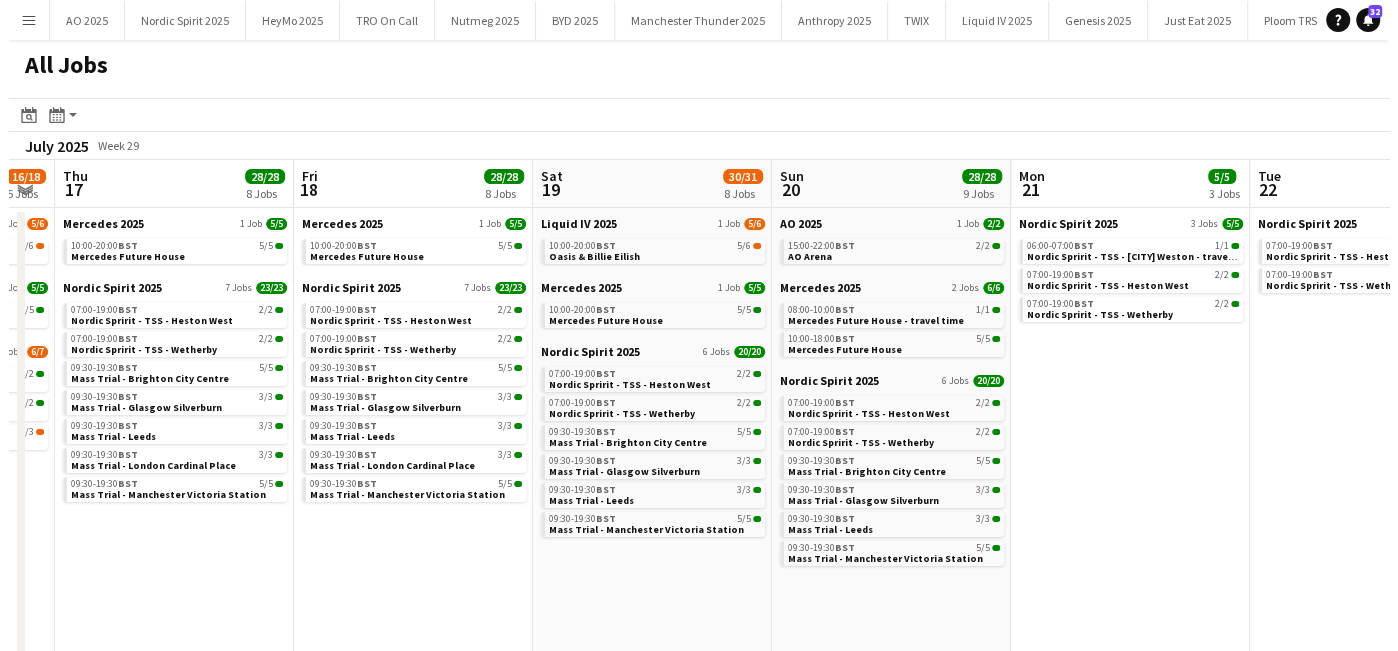 scroll, scrollTop: 0, scrollLeft: 625, axis: horizontal 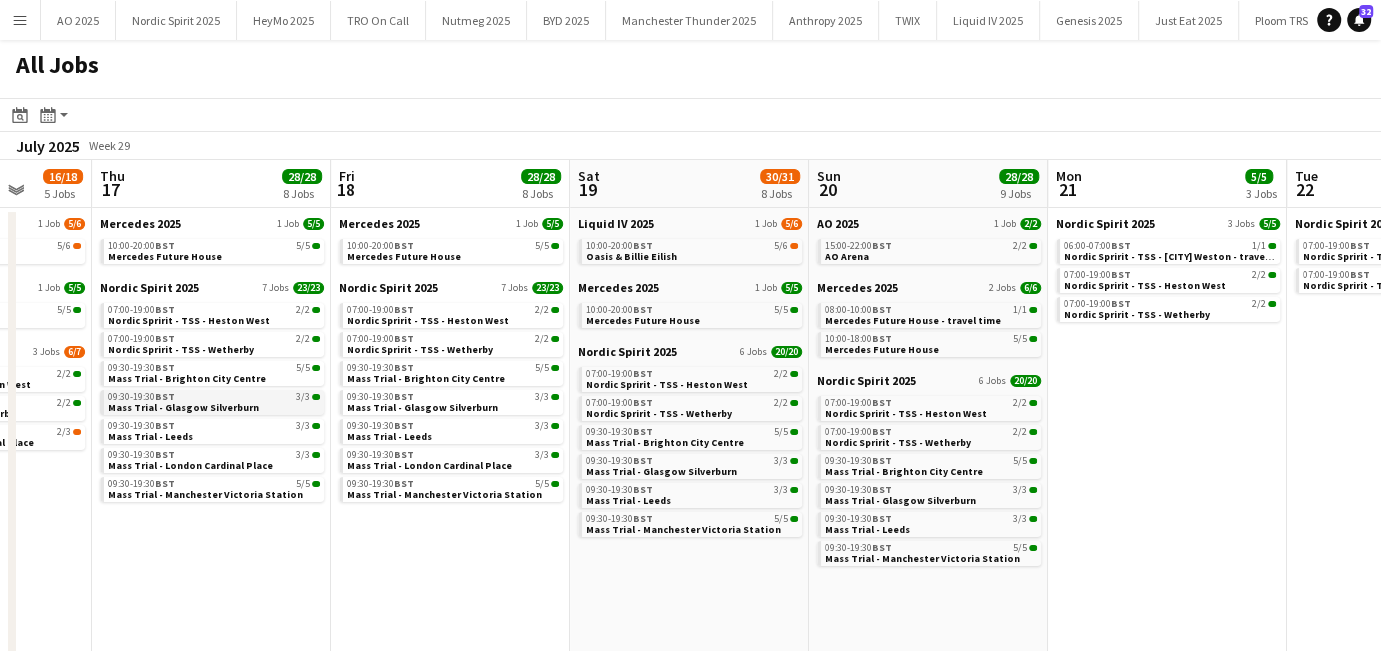 click on "Mass Trial - Glasgow Silverburn" at bounding box center [183, 407] 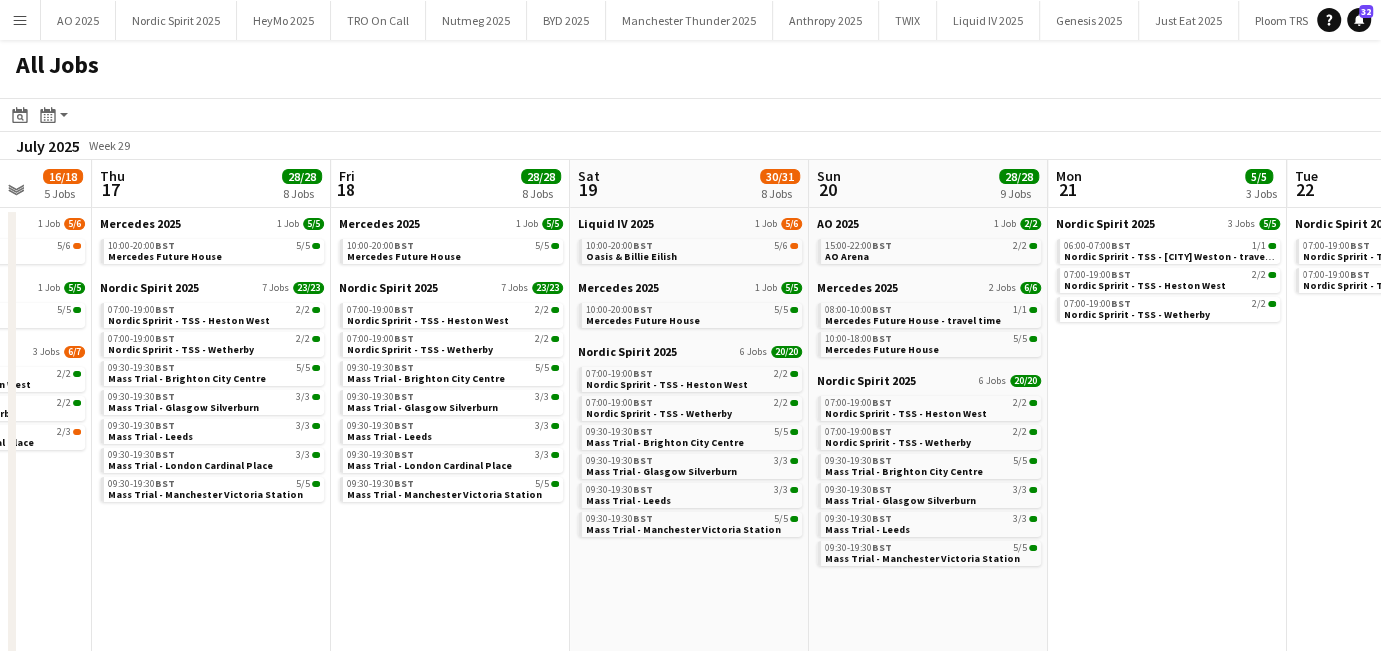 click on "Menu" at bounding box center [20, 20] 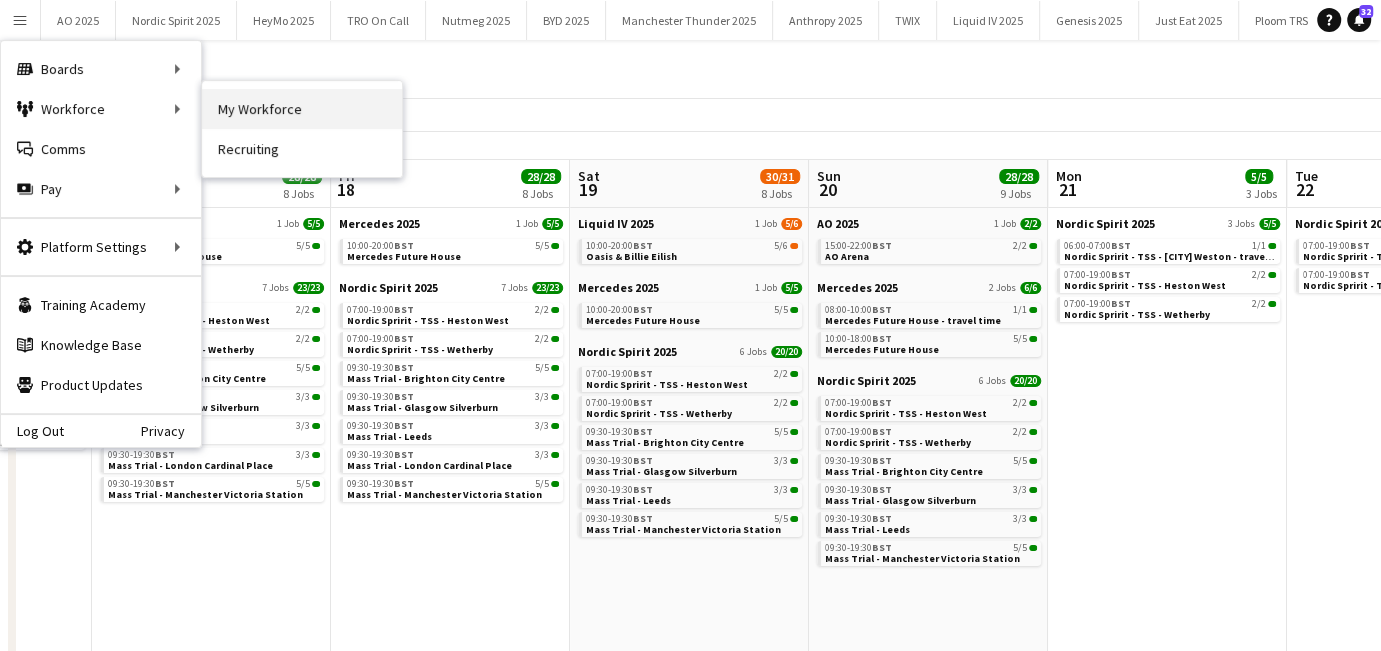 click on "My Workforce" at bounding box center [302, 109] 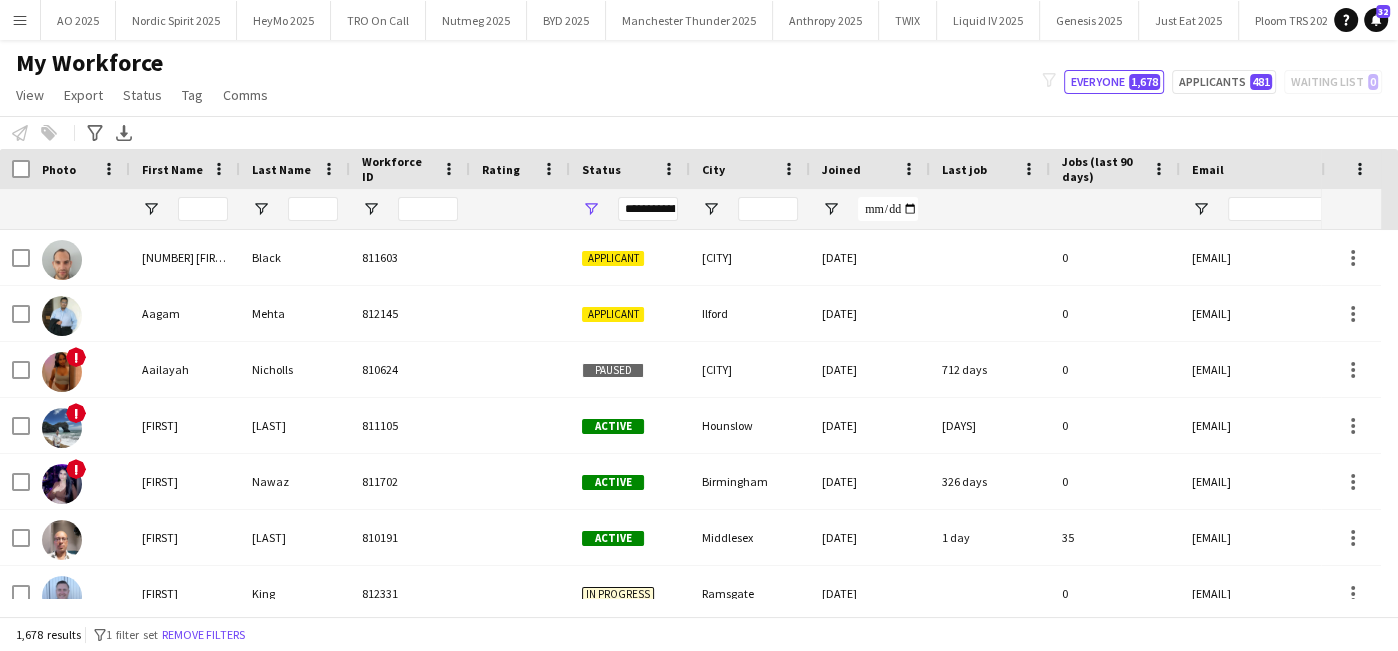 click on "Menu" at bounding box center (20, 20) 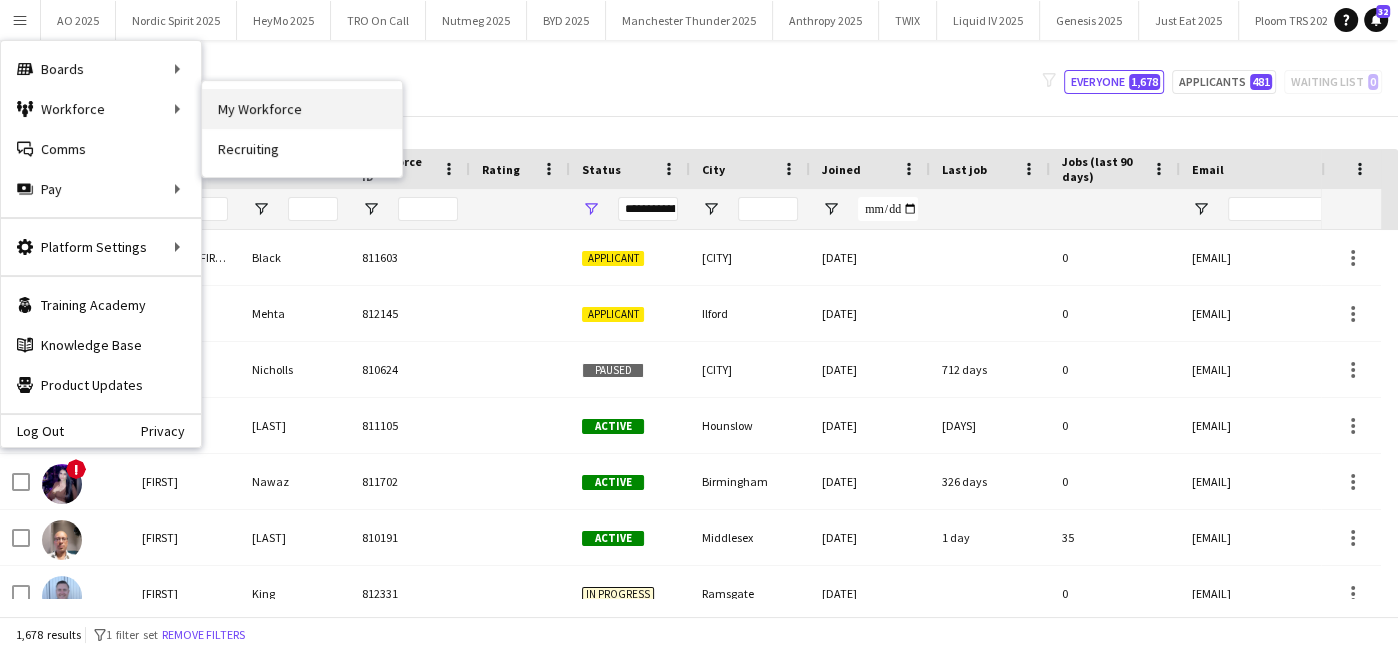 click on "My Workforce" at bounding box center [302, 109] 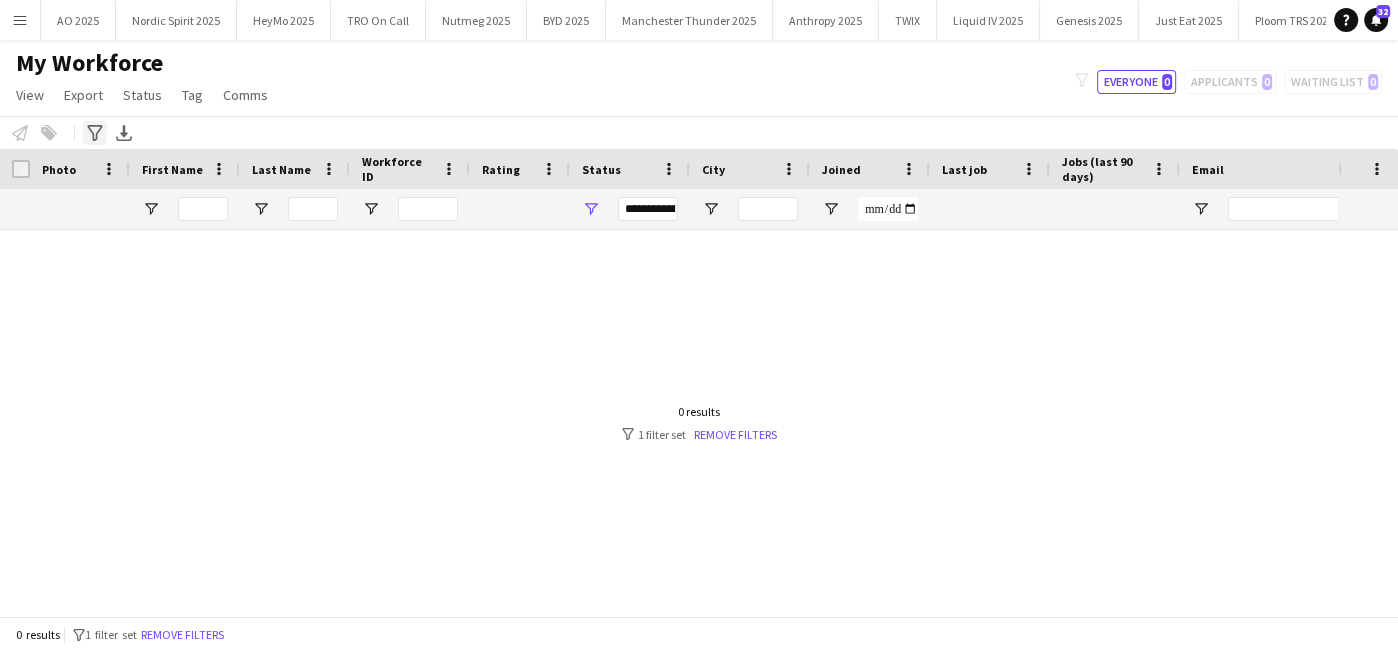 click on "Advanced filters" 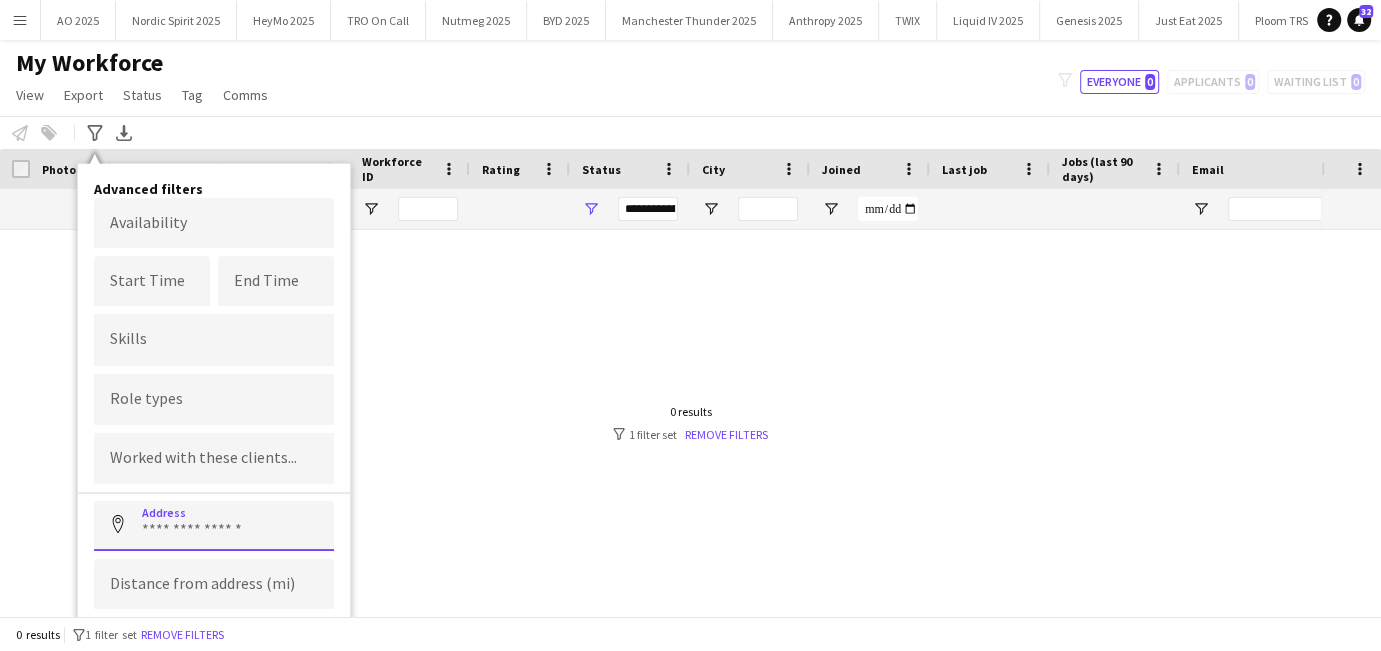 click at bounding box center [214, 526] 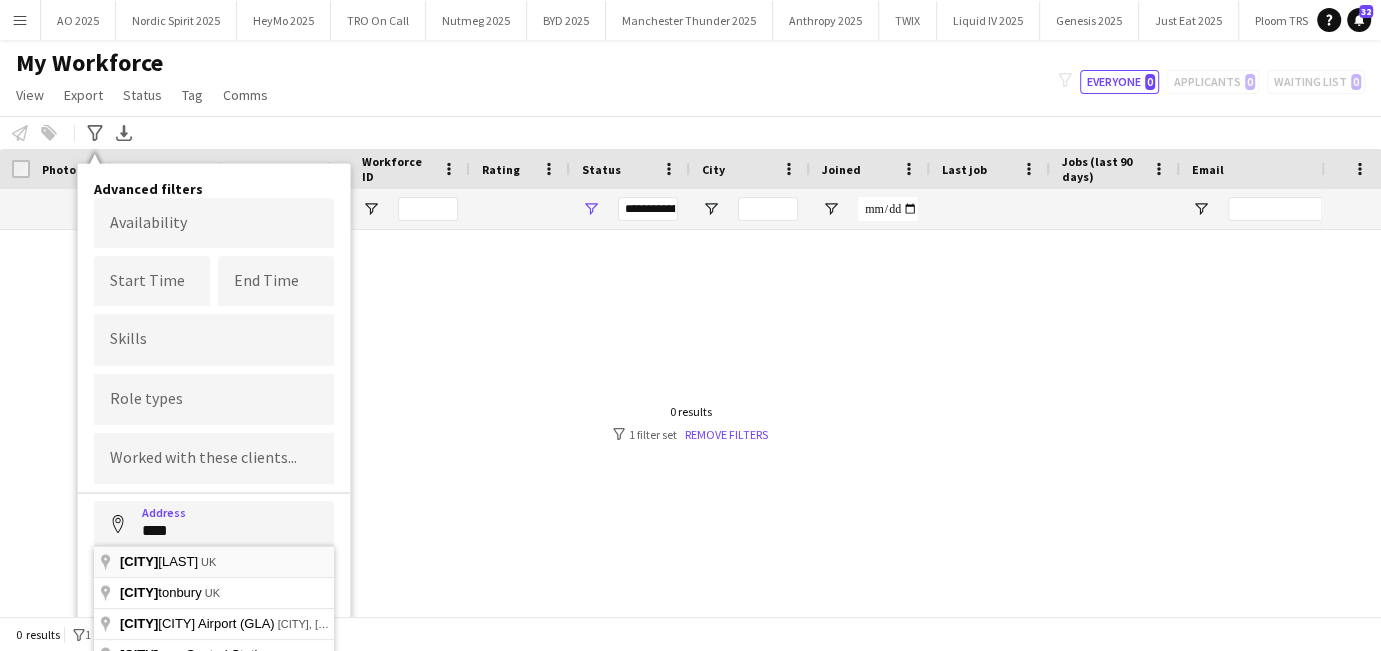 type on "**********" 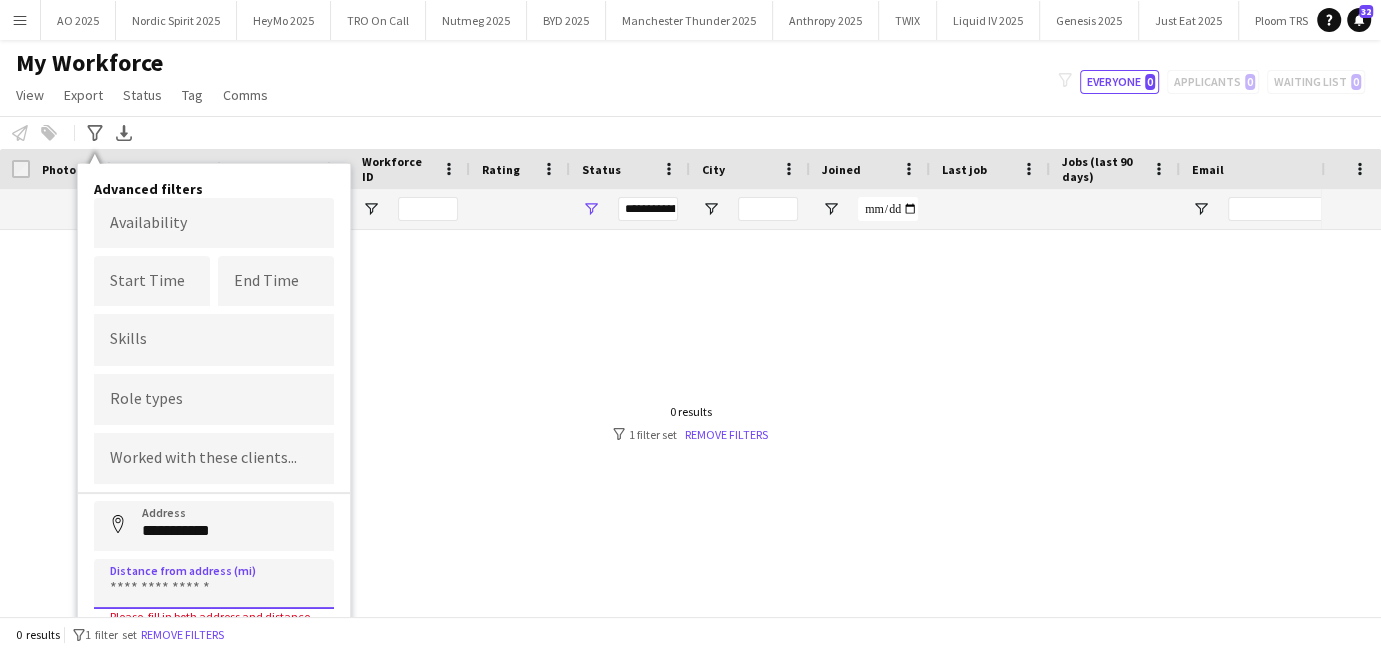 click at bounding box center [214, 584] 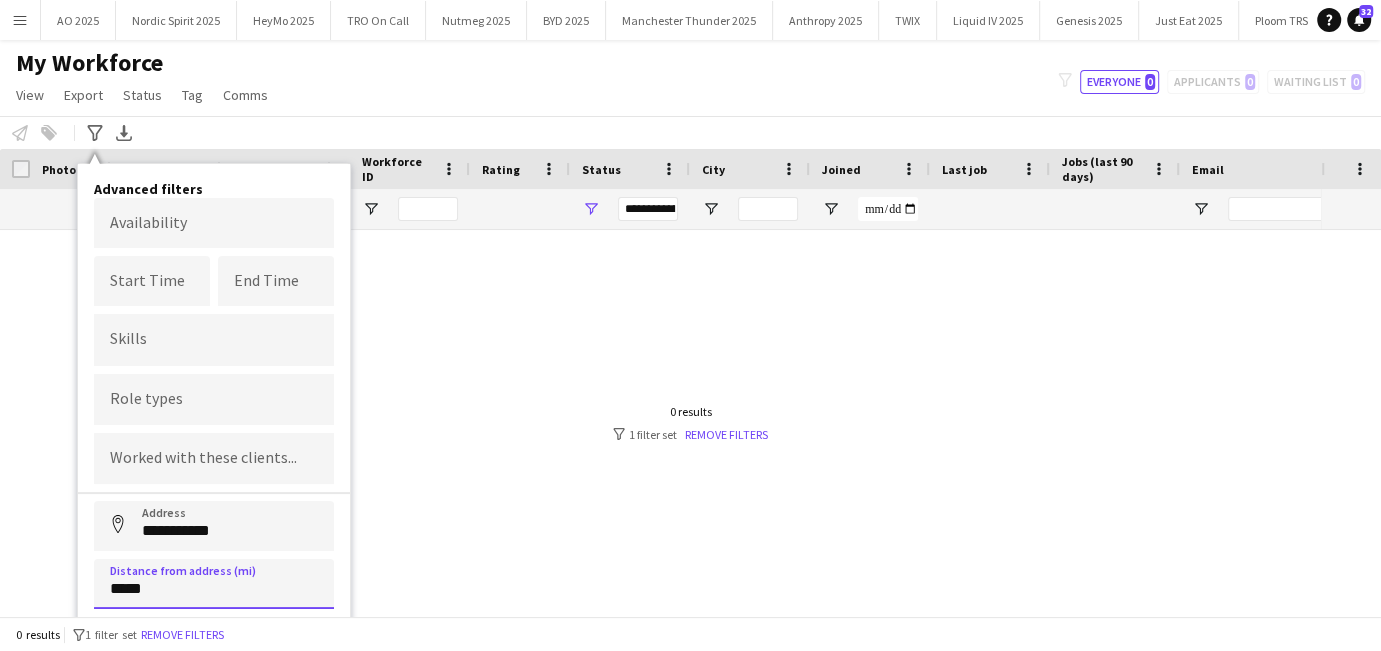 click on "Address" at bounding box center [118, 525] 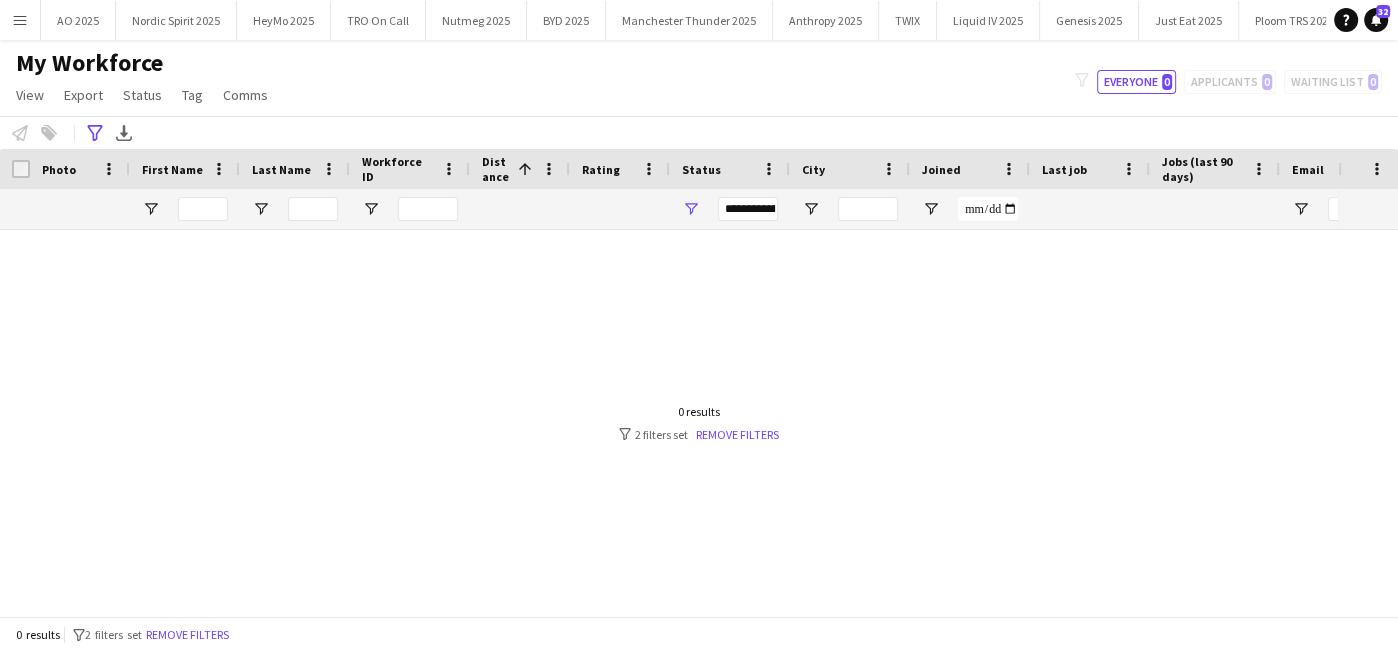 scroll, scrollTop: 0, scrollLeft: 291, axis: horizontal 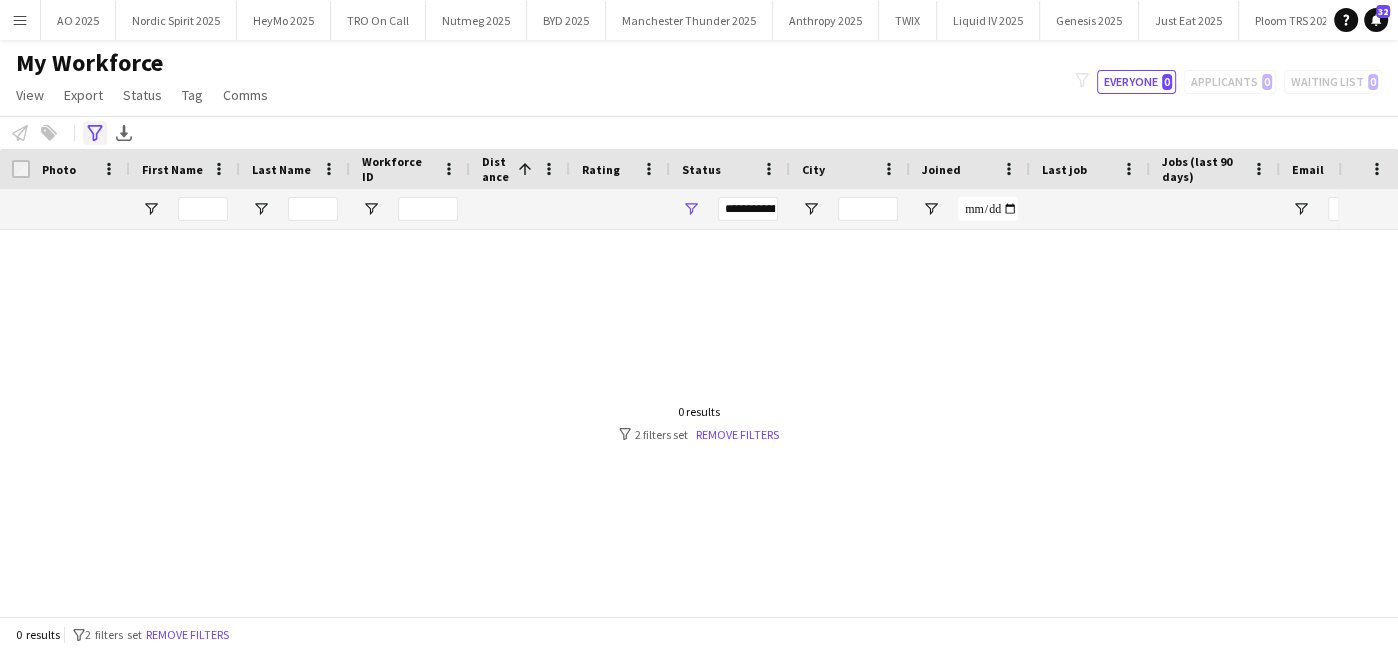 click on "Advanced filters" 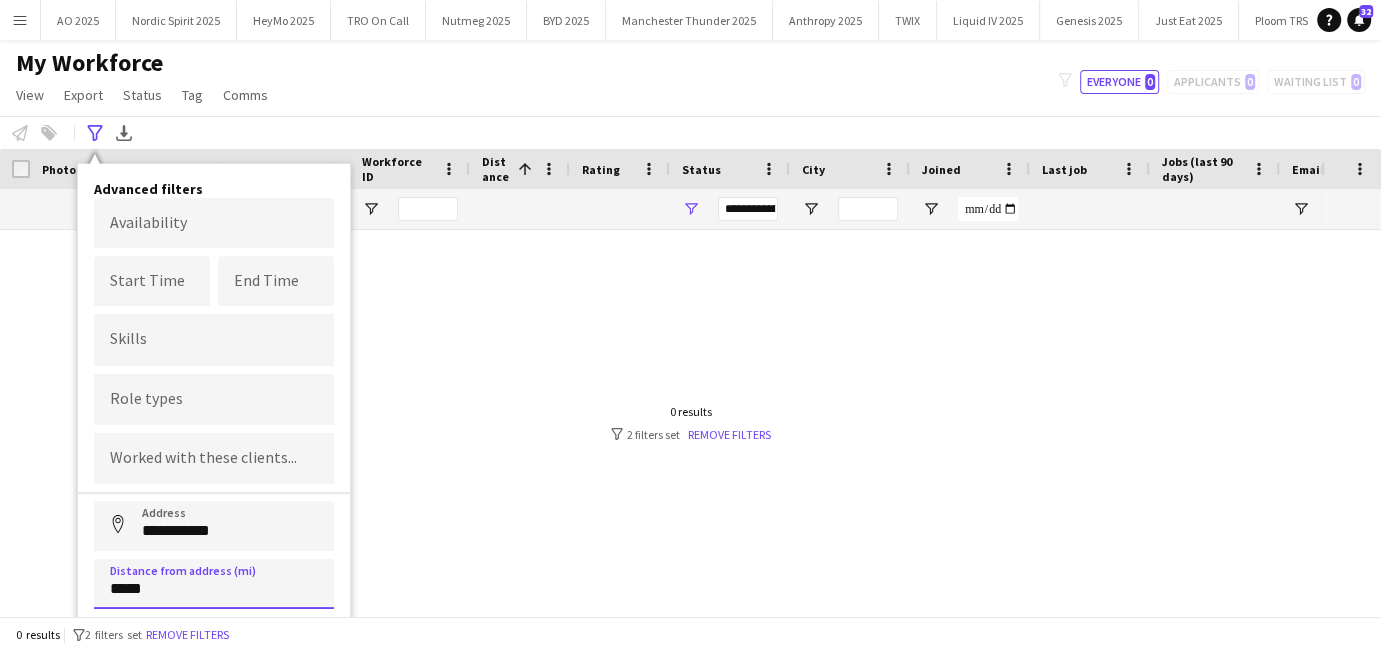 click on "*****" at bounding box center [214, 584] 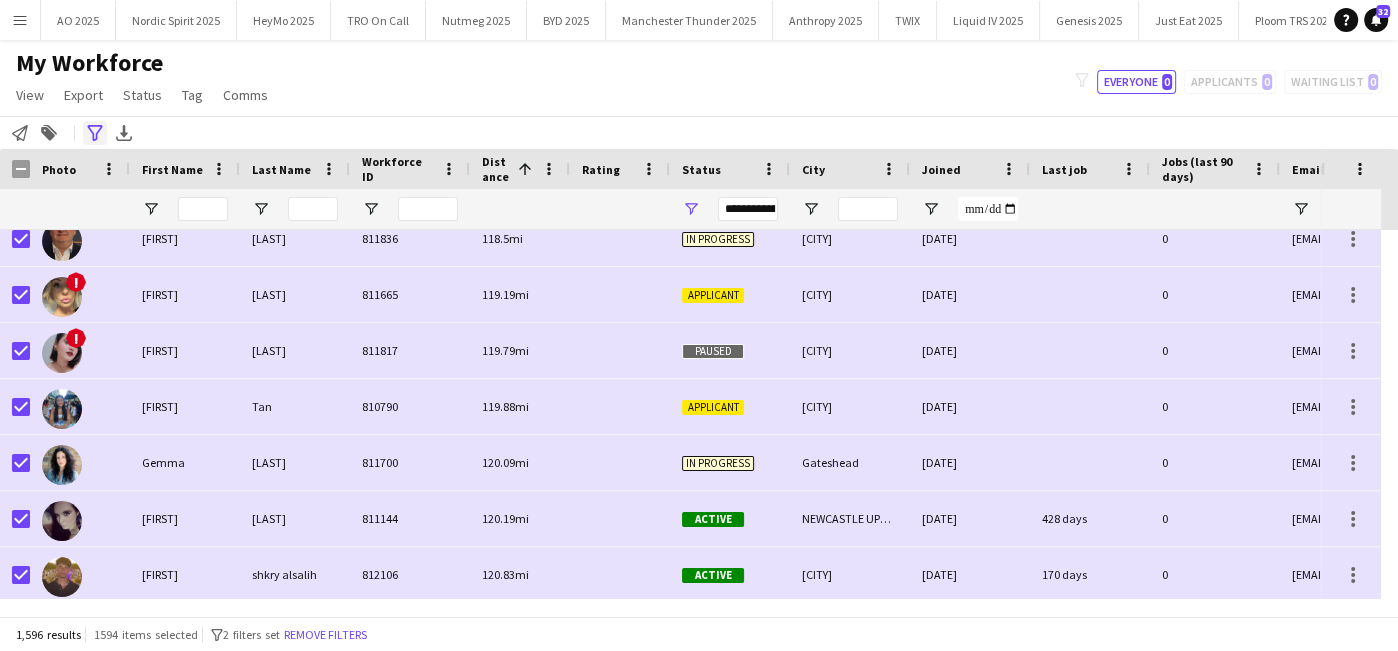 click on "Advanced filters" 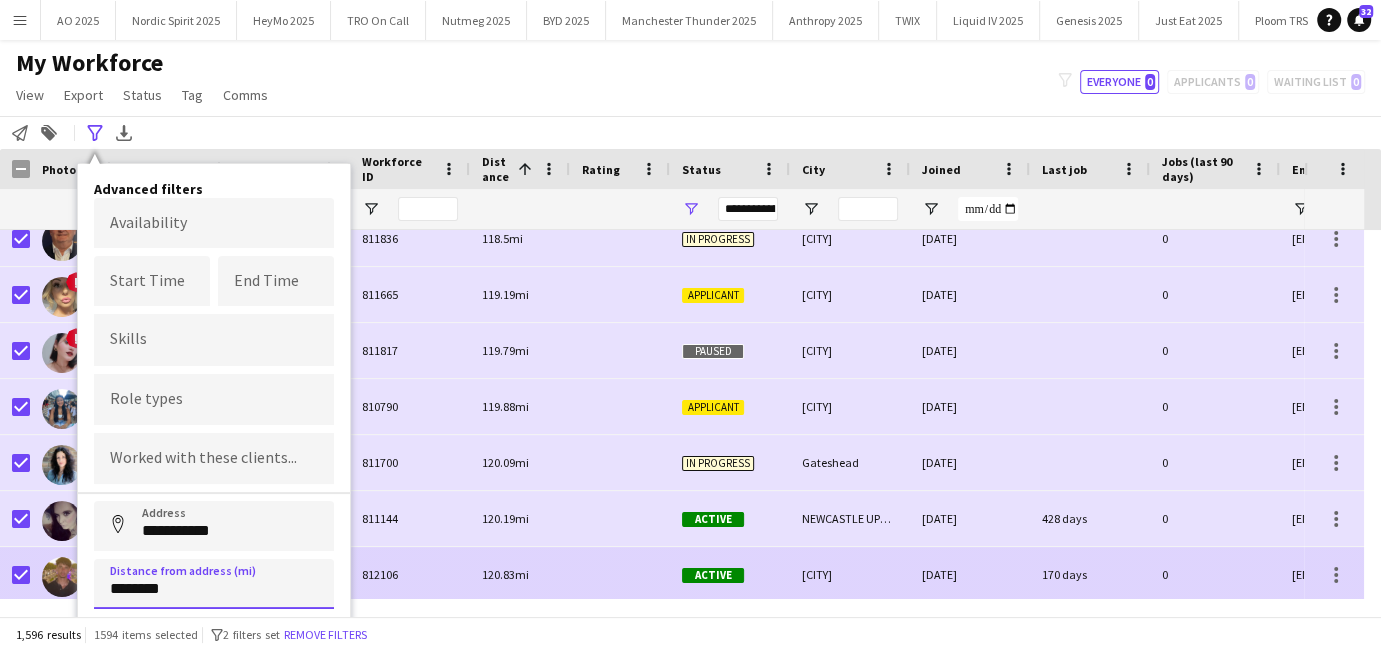 drag, startPoint x: 147, startPoint y: 581, endPoint x: 54, endPoint y: 568, distance: 93.904205 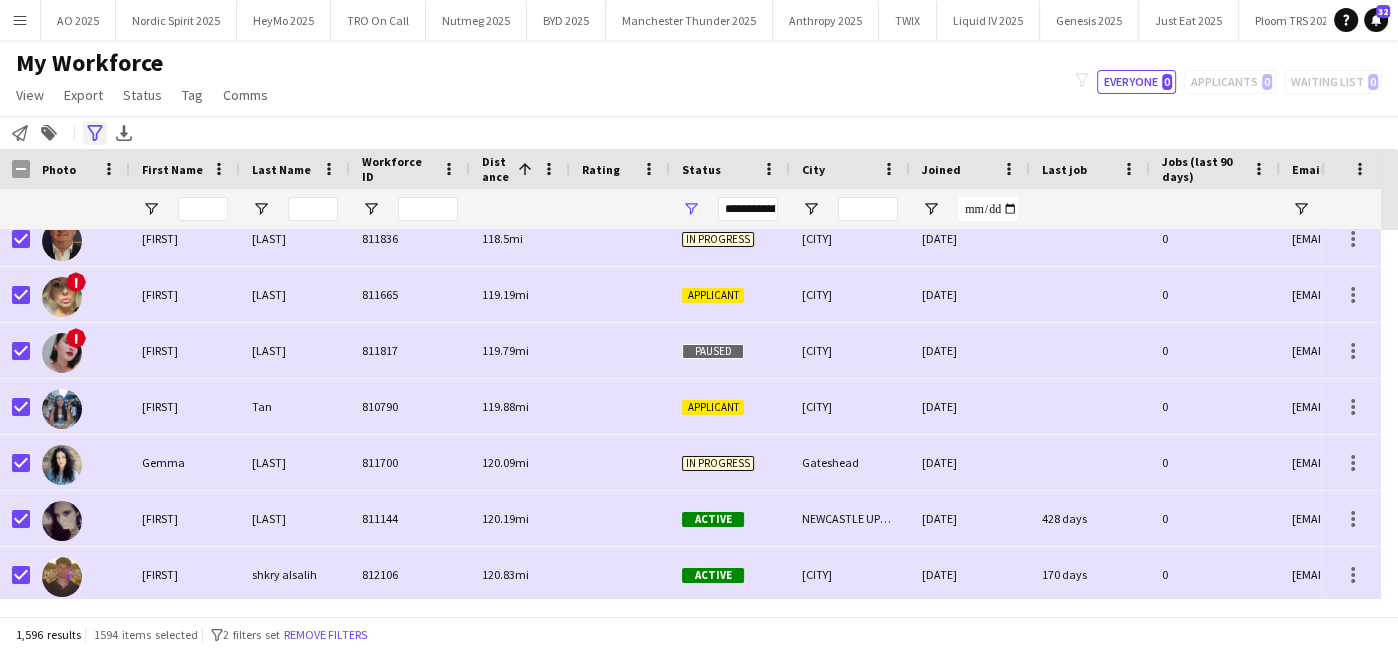 click on "Advanced filters" 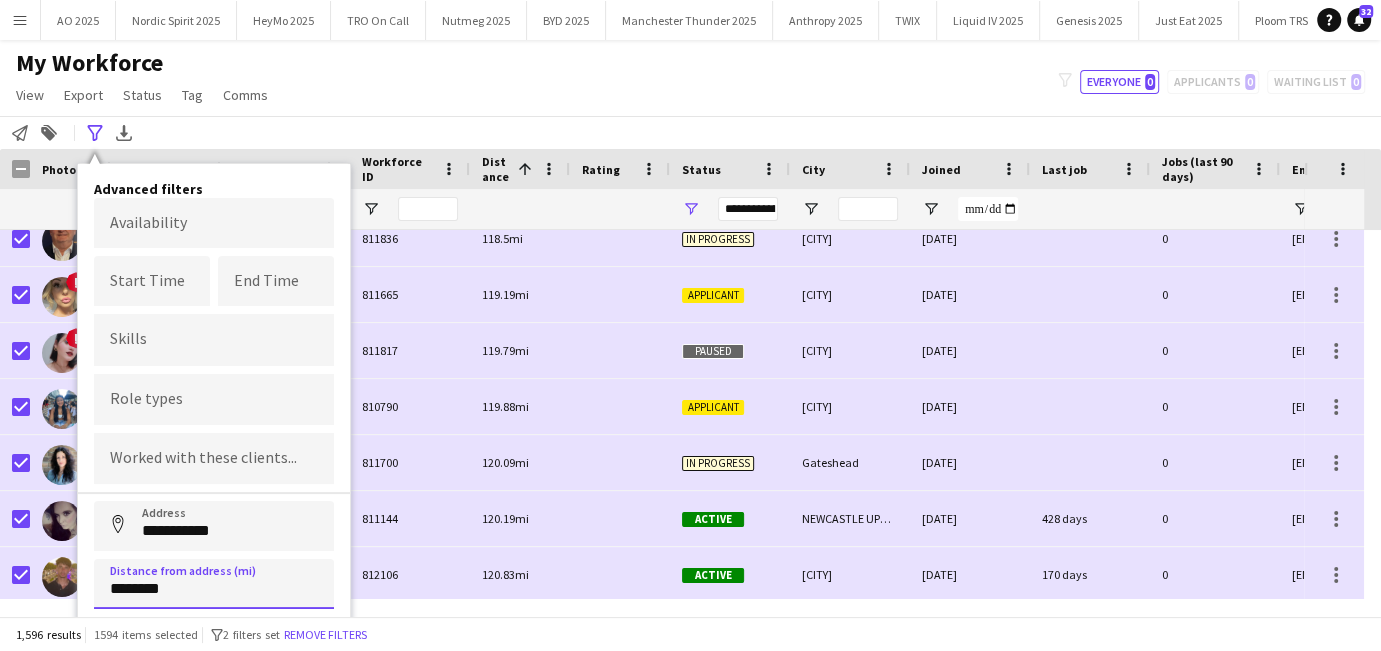 drag, startPoint x: 154, startPoint y: 581, endPoint x: 91, endPoint y: 582, distance: 63.007935 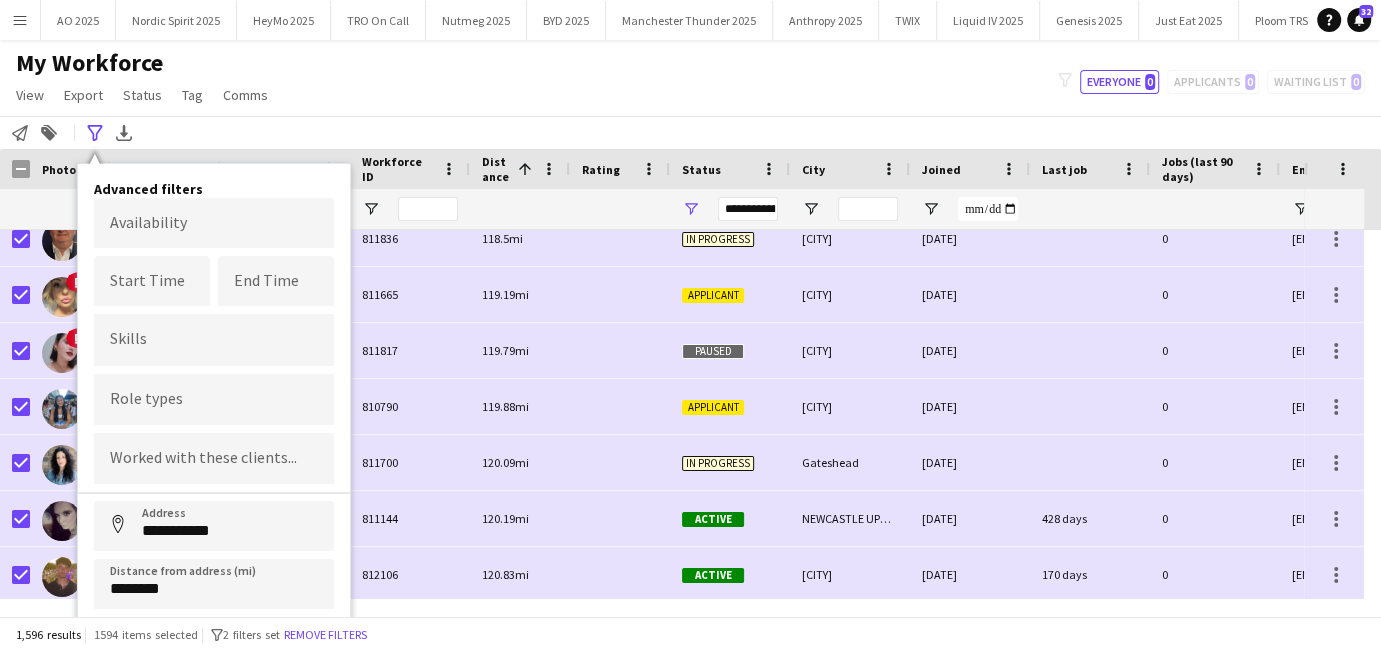 drag, startPoint x: 91, startPoint y: 582, endPoint x: 134, endPoint y: 615, distance: 54.20332 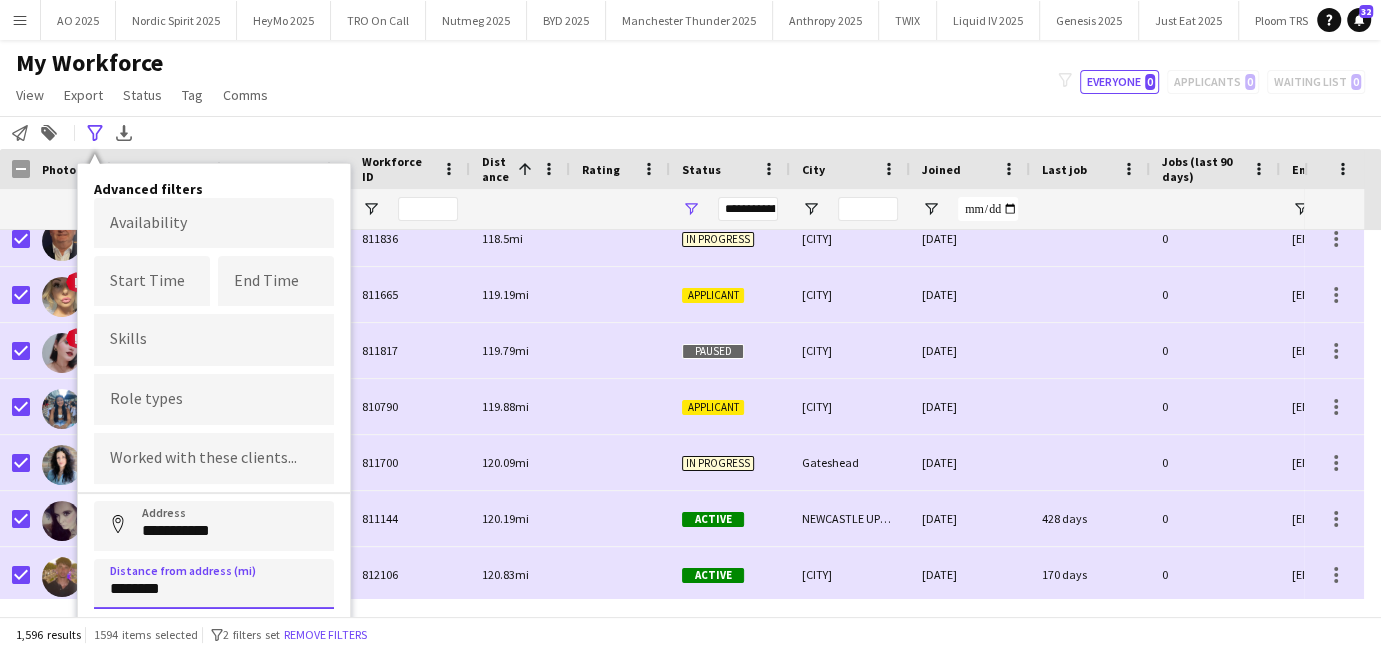 click on "********" at bounding box center [214, 584] 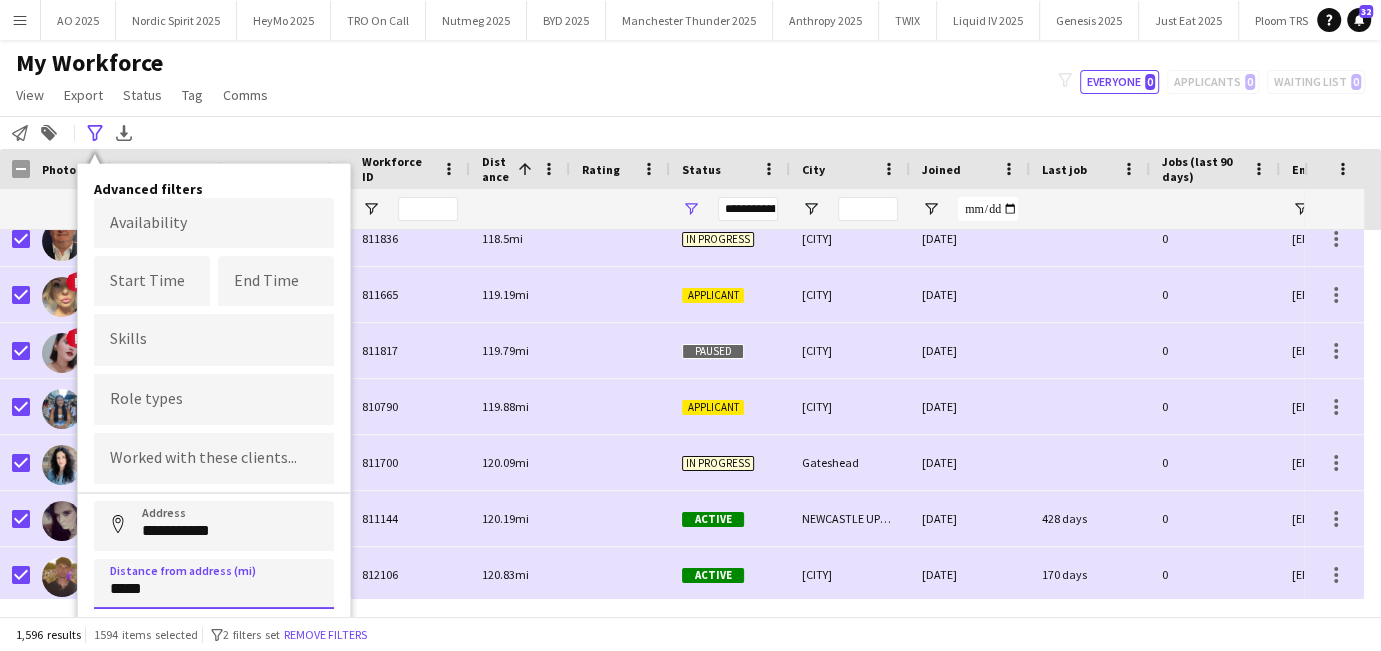 type on "****" 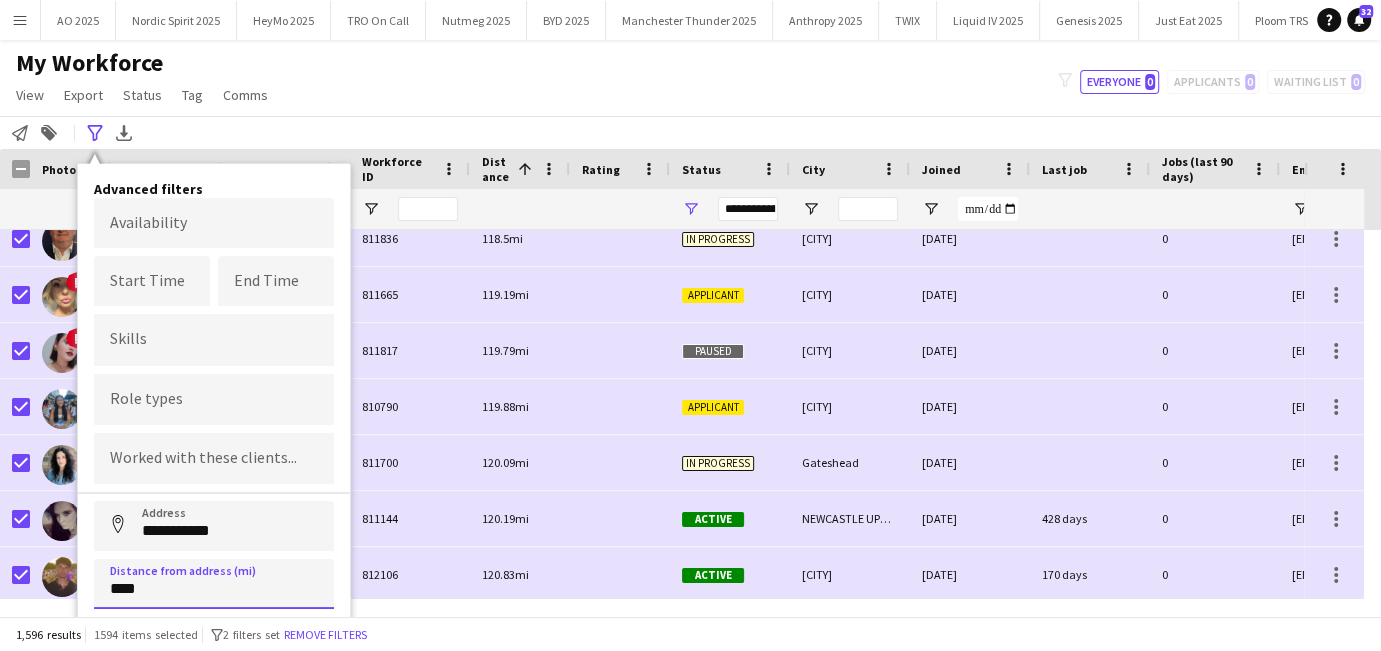 type on "*****" 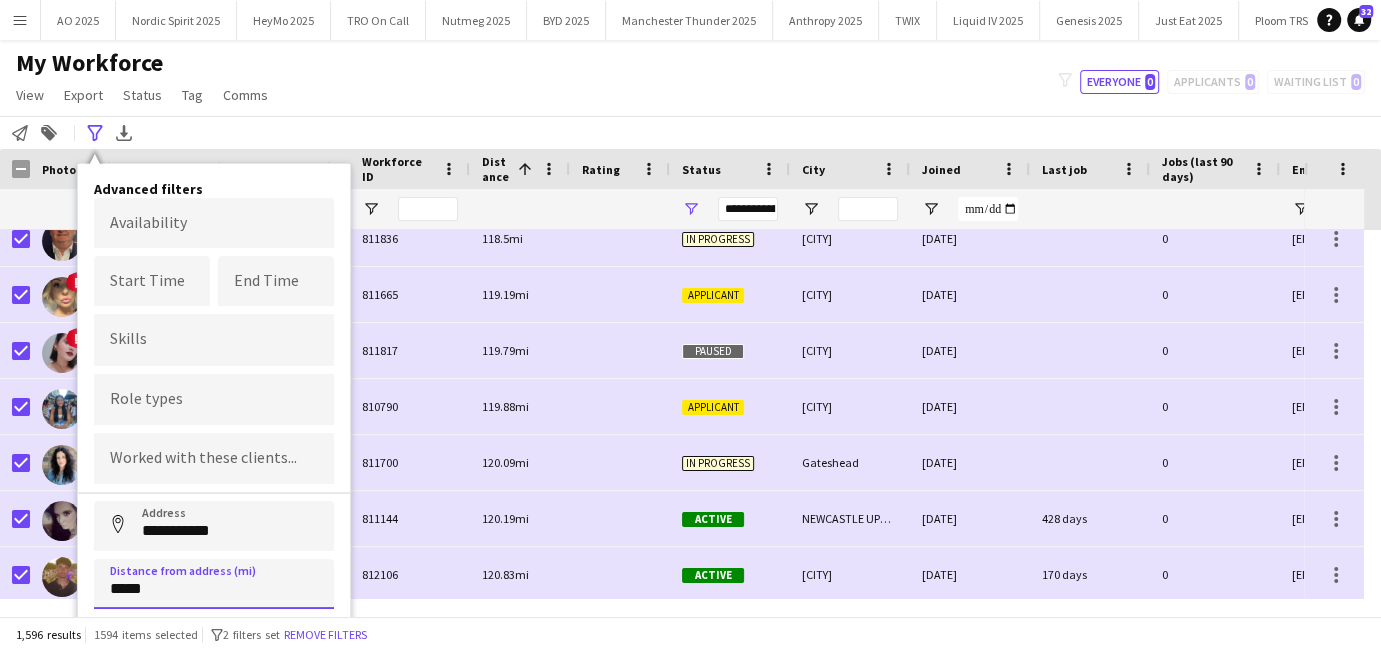 click on "Address" at bounding box center [118, 525] 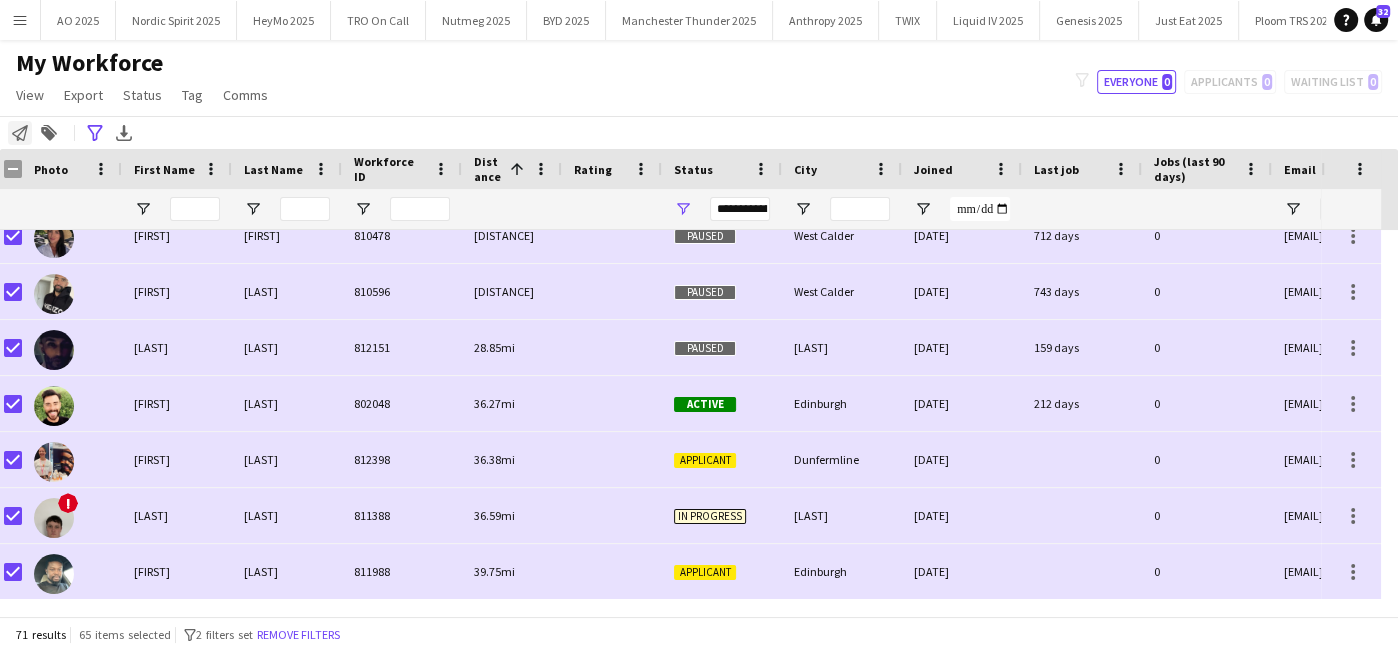 click 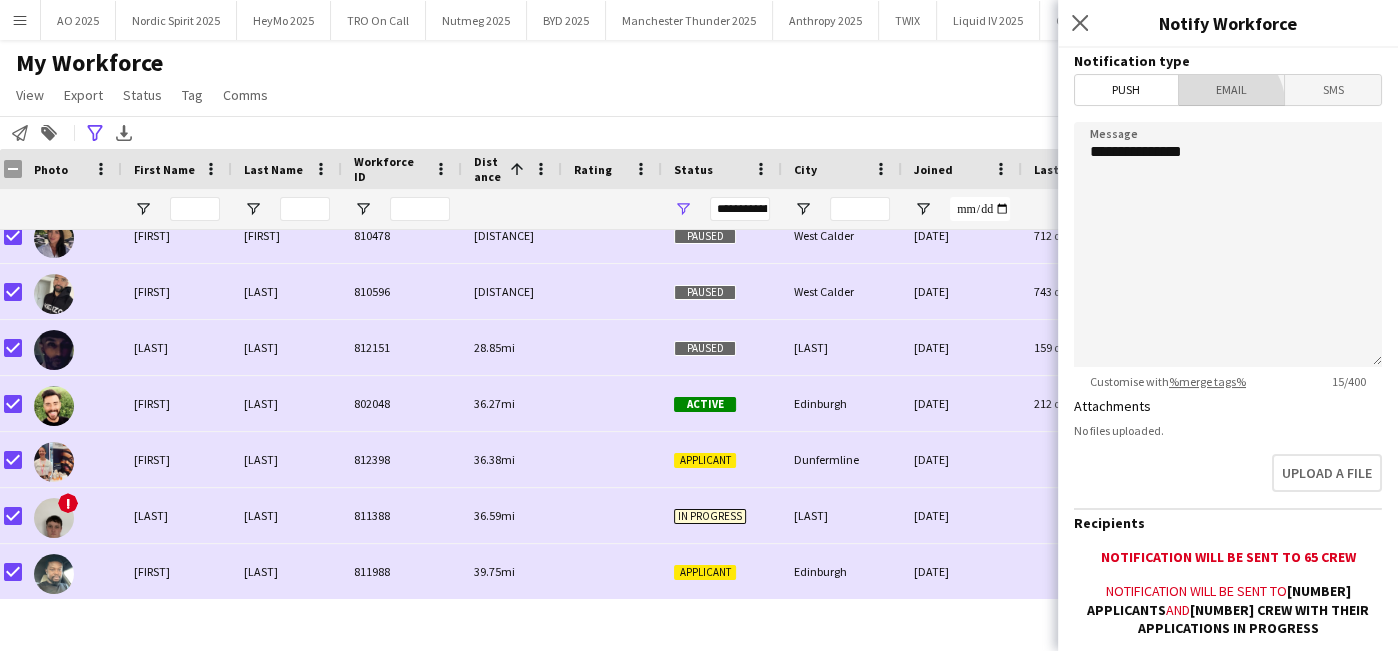 click on "Email" at bounding box center (1232, 90) 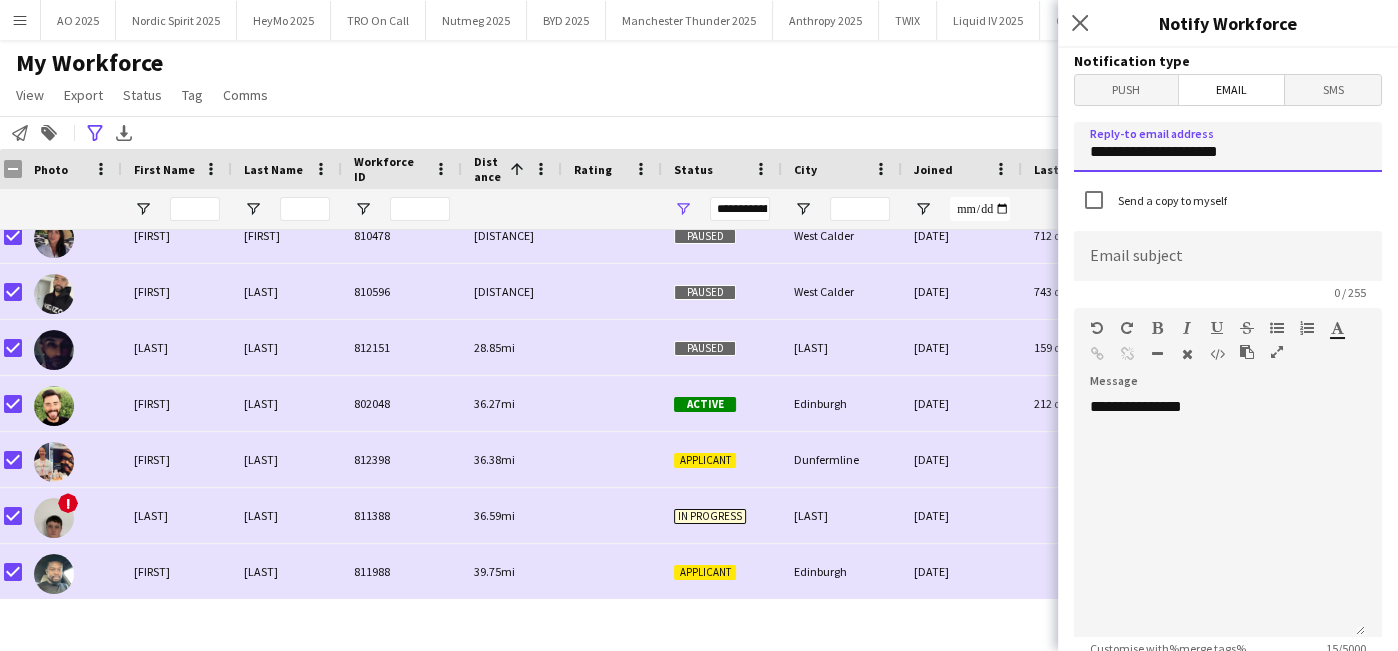 drag, startPoint x: 1246, startPoint y: 146, endPoint x: 970, endPoint y: 195, distance: 280.3159 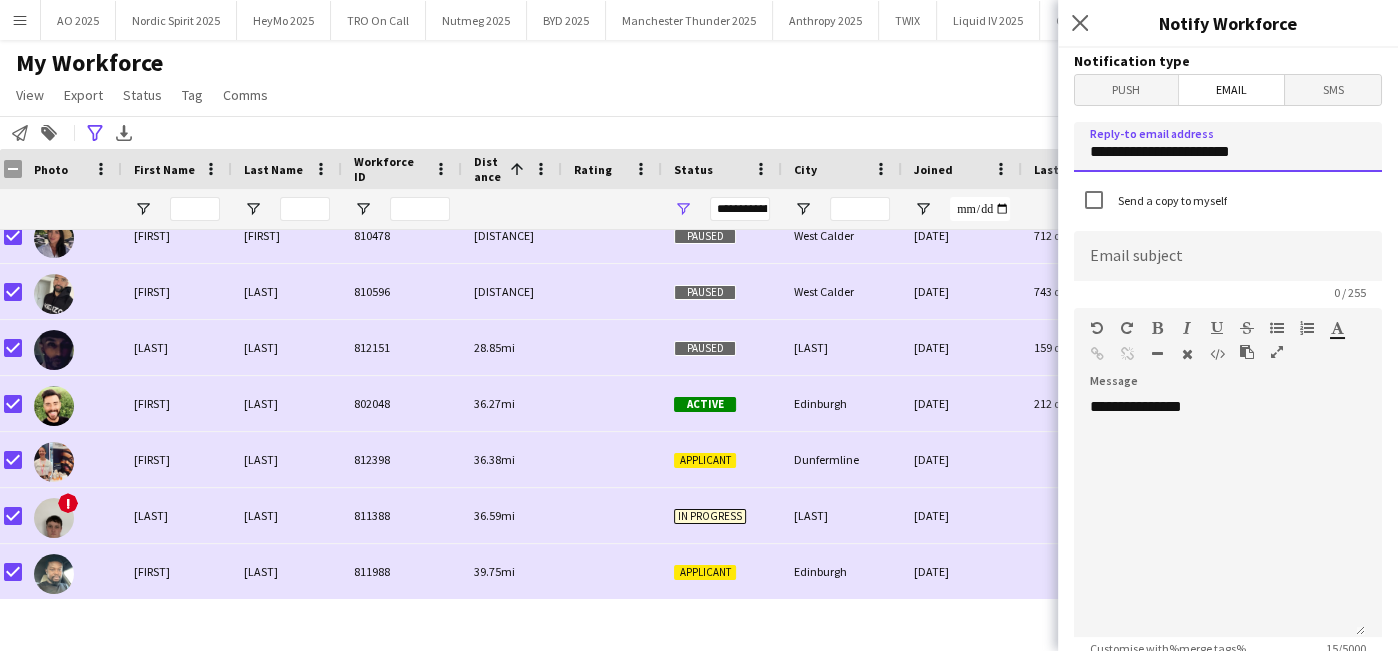 type on "**********" 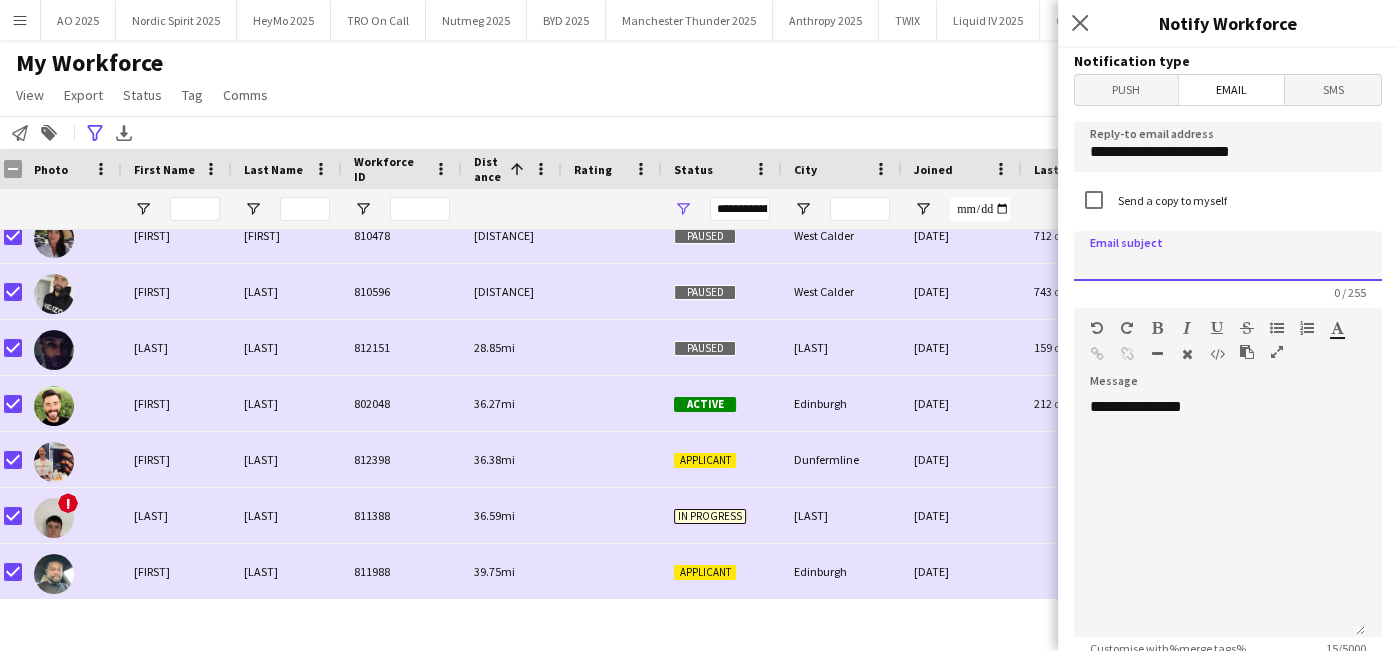 click 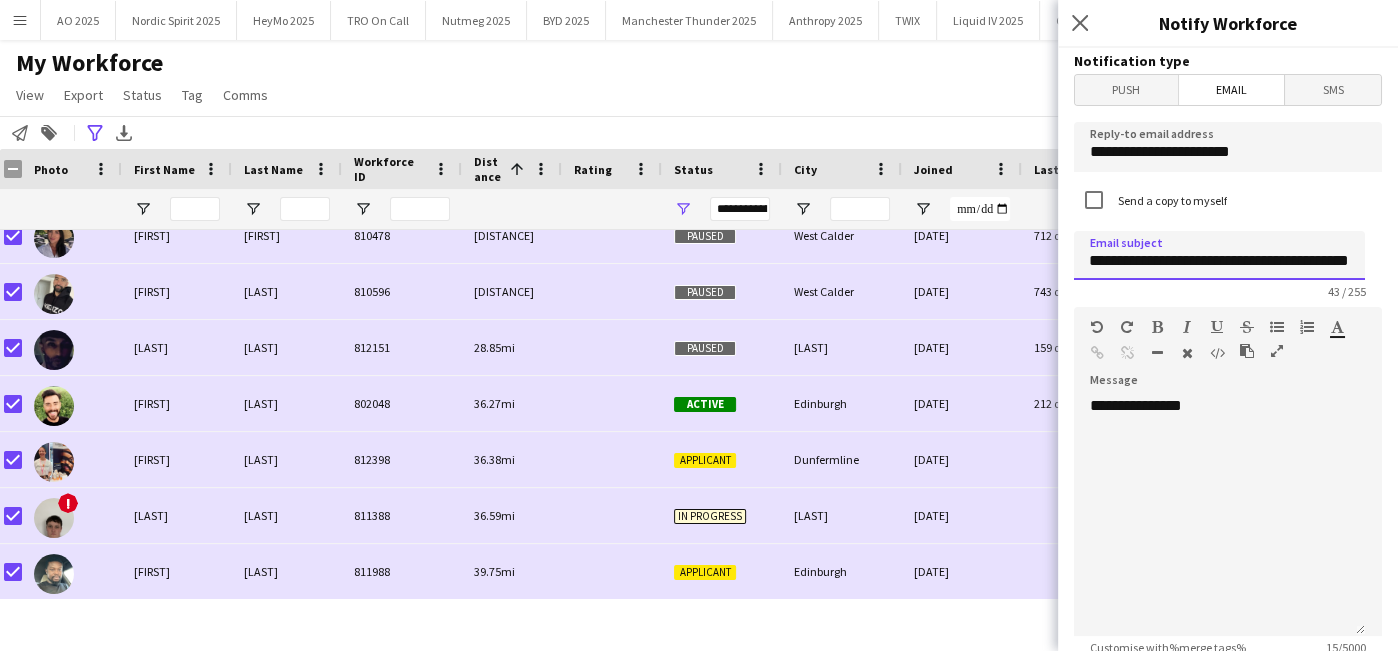 type on "**********" 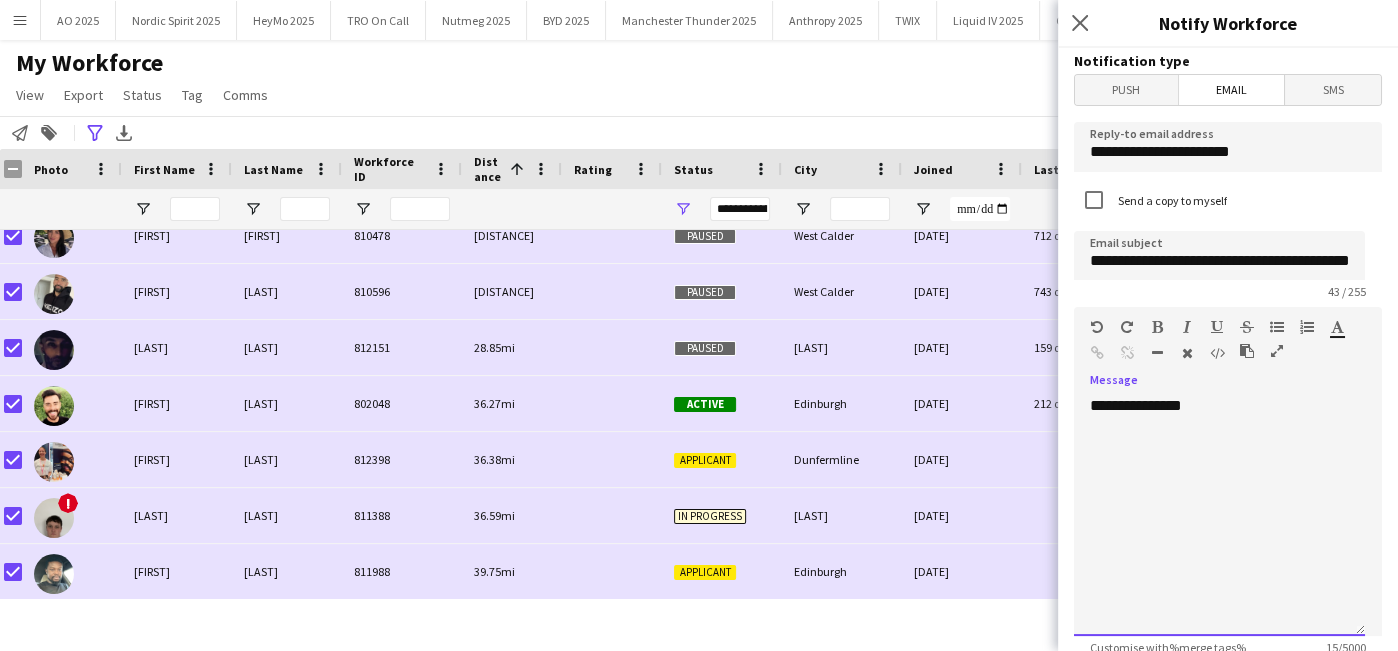 click on "**********" 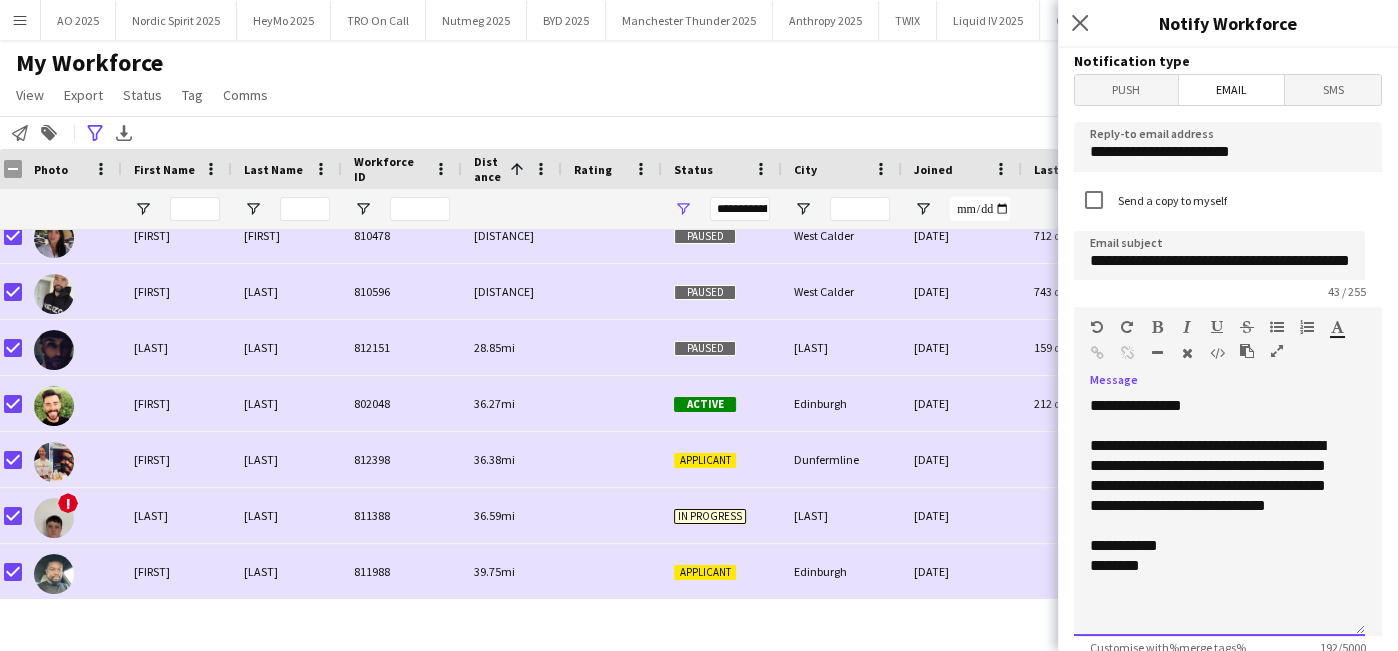 click on "**********" 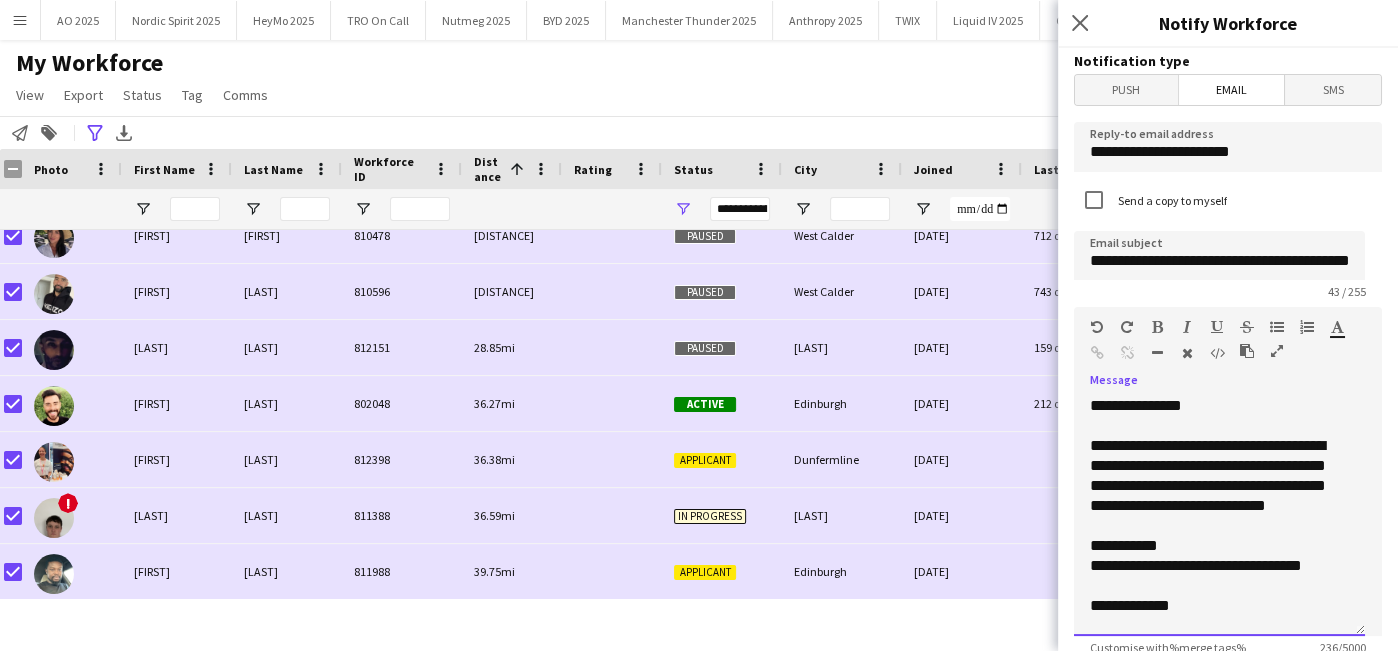 scroll, scrollTop: 42, scrollLeft: 0, axis: vertical 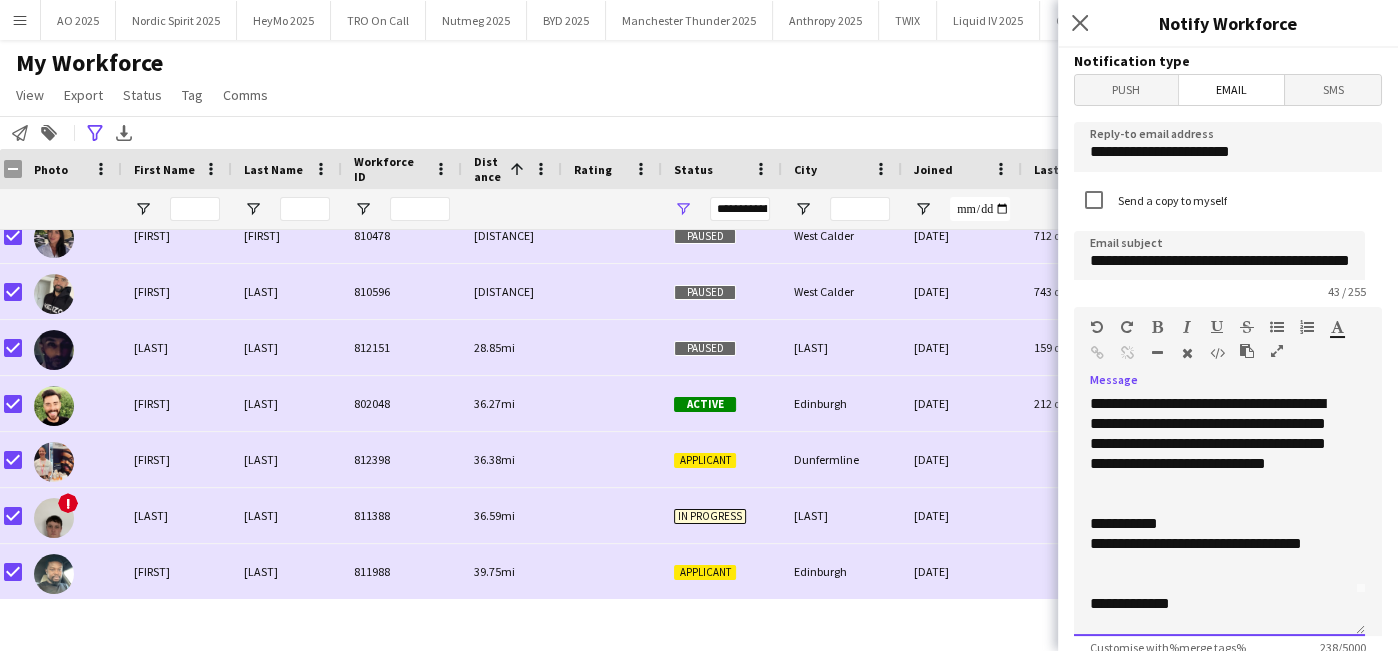 click on "**********" 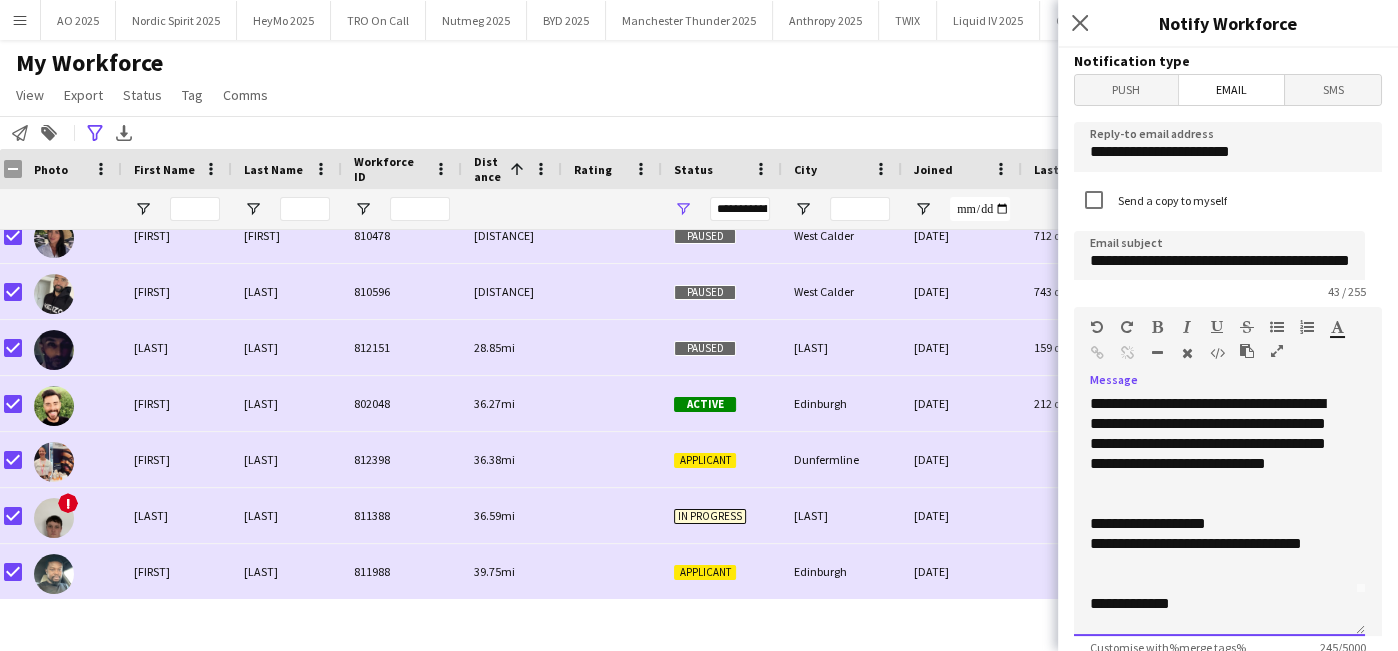 click on "**********" 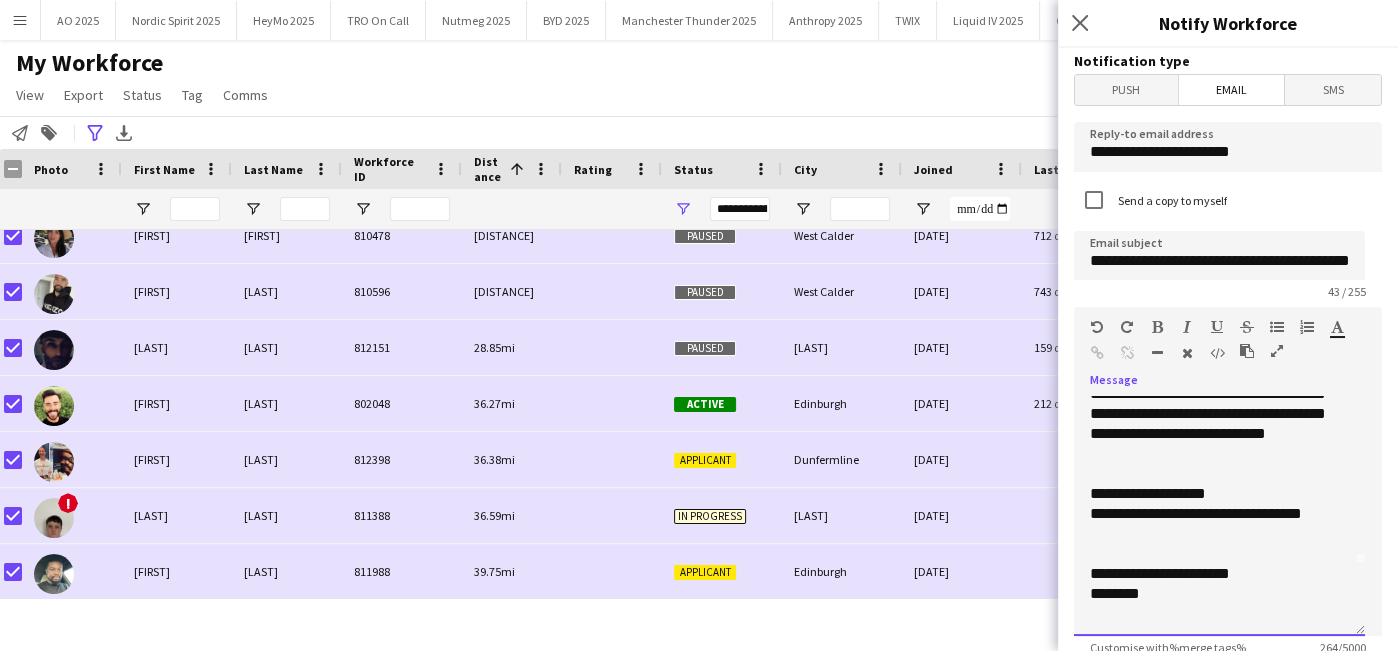 scroll, scrollTop: 75, scrollLeft: 0, axis: vertical 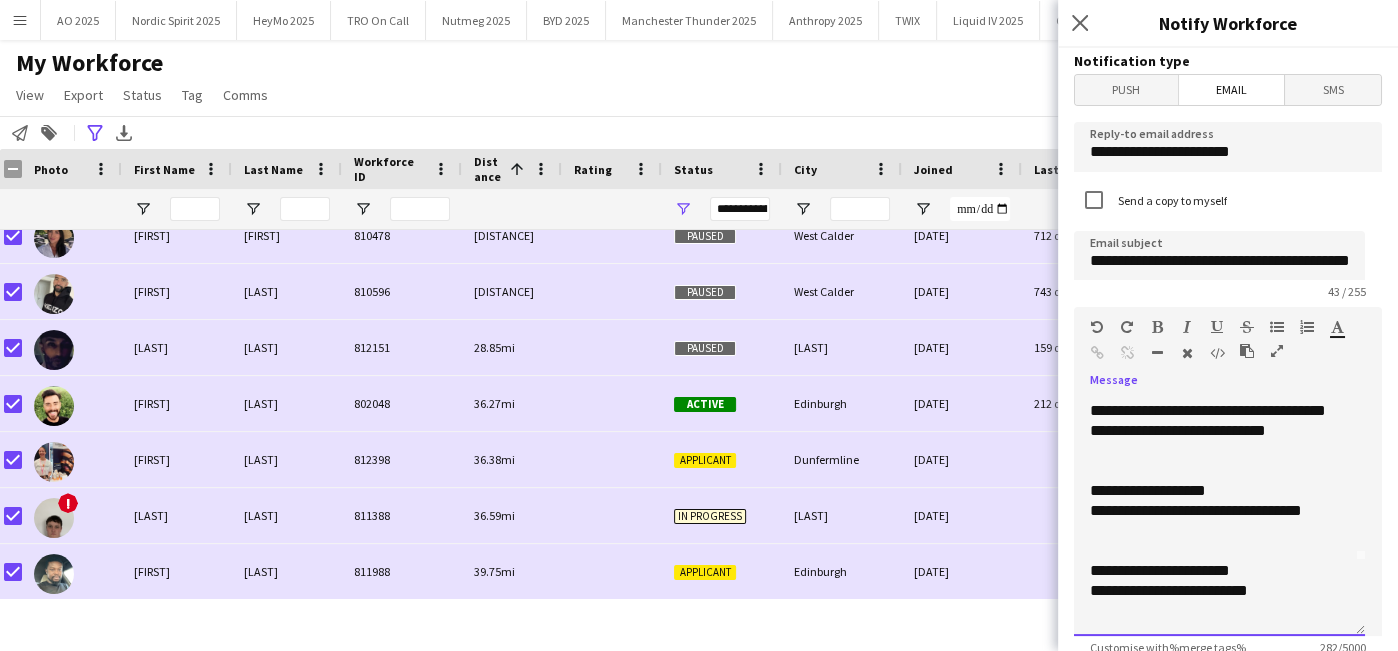 click on "**********" 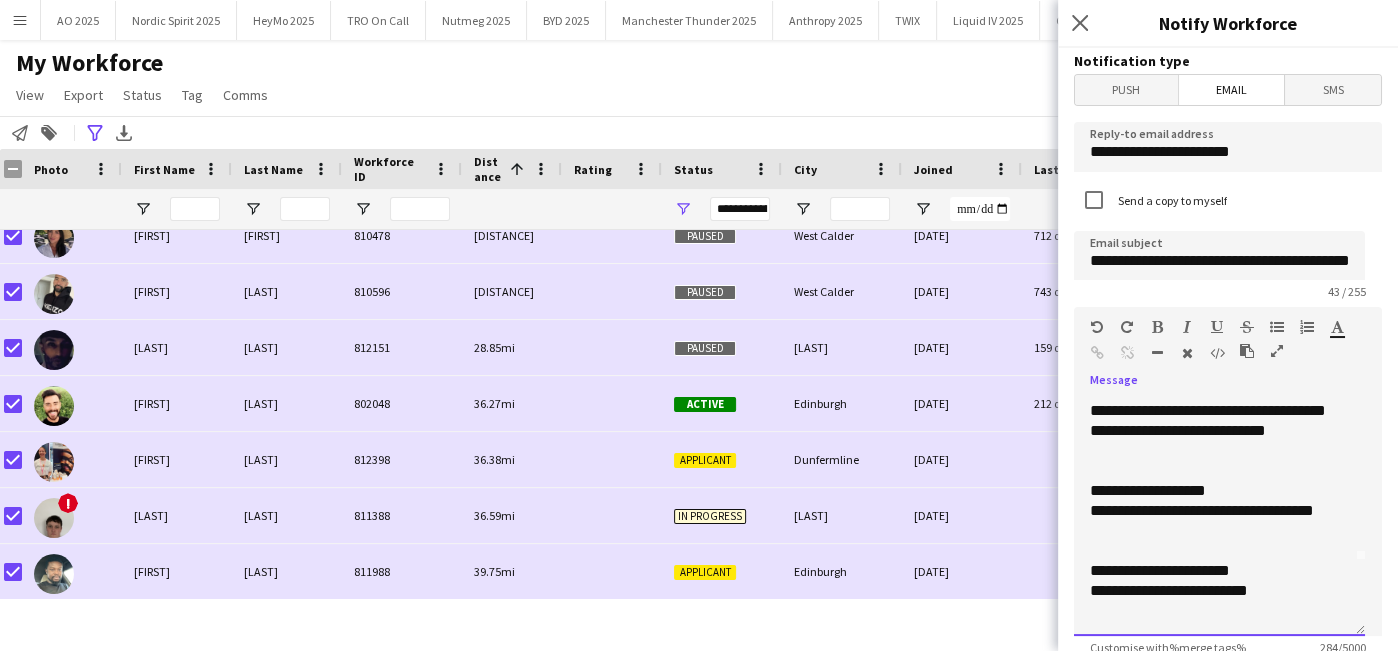 click on "**********" 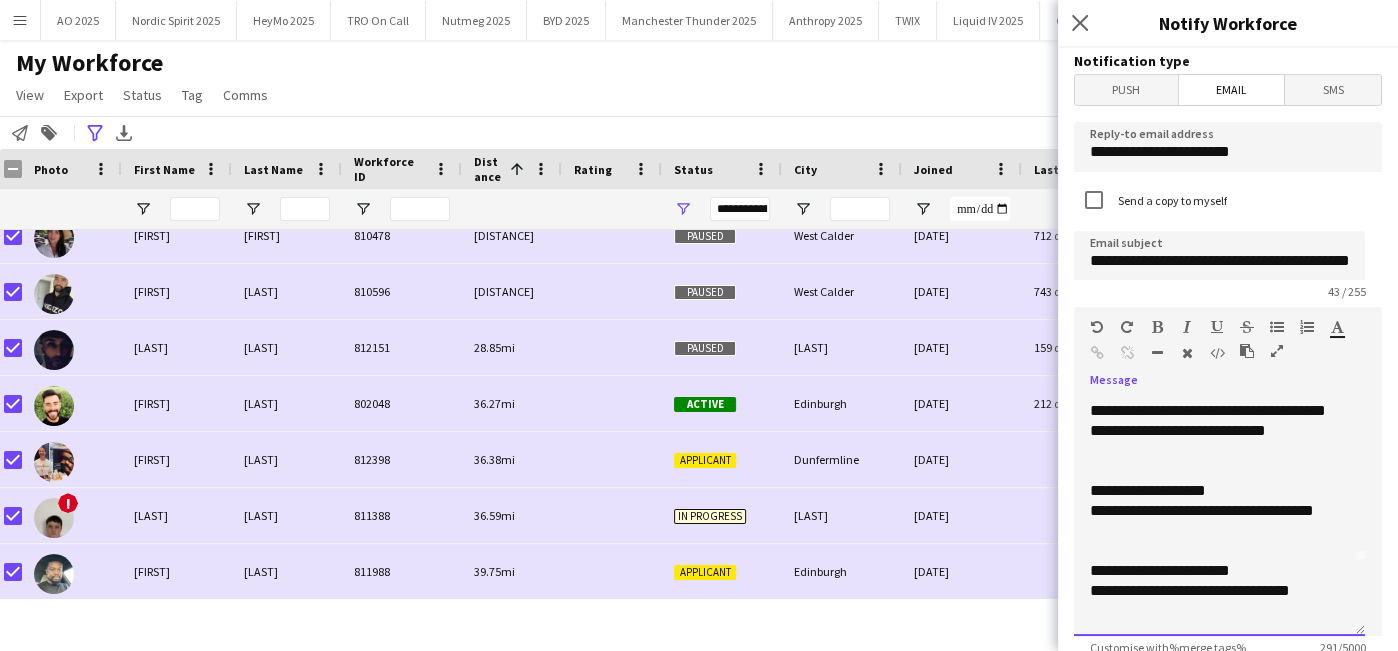 click on "**********" 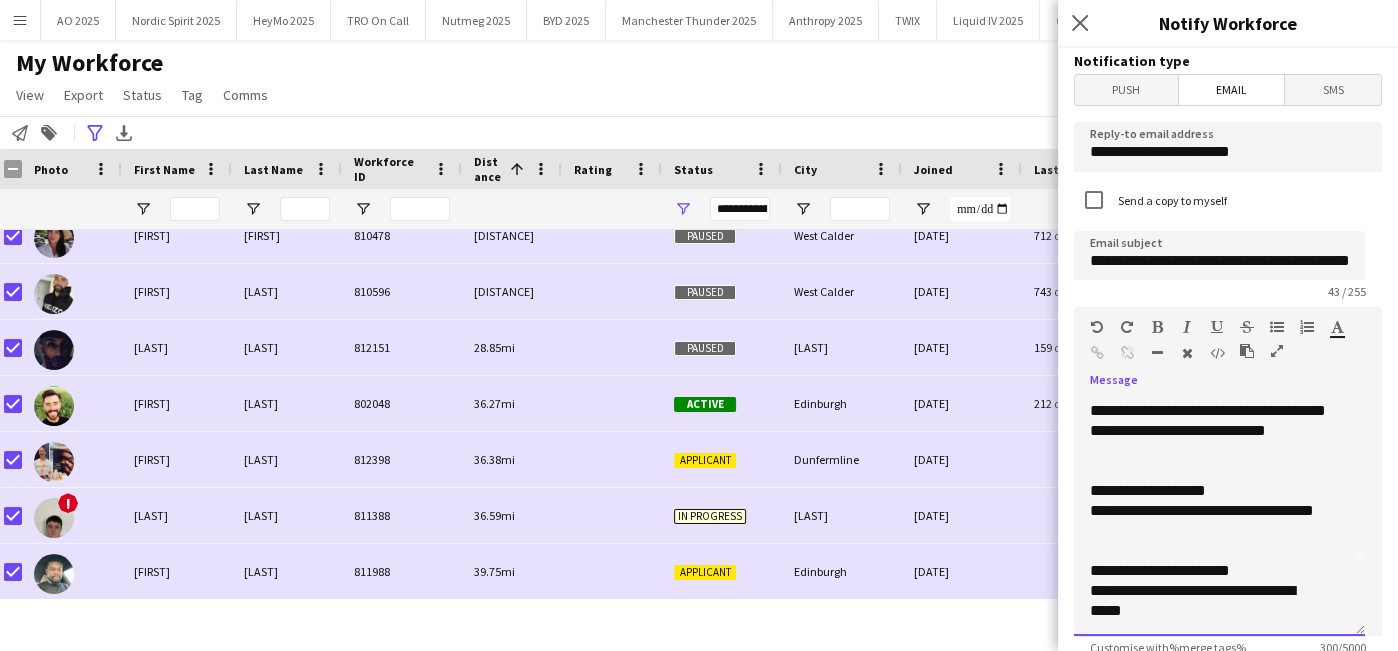 scroll, scrollTop: 82, scrollLeft: 0, axis: vertical 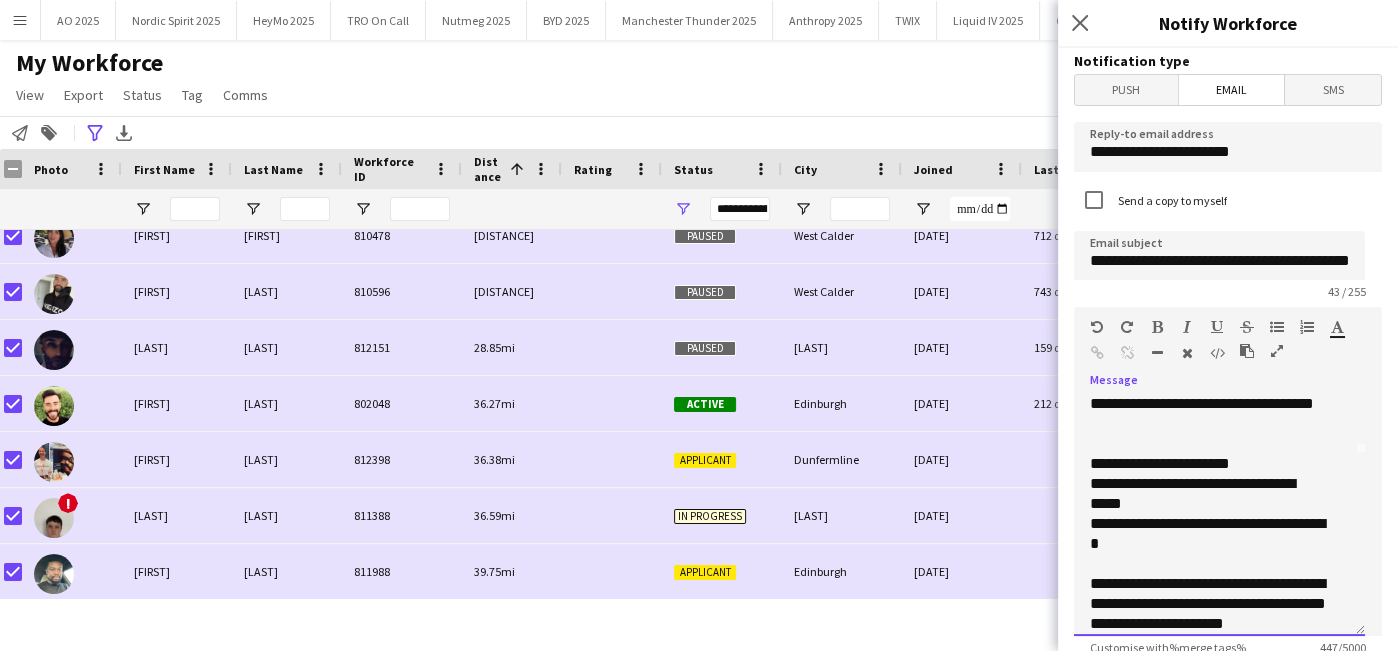 click on "**********" 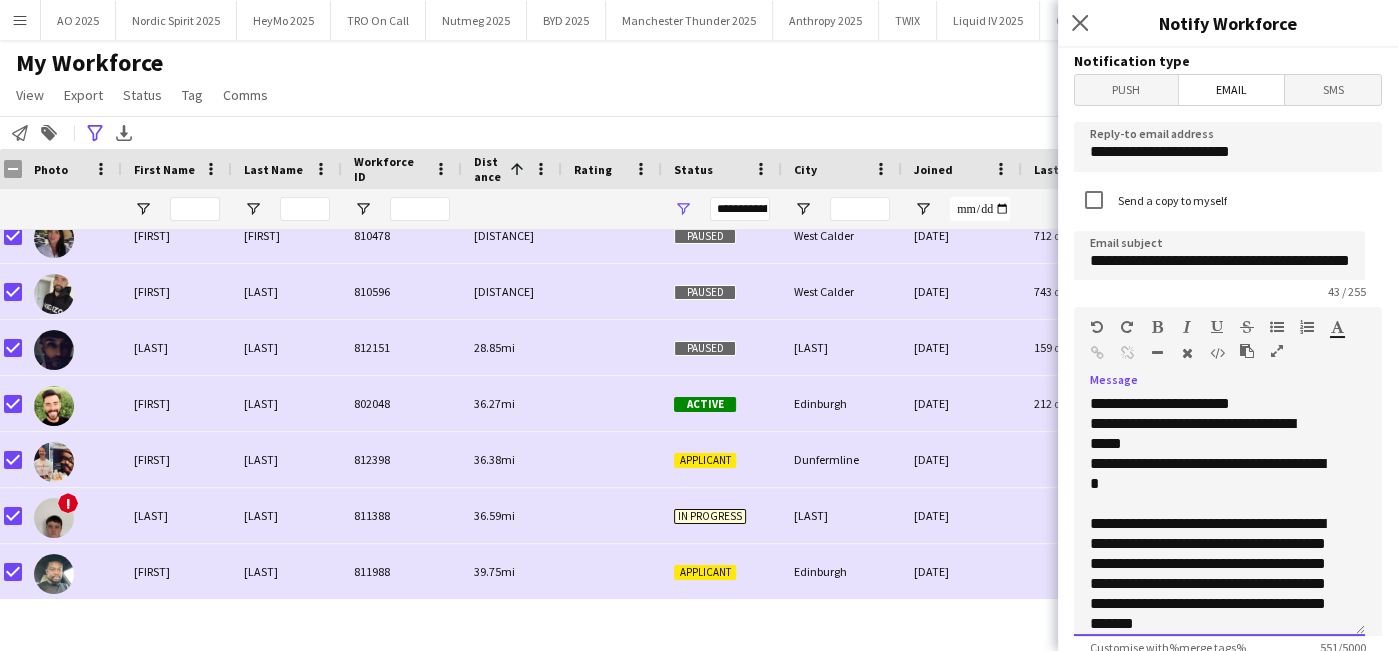 scroll, scrollTop: 262, scrollLeft: 0, axis: vertical 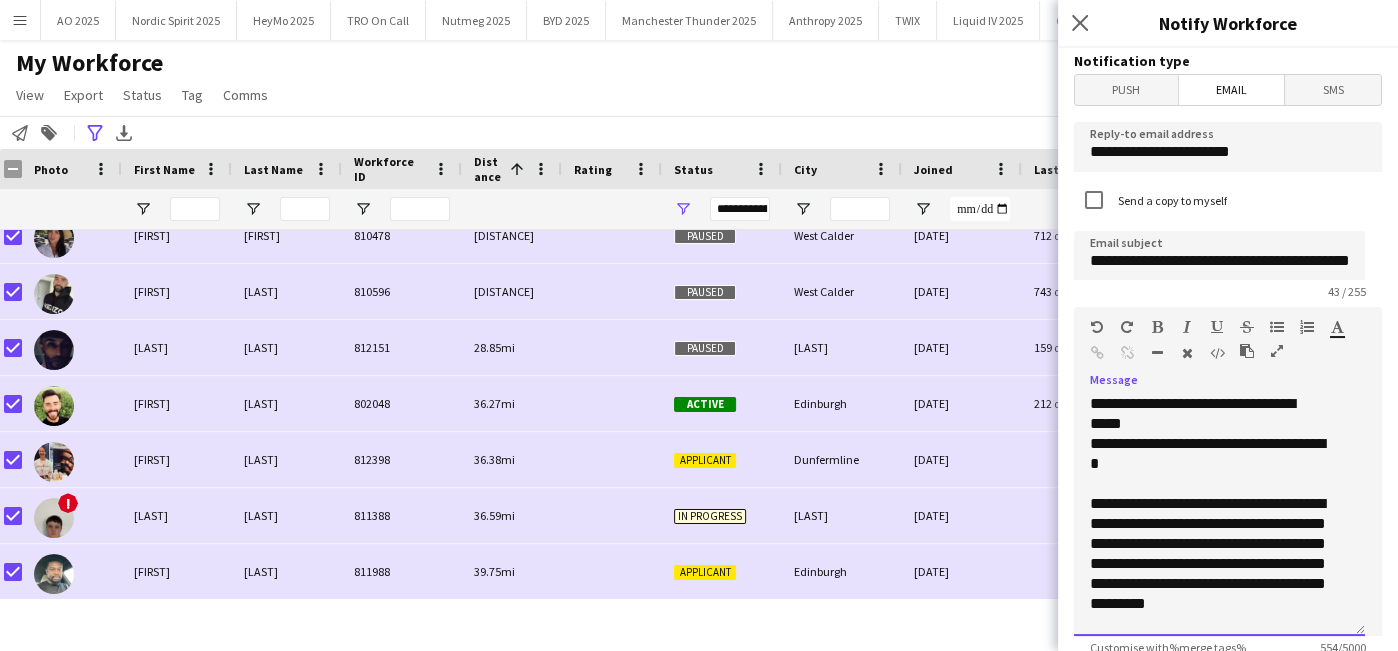 click on "**********" 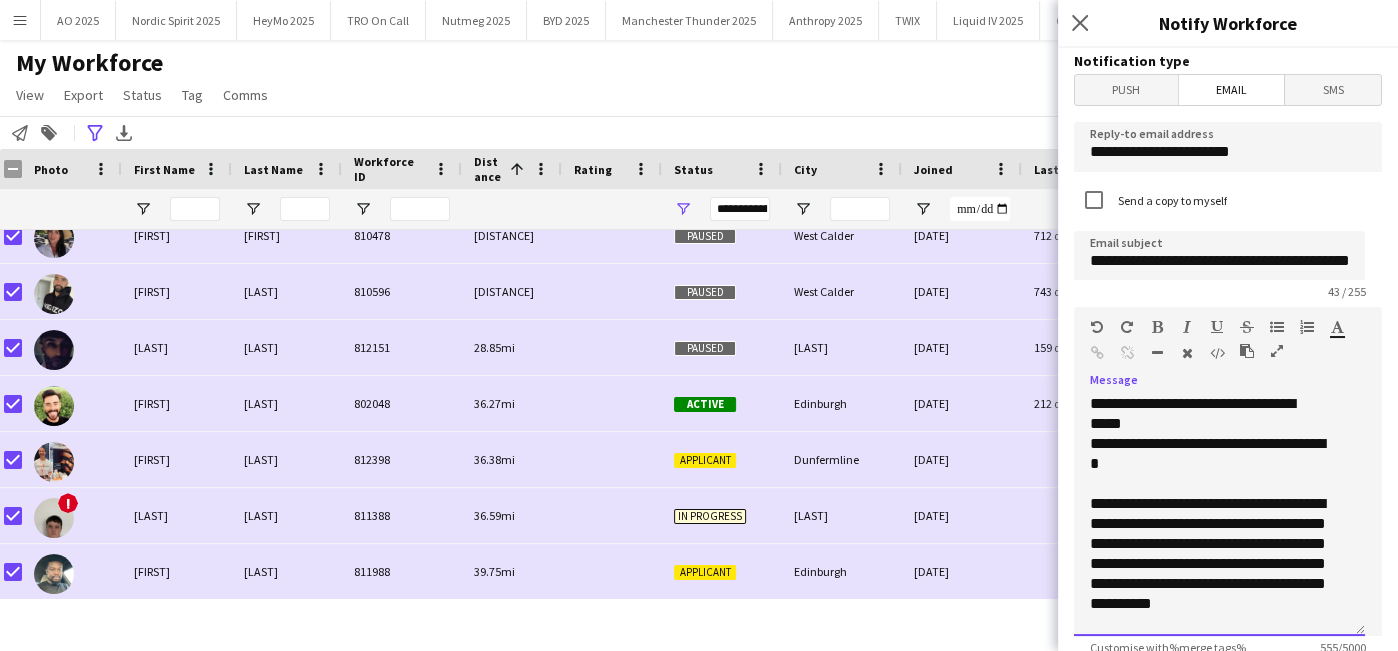 click on "**********" 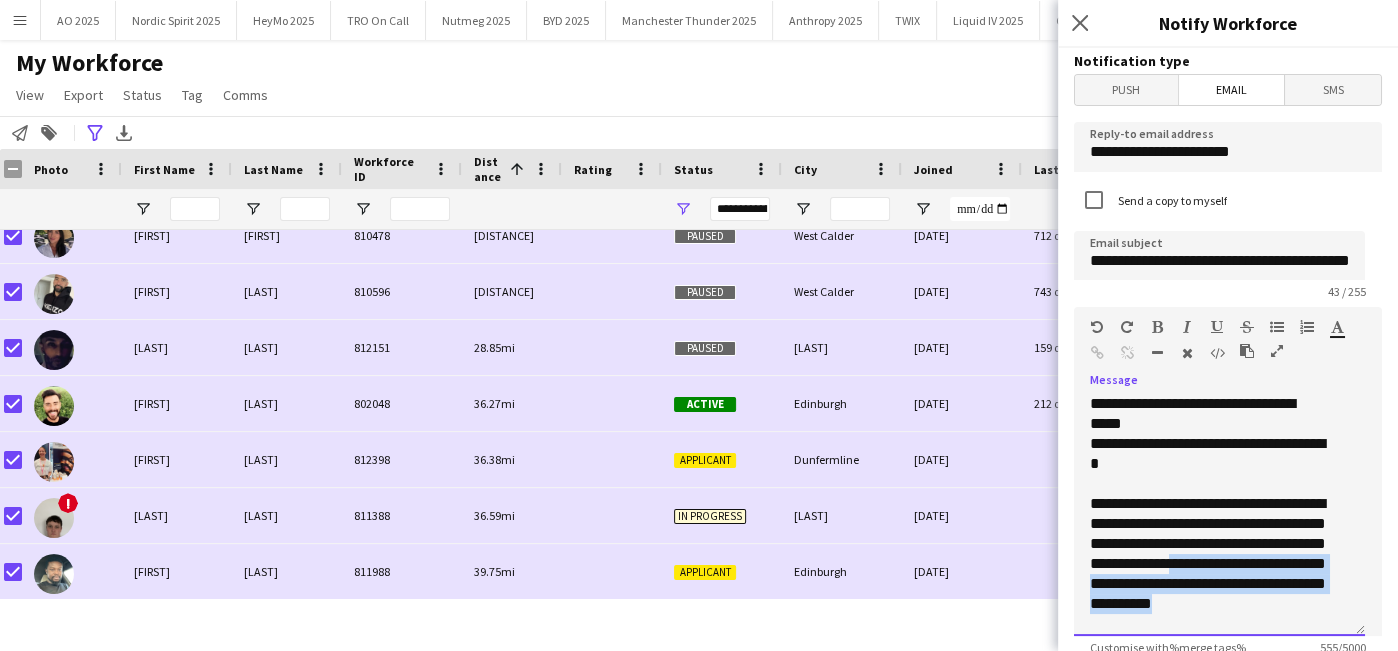 drag, startPoint x: 1209, startPoint y: 623, endPoint x: 1303, endPoint y: 567, distance: 109.41663 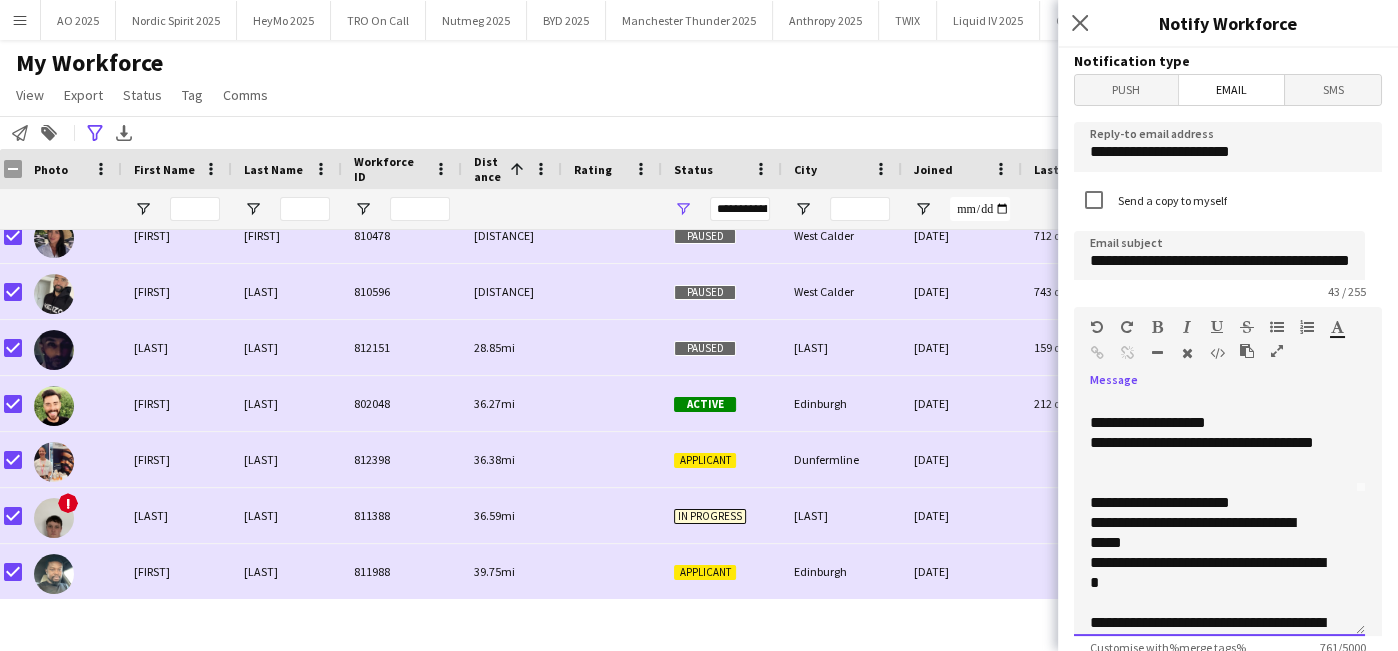 scroll, scrollTop: 137, scrollLeft: 0, axis: vertical 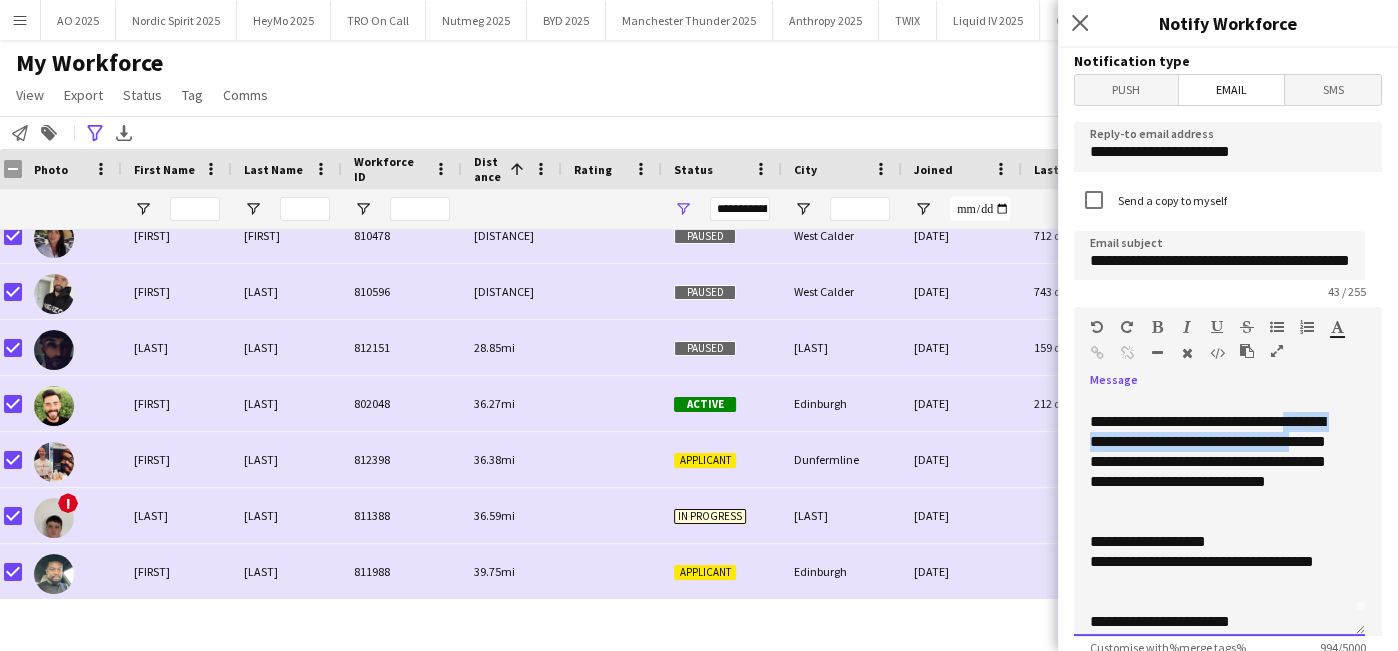 drag, startPoint x: 1088, startPoint y: 440, endPoint x: 1128, endPoint y: 467, distance: 48.259712 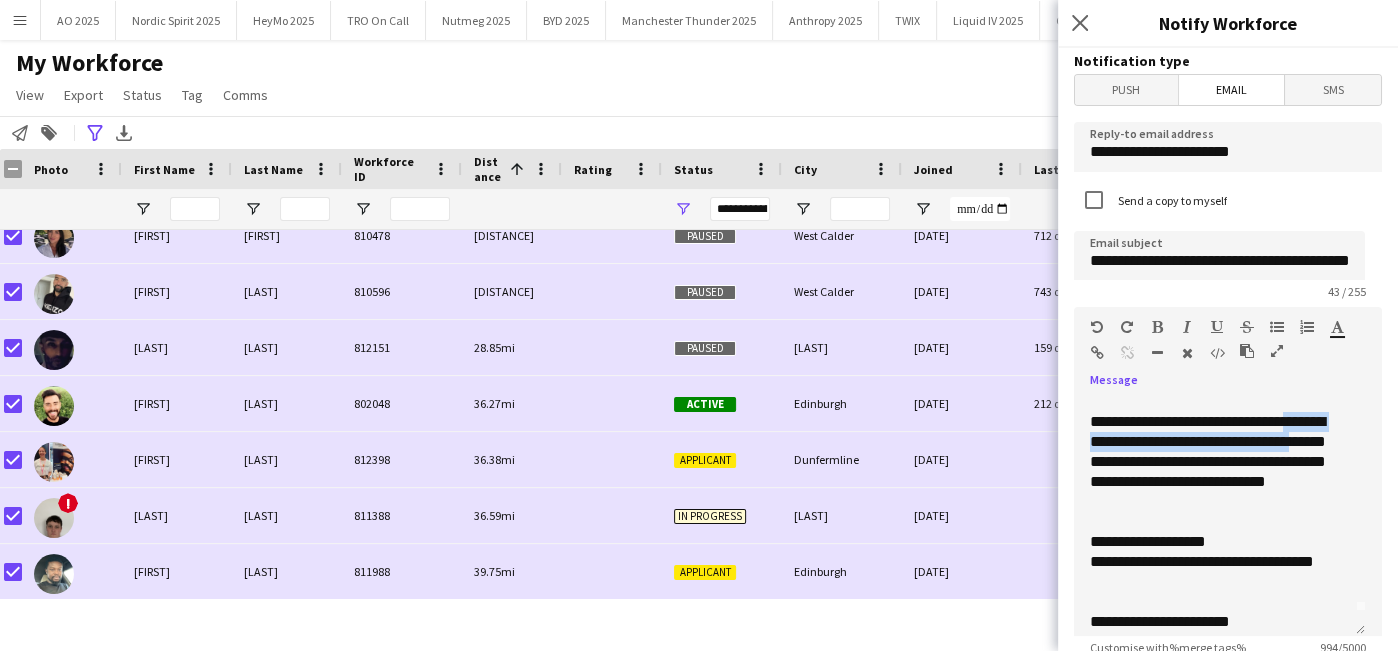 click at bounding box center [1157, 327] 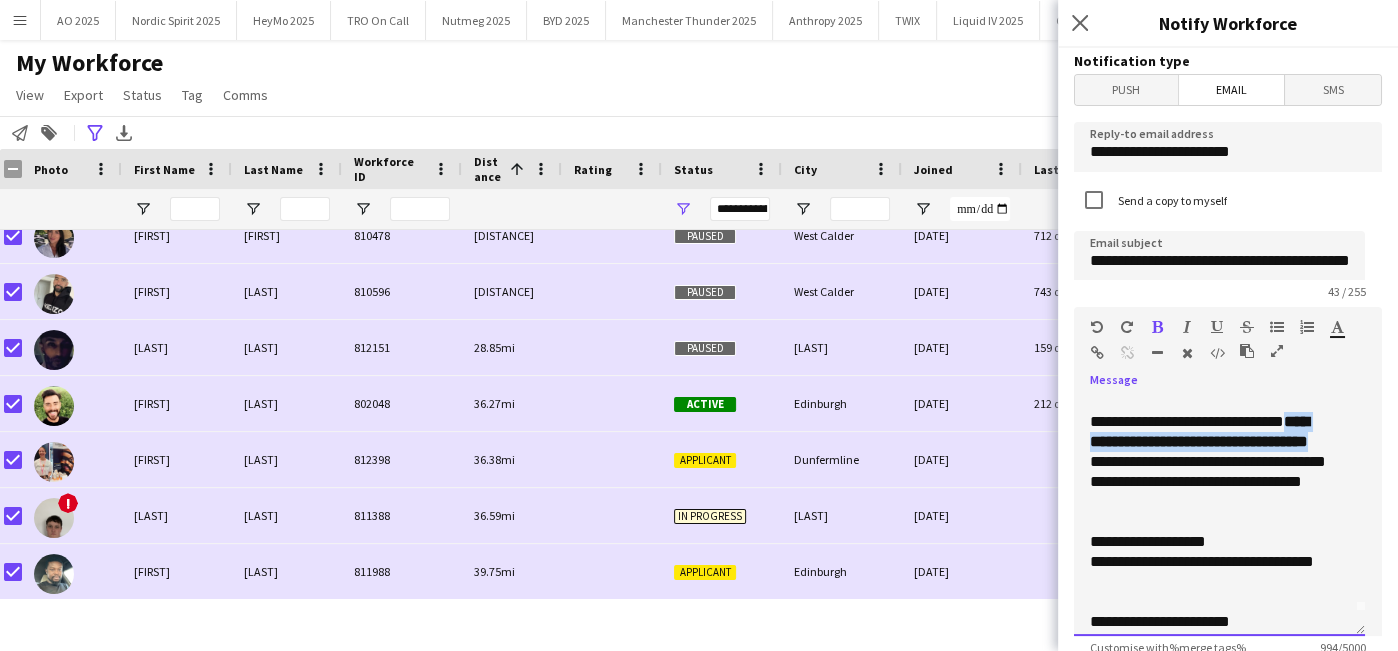 scroll, scrollTop: 66, scrollLeft: 0, axis: vertical 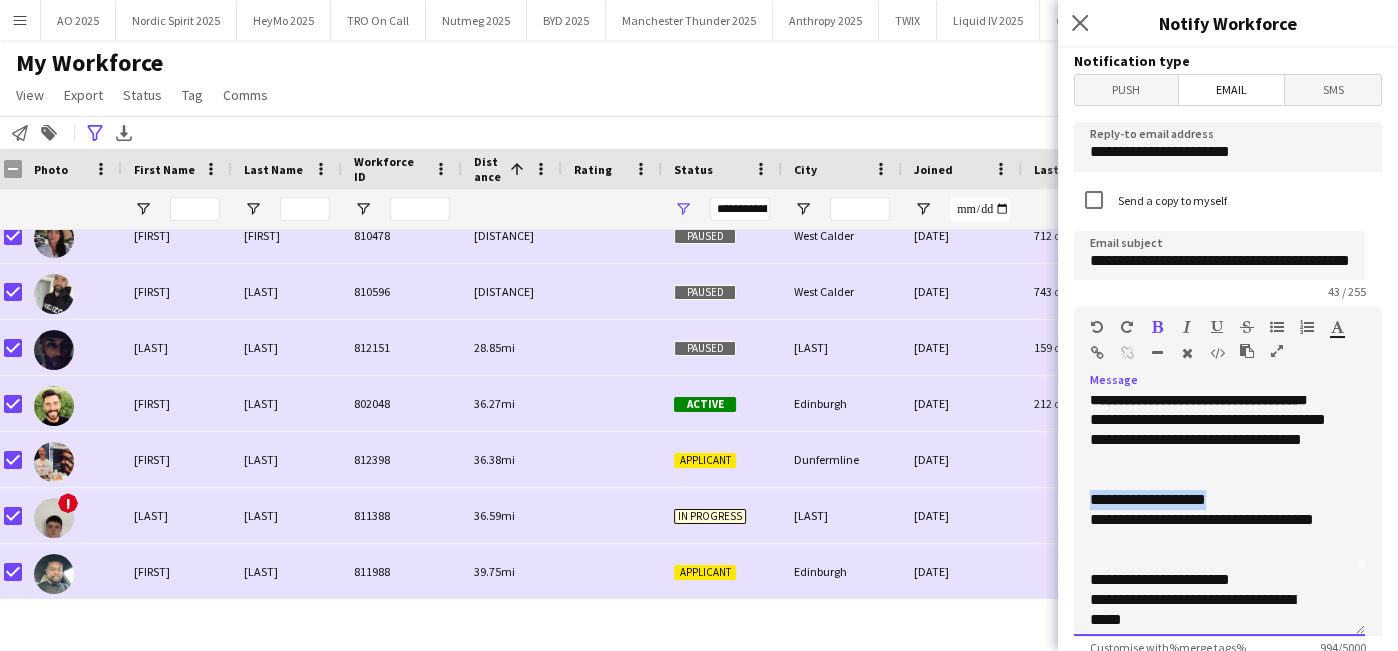 drag, startPoint x: 1091, startPoint y: 495, endPoint x: 1233, endPoint y: 497, distance: 142.01408 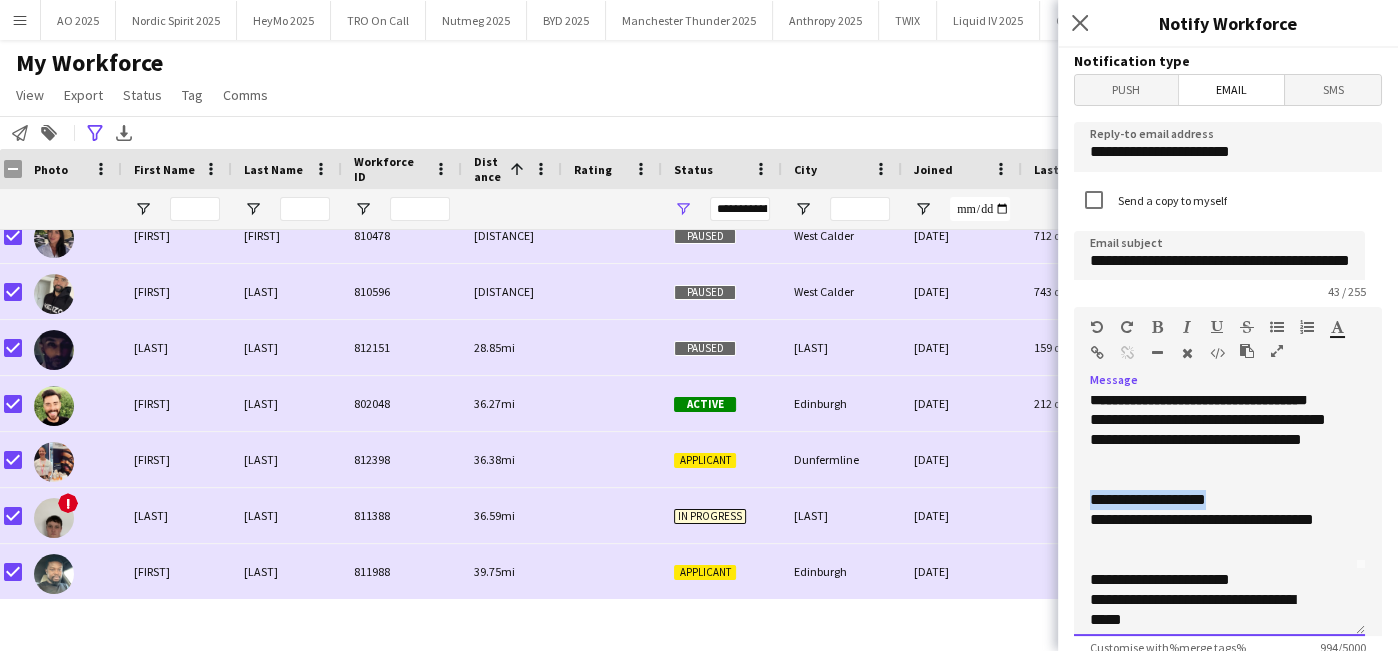 click 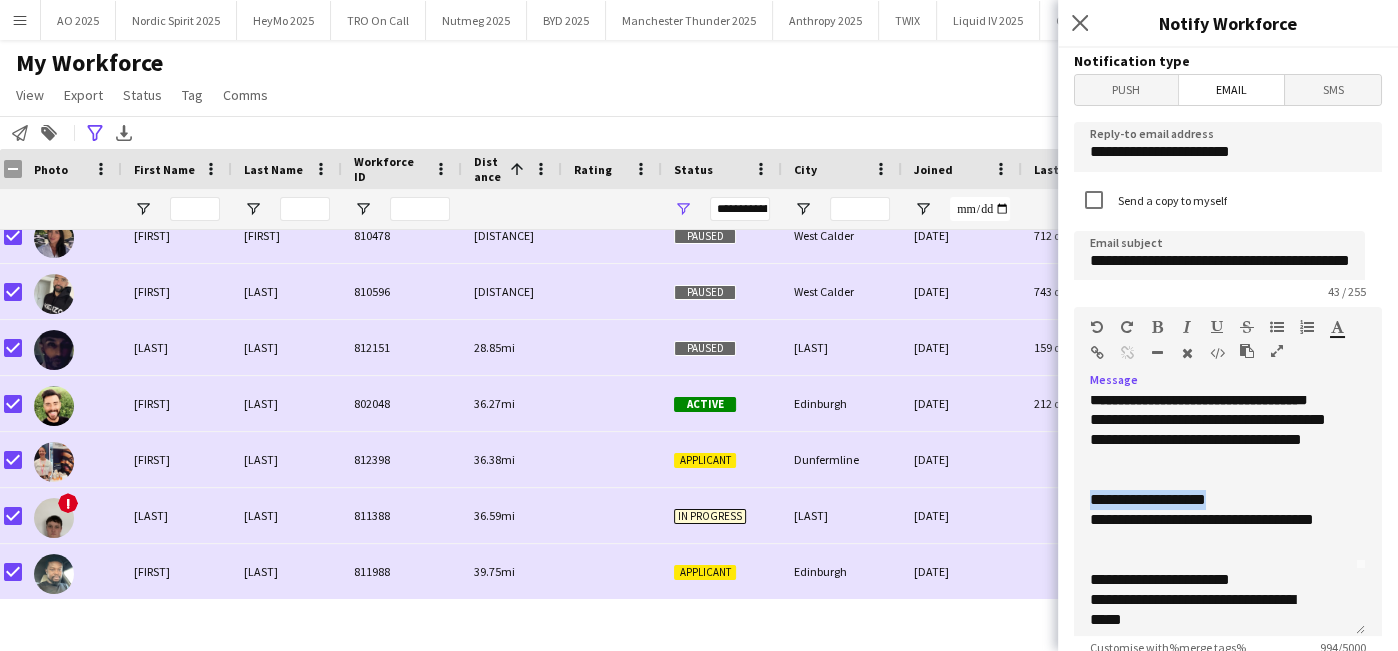 click at bounding box center (1157, 327) 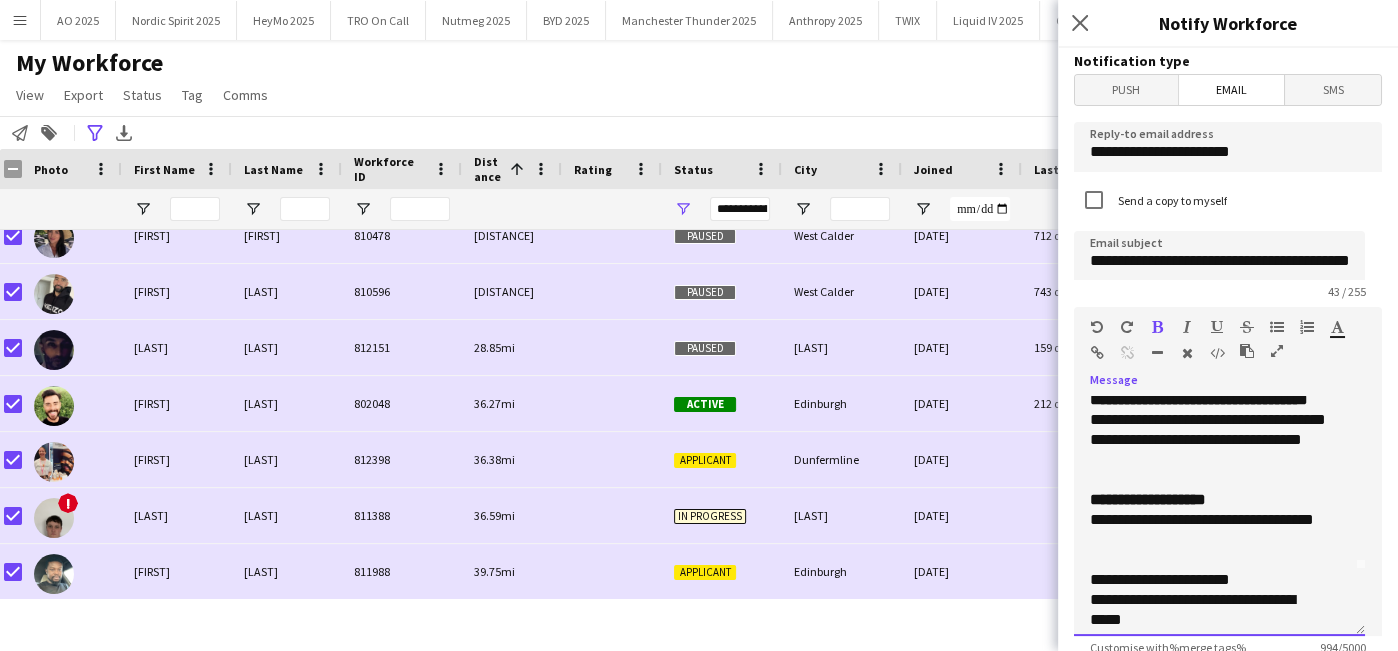 scroll, scrollTop: 161, scrollLeft: 0, axis: vertical 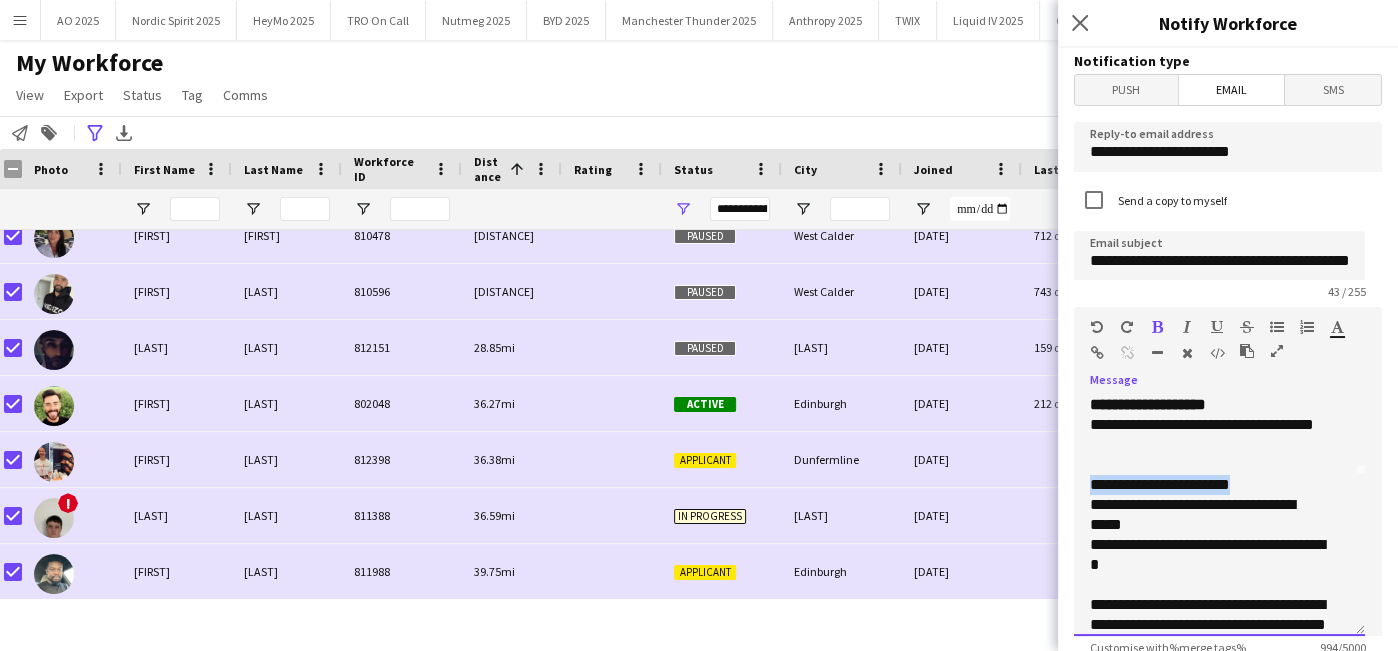 drag, startPoint x: 1090, startPoint y: 484, endPoint x: 1256, endPoint y: 482, distance: 166.01205 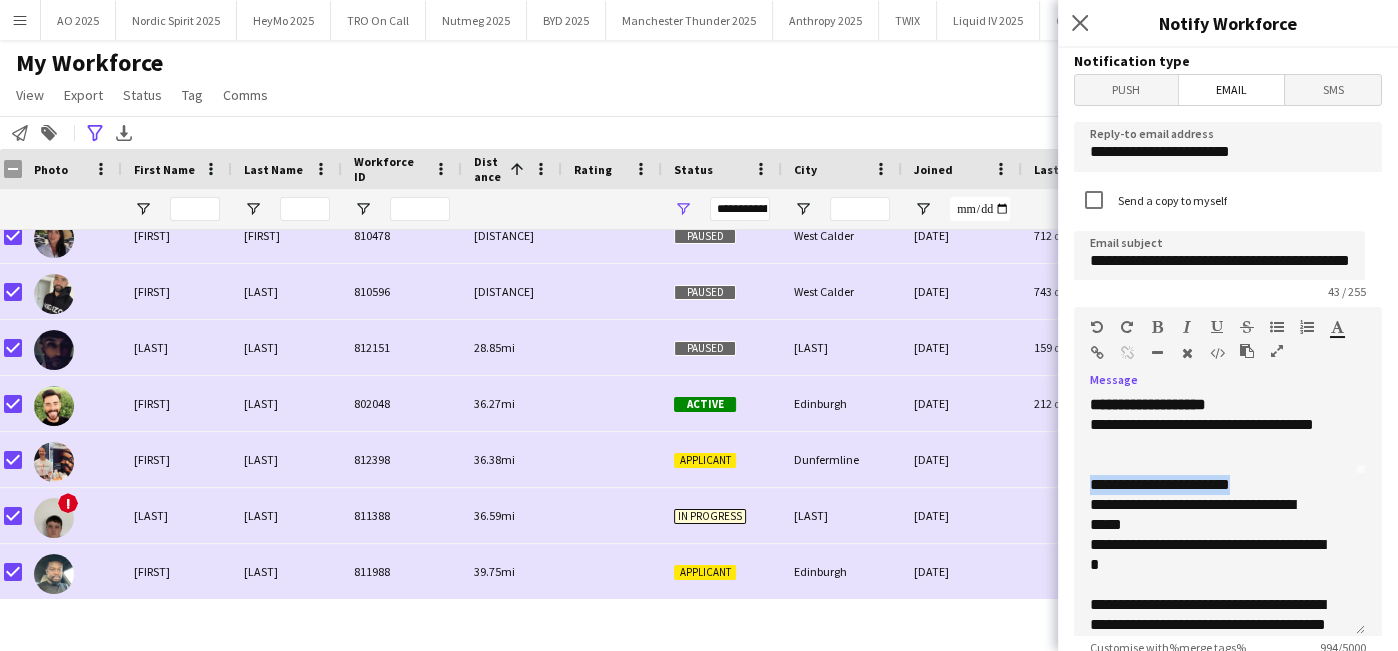 click at bounding box center (1157, 327) 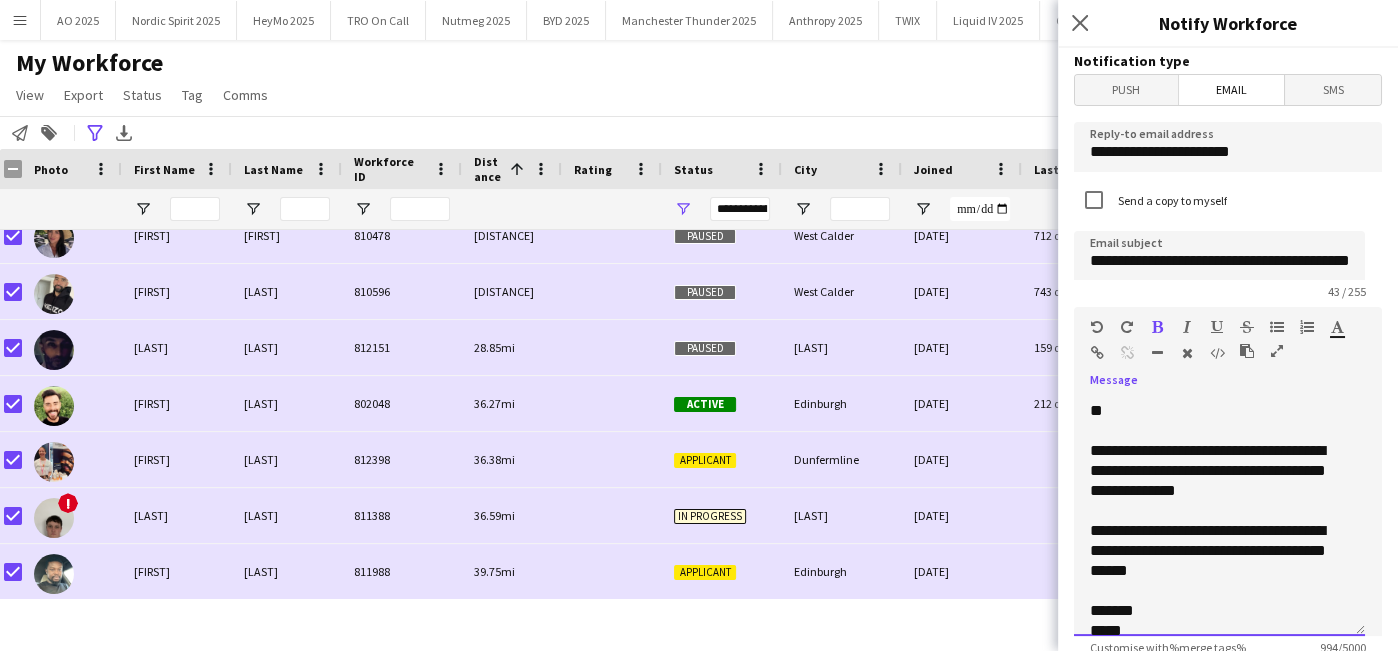 scroll, scrollTop: 695, scrollLeft: 0, axis: vertical 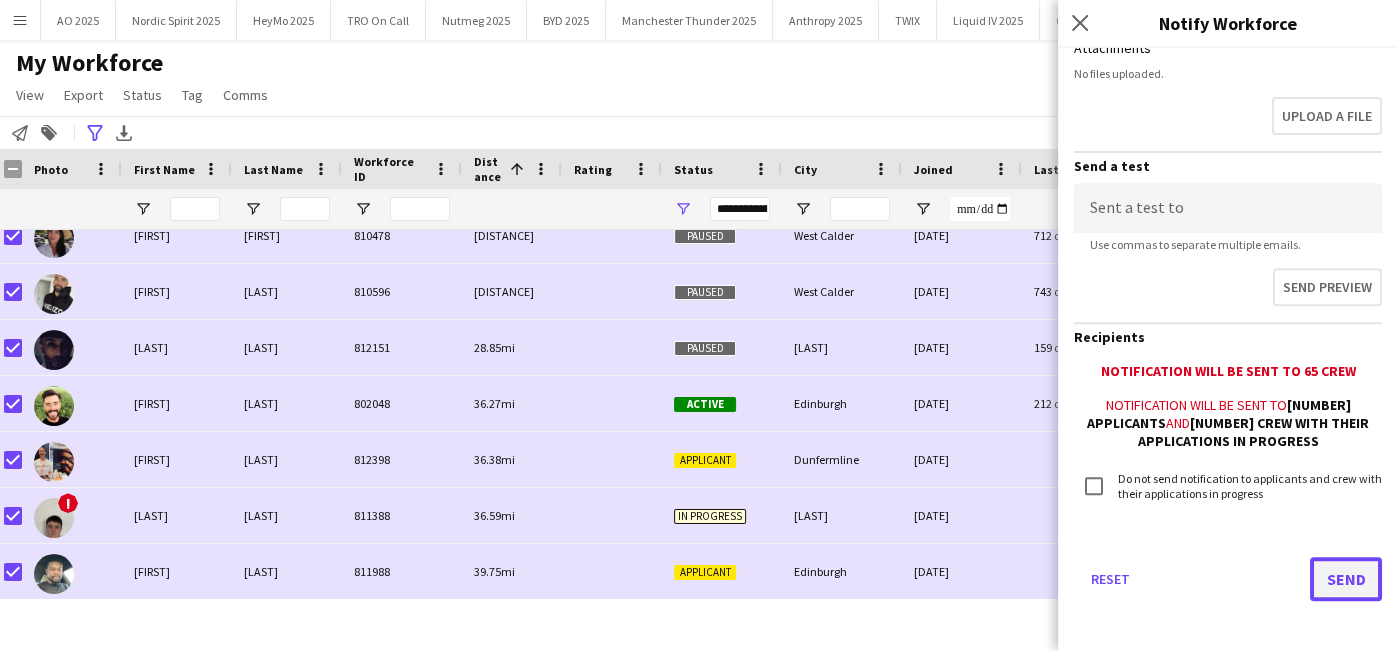 click on "Send" 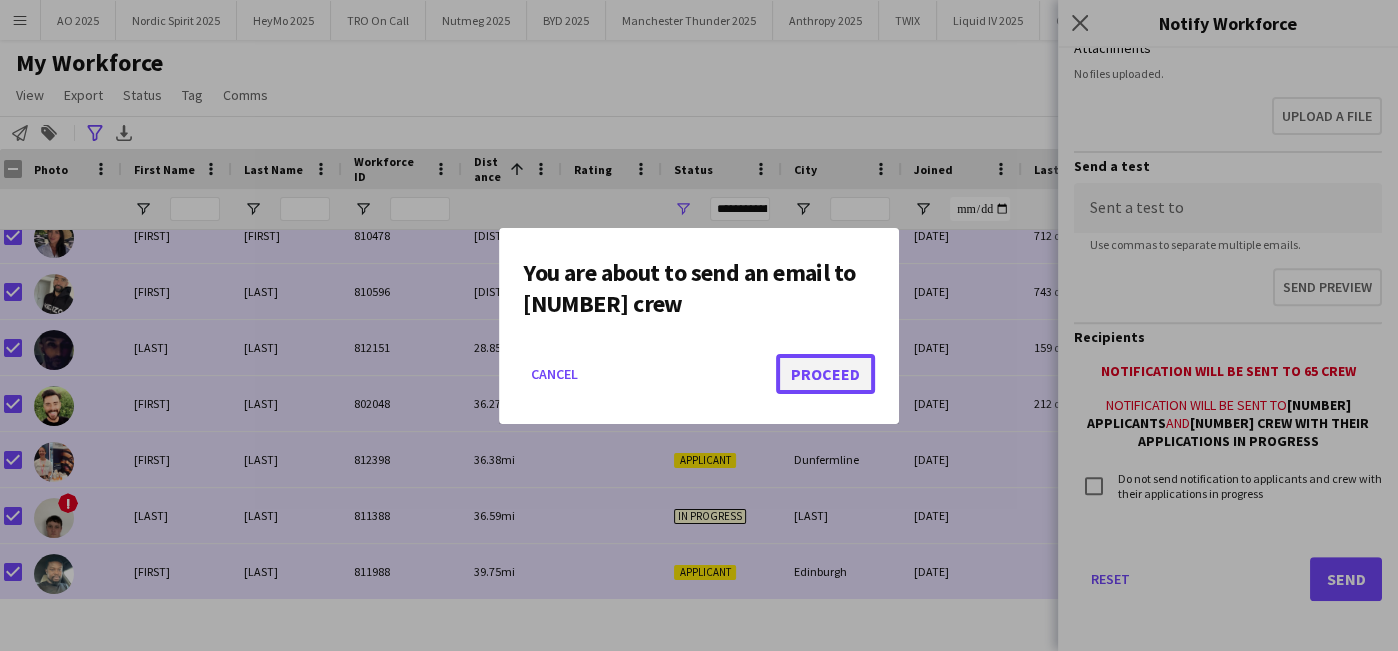 click on "Proceed" 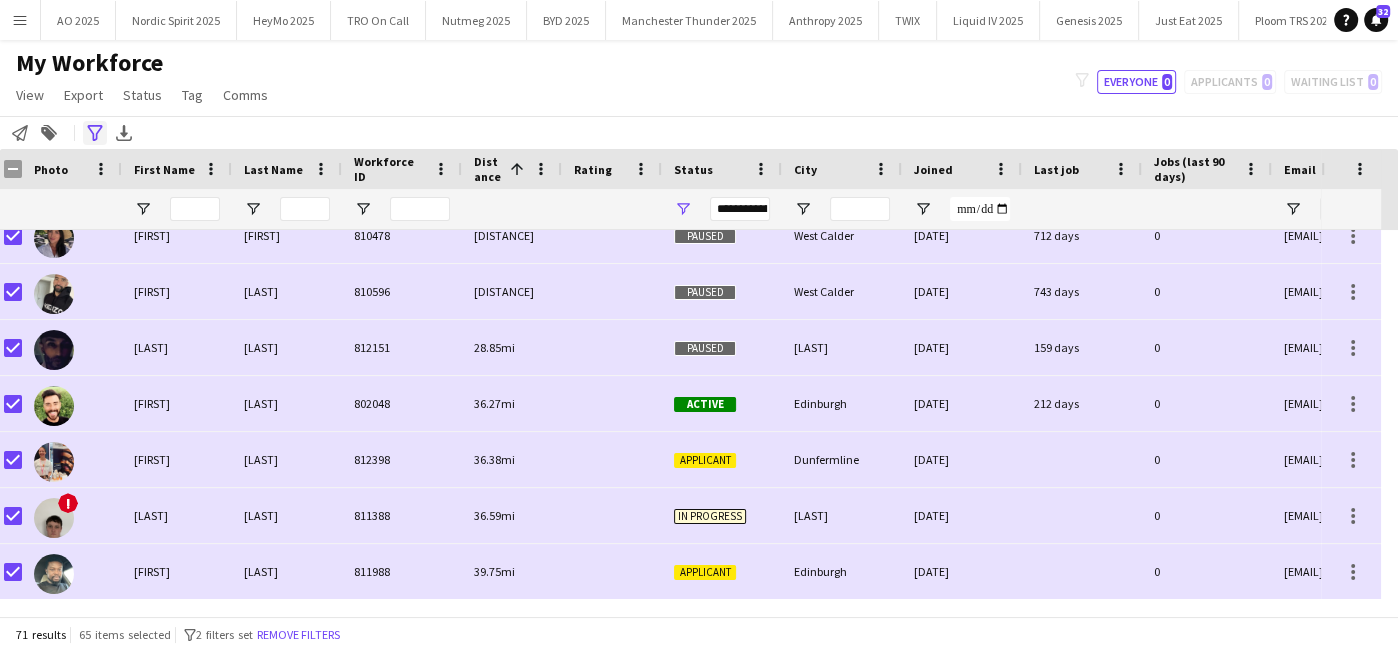 click on "Advanced filters" 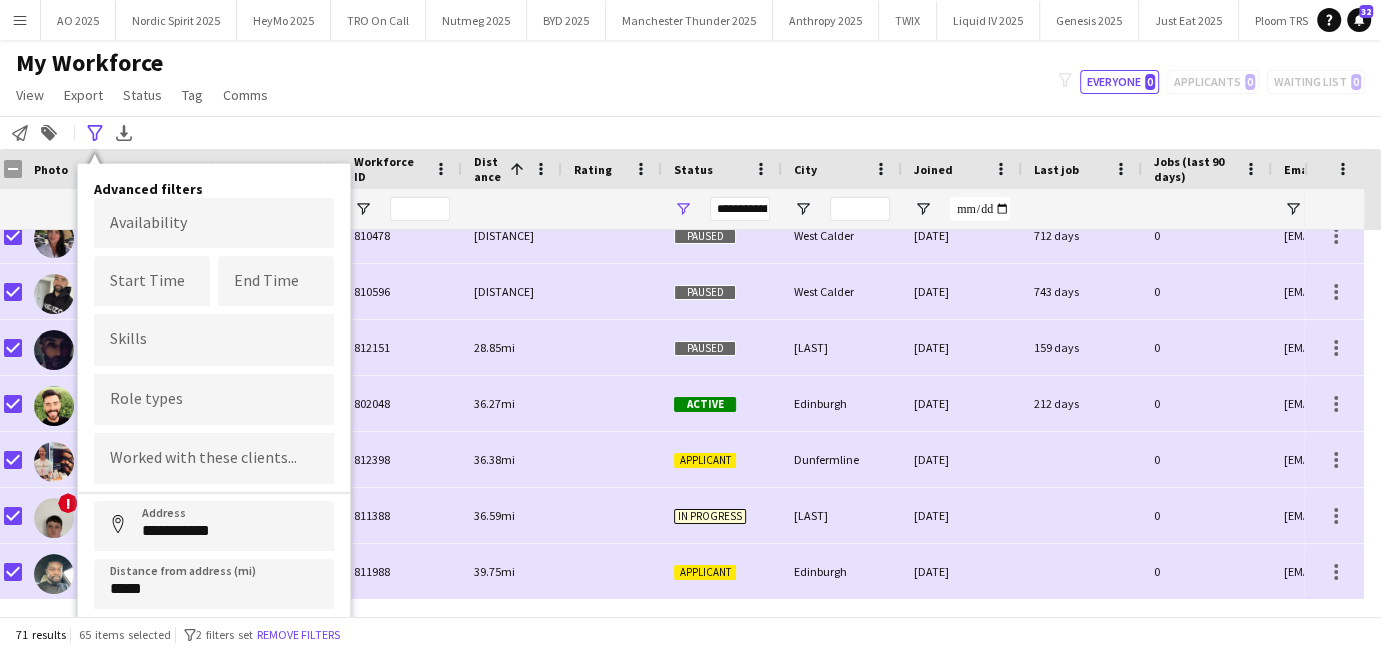 click on "My Workforce   View   Views  Default view Compliance Log New view Update view Delete view Edit name Customise view Customise filters Reset Filters Reset View Reset All  Export  New starters report Export as XLSX Export as PDF  Status  Edit  Tag  New tag  Edit tag  Amazon (5) CPM (1151) Genesis (25) MINI Plant (0) Nordic Spirit (1) Ploom (222) Test (0) TRO (9) TRS (20) Under Armour (1)  Add to tag  Amazon (5) CPM (1151) Genesis (25) MINI Plant (0) Nordic Spirit (1) Ploom (222) Test (0) TRO (9) TRS (20) Under Armour (1)  Untag  Amazon (5) CPM (1151) Genesis (25) MINI Plant (0) Nordic Spirit (1) Ploom (222) Test (0) TRO (9) TRS (20) Under Armour (1)  Tag chat  Amazon (5) CPM (1151) Genesis (25) MINI Plant (0) Nordic Spirit (1) Ploom (222) Test (0) TRO (9) TRS (20) Under Armour (1)  Tag share page  Amazon (5) CPM (1151) Genesis (25) MINI Plant (0) Nordic Spirit (1) Ploom (222) Test (0) TRO (9) TRS (20) Under Armour (1)  Comms  Send notification
filter-1
0   0" 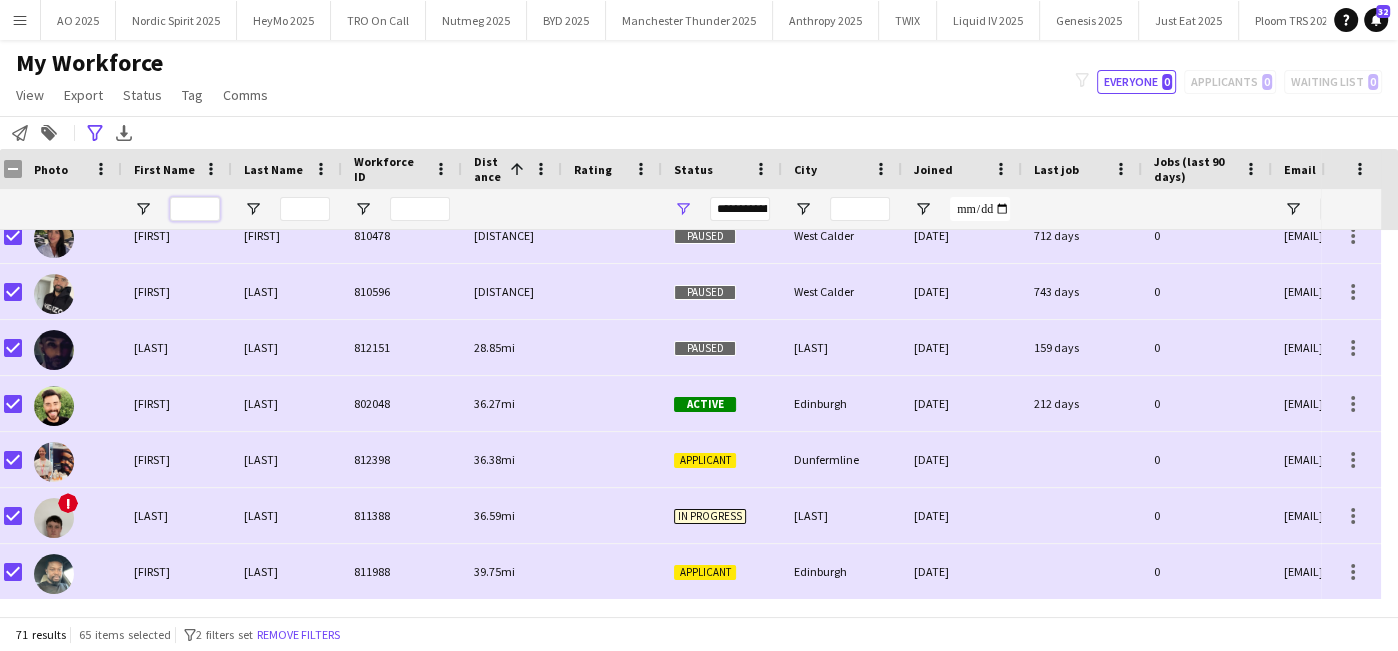 click at bounding box center [195, 209] 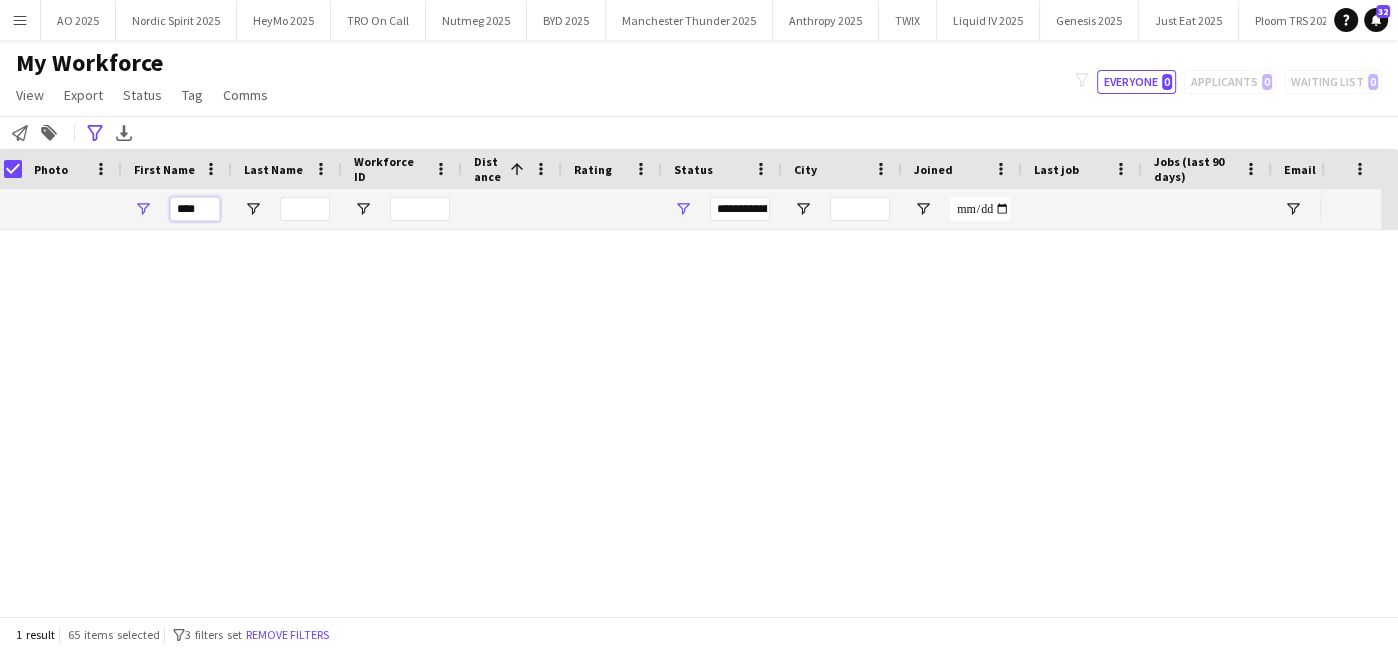 scroll, scrollTop: 0, scrollLeft: 0, axis: both 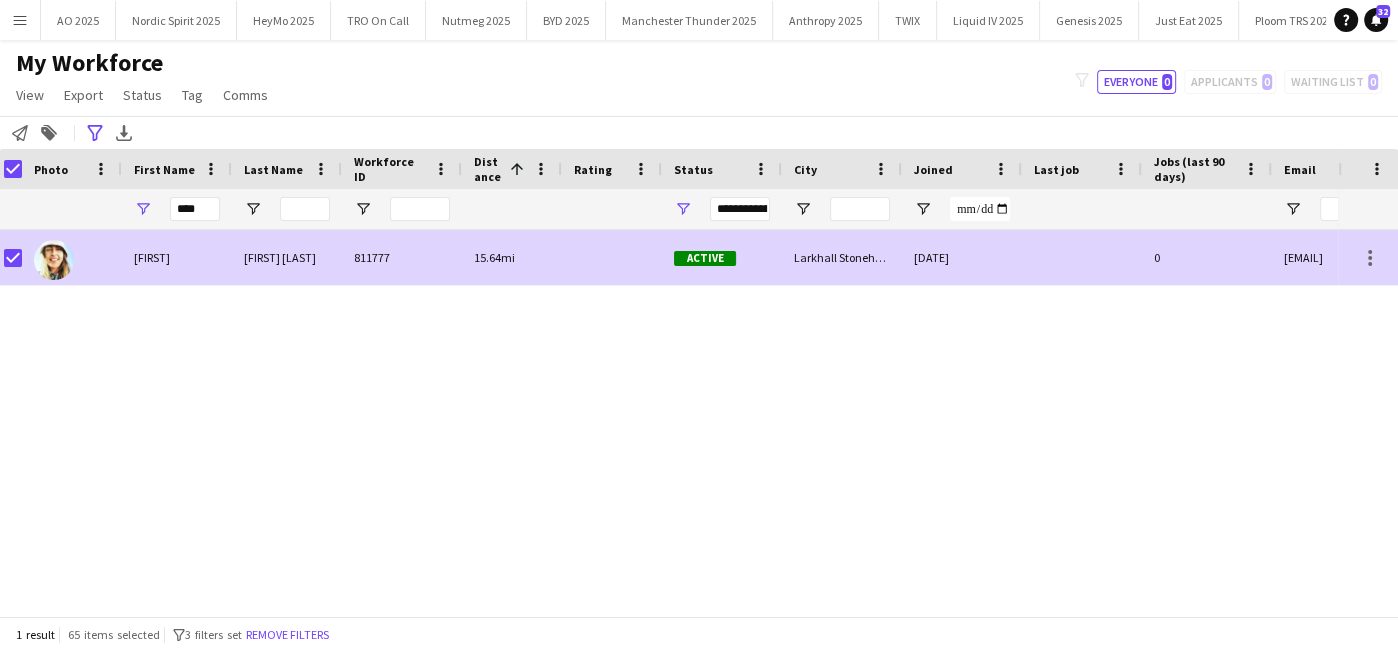 click at bounding box center [72, 257] 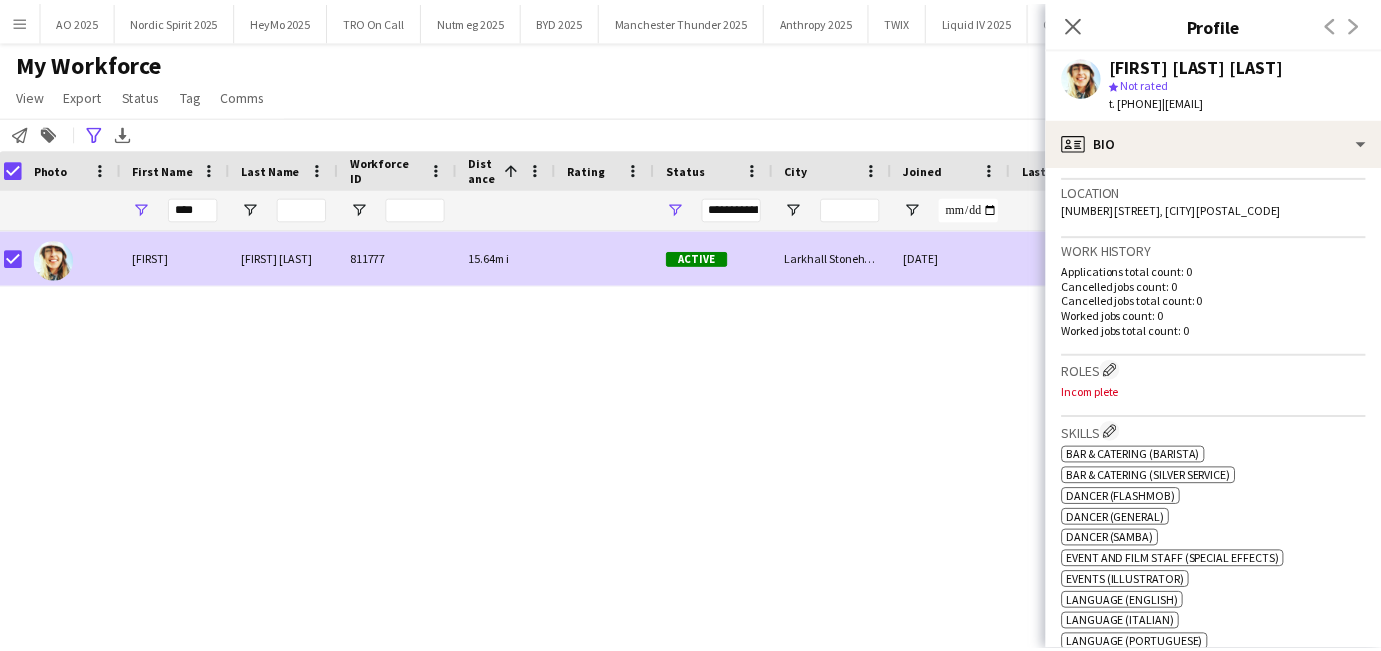 scroll, scrollTop: 377, scrollLeft: 0, axis: vertical 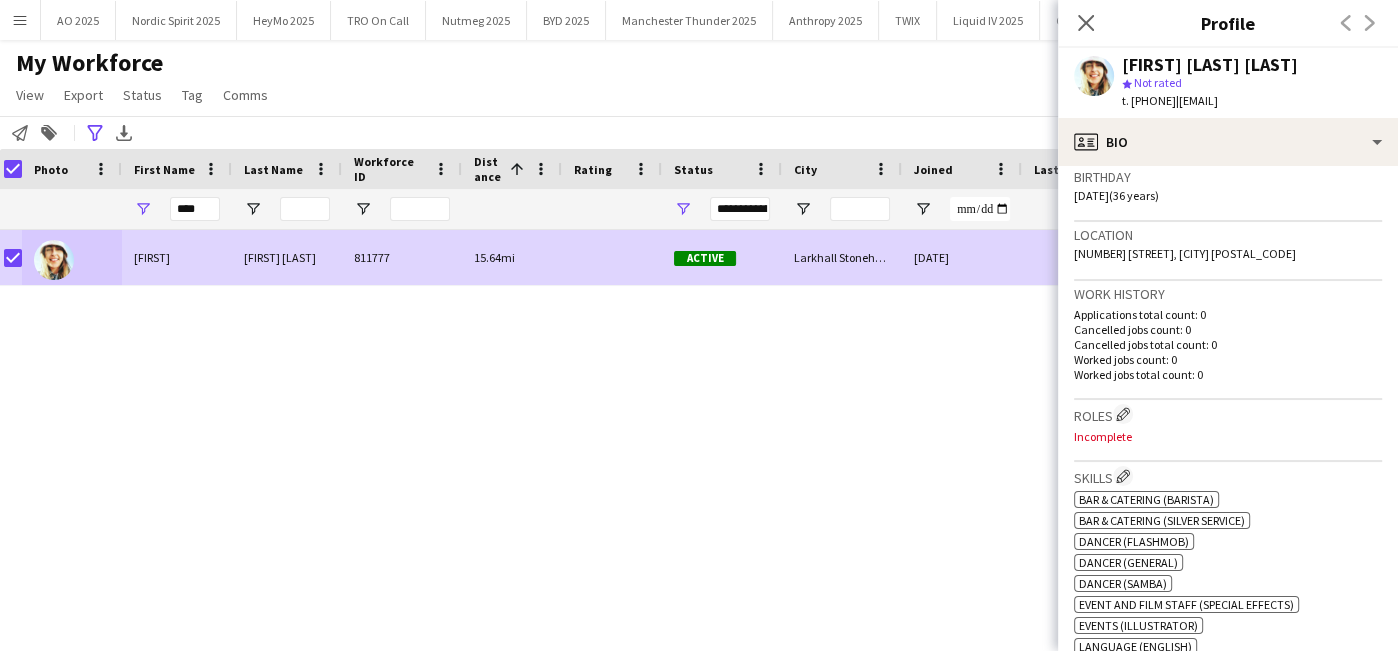 click on "Sara Cooper da Silva 811777 15.64mi Active Larkhall Stonehouse 05-08-2024 0 s.cooperdasilva@gmail.com" at bounding box center [669, 414] 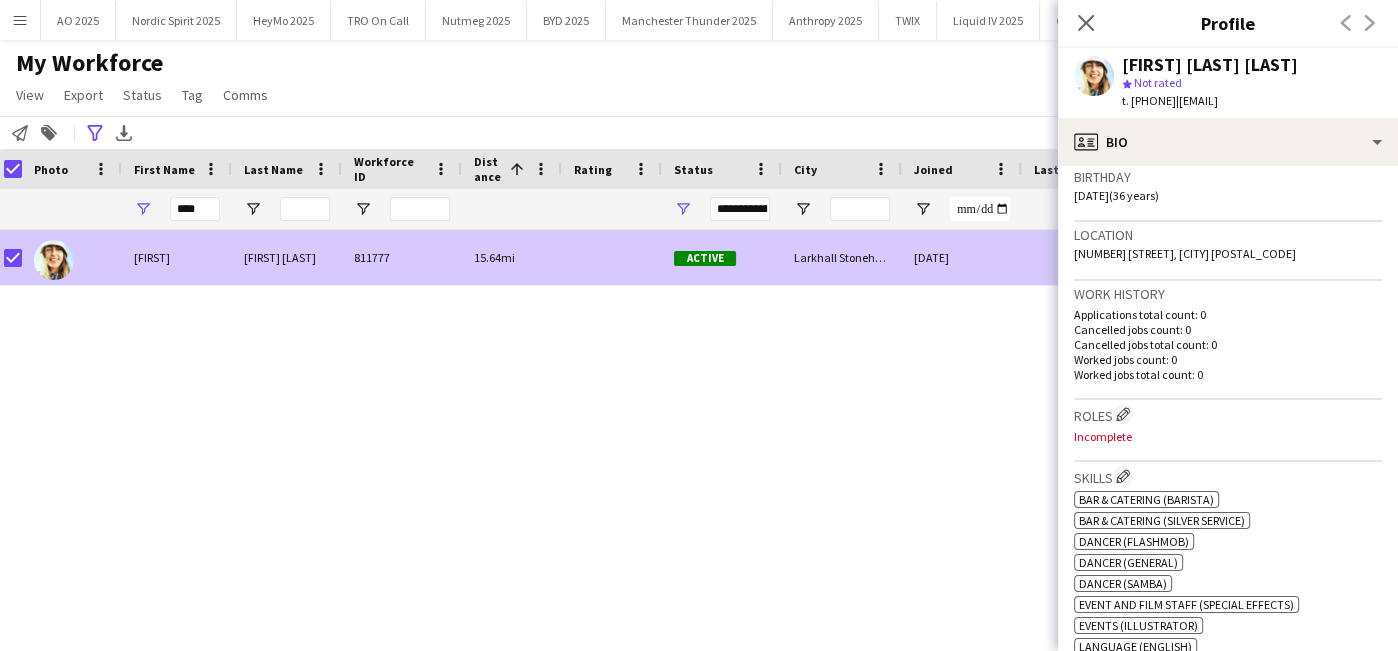 click on "15.64mi" at bounding box center (512, 257) 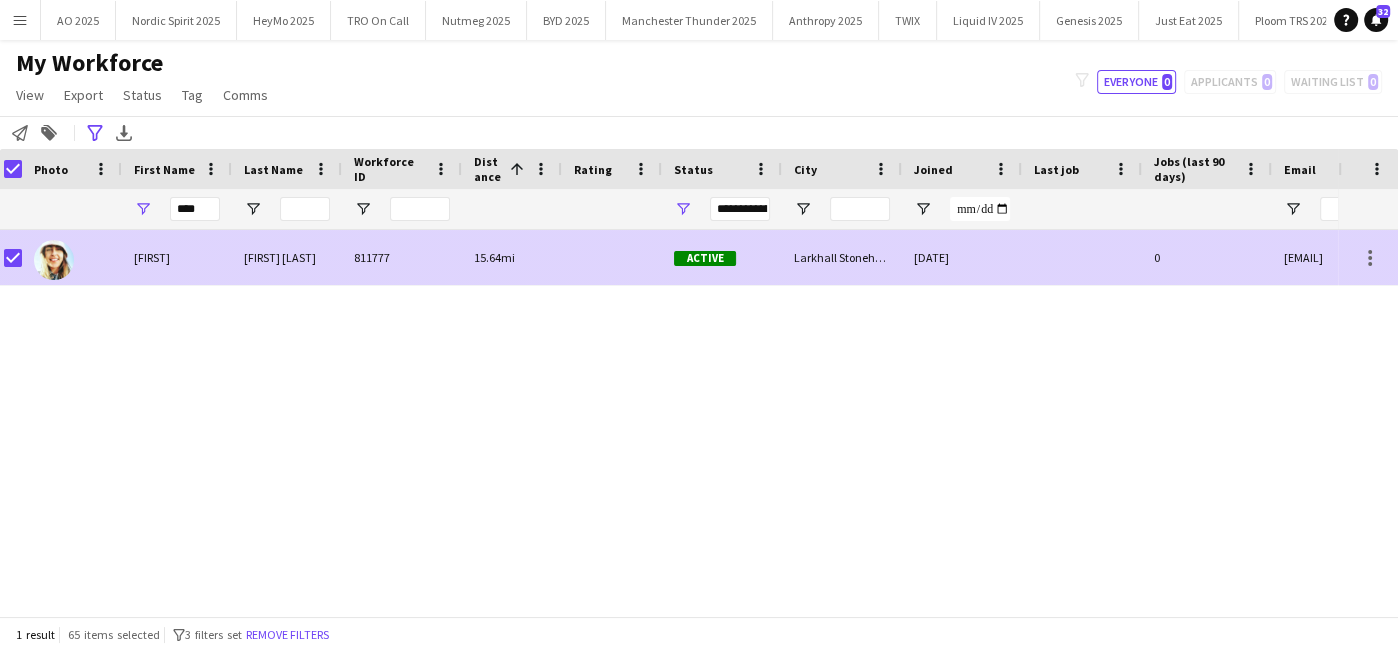 click on "15.64mi" at bounding box center [512, 257] 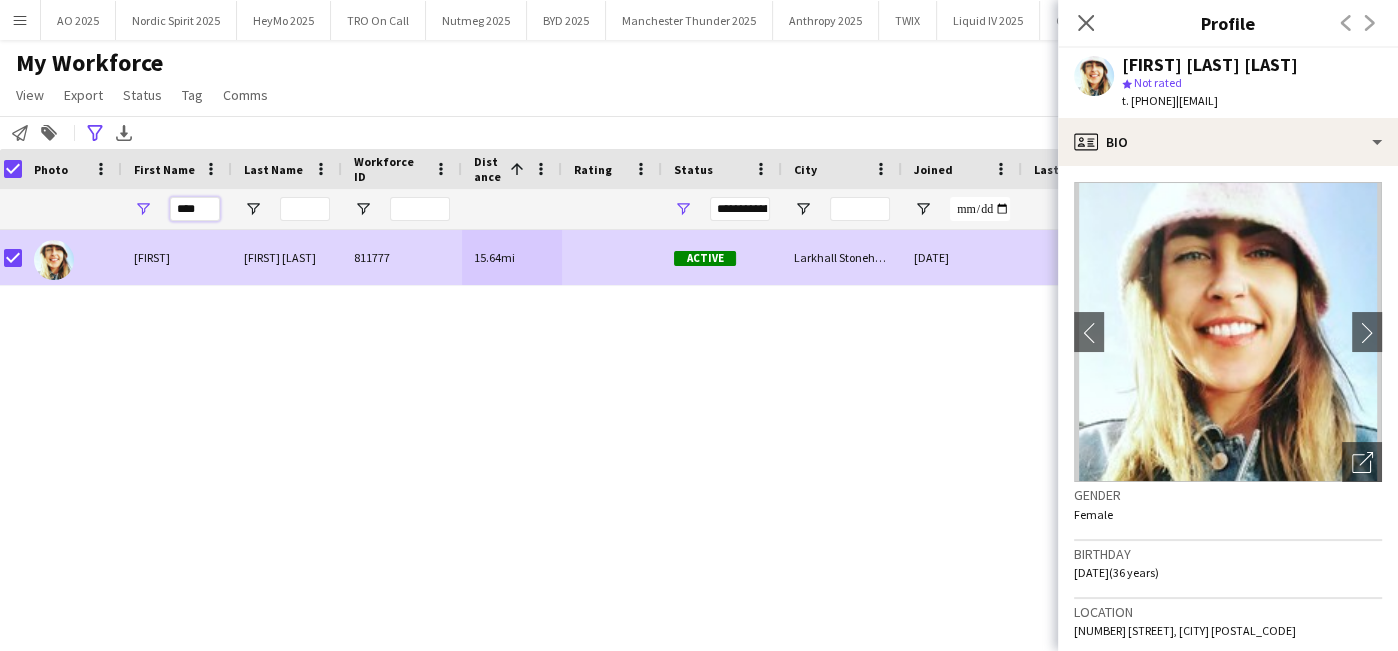drag, startPoint x: 205, startPoint y: 198, endPoint x: 77, endPoint y: 211, distance: 128.65846 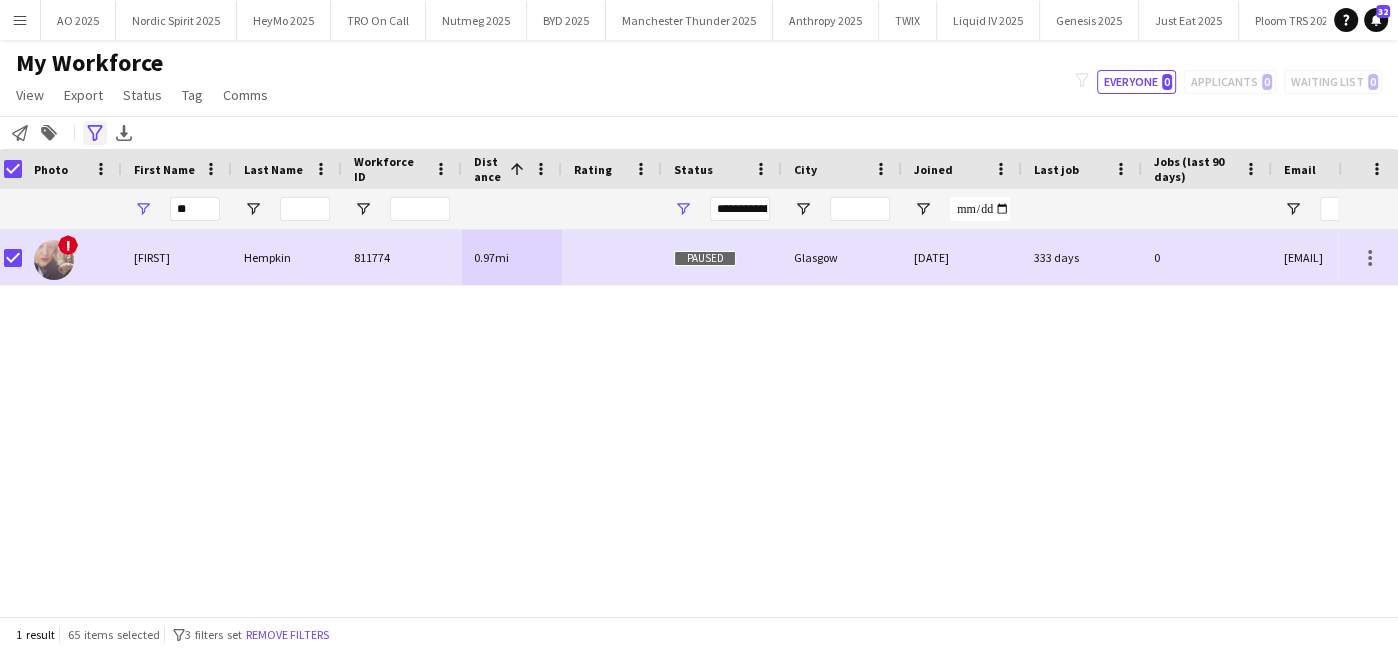 click on "Advanced filters" 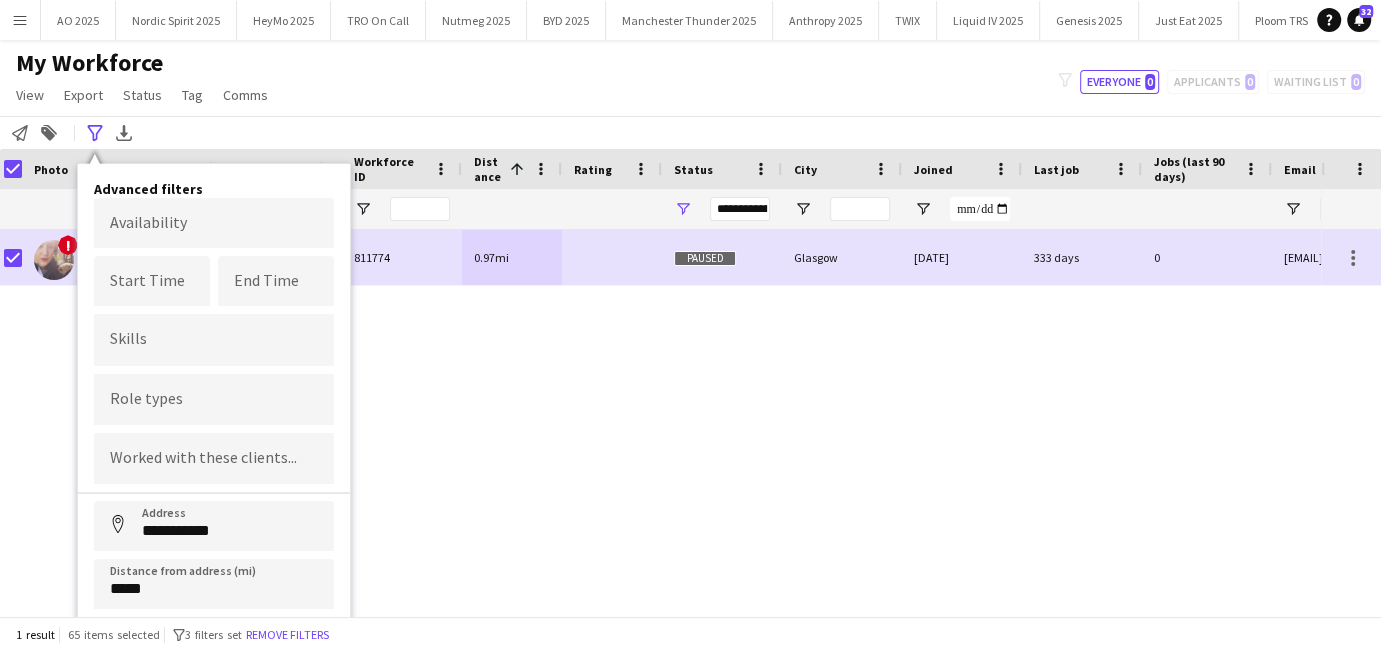 scroll, scrollTop: 41, scrollLeft: 0, axis: vertical 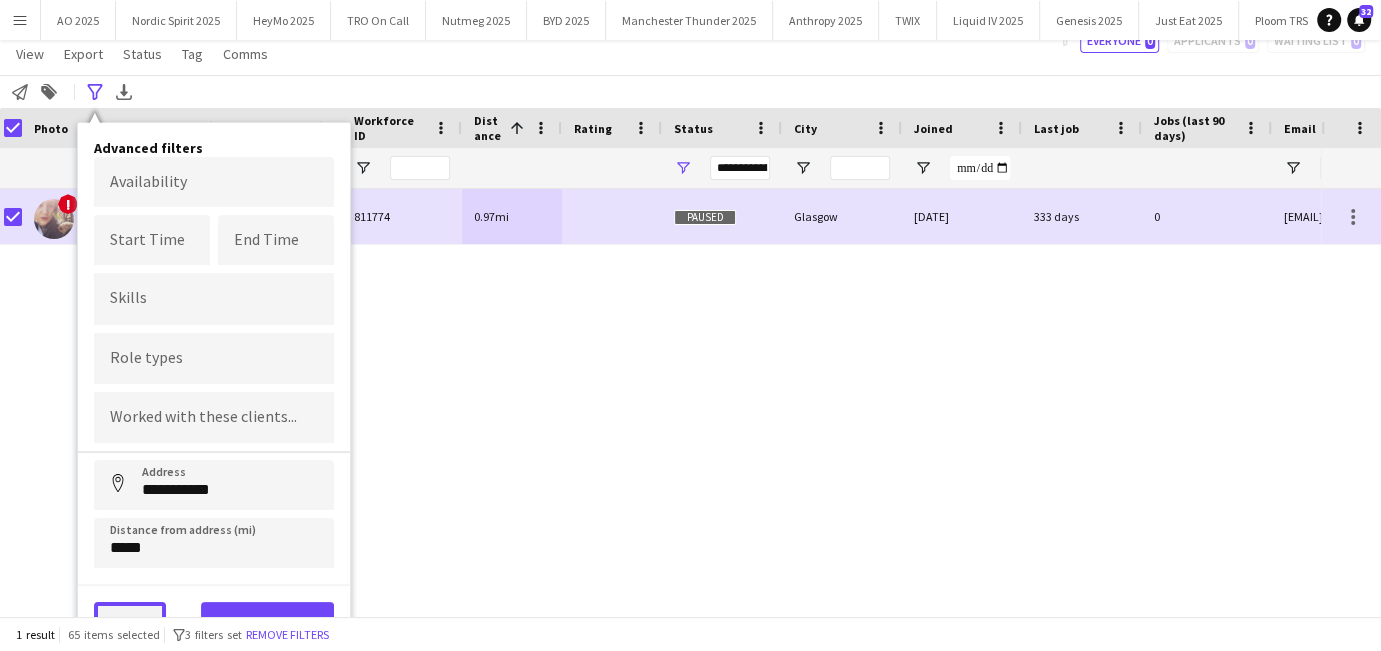 click on "Clear" at bounding box center (130, 622) 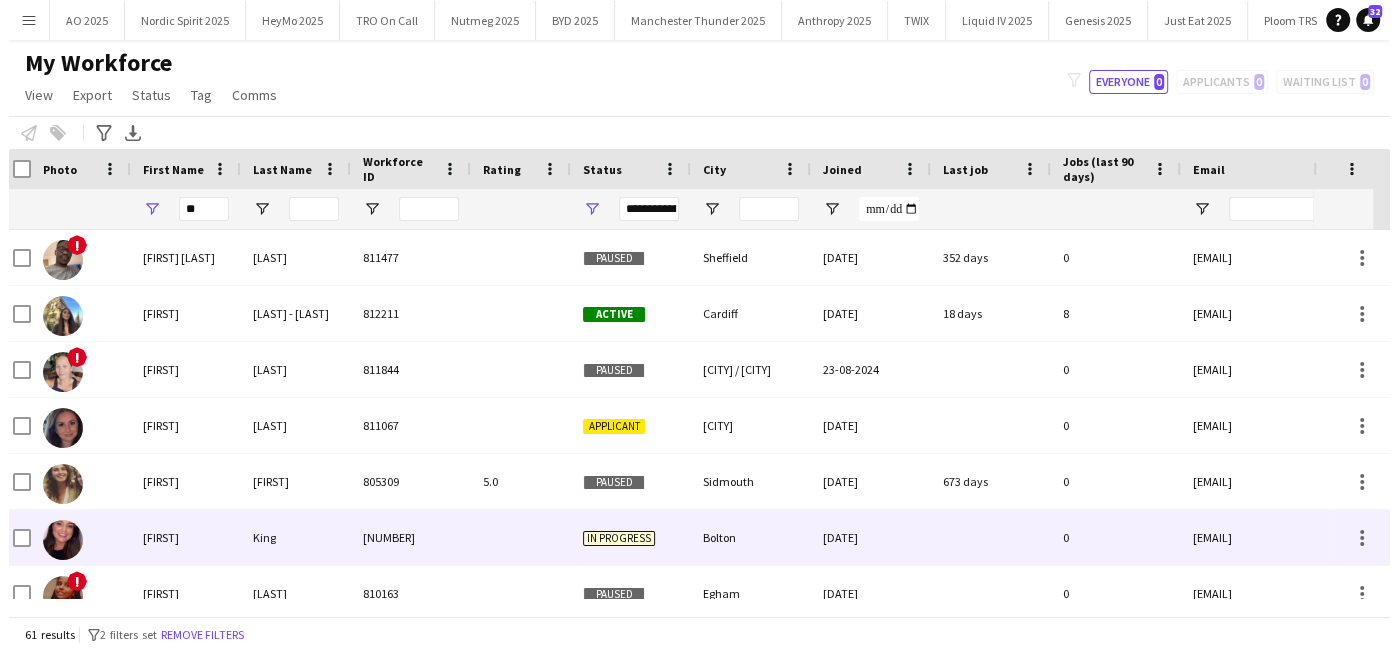 scroll, scrollTop: 0, scrollLeft: 0, axis: both 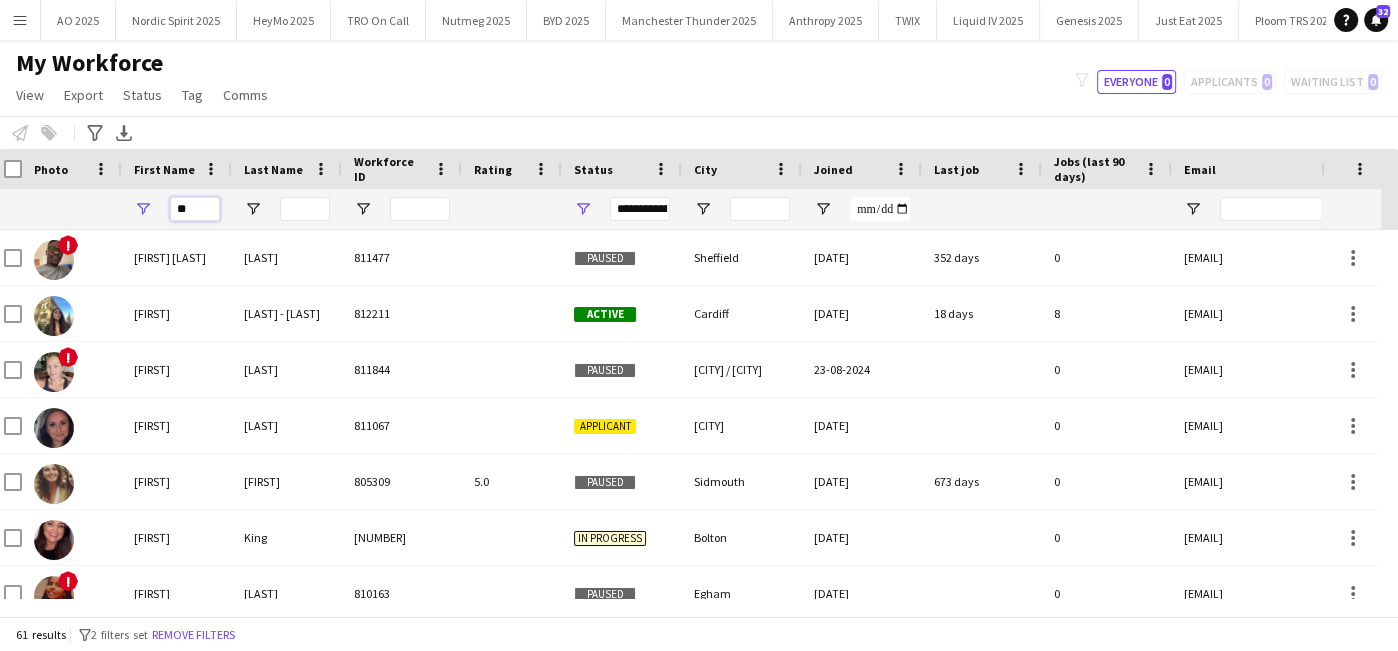 click on "**" at bounding box center (195, 209) 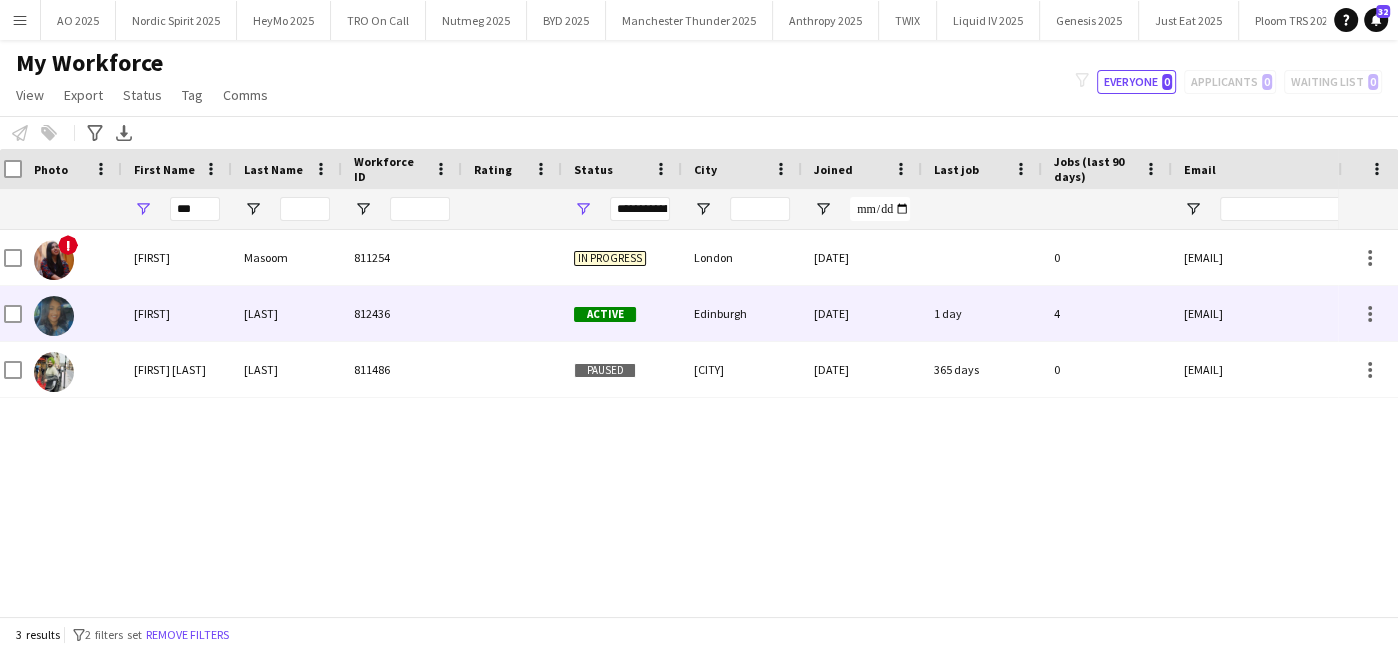 click on "Mehreen" at bounding box center [177, 313] 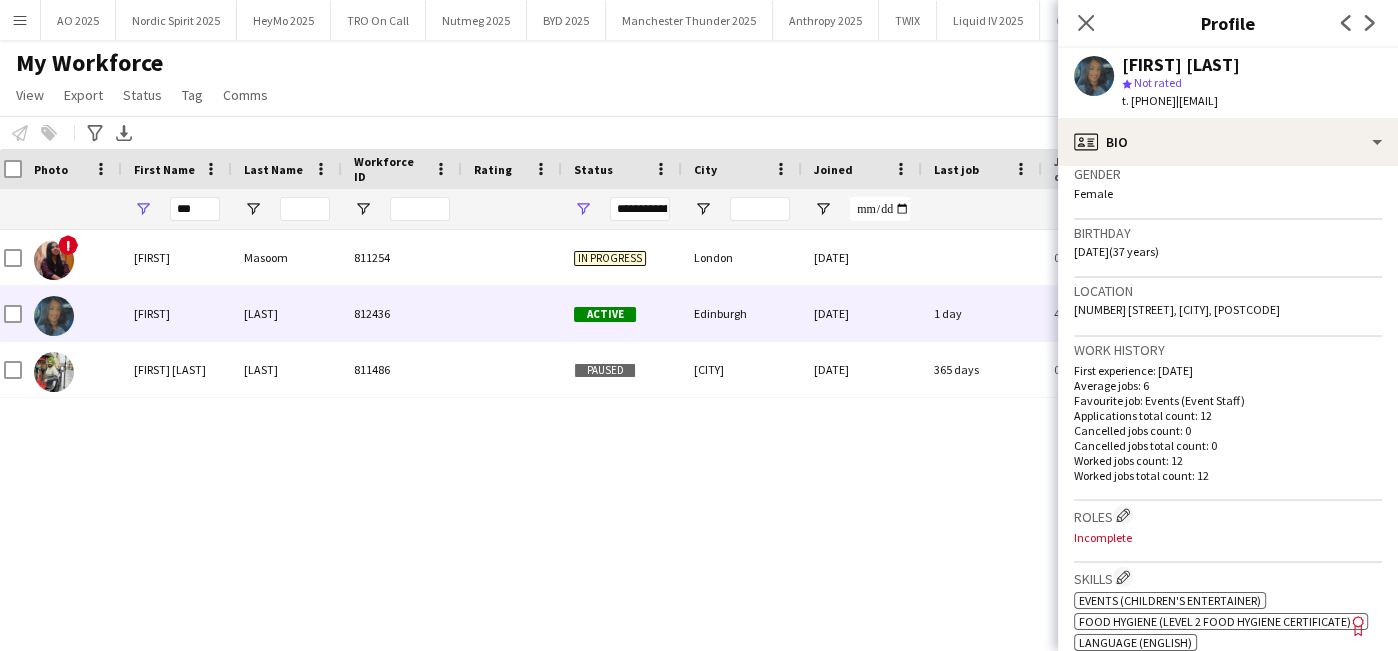 scroll, scrollTop: 331, scrollLeft: 0, axis: vertical 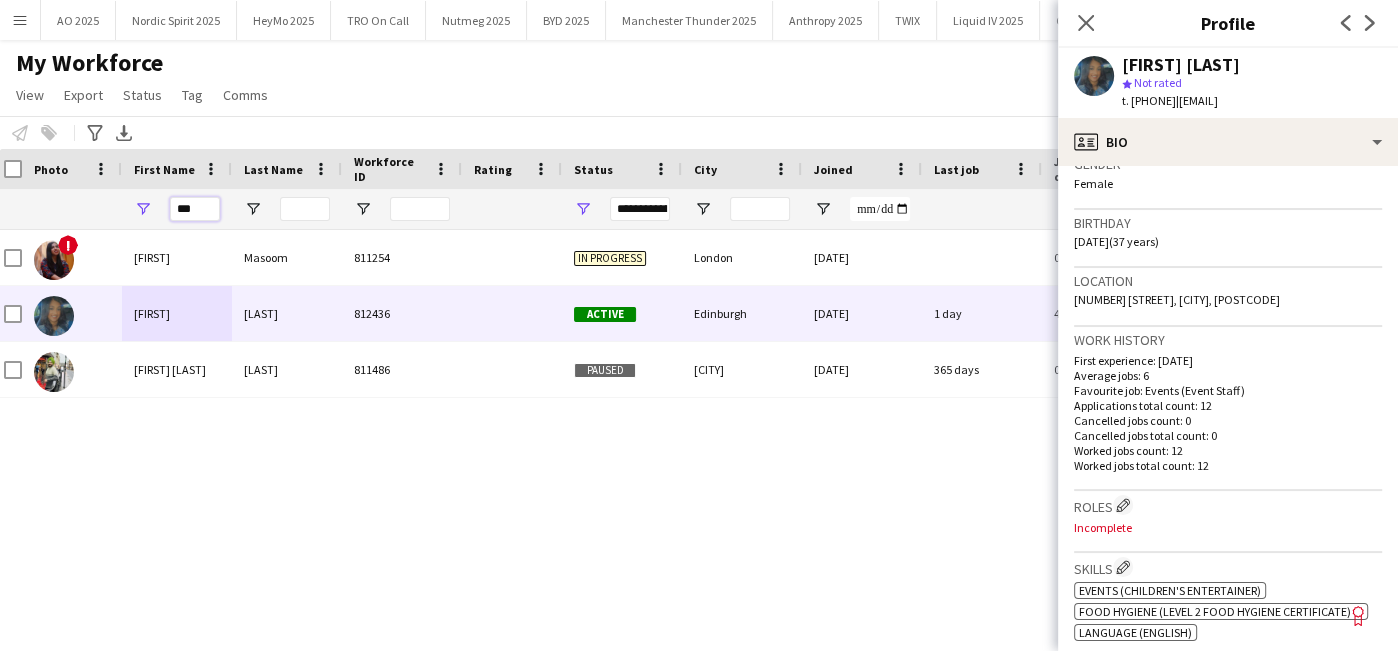 click on "***" at bounding box center (195, 209) 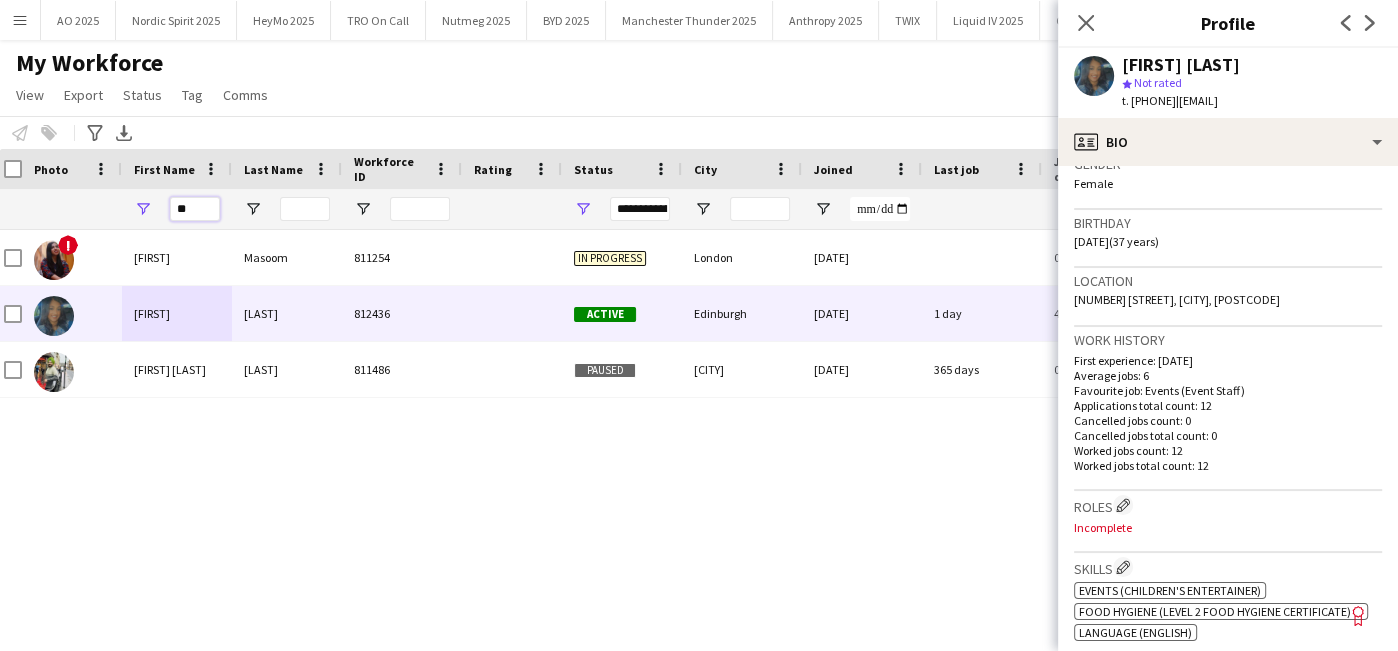 type on "*" 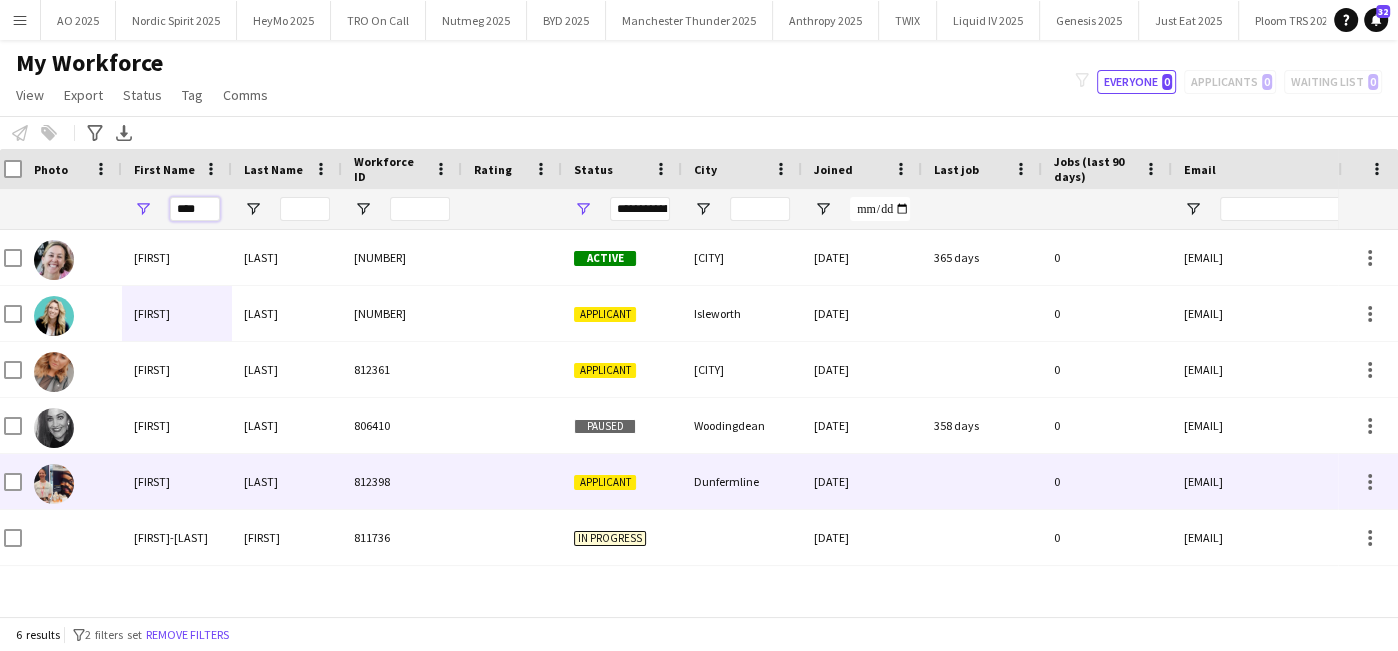 type on "****" 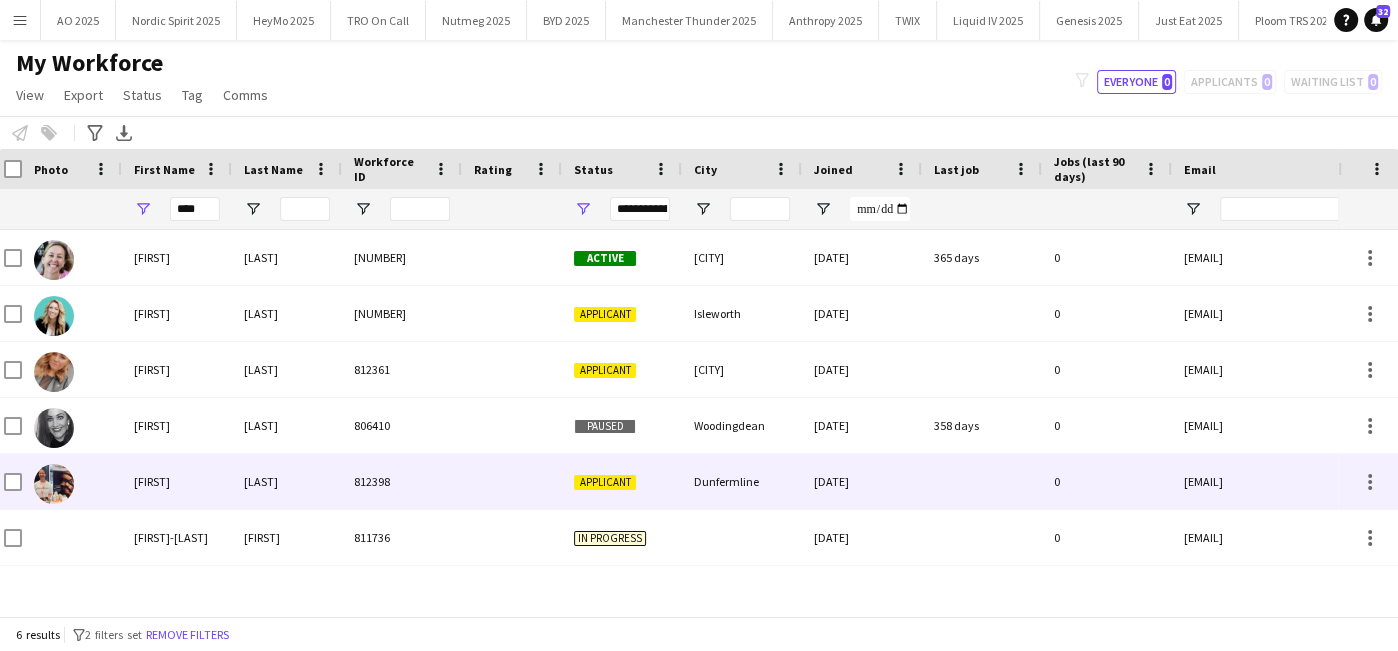 click on "Stratton" at bounding box center [287, 481] 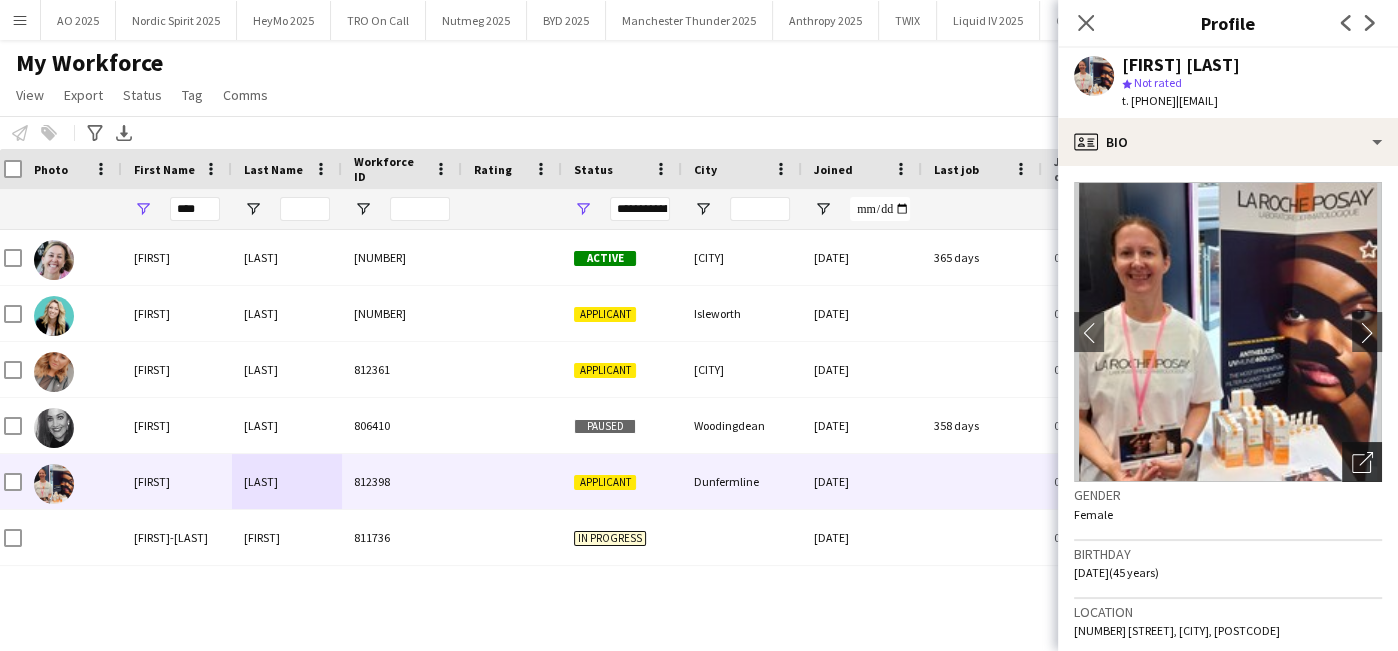 click on "Open photos pop-in" 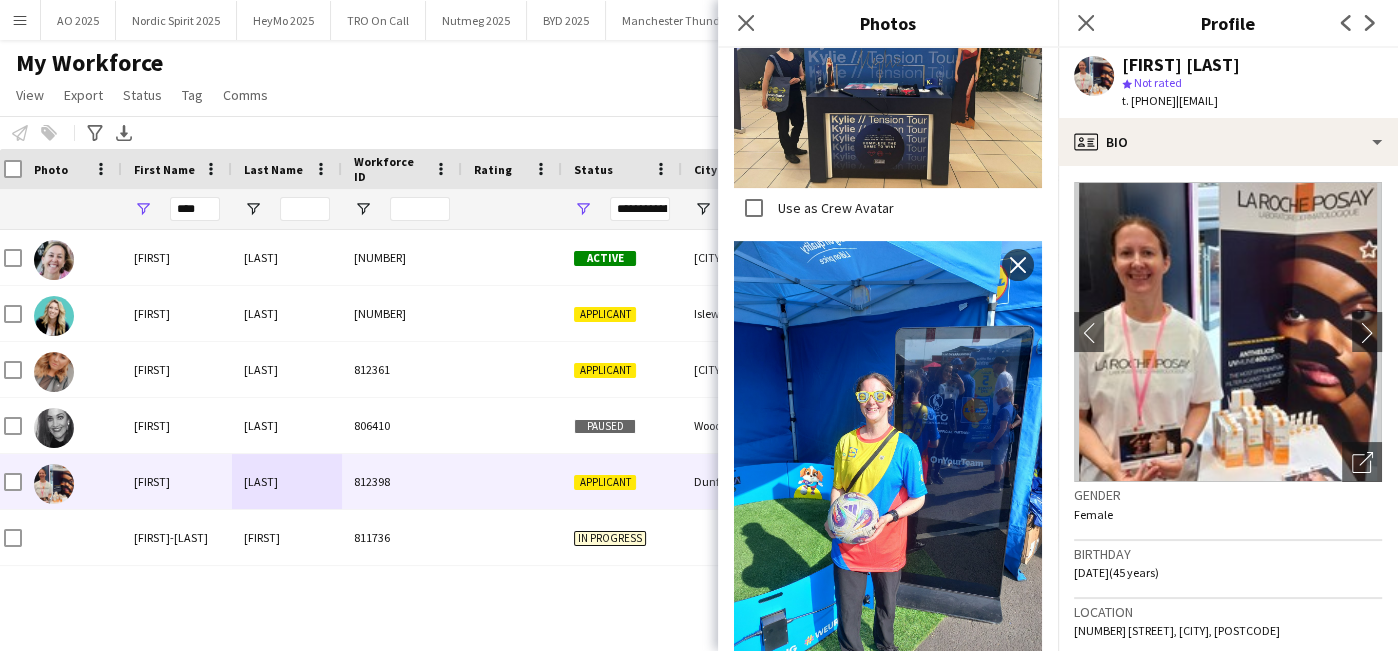 scroll, scrollTop: 526, scrollLeft: 0, axis: vertical 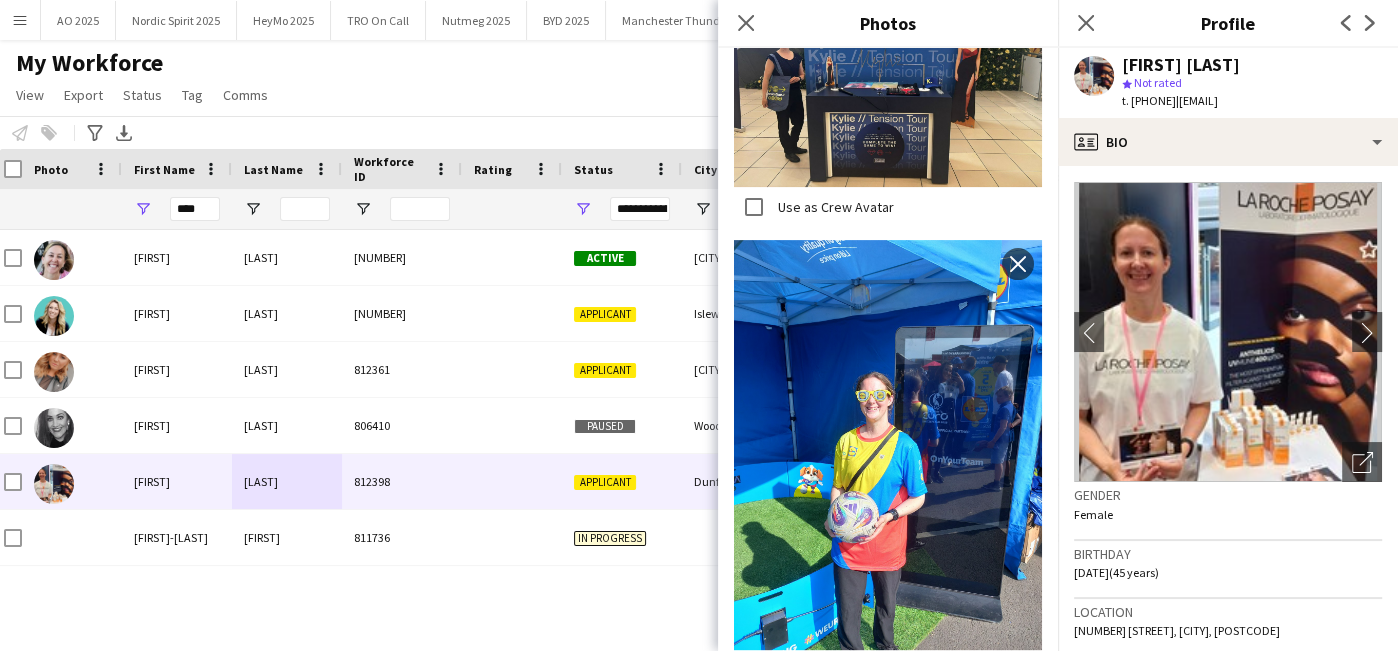 click on "My Workforce   View   Views  Default view Compliance Log New view Update view Delete view Edit name Customise view Customise filters Reset Filters Reset View Reset All  Export  New starters report Export as XLSX Export as PDF  Status  Edit  Tag  New tag  Edit tag  Amazon (5) CPM (1151) Genesis (25) MINI Plant (0) Nordic Spirit (1) Ploom (222) Test (0) TRO (9) TRS (20) Under Armour (1)  Add to tag  Amazon (5) CPM (1151) Genesis (25) MINI Plant (0) Nordic Spirit (1) Ploom (222) Test (0) TRO (9) TRS (20) Under Armour (1)  Untag  Amazon (5) CPM (1151) Genesis (25) MINI Plant (0) Nordic Spirit (1) Ploom (222) Test (0) TRO (9) TRS (20) Under Armour (1)  Tag chat  Amazon (5) CPM (1151) Genesis (25) MINI Plant (0) Nordic Spirit (1) Ploom (222) Test (0) TRO (9) TRS (20) Under Armour (1)  Tag share page  Amazon (5) CPM (1151) Genesis (25) MINI Plant (0) Nordic Spirit (1) Ploom (222) Test (0) TRO (9) TRS (20) Under Armour (1)  Comms  Send notification
filter-1
0   0" 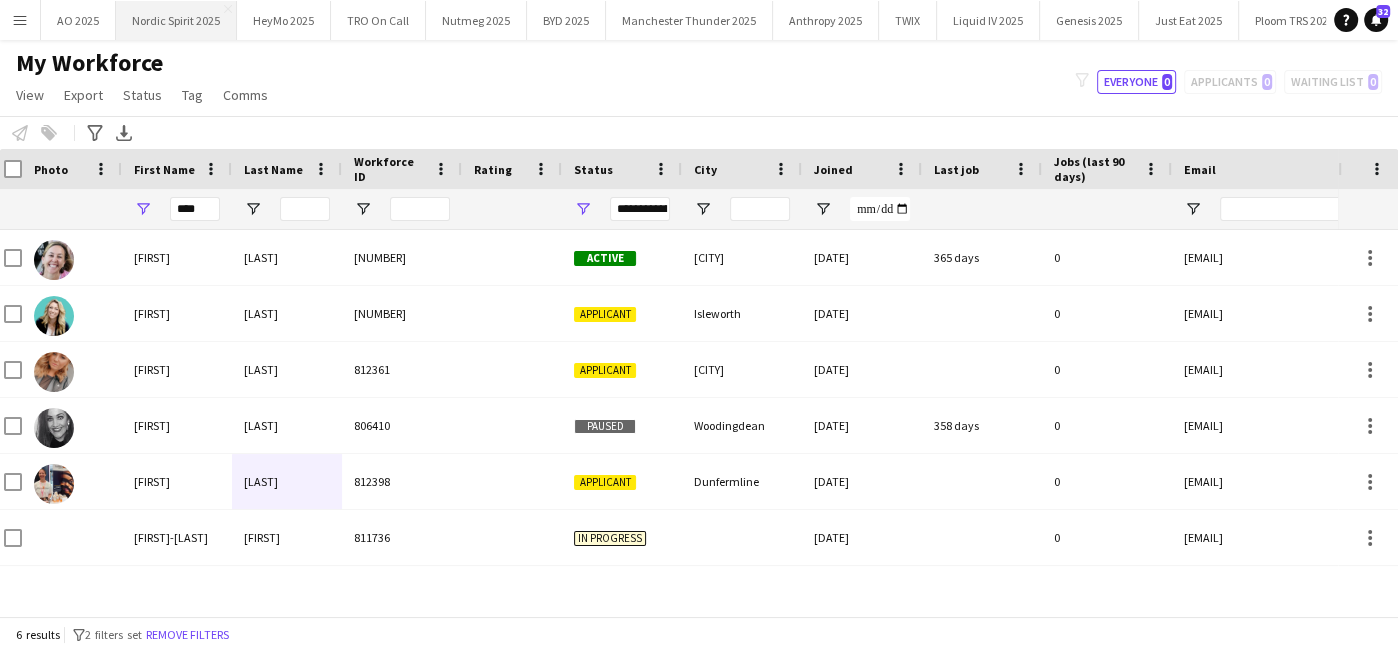 click on "Nordic Spirit 2025
Close" at bounding box center (176, 20) 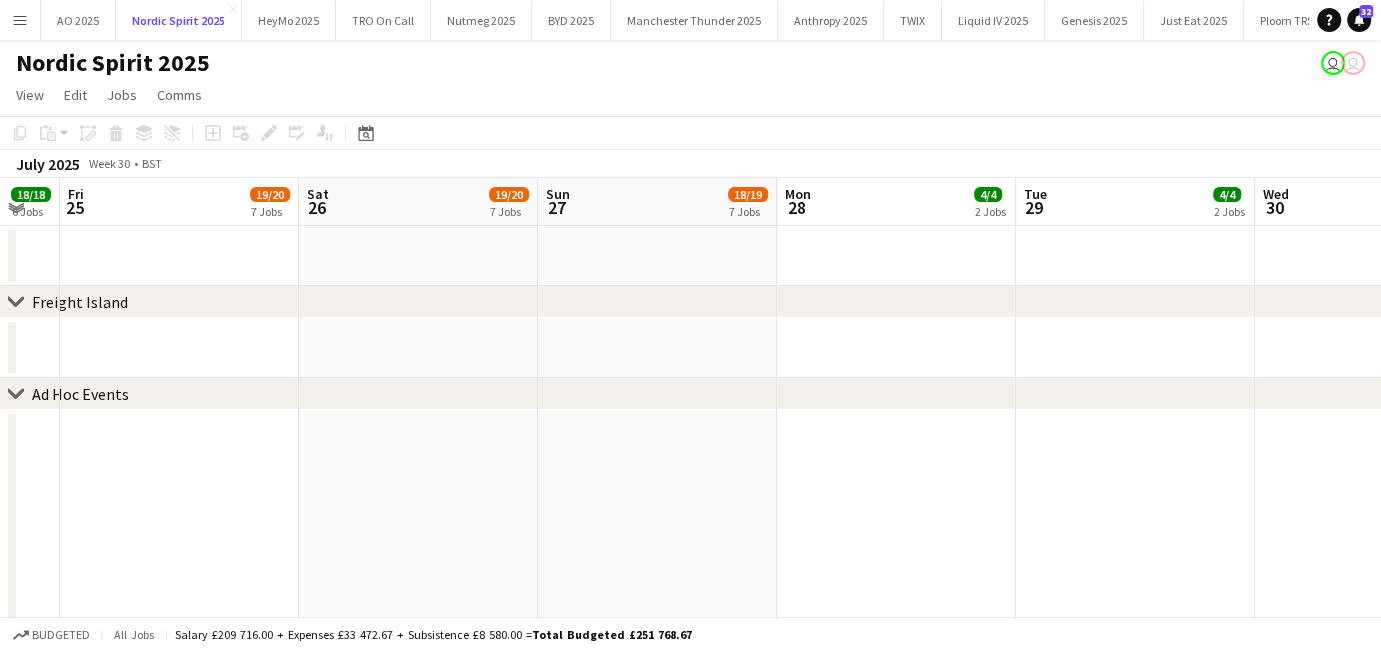 scroll, scrollTop: 0, scrollLeft: 484, axis: horizontal 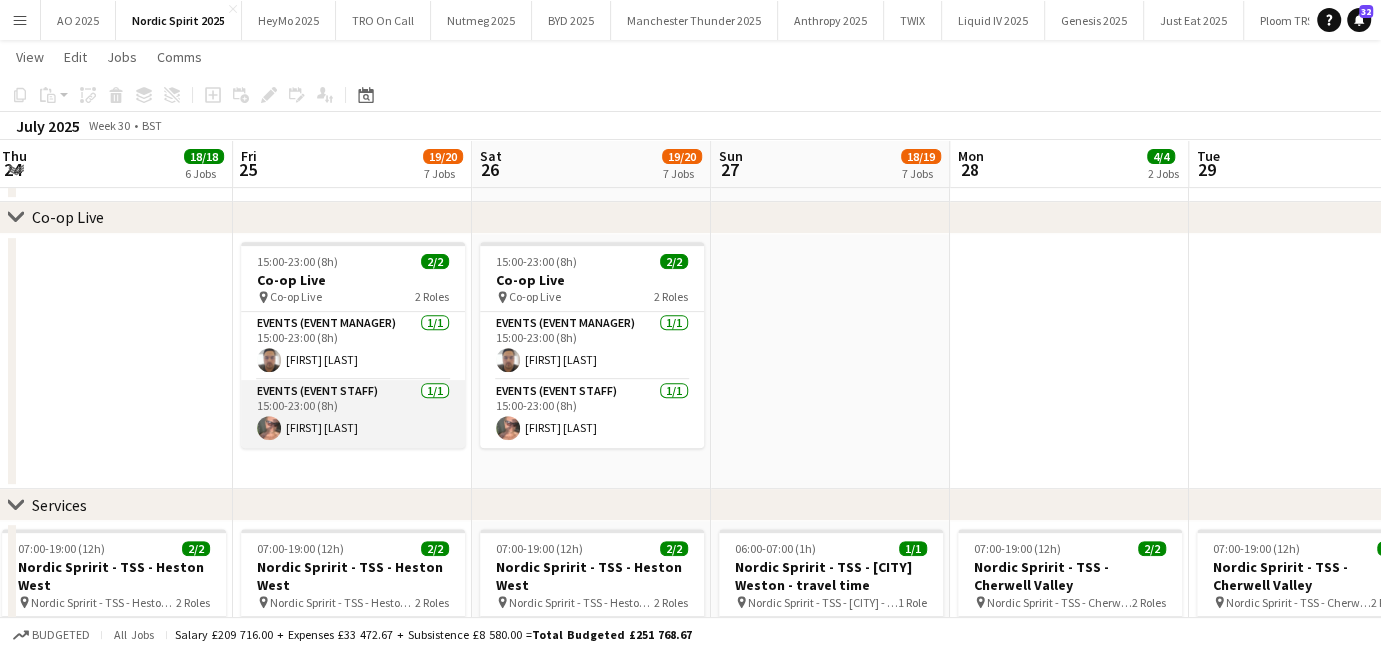 click on "Events (Event Staff)   1/1   15:00-23:00 (8h)
Joe Moores" at bounding box center (353, 414) 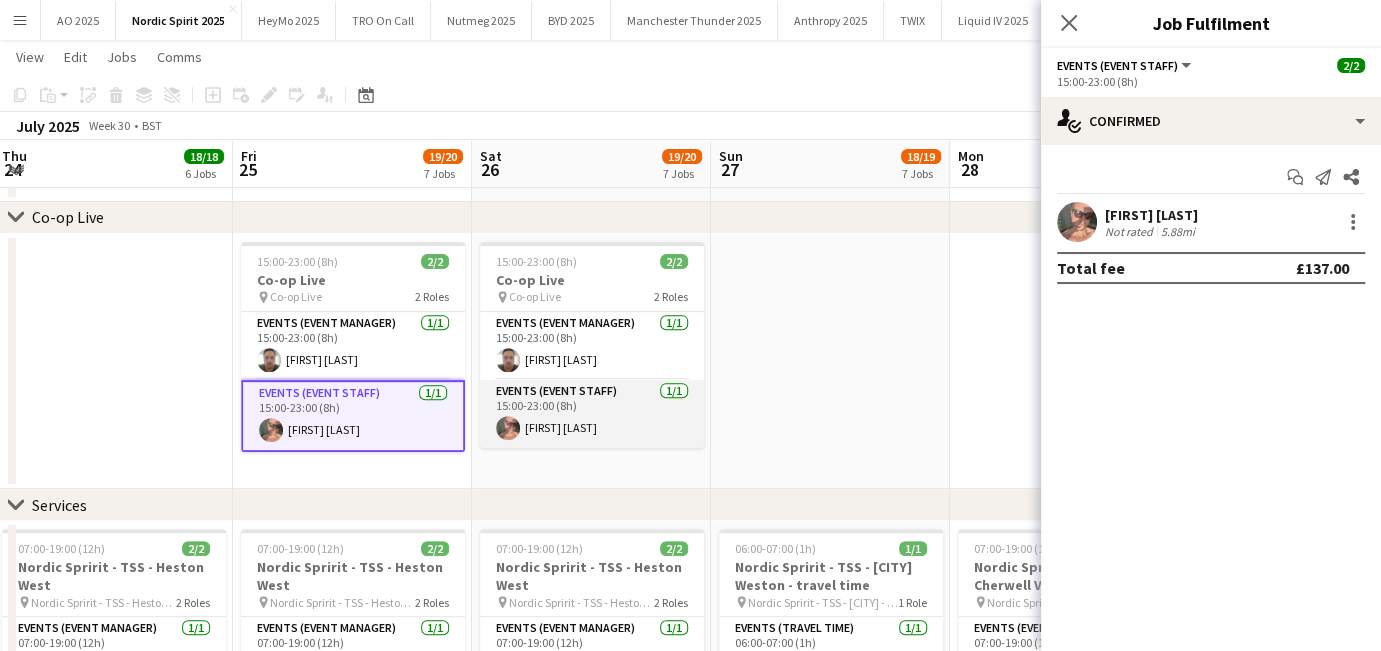 click on "Events (Event Staff)   1/1   15:00-23:00 (8h)
Joe Moores" at bounding box center [592, 414] 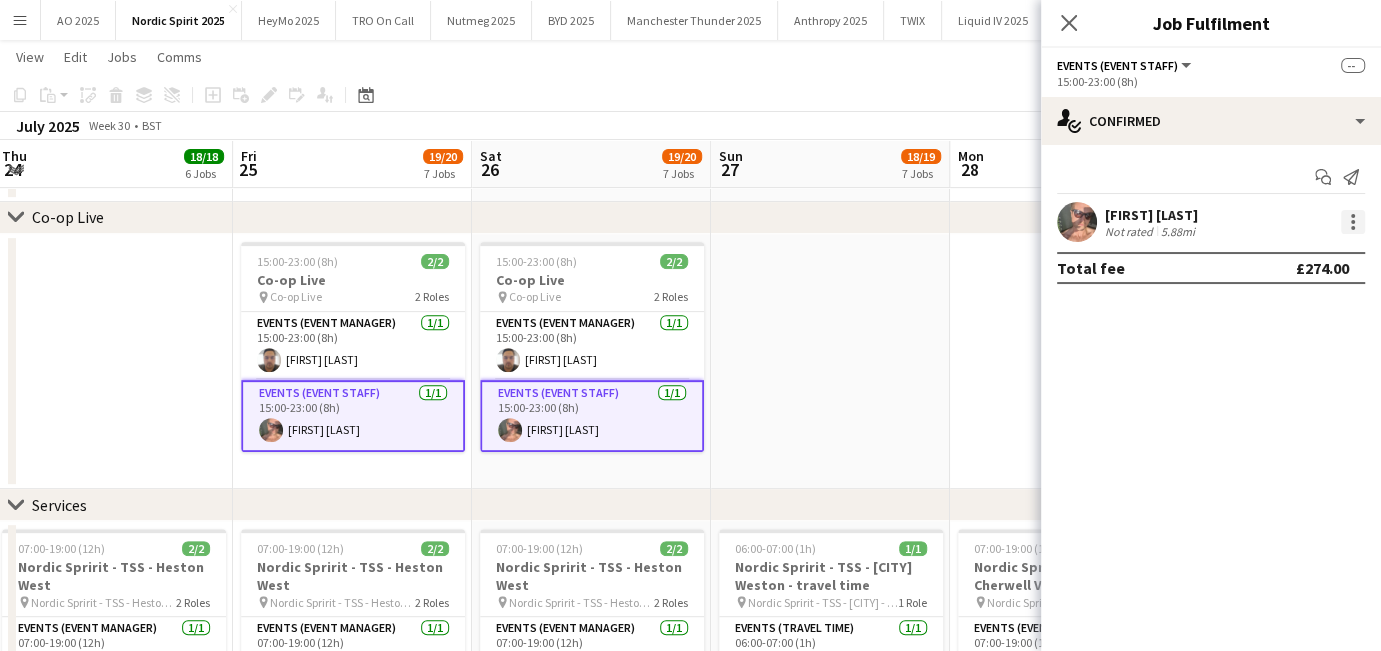 click at bounding box center [1353, 222] 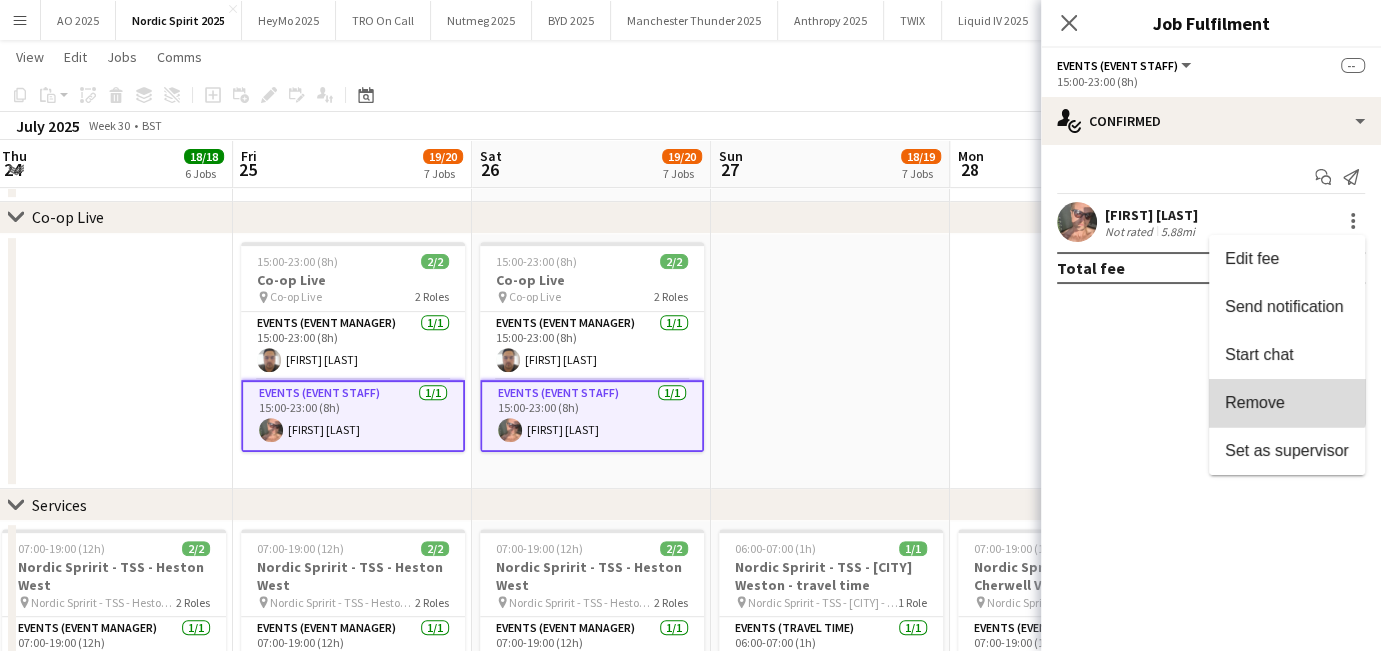 click on "Remove" at bounding box center [1287, 403] 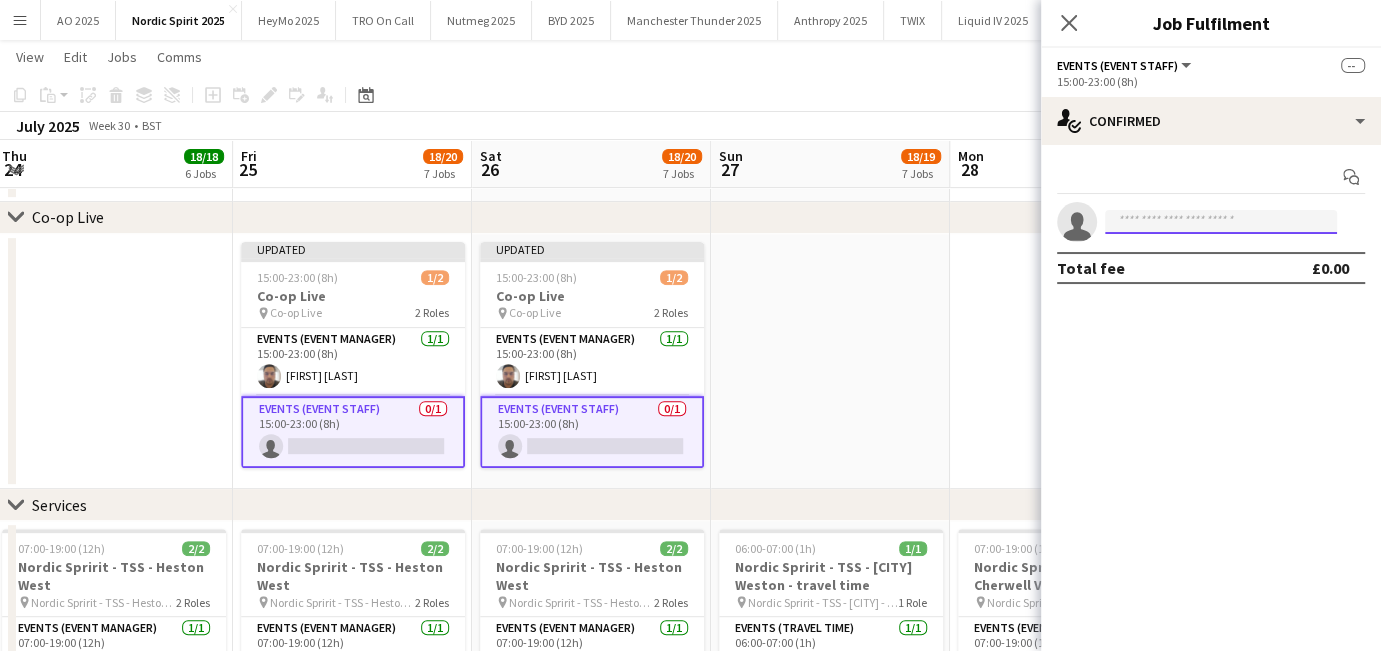 click at bounding box center (1221, 222) 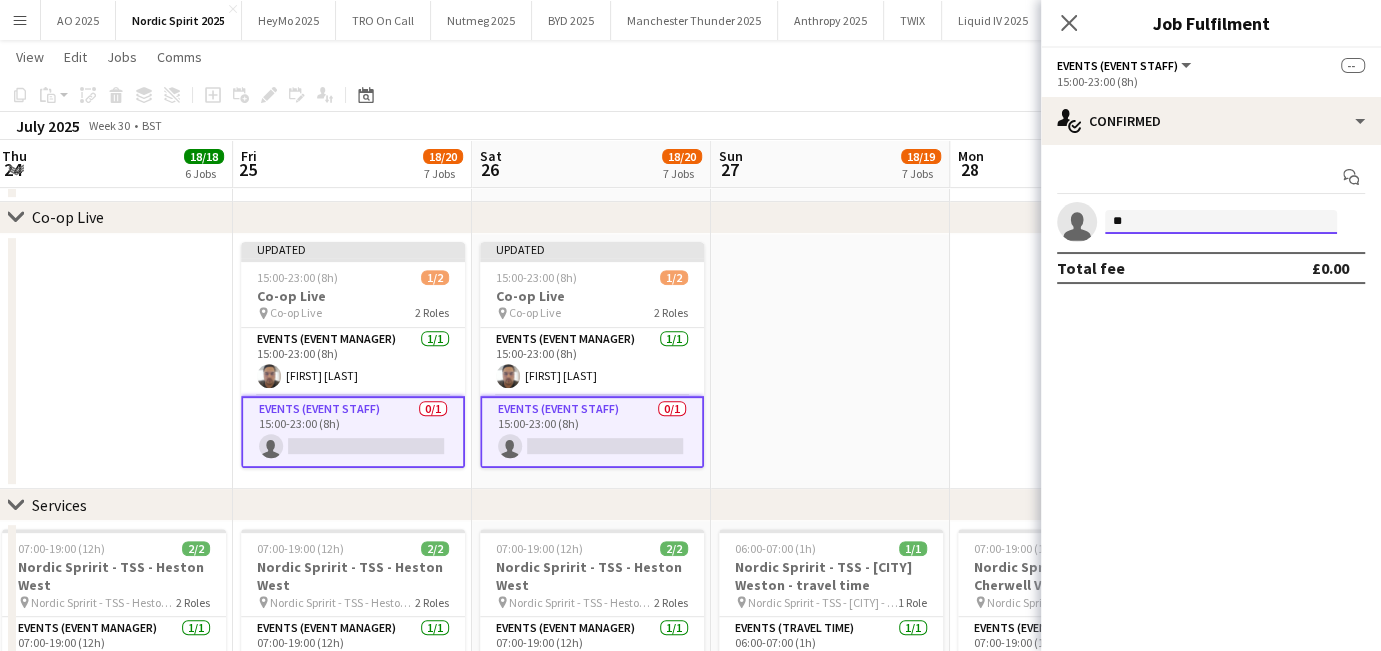 type on "*" 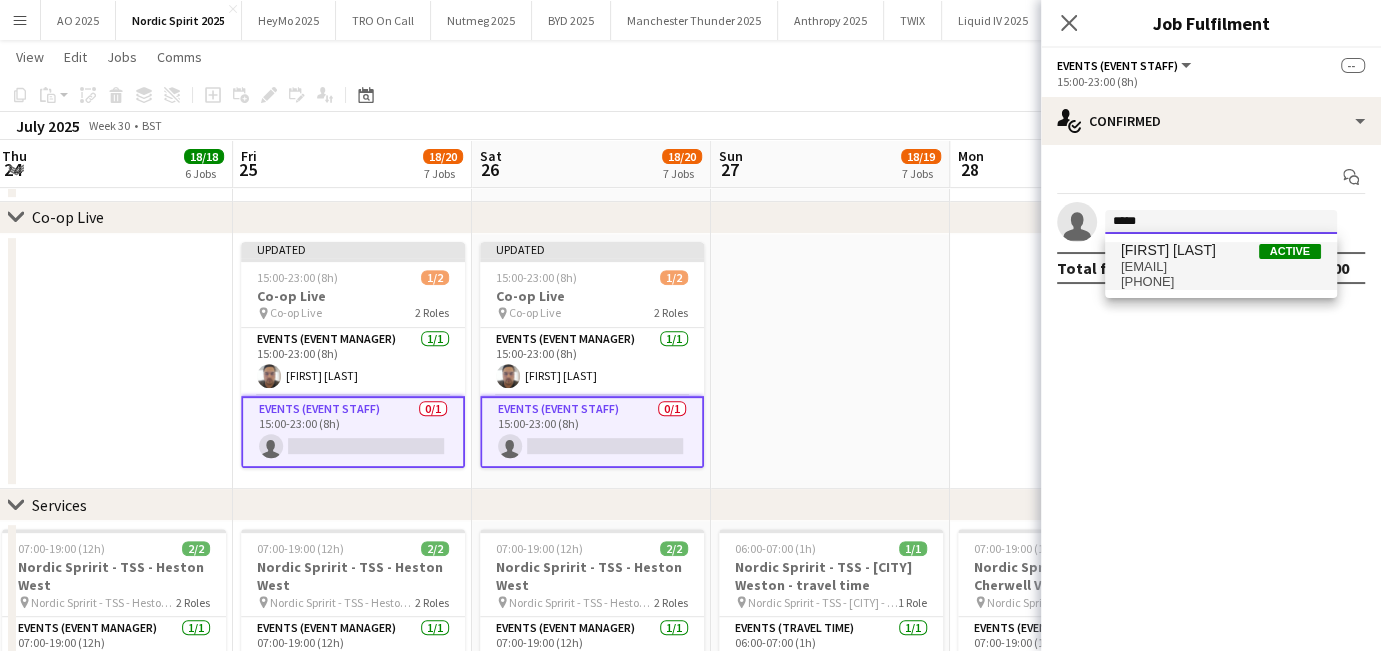 type on "*****" 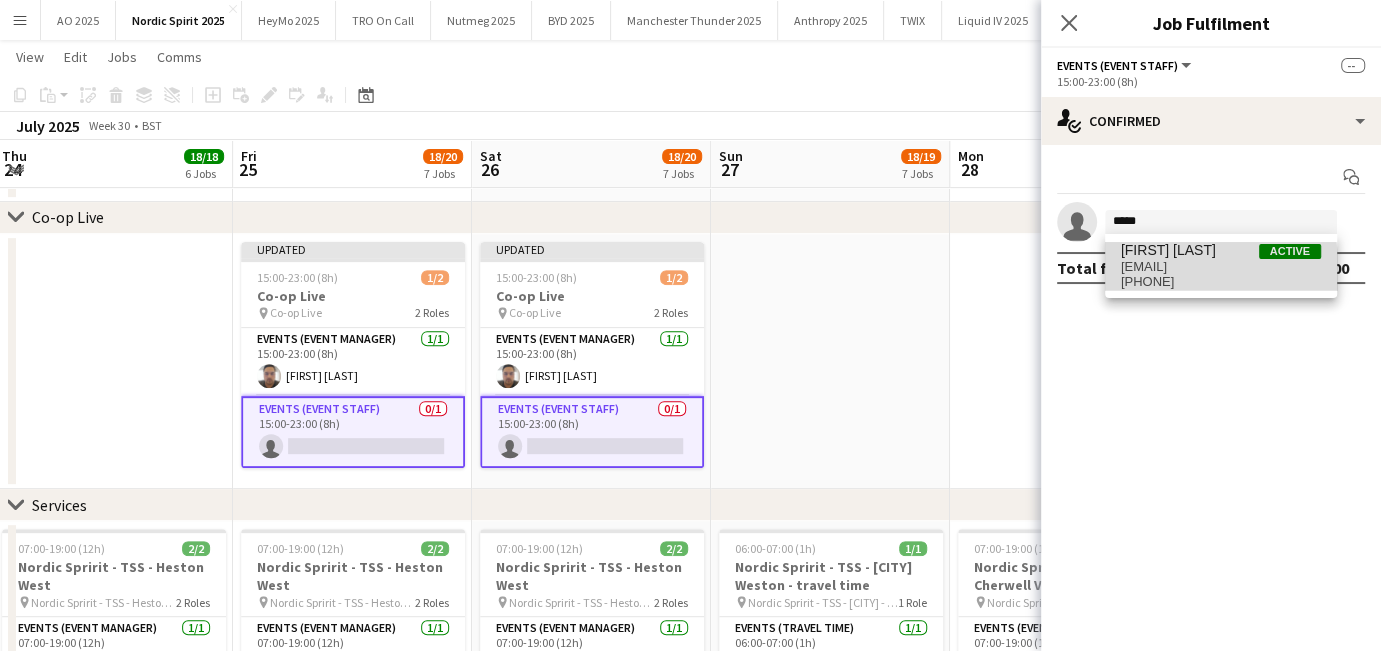 click on "stylebymarsha@gmail.com" at bounding box center (1221, 267) 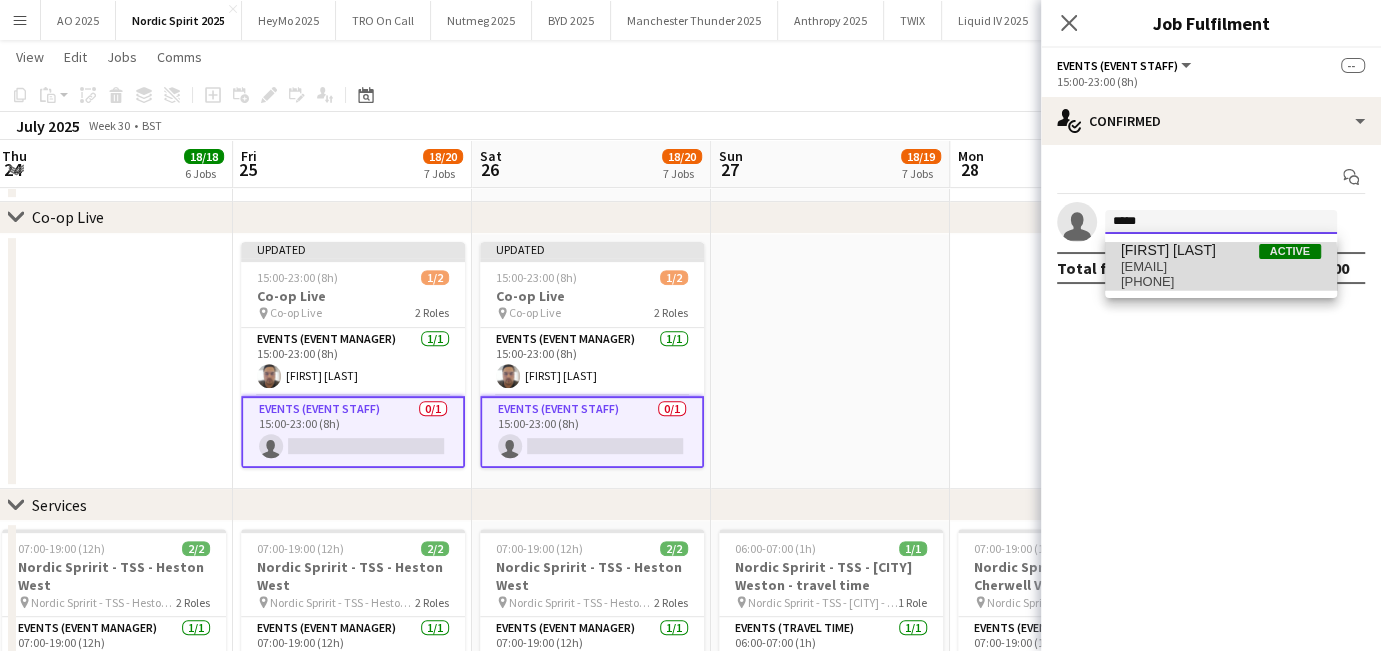 type 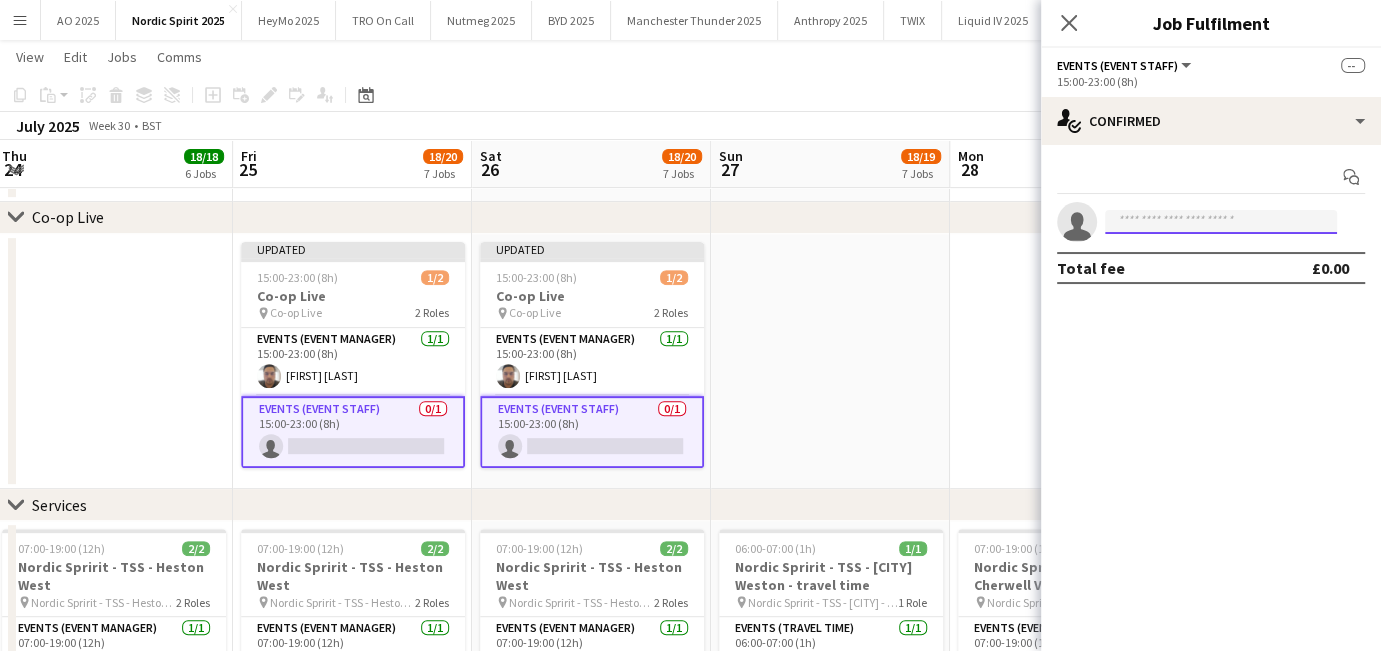 scroll, scrollTop: 0, scrollLeft: 0, axis: both 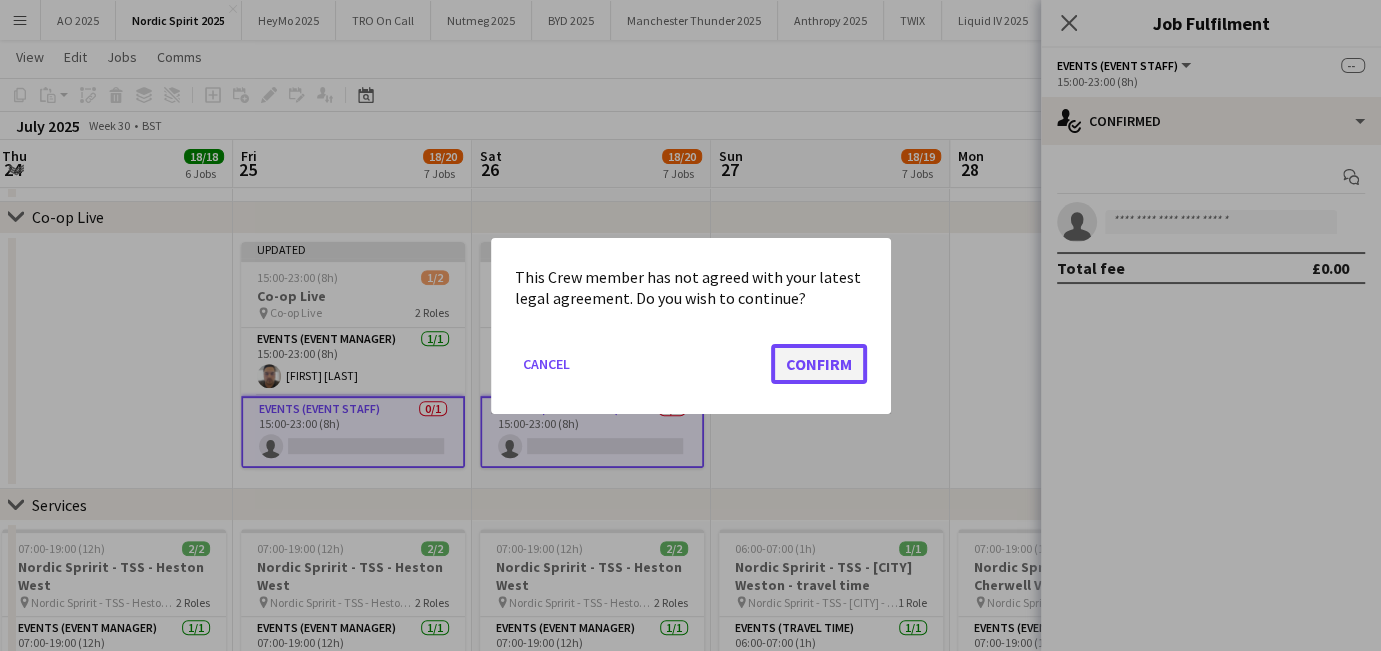 click on "Confirm" 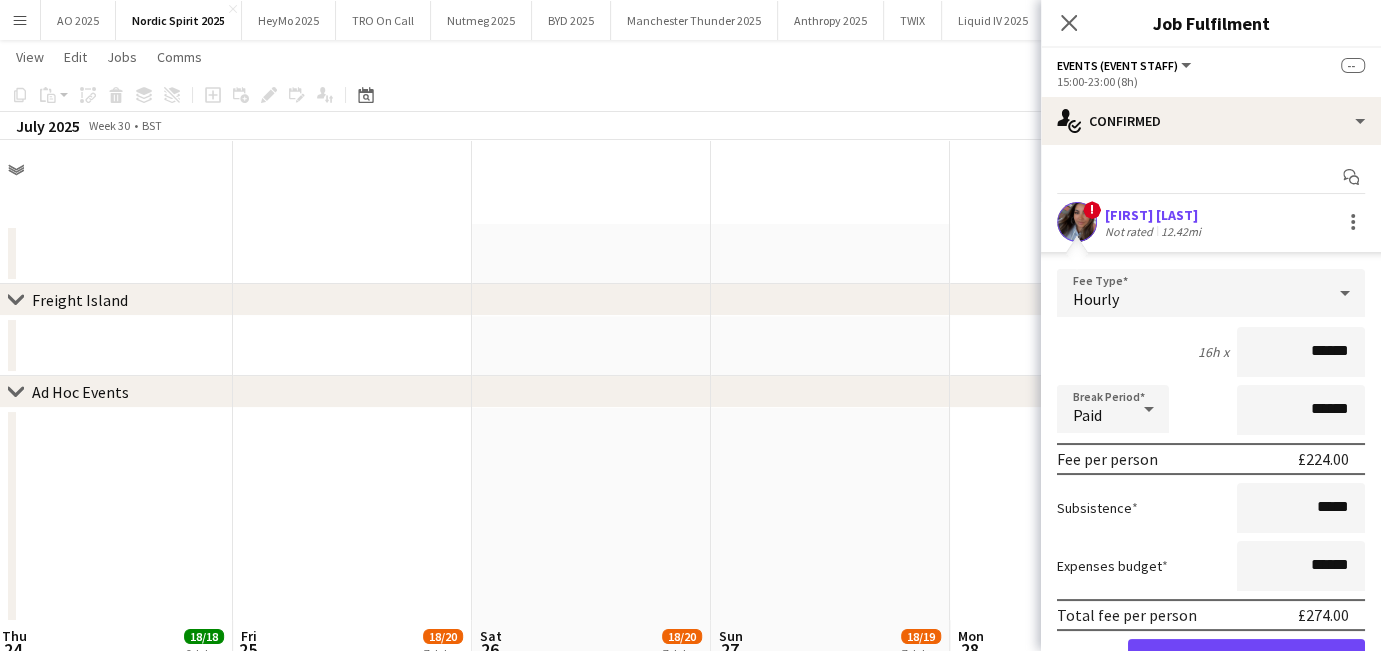 scroll, scrollTop: 480, scrollLeft: 0, axis: vertical 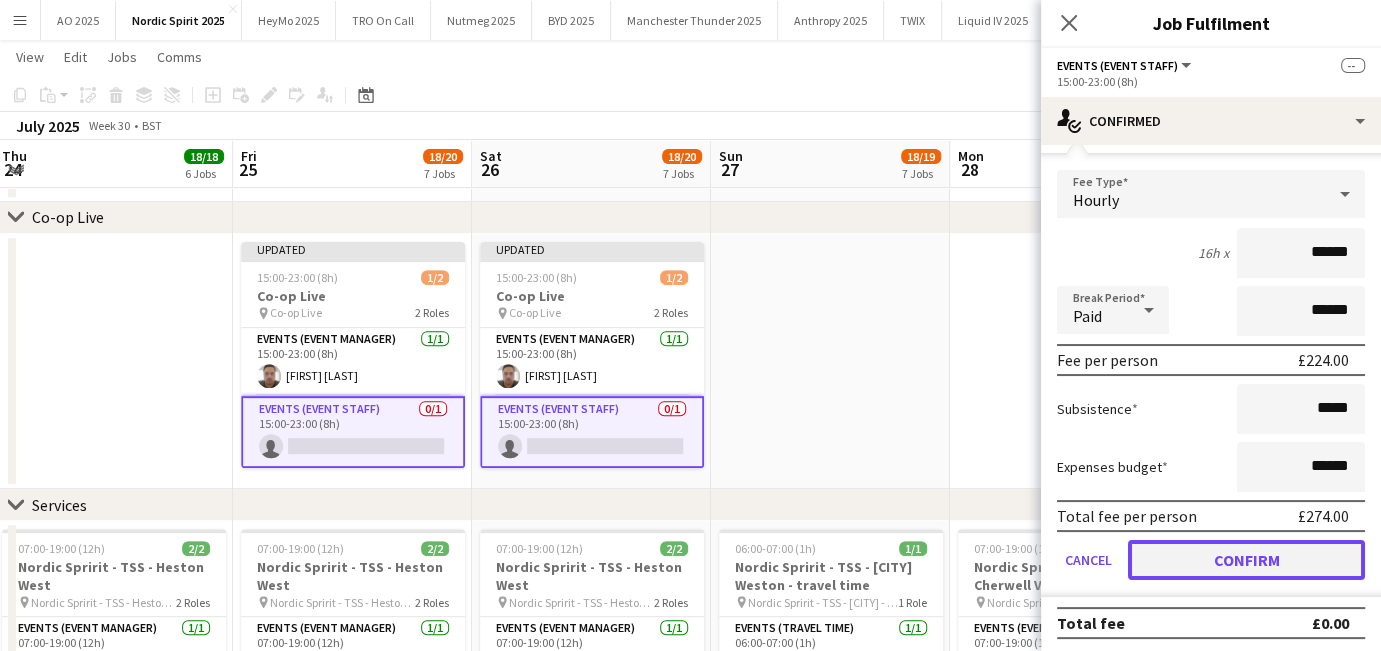 click on "Confirm" at bounding box center [1246, 560] 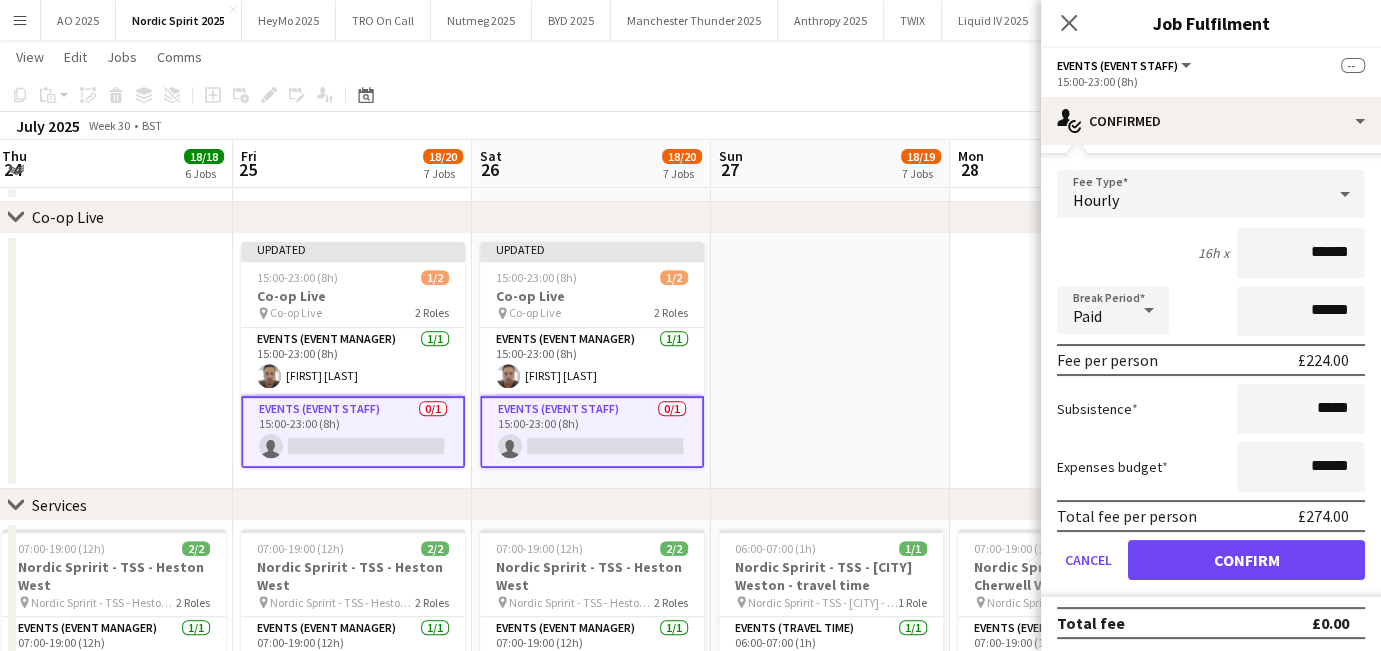 scroll, scrollTop: 0, scrollLeft: 0, axis: both 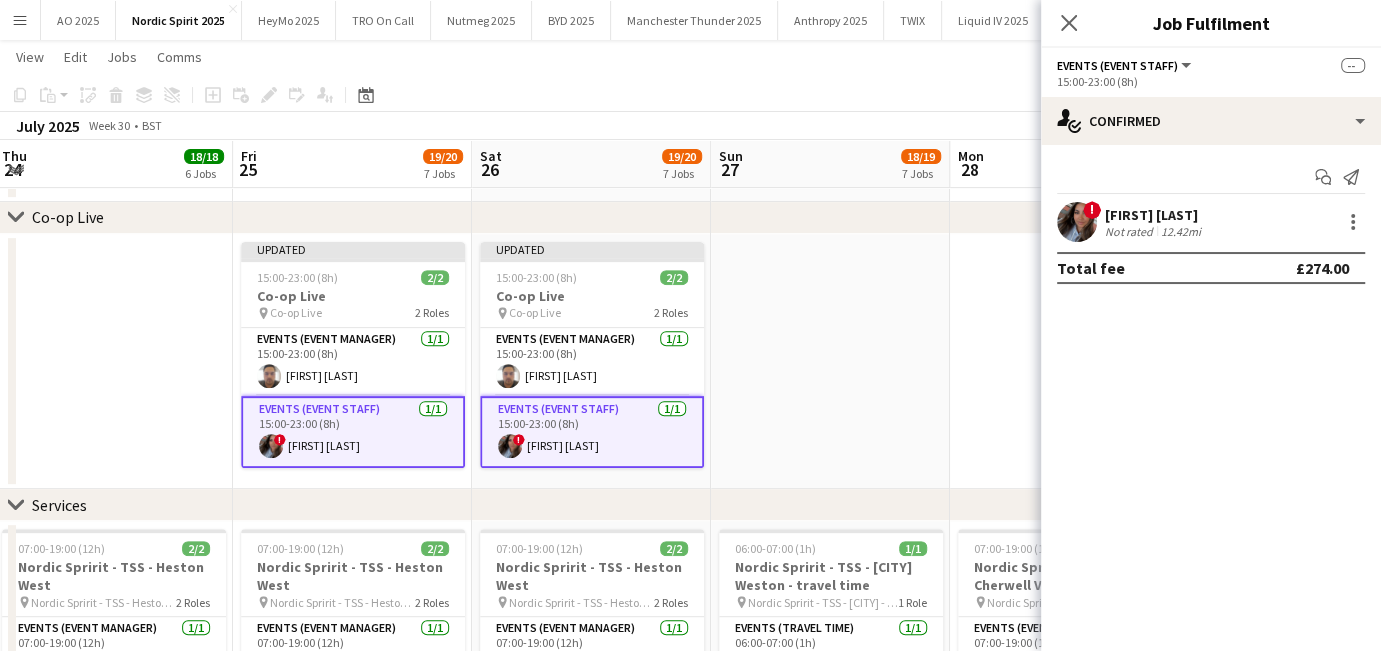 click at bounding box center [1069, 362] 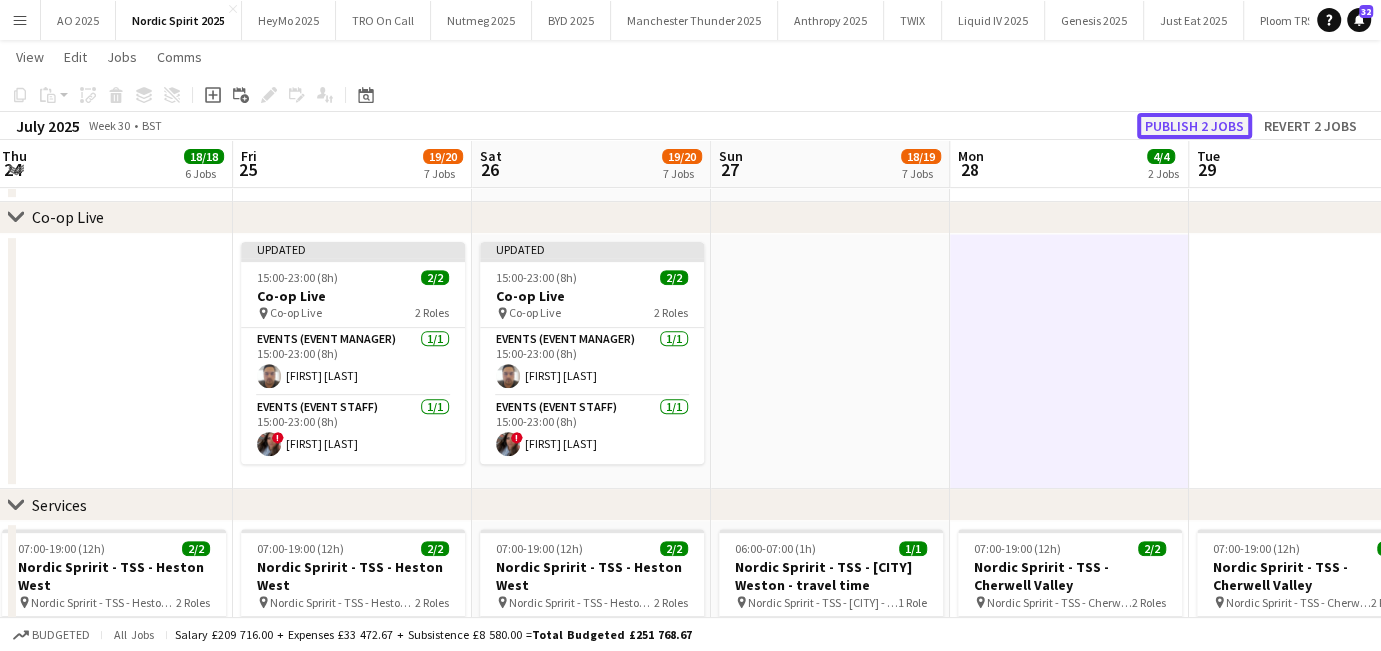 click on "Publish 2 jobs" 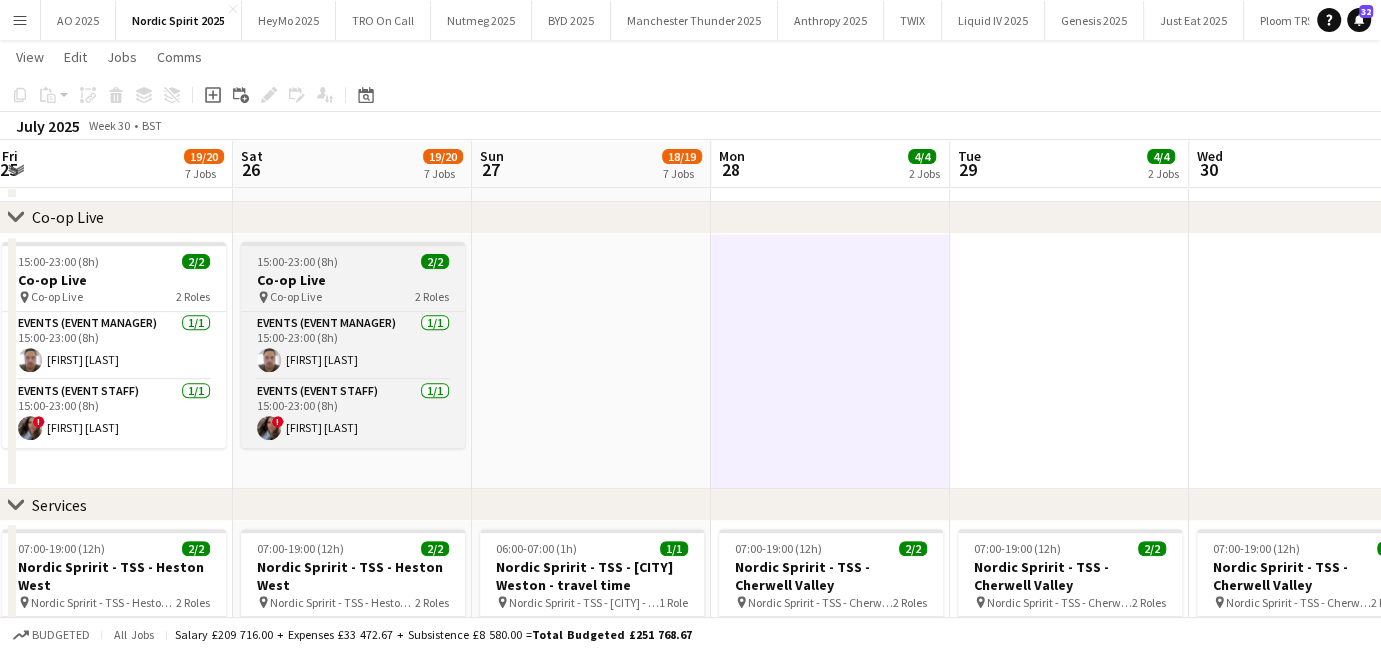 scroll, scrollTop: 0, scrollLeft: 625, axis: horizontal 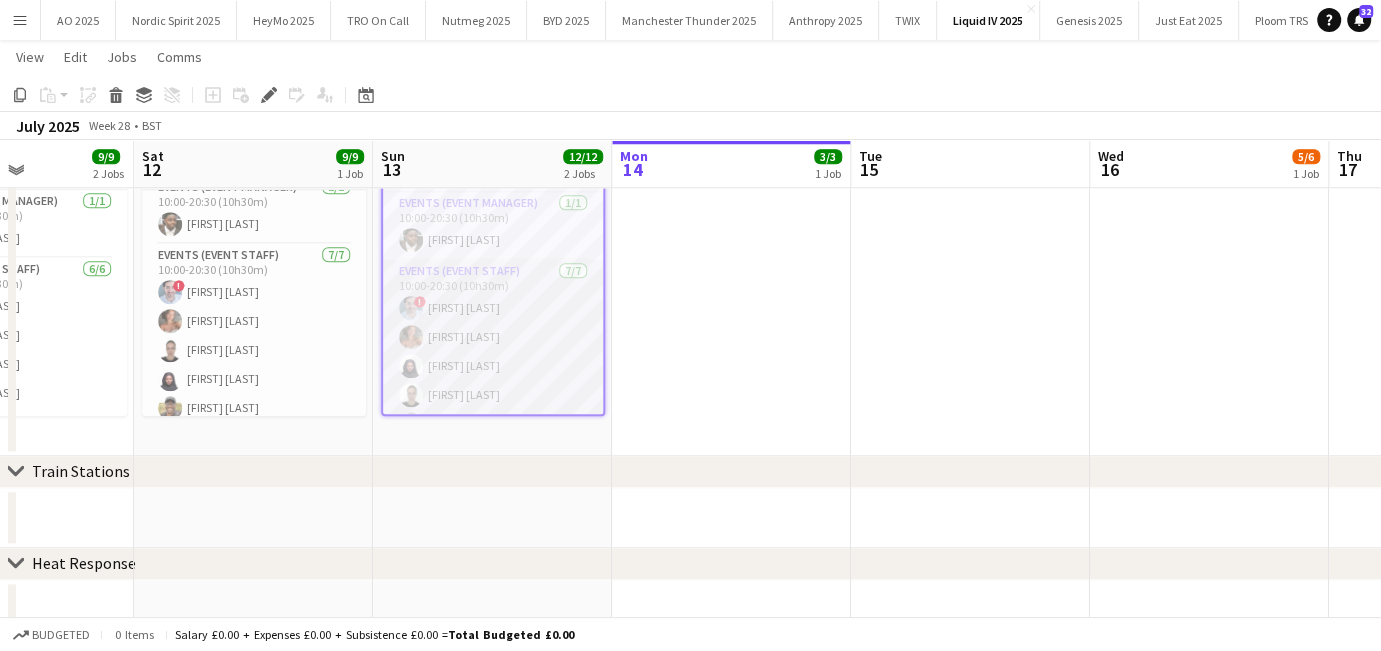 click on "Events (Event Staff)   7/7   10:00-20:30 (10h30m)
! Joey Maragakis Amber Abrahams Marlene Madenge Alexandra Droussioti Kevin Chemuka Michelle White Usha Chauhan" at bounding box center [493, 381] 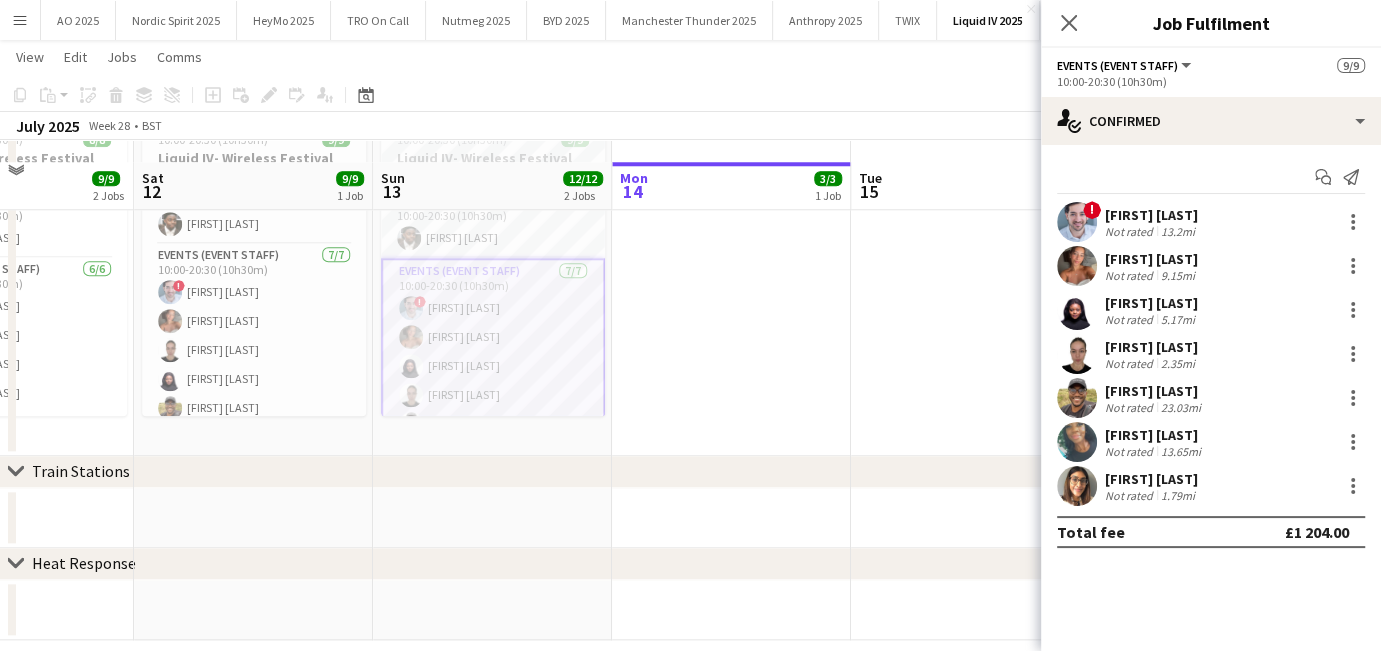 scroll, scrollTop: 1362, scrollLeft: 0, axis: vertical 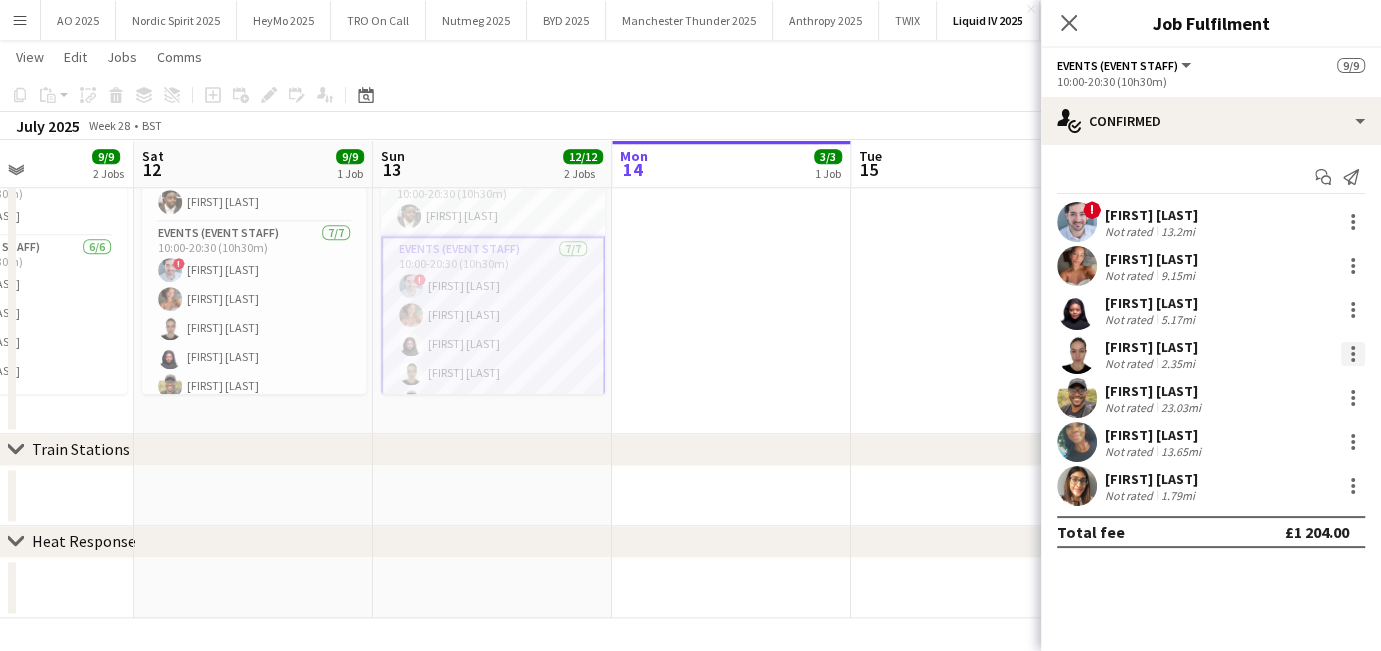 click at bounding box center (1353, 354) 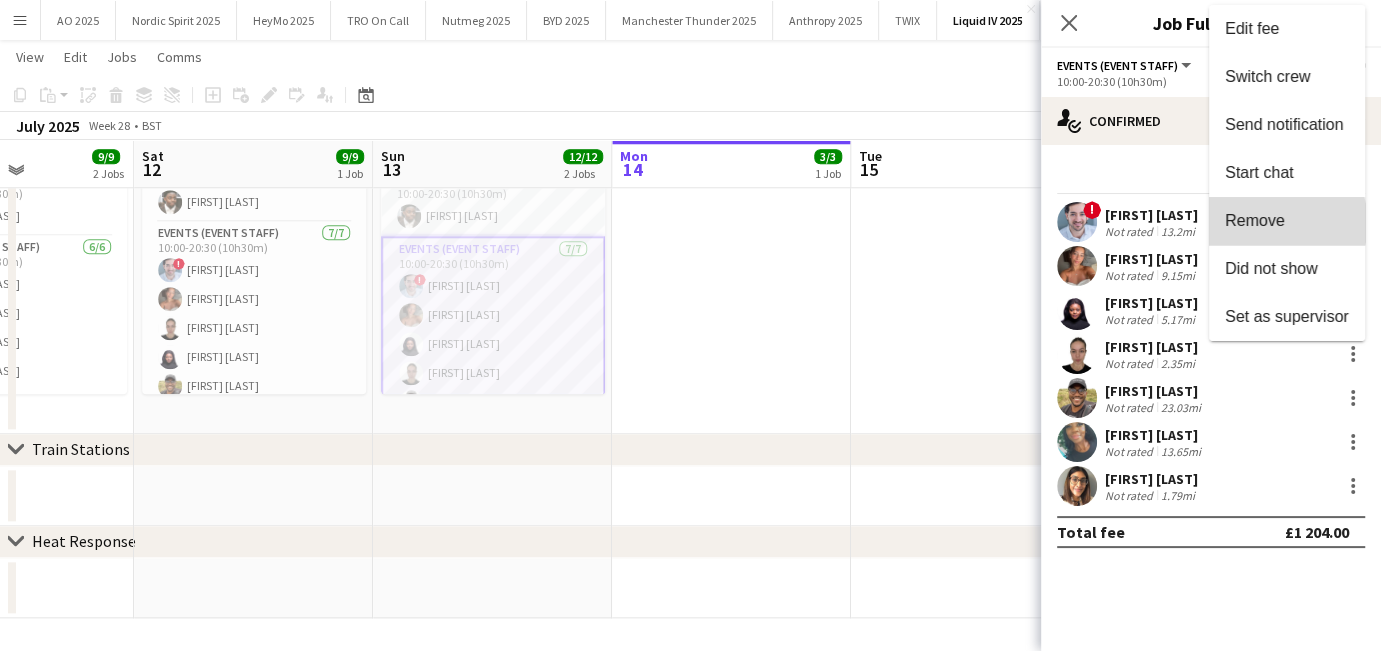 click on "Remove" at bounding box center [1255, 220] 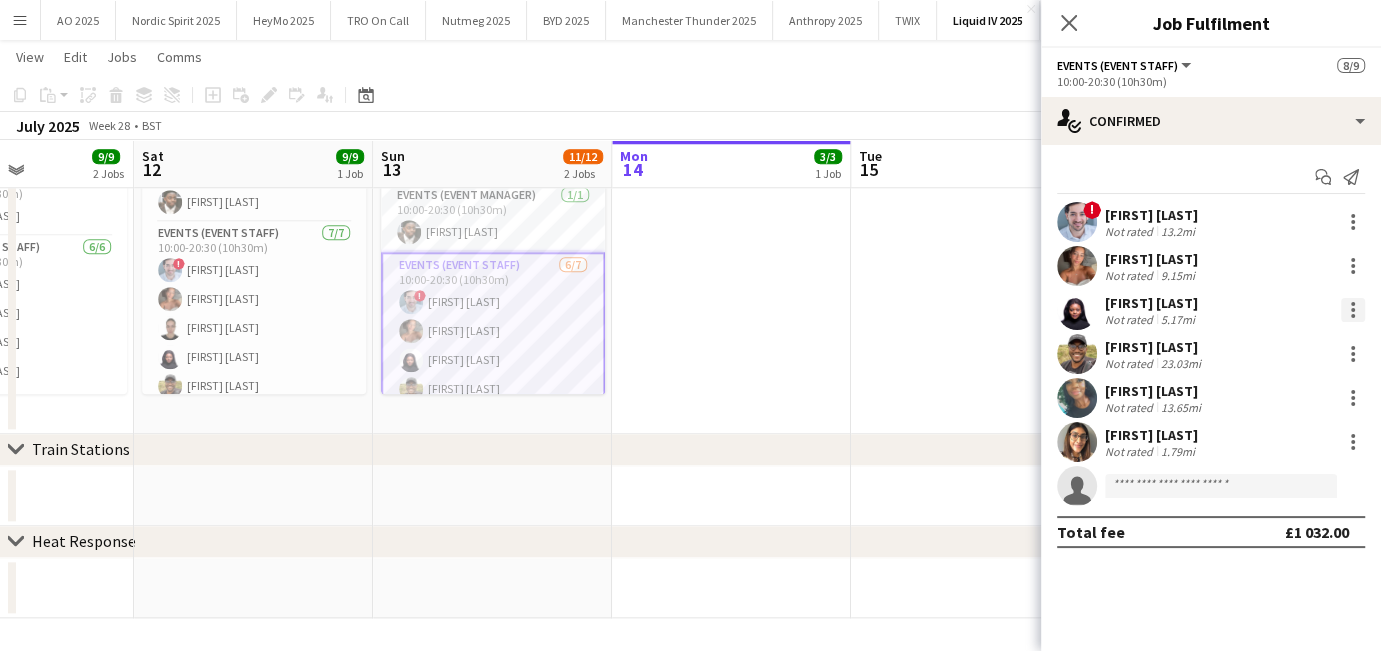click at bounding box center [1353, 310] 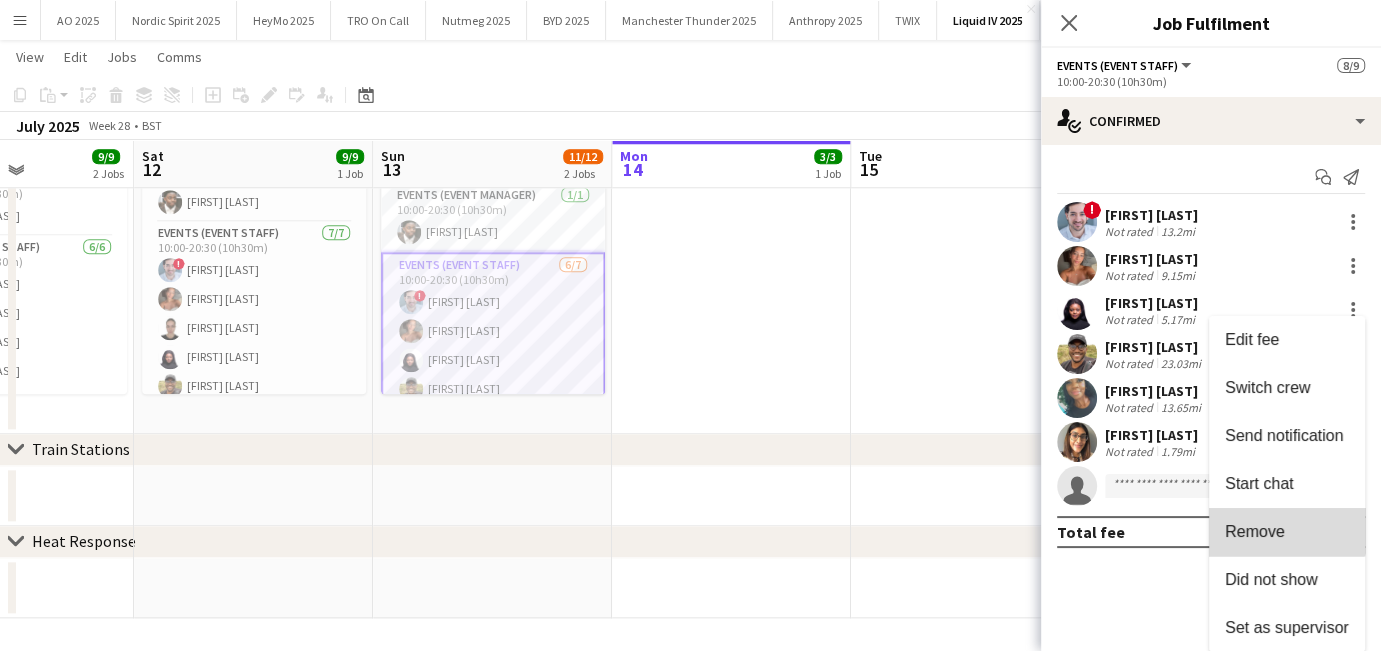 click on "Remove" at bounding box center [1287, 532] 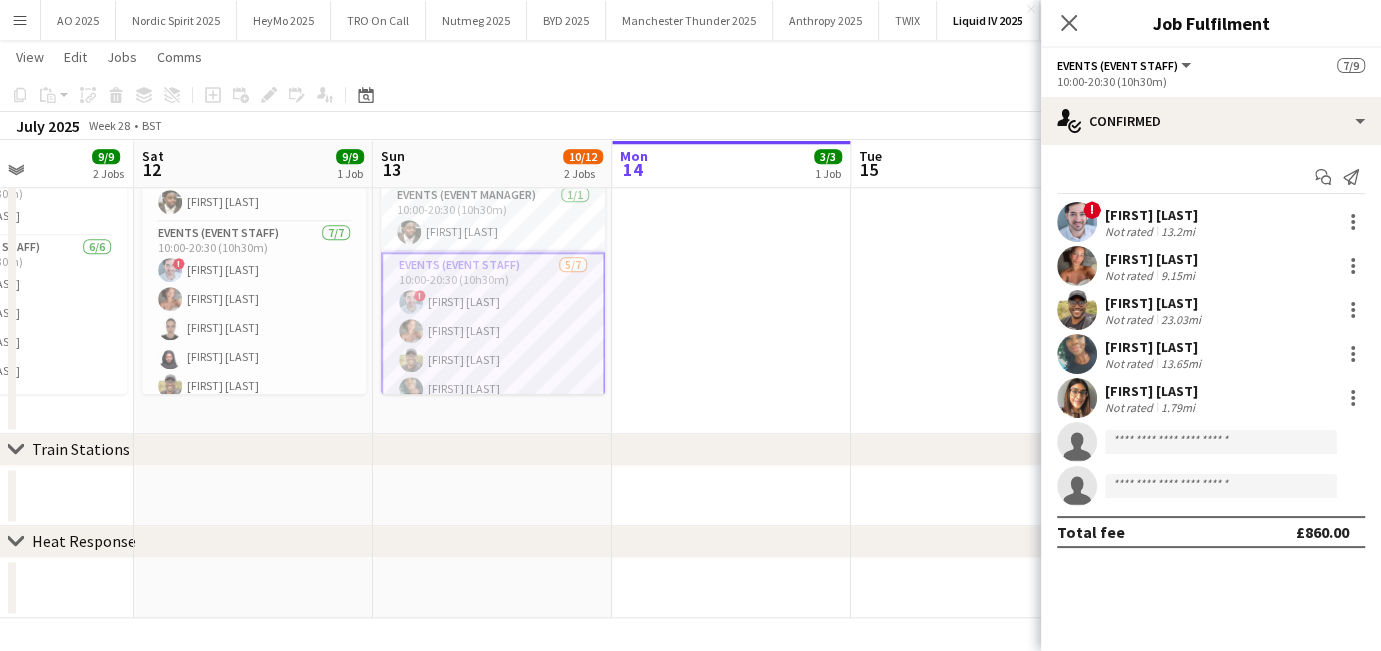 click at bounding box center (970, 262) 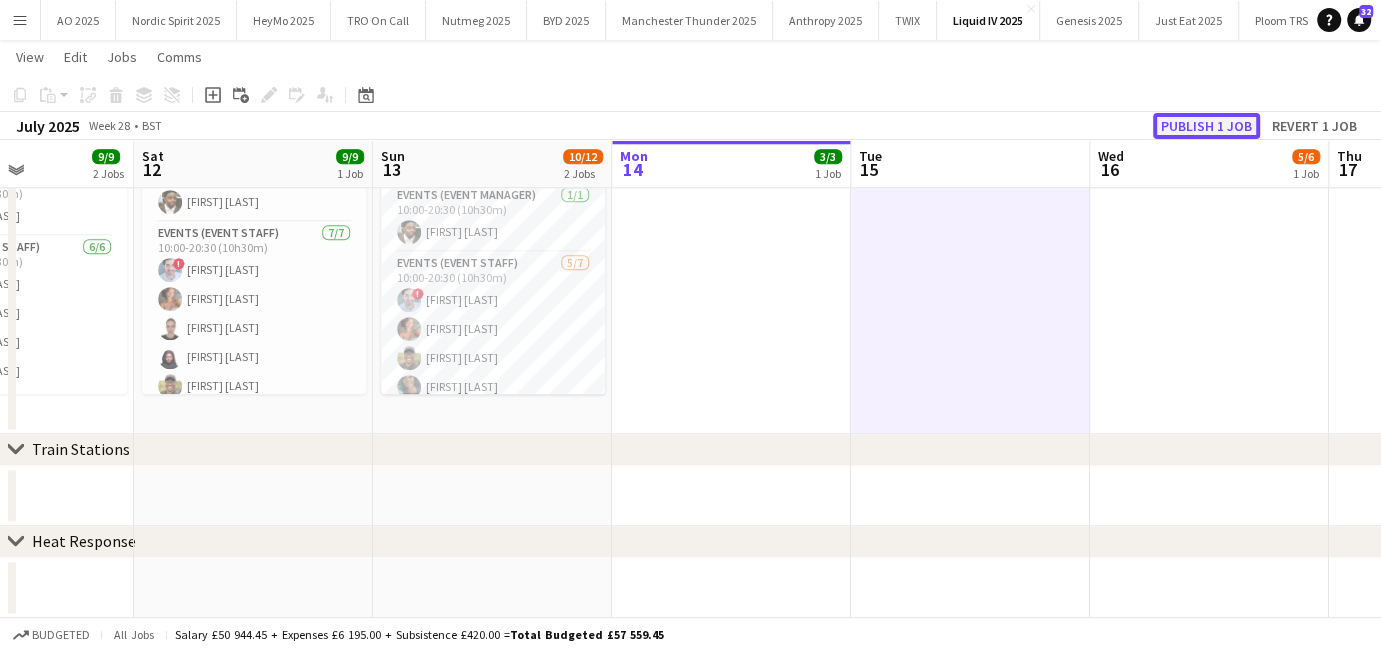 click on "Publish 1 job" 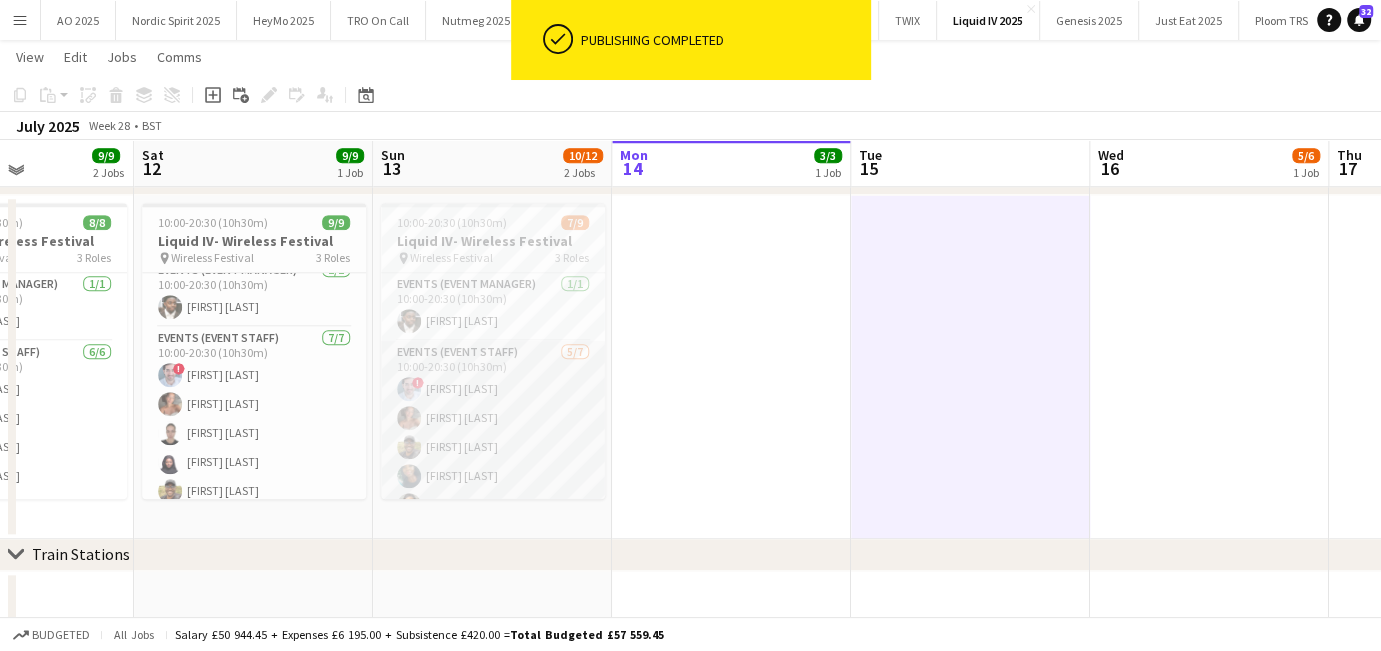scroll, scrollTop: 1255, scrollLeft: 0, axis: vertical 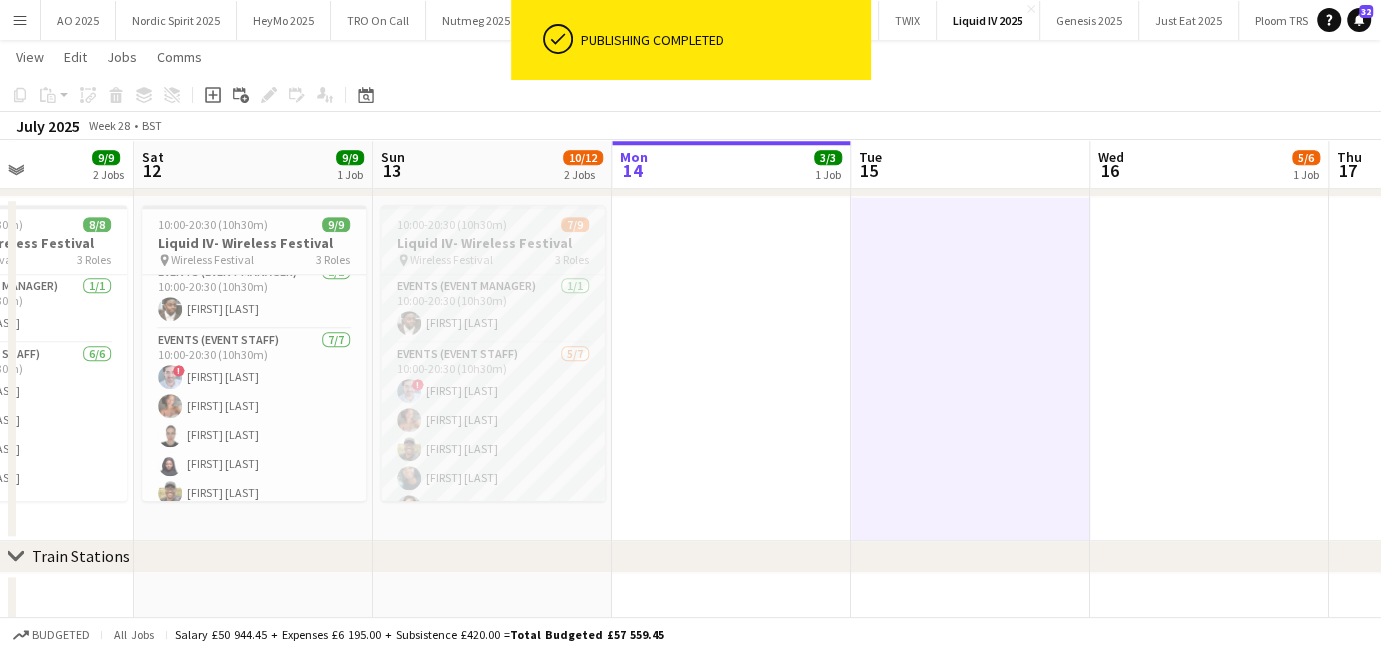 click on "10:00-20:30 (10h30m)" at bounding box center (452, 224) 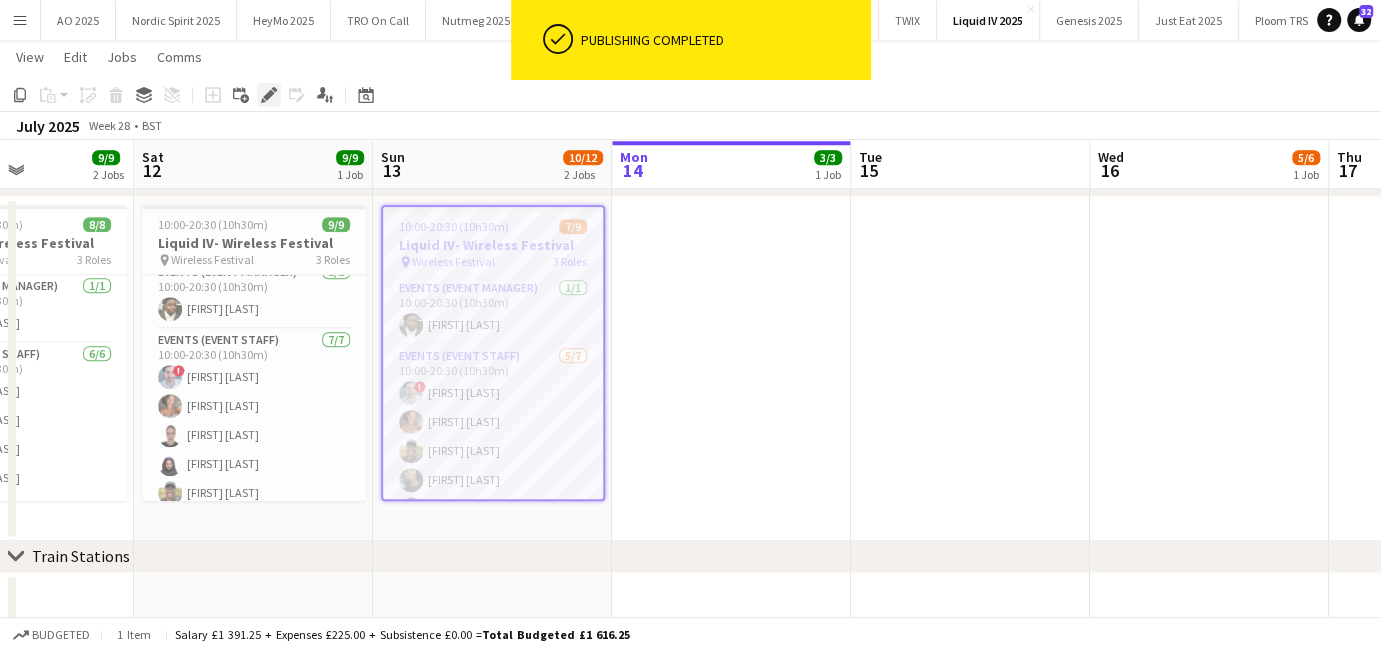 click on "Edit" 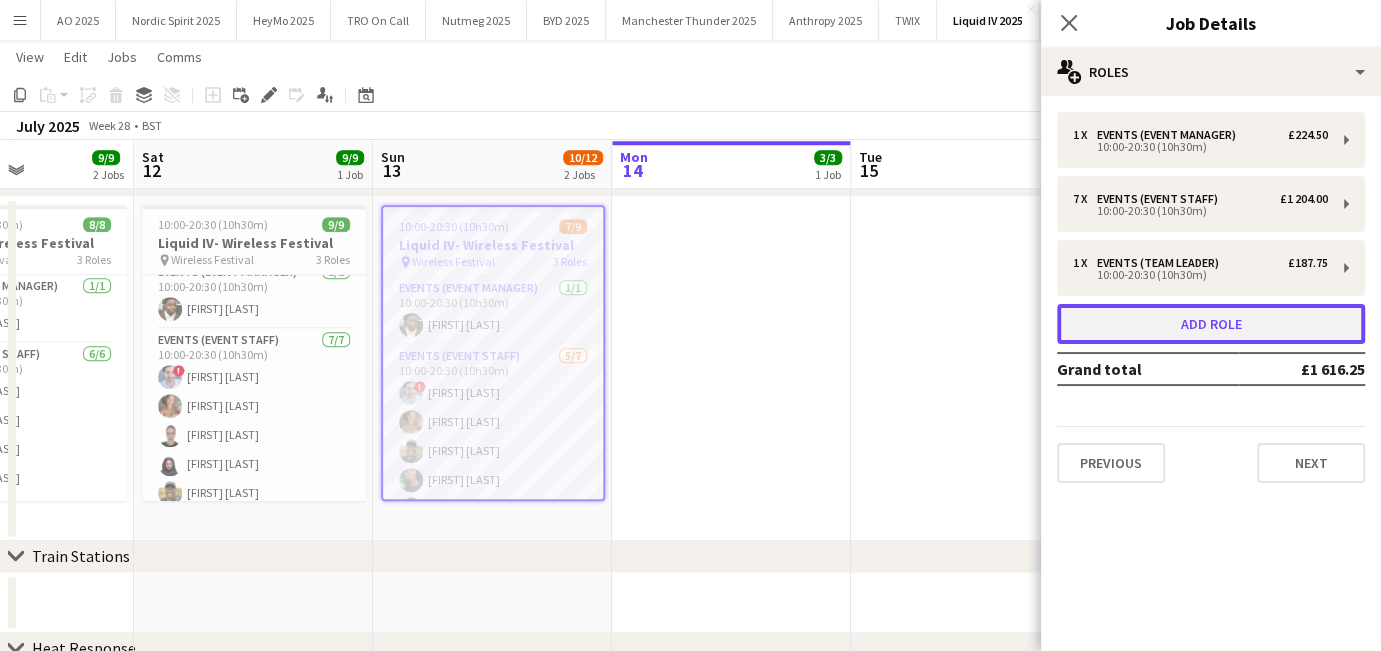 click on "Add role" at bounding box center (1211, 324) 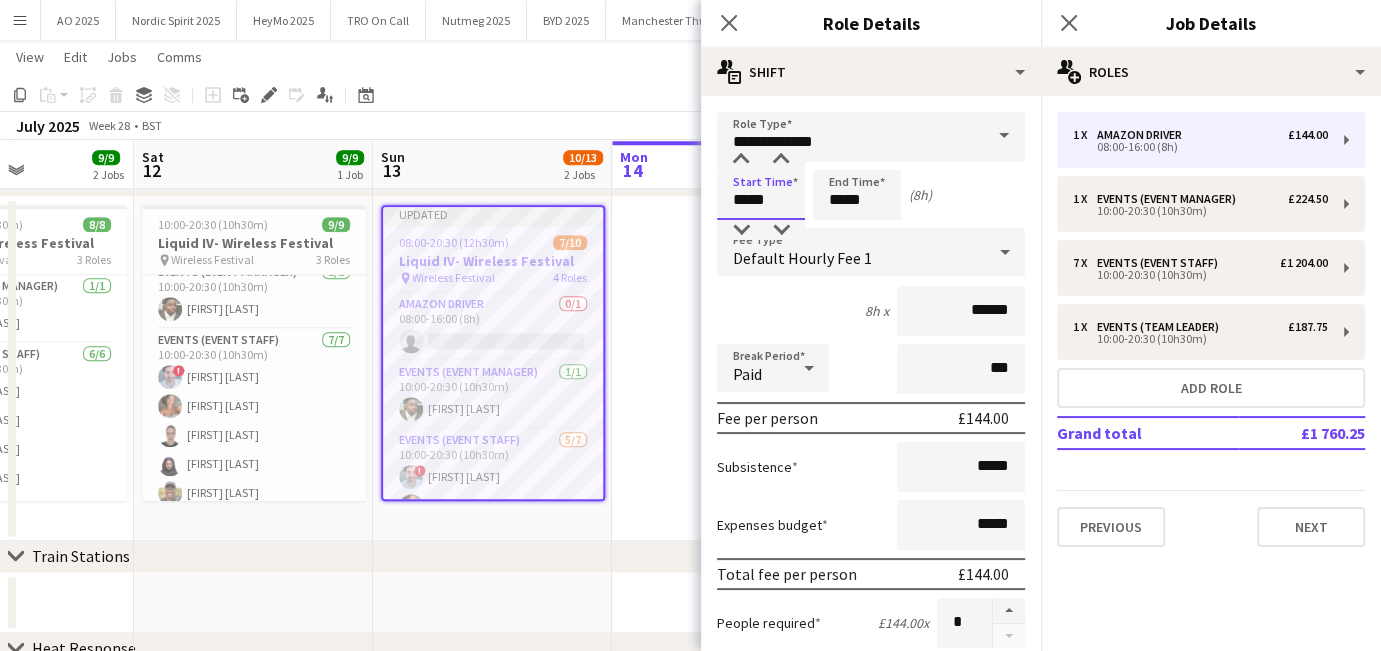drag, startPoint x: 790, startPoint y: 204, endPoint x: 617, endPoint y: 187, distance: 173.83325 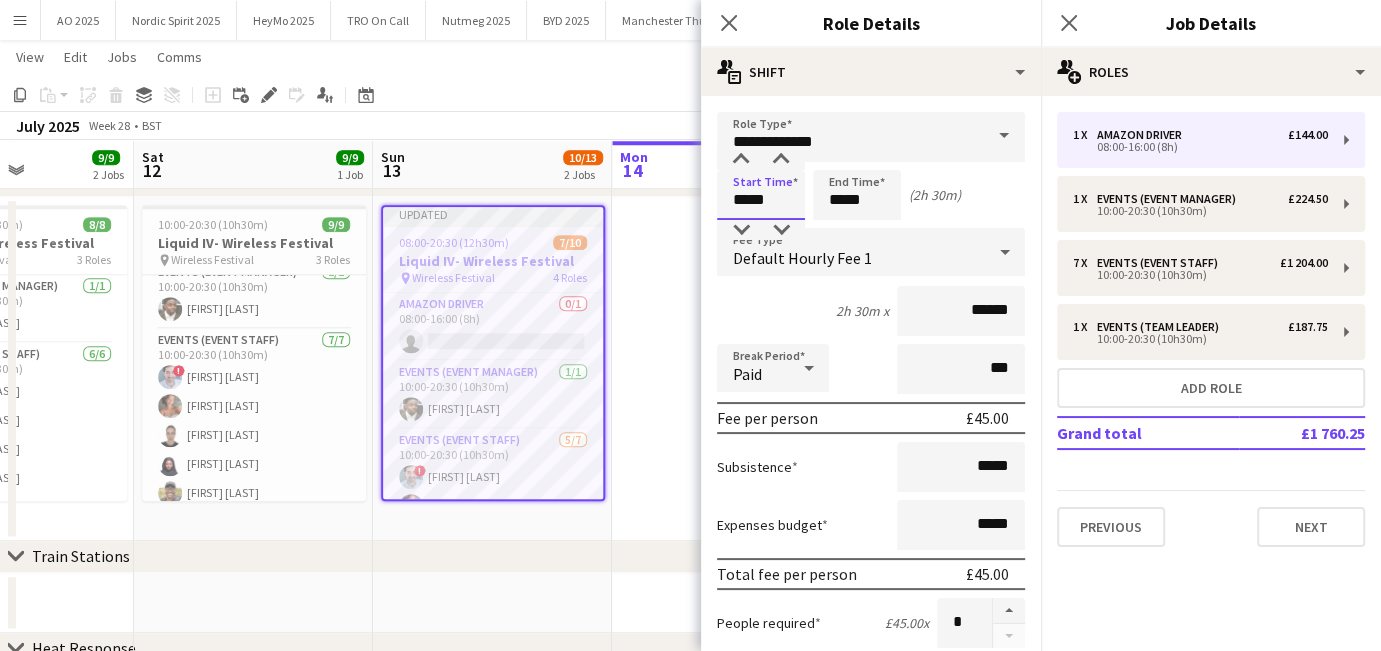 type on "*****" 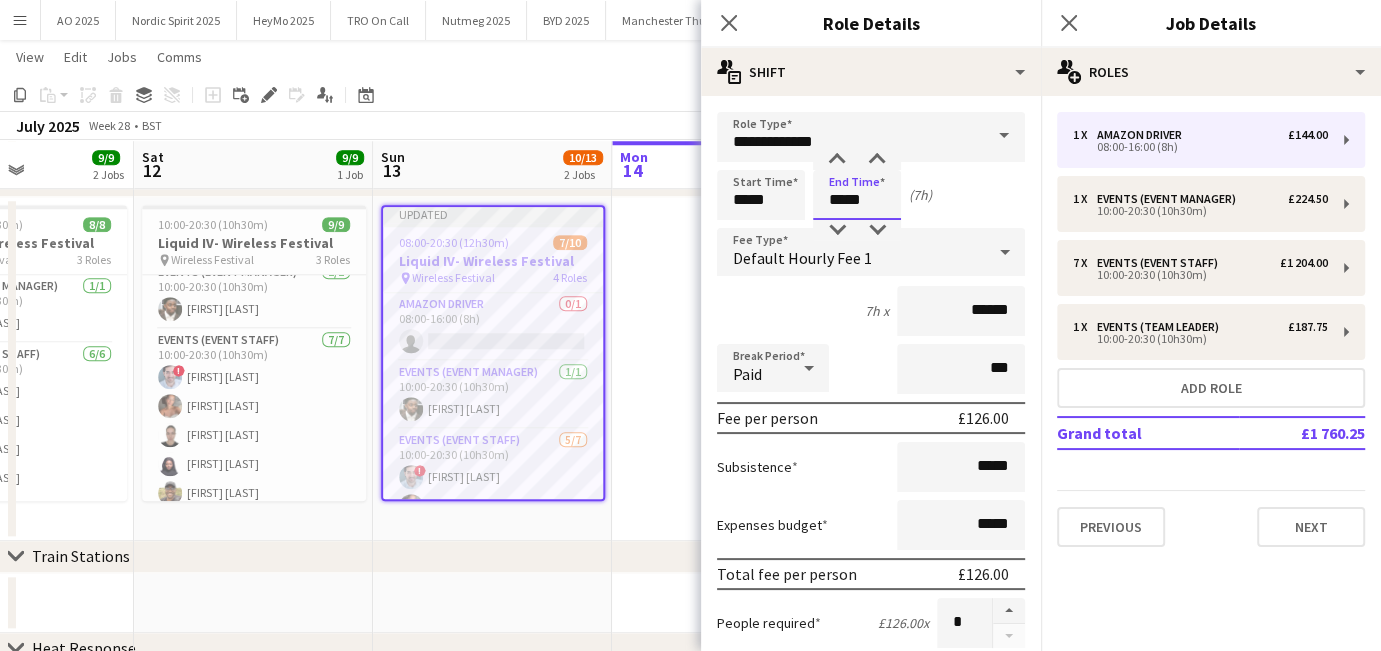 type on "*****" 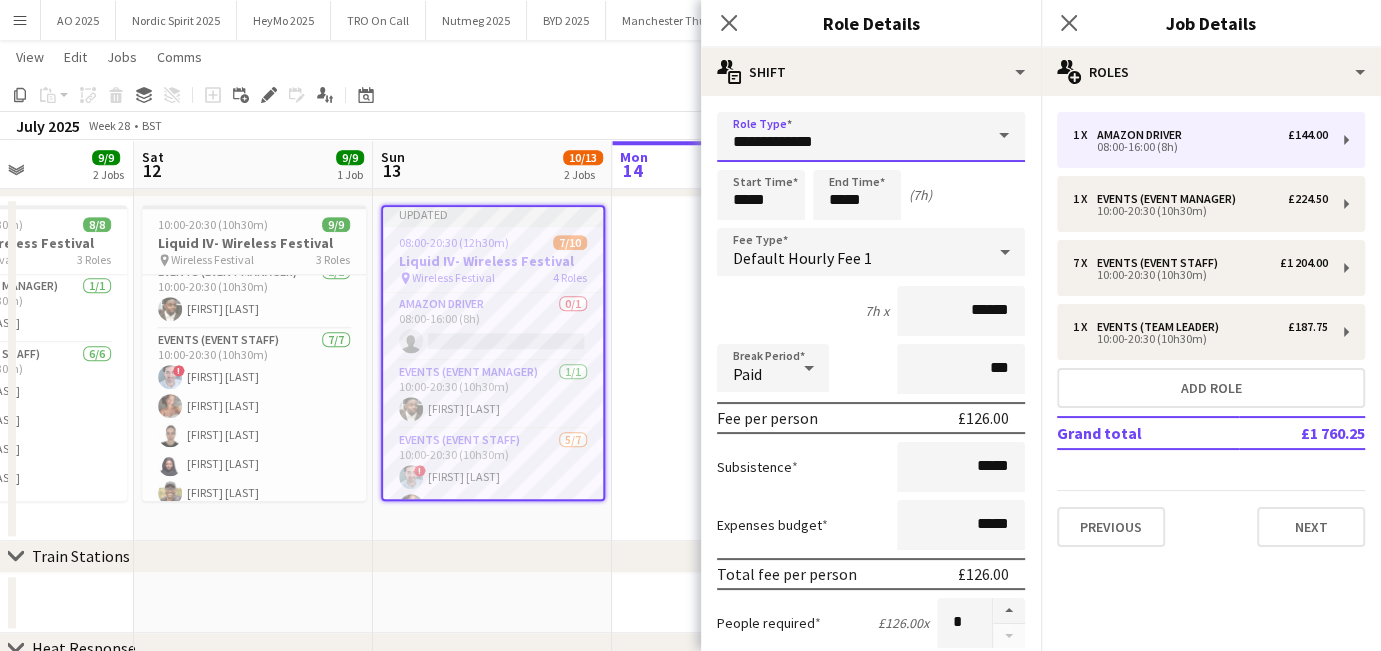click on "**********" at bounding box center (871, 137) 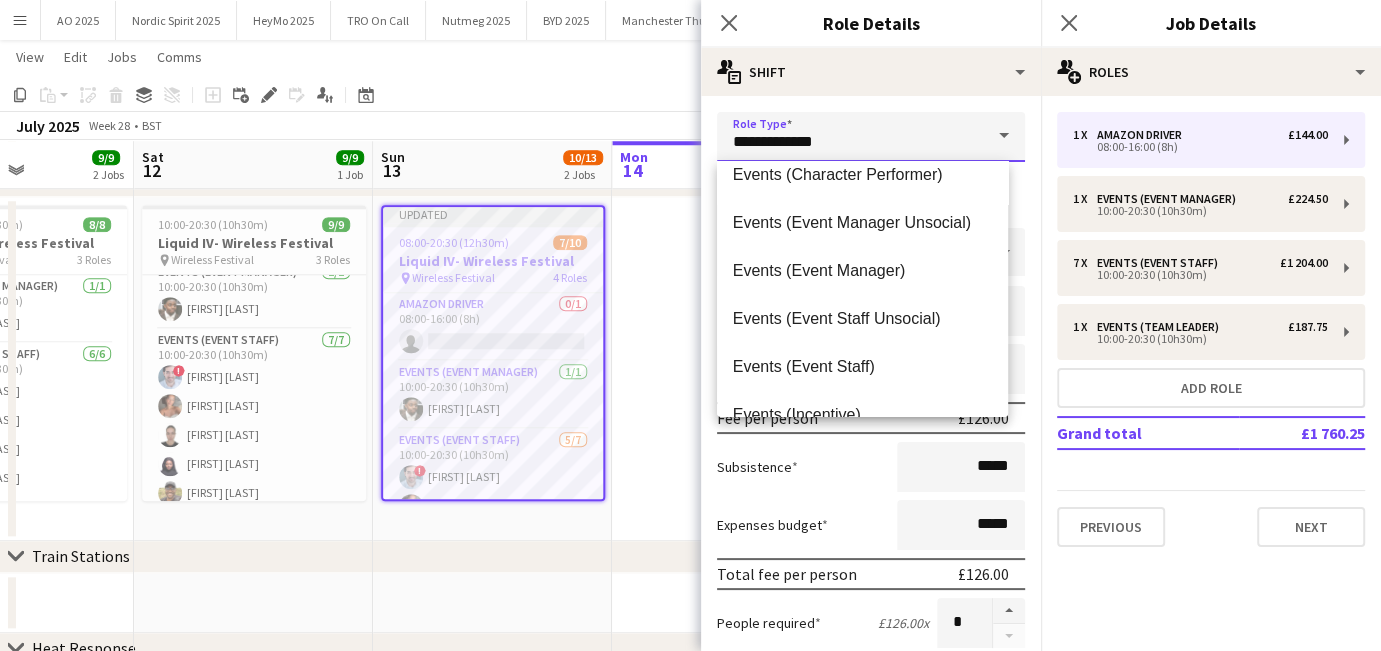 scroll, scrollTop: 212, scrollLeft: 0, axis: vertical 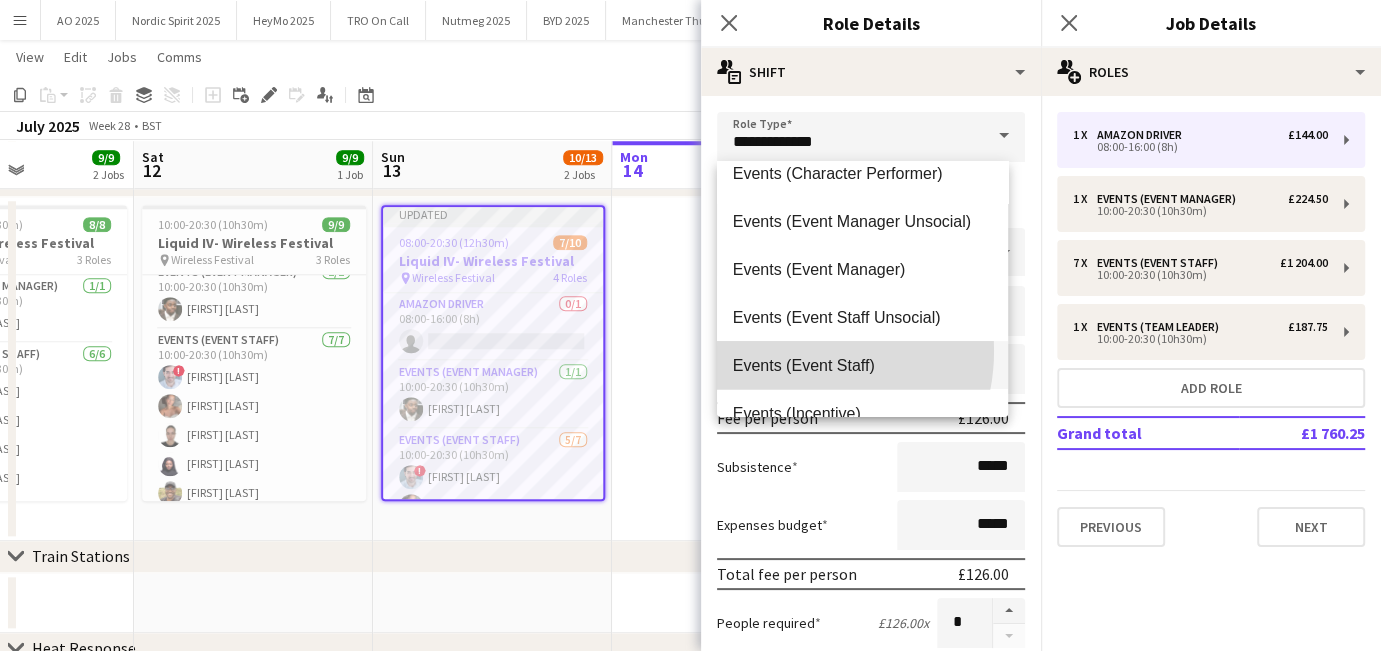 click on "Events (Event Staff)" at bounding box center [862, 365] 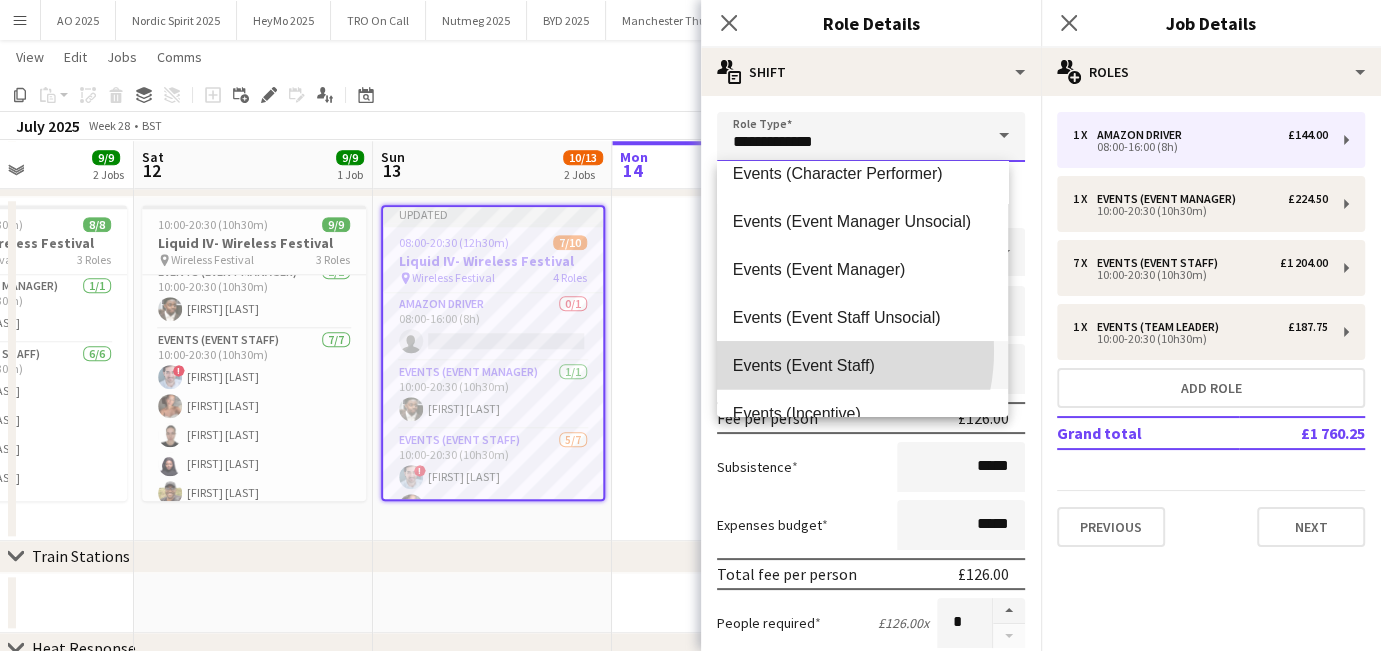 type on "**********" 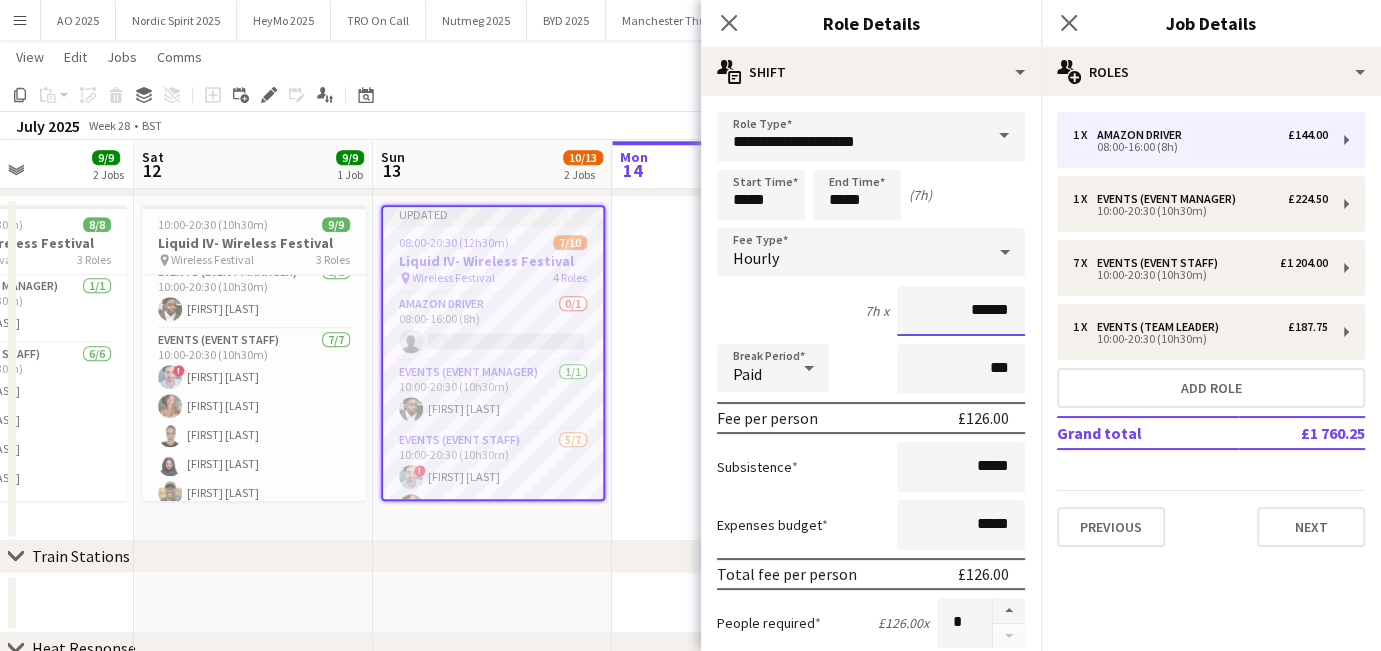 click on "******" at bounding box center [961, 311] 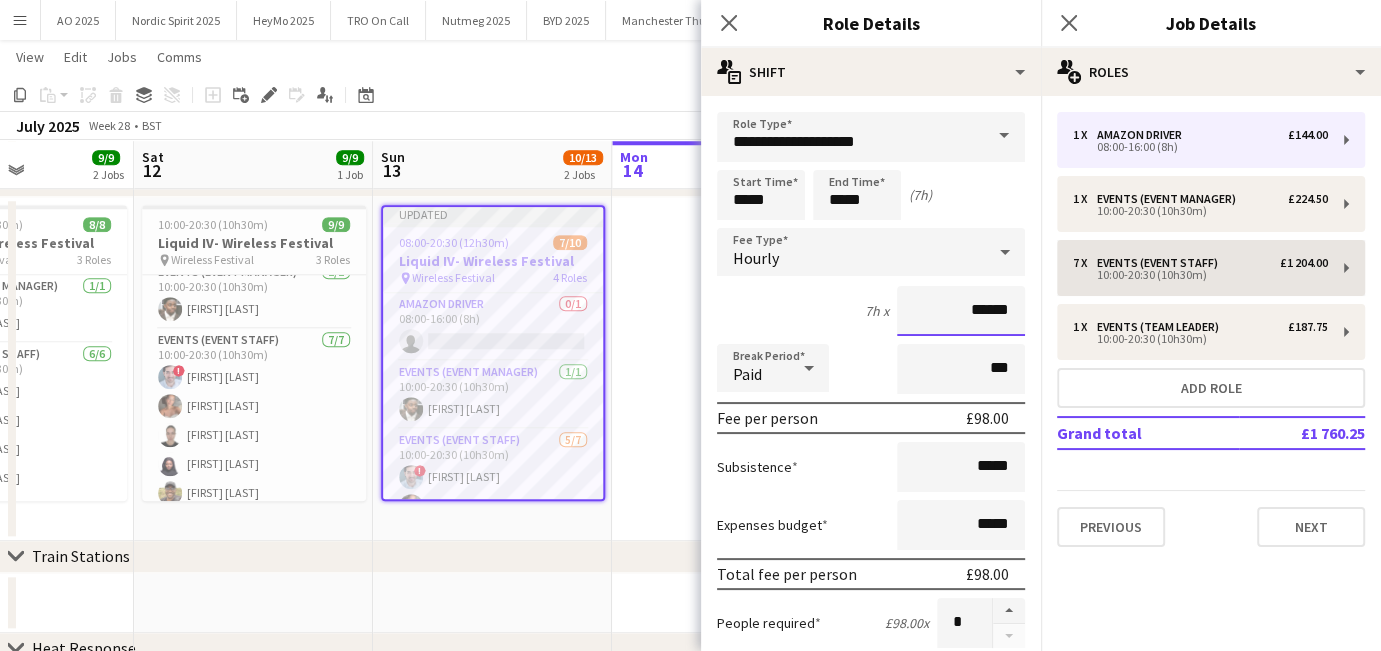 type on "******" 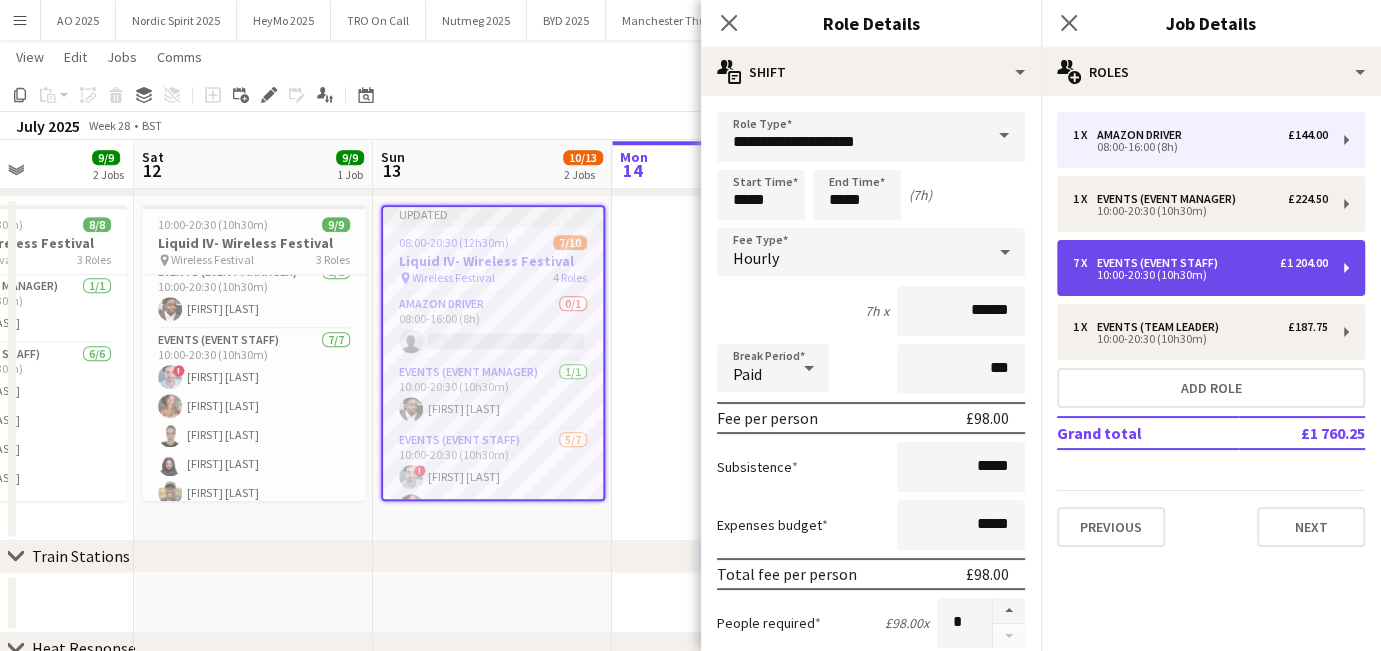 click on "7 x   Events (Event Staff)   £1 204.00   10:00-20:30 (10h30m)" at bounding box center (1211, 268) 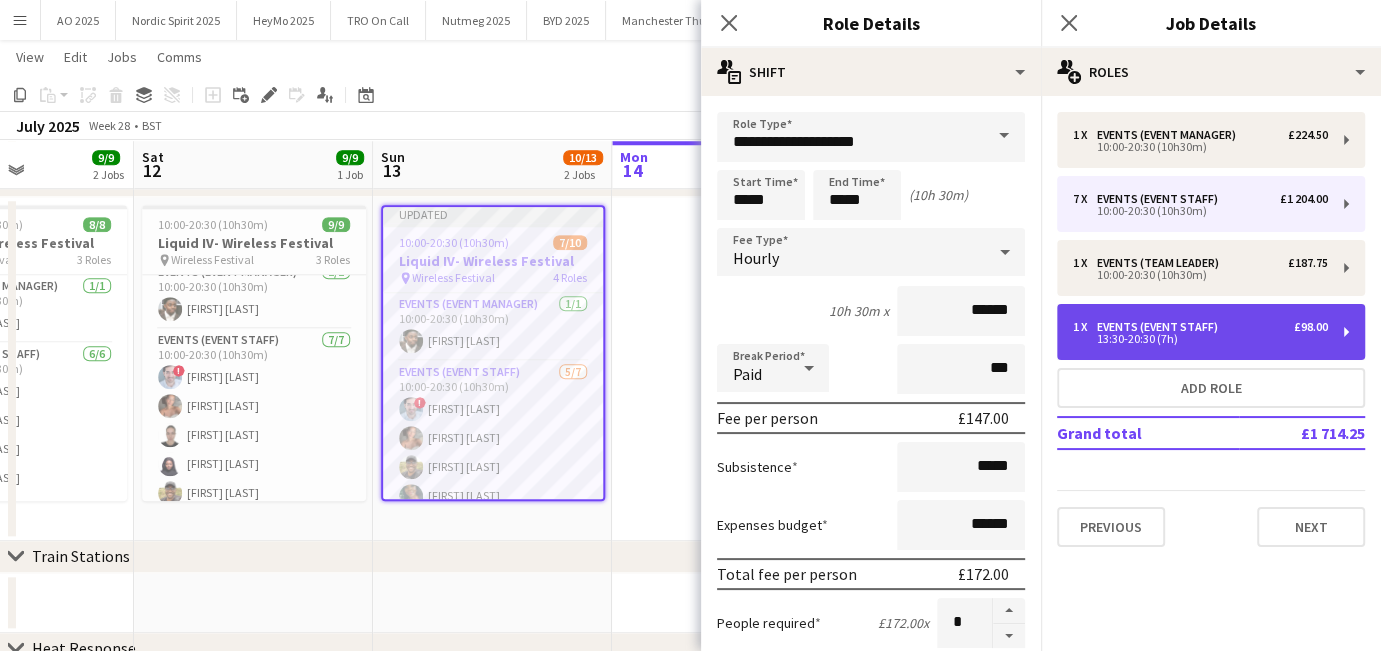 click on "1 x   Events (Event Staff)   £98.00   13:30-20:30 (7h)" at bounding box center [1211, 332] 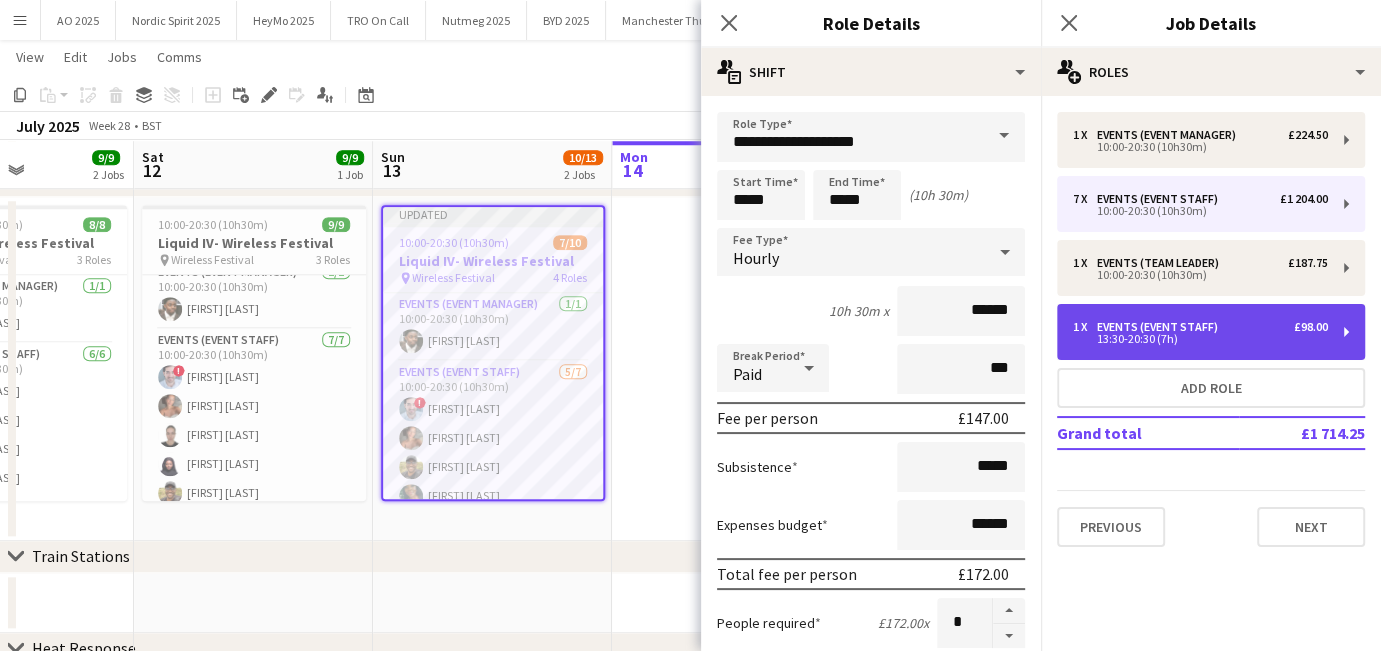 type on "*" 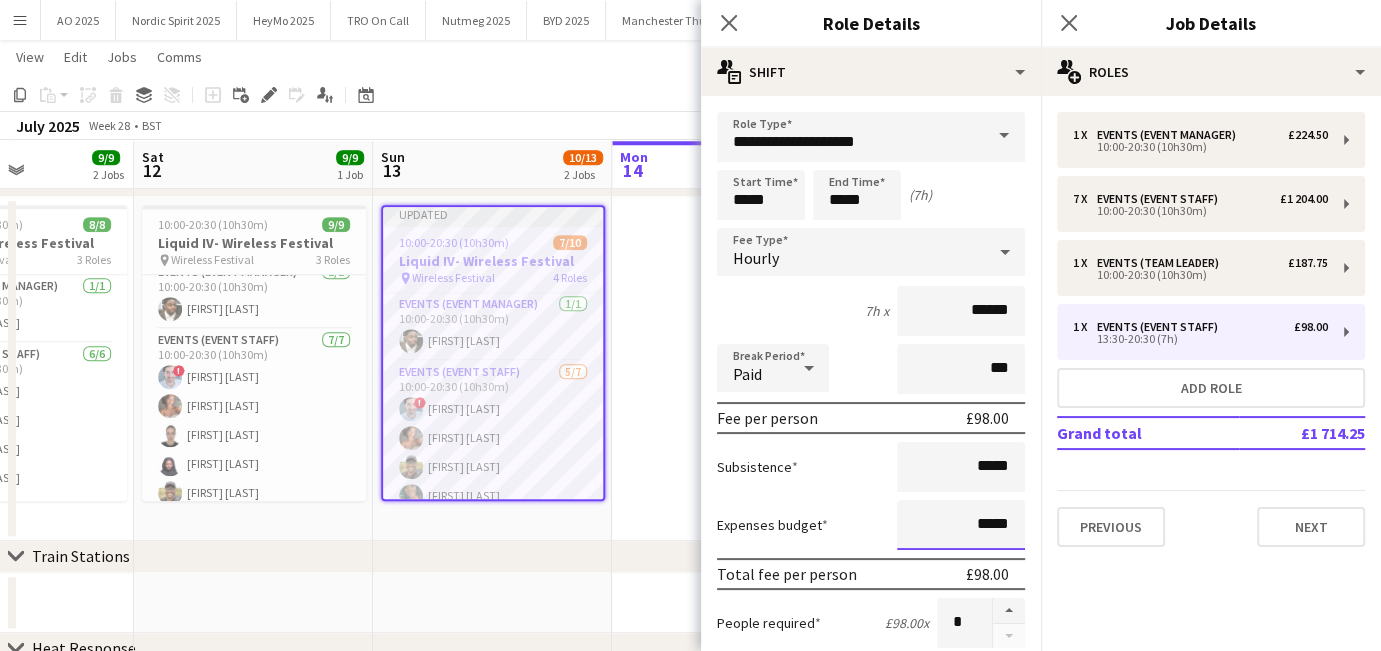 click on "*****" at bounding box center (961, 525) 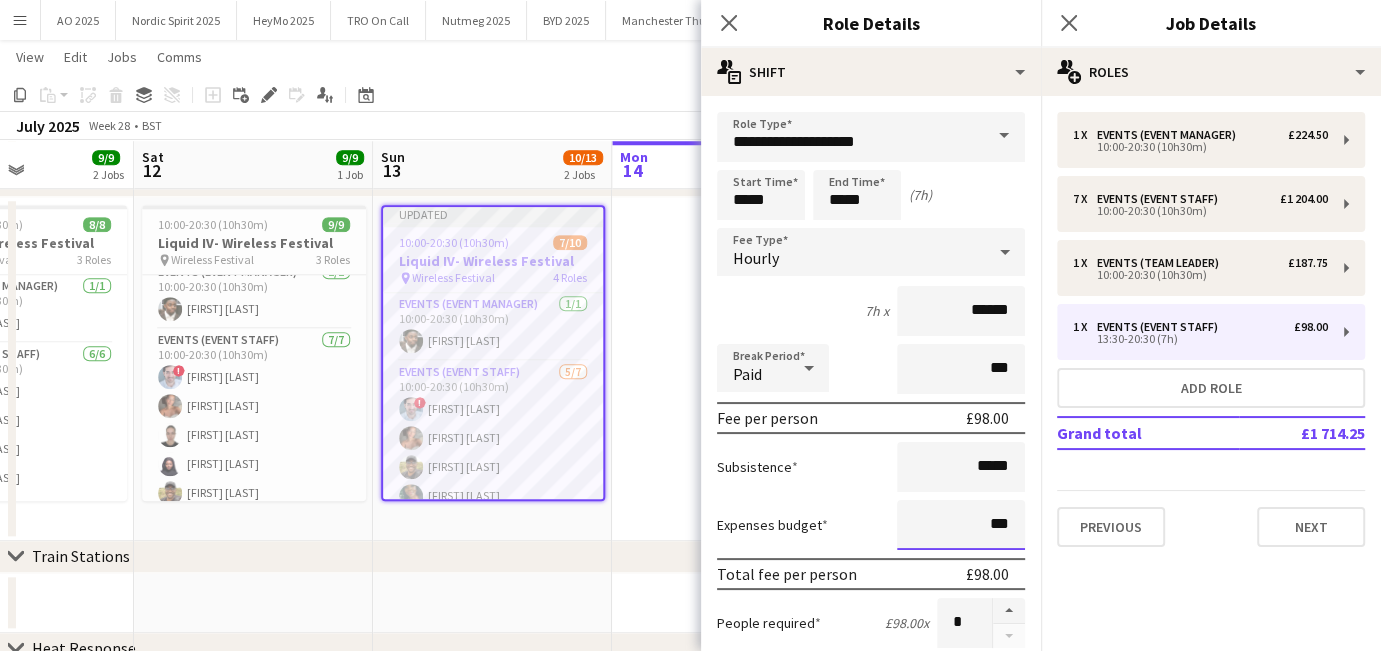 type on "**" 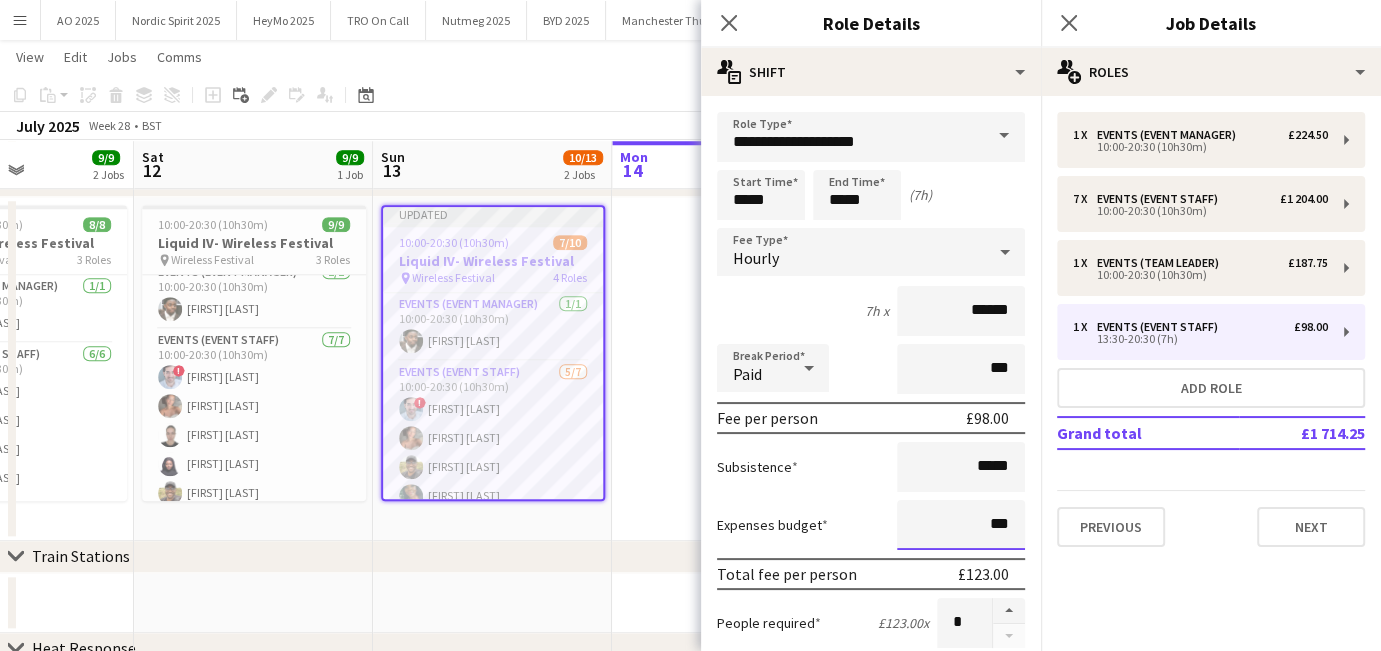 click on "Next" at bounding box center (971, 1216) 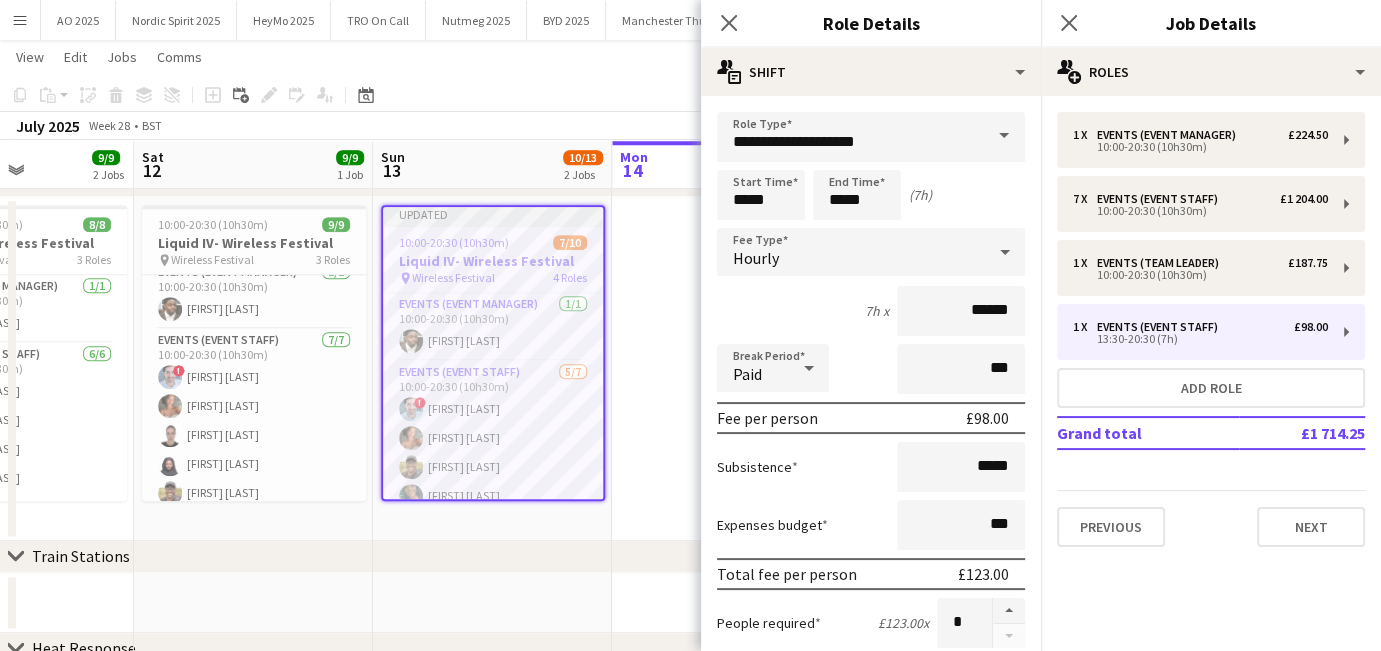 type on "******" 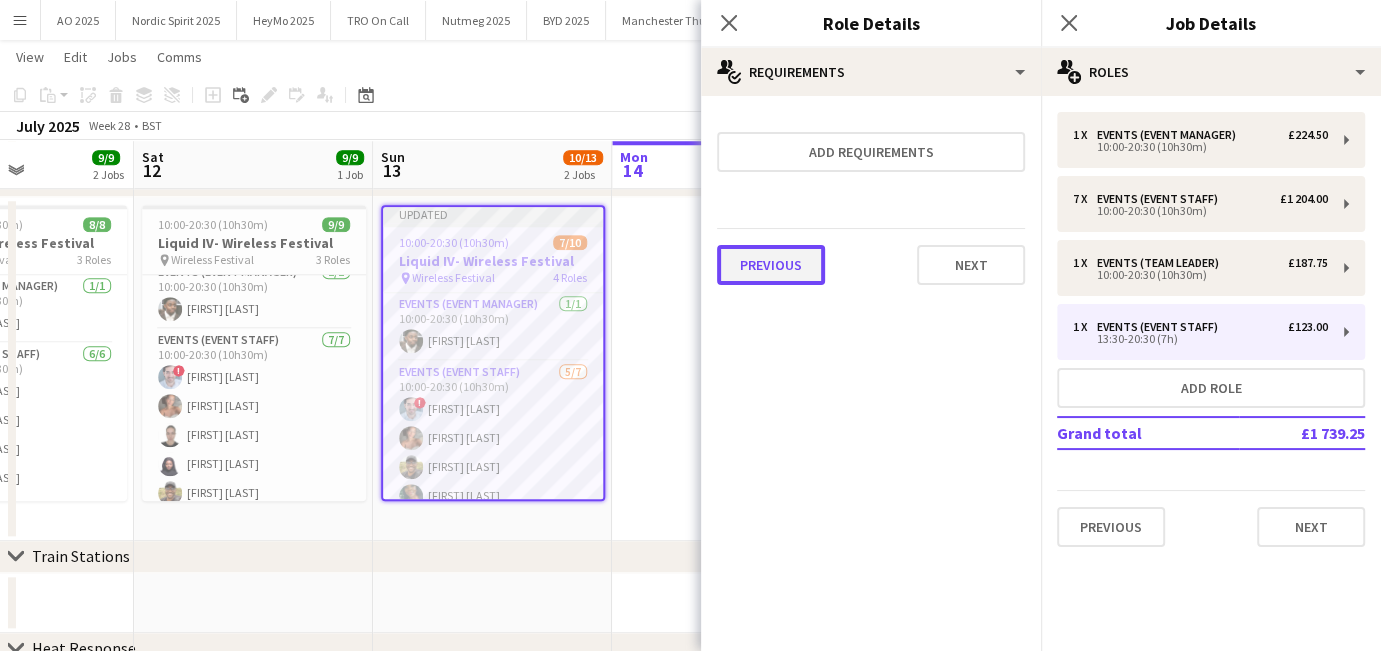 click on "Previous" at bounding box center (771, 265) 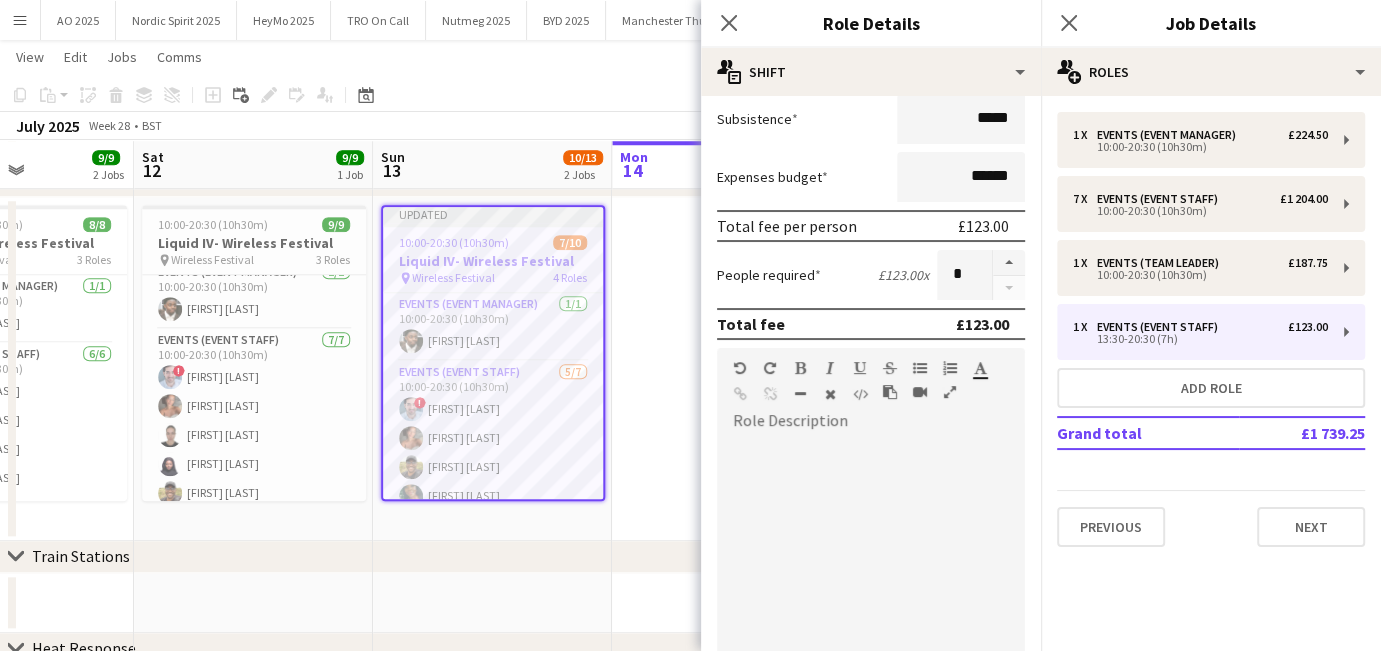 scroll, scrollTop: 346, scrollLeft: 0, axis: vertical 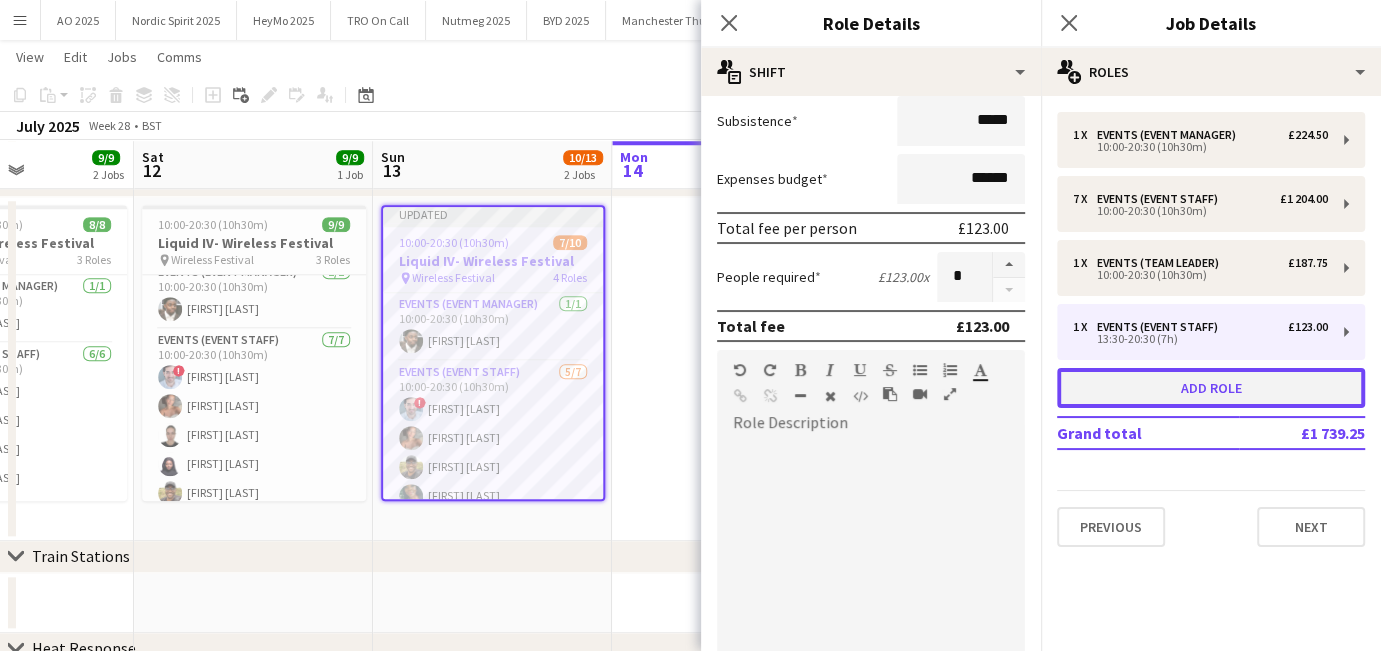 click on "Add role" at bounding box center (1211, 388) 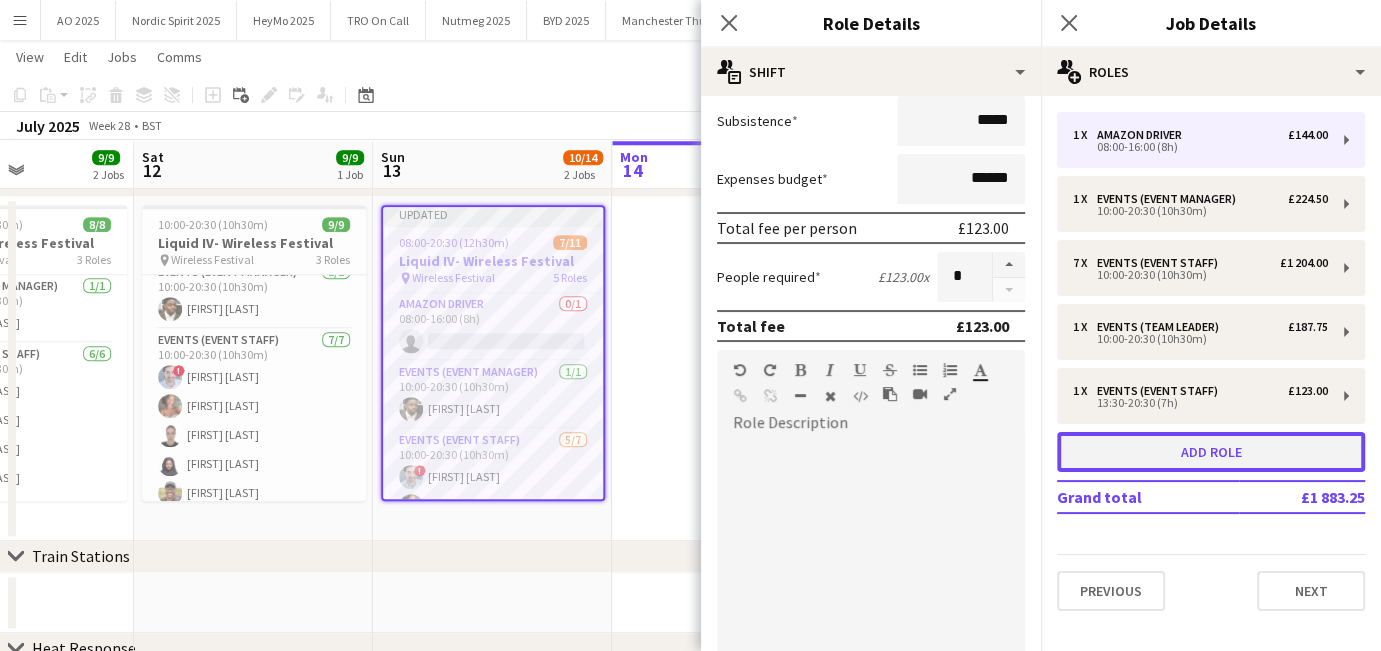 type on "**********" 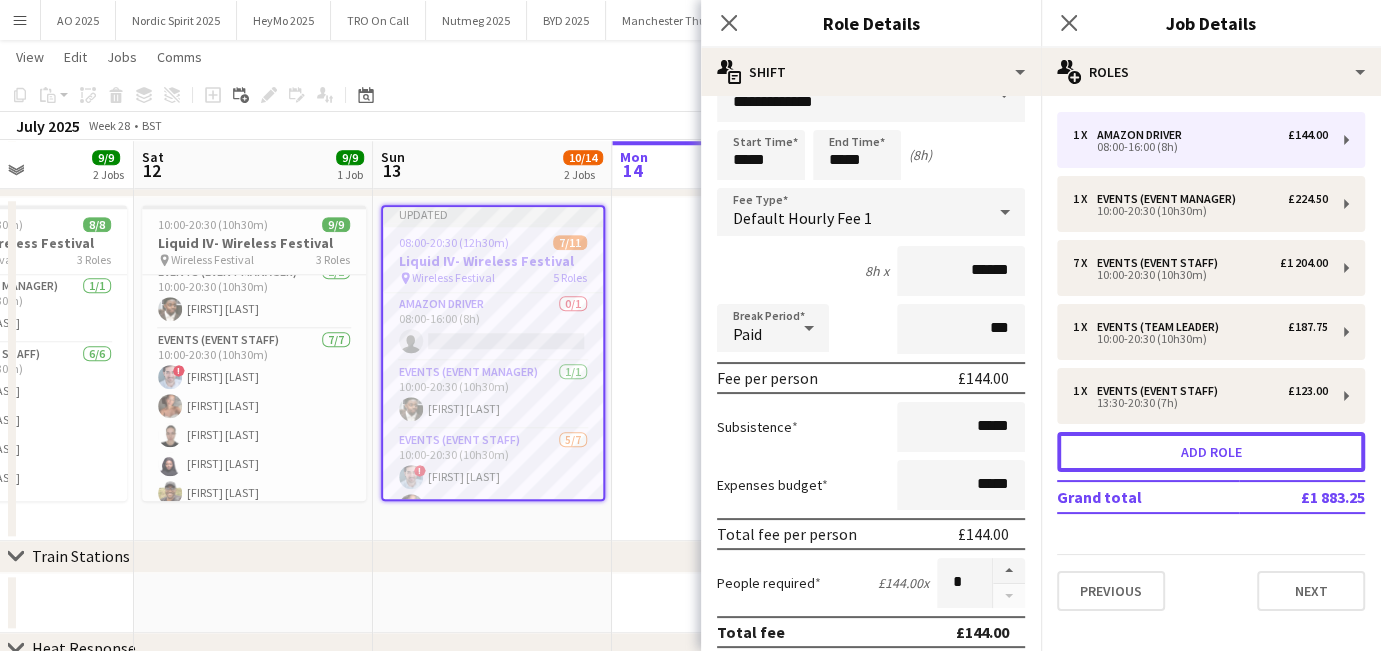 scroll, scrollTop: 0, scrollLeft: 0, axis: both 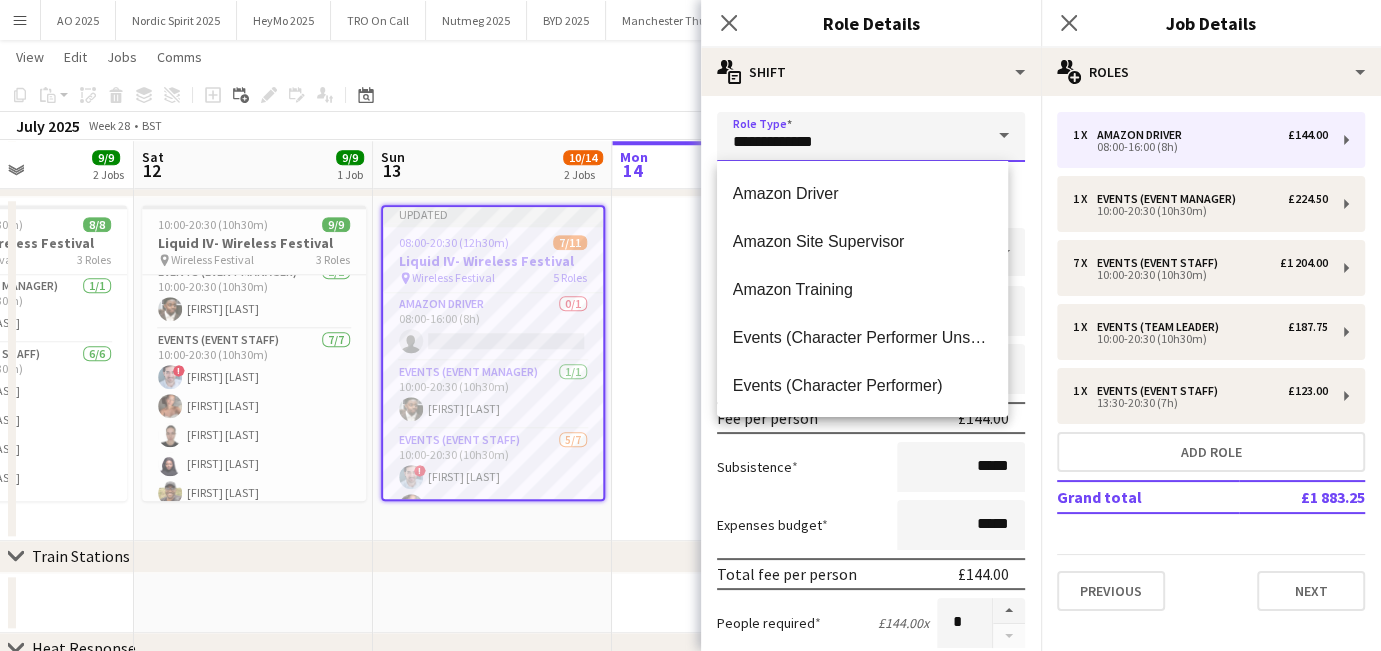 click on "**********" at bounding box center (871, 137) 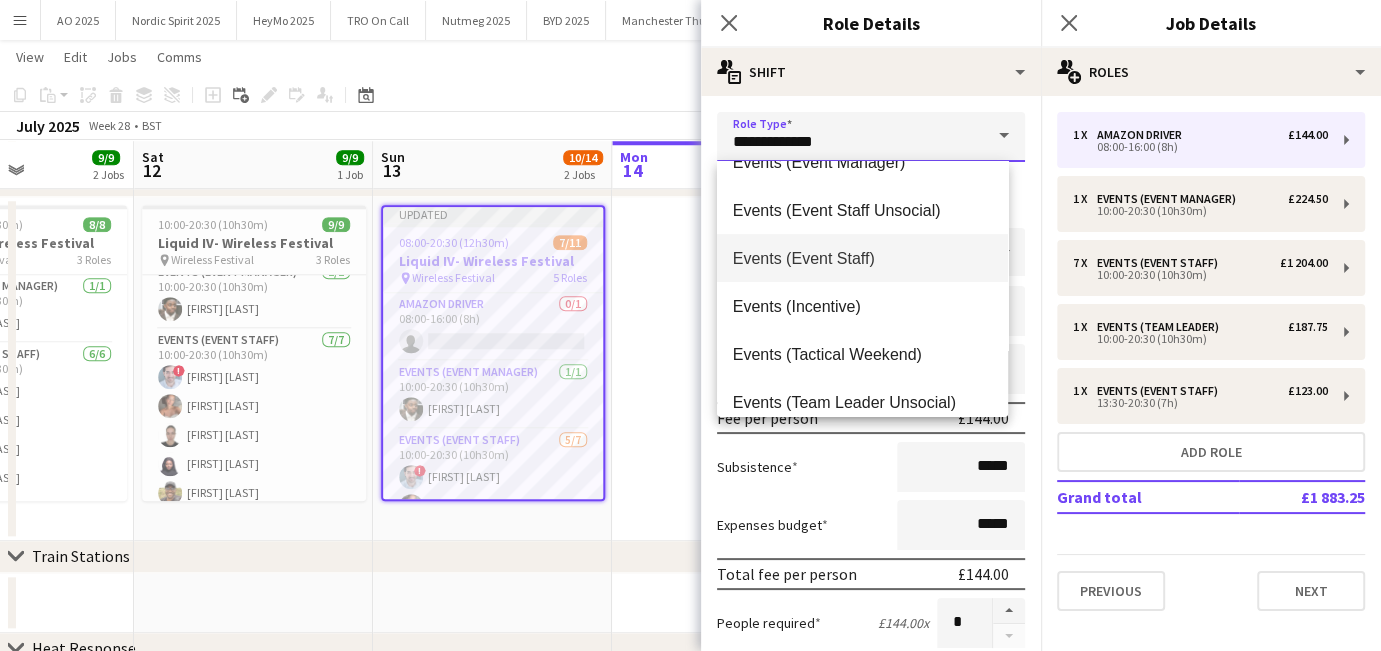 scroll, scrollTop: 335, scrollLeft: 0, axis: vertical 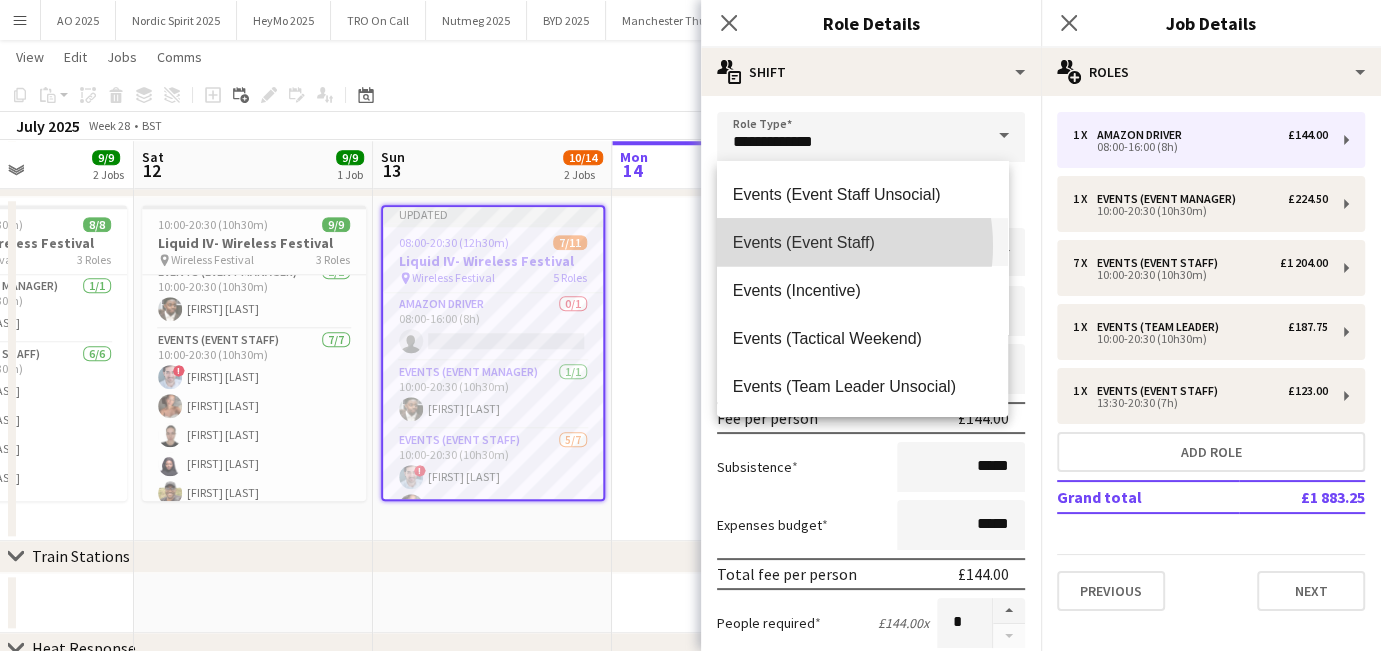 click on "Events (Event Staff)" at bounding box center [862, 242] 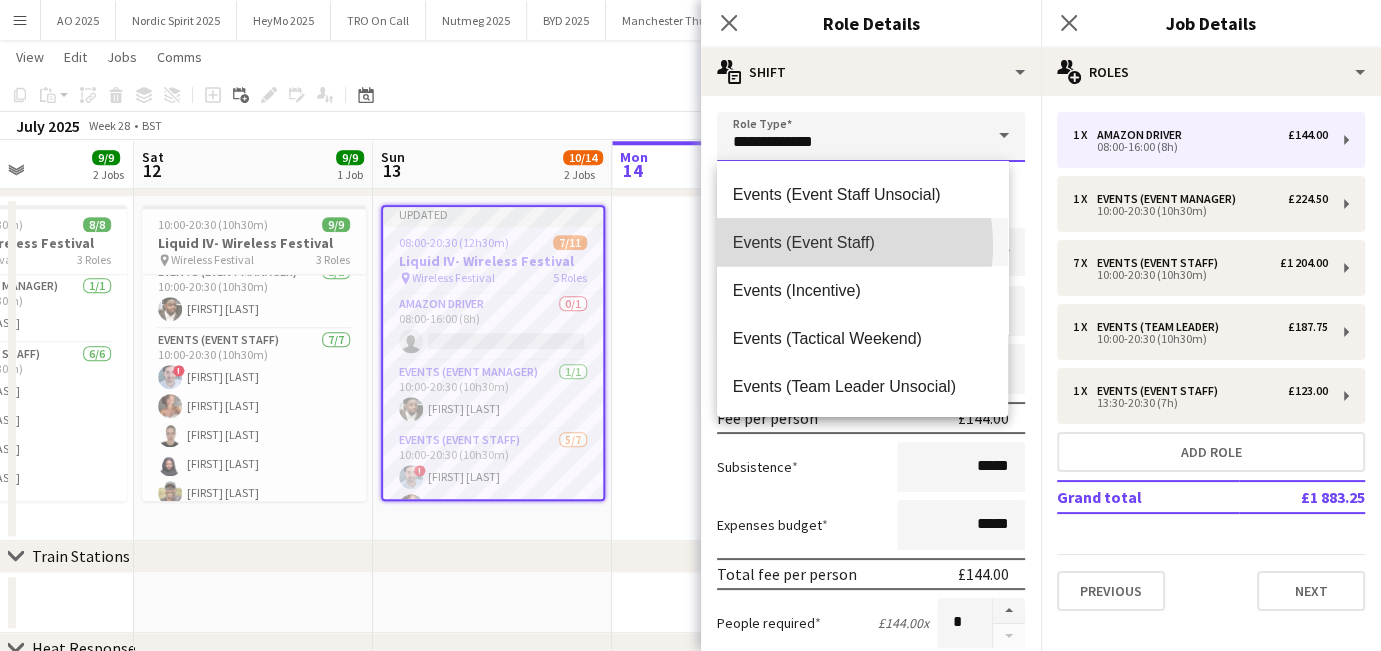 type on "**********" 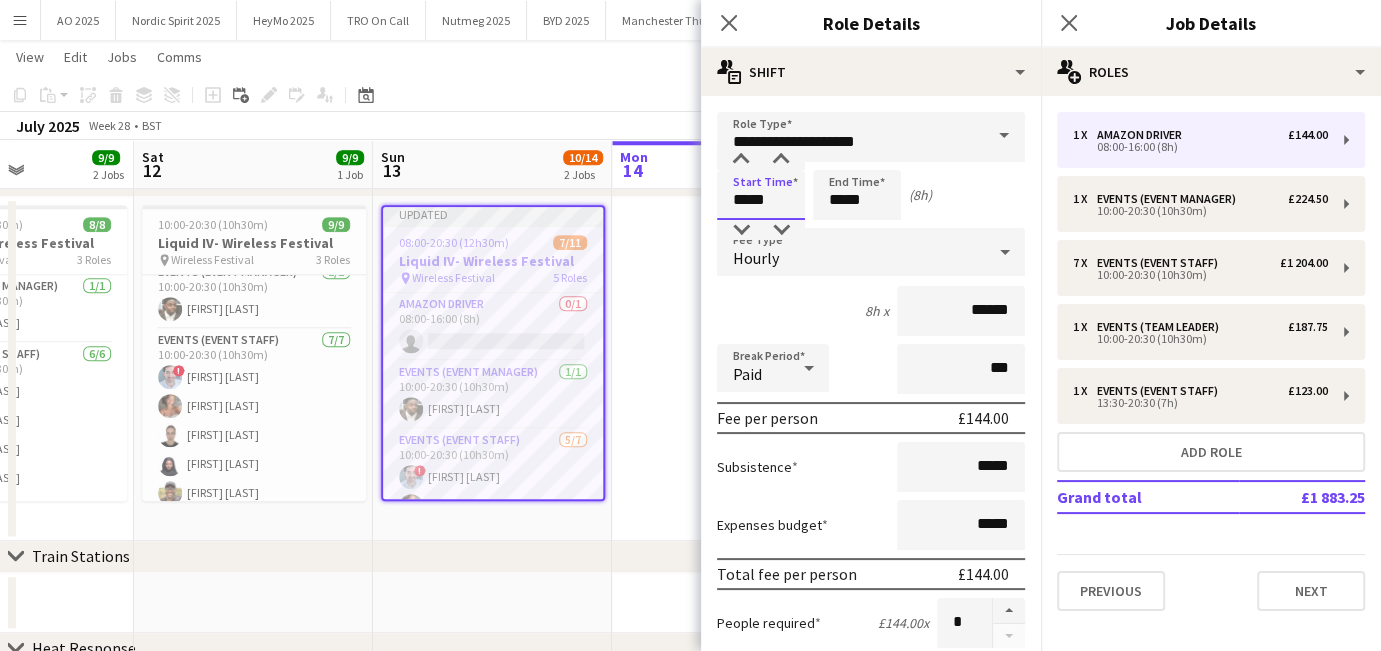 click on "*****" at bounding box center [761, 195] 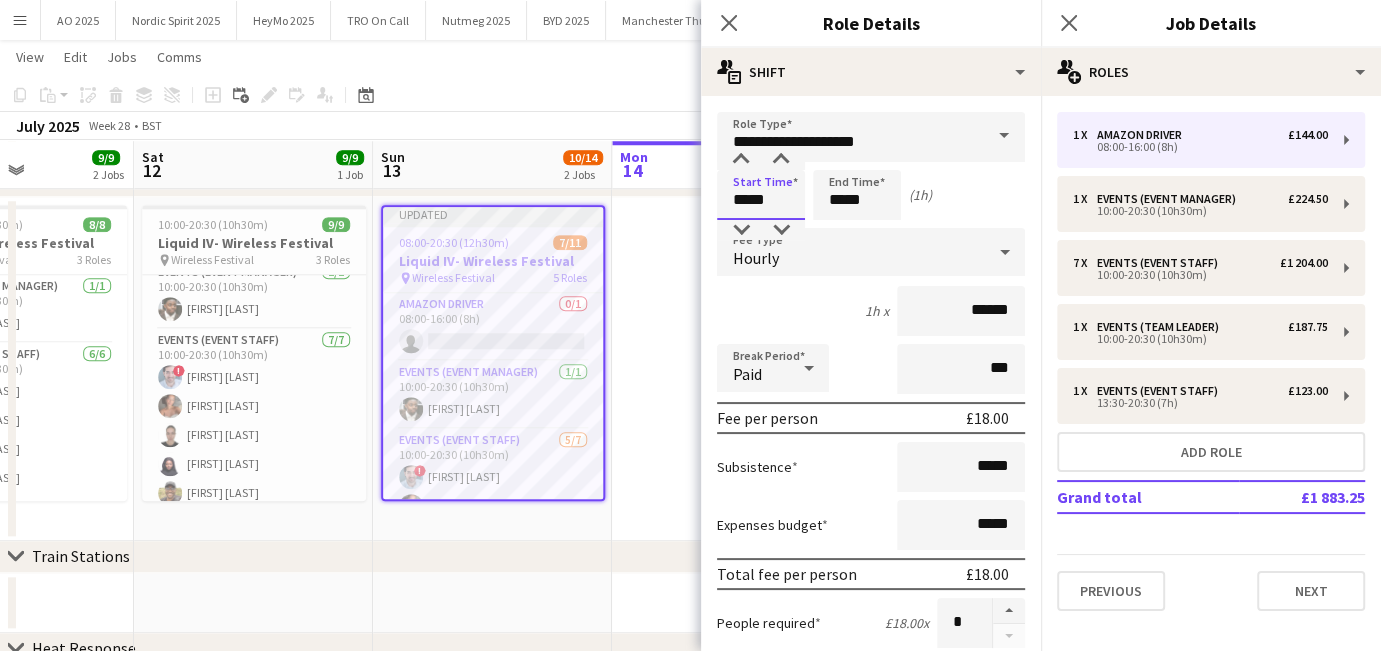 type on "*****" 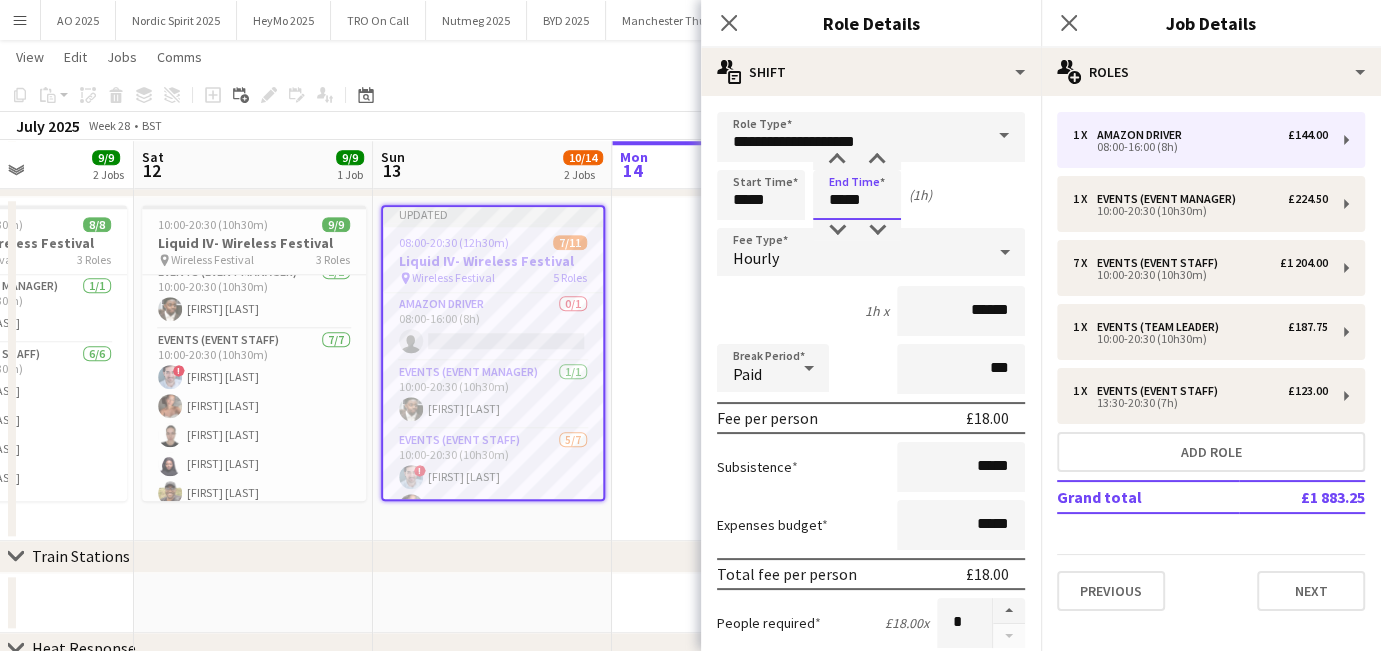 click on "*****" at bounding box center (857, 195) 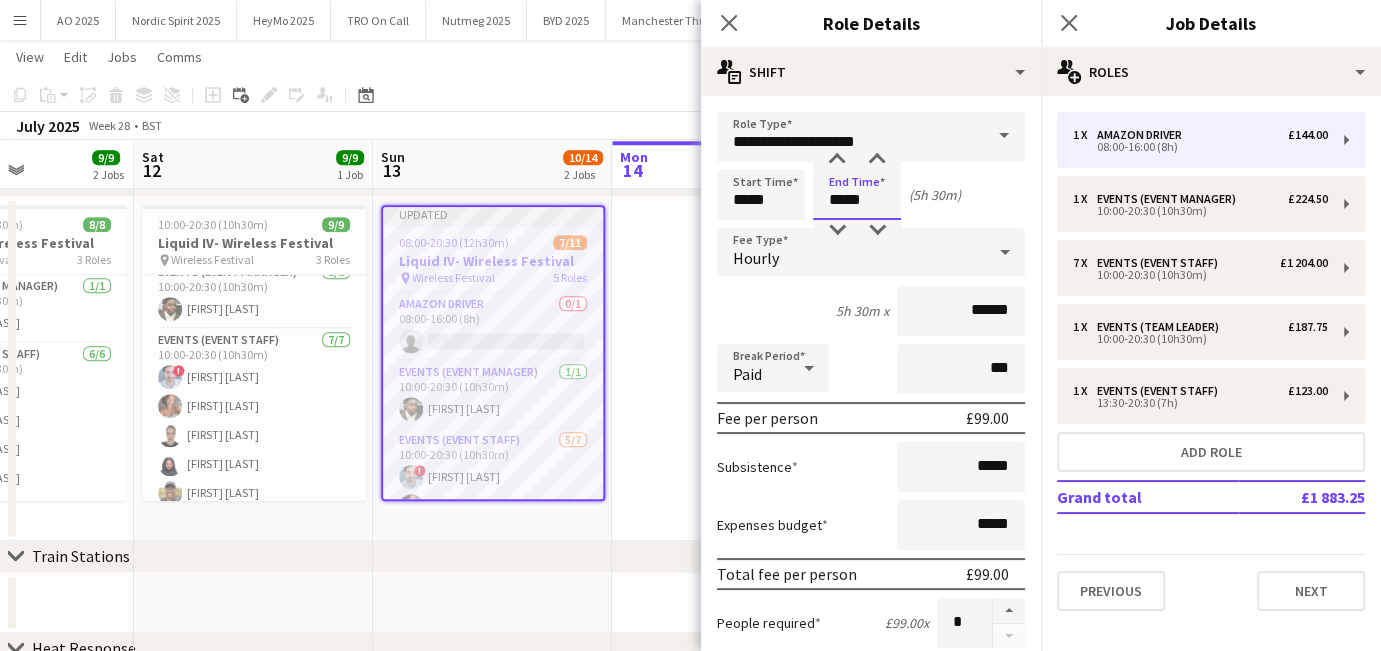 type on "*****" 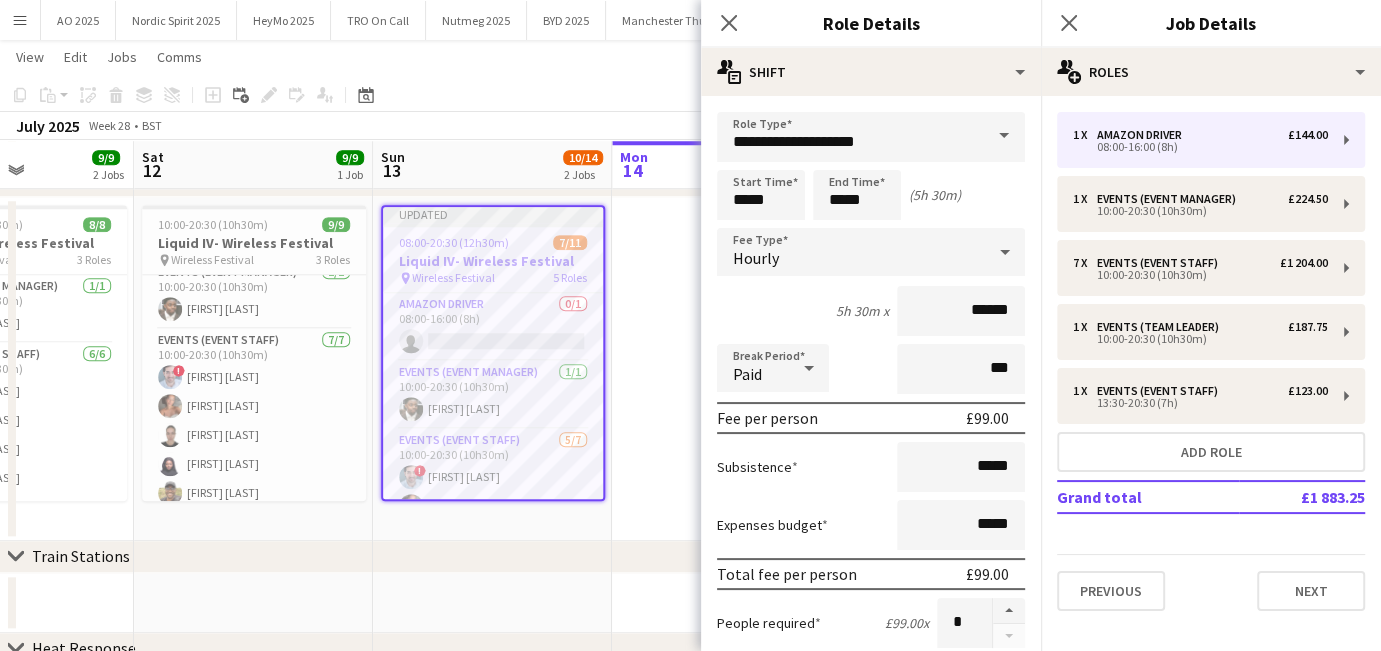 click on "5h 30m x  ******" at bounding box center [871, 311] 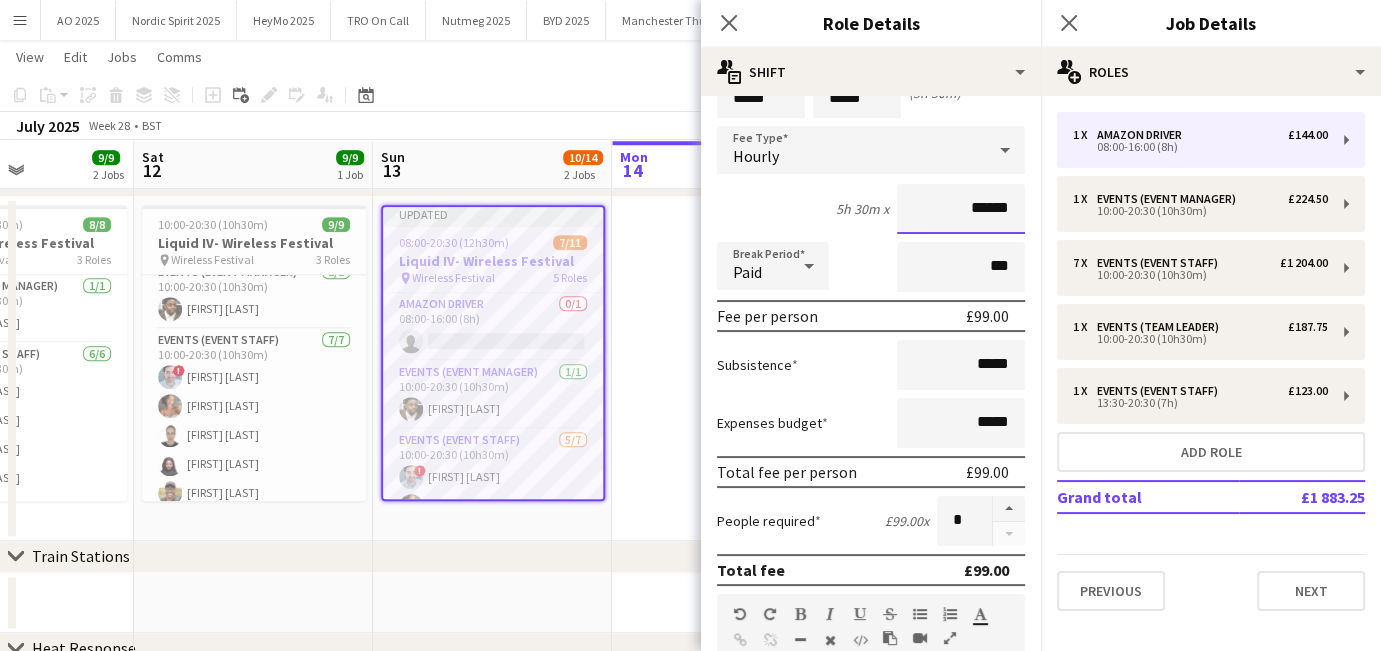 click on "******" at bounding box center [961, 209] 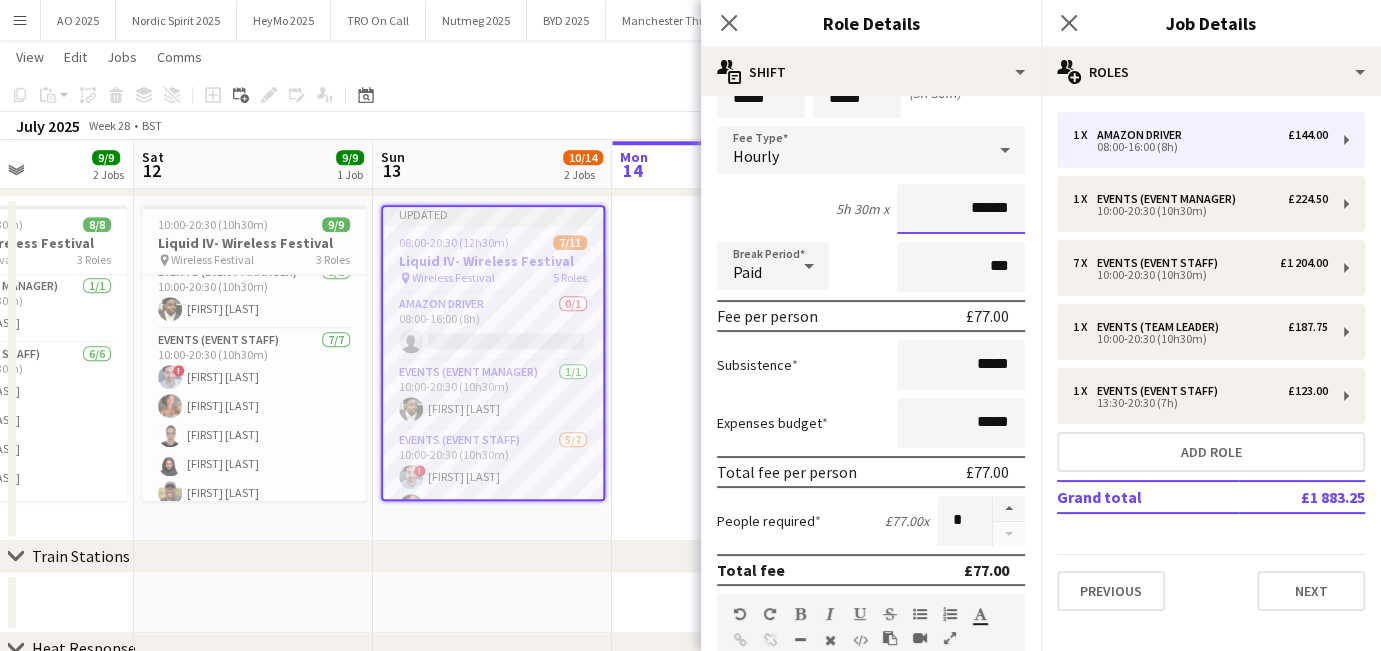 type on "******" 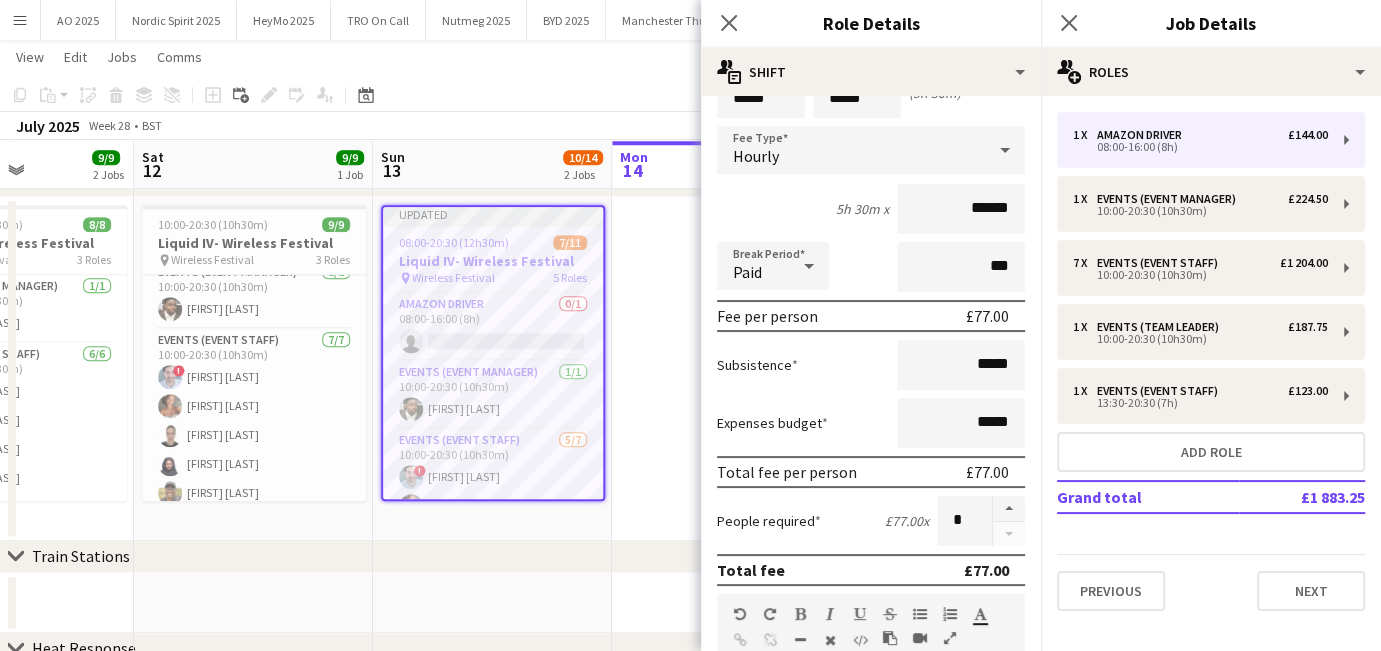 click on "Fee per person   £77.00" at bounding box center [871, 316] 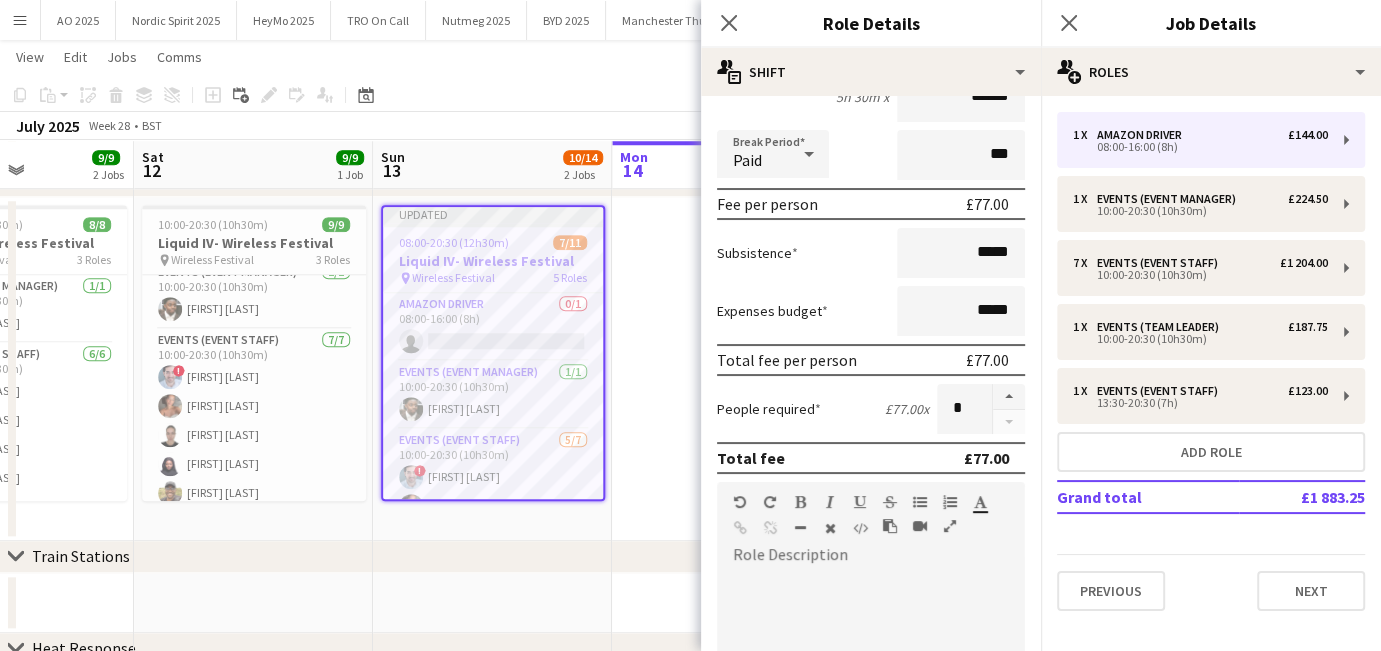 scroll, scrollTop: 215, scrollLeft: 0, axis: vertical 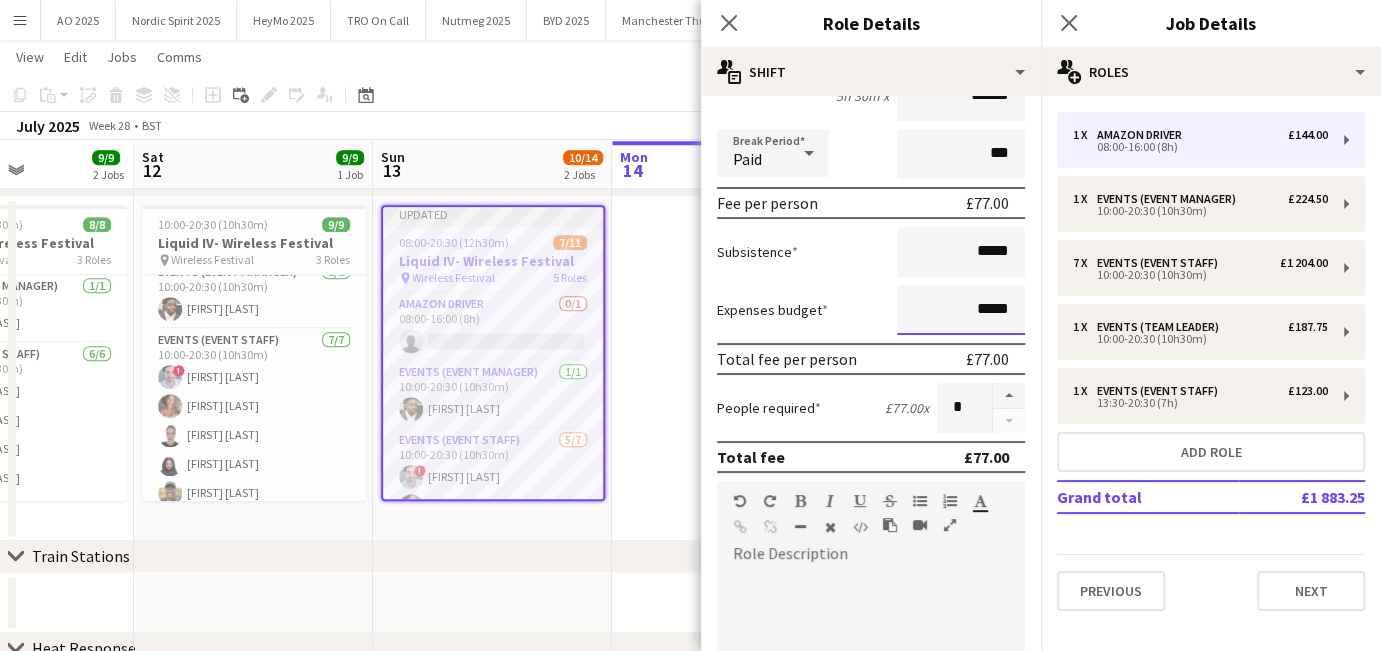 click on "*****" at bounding box center [961, 310] 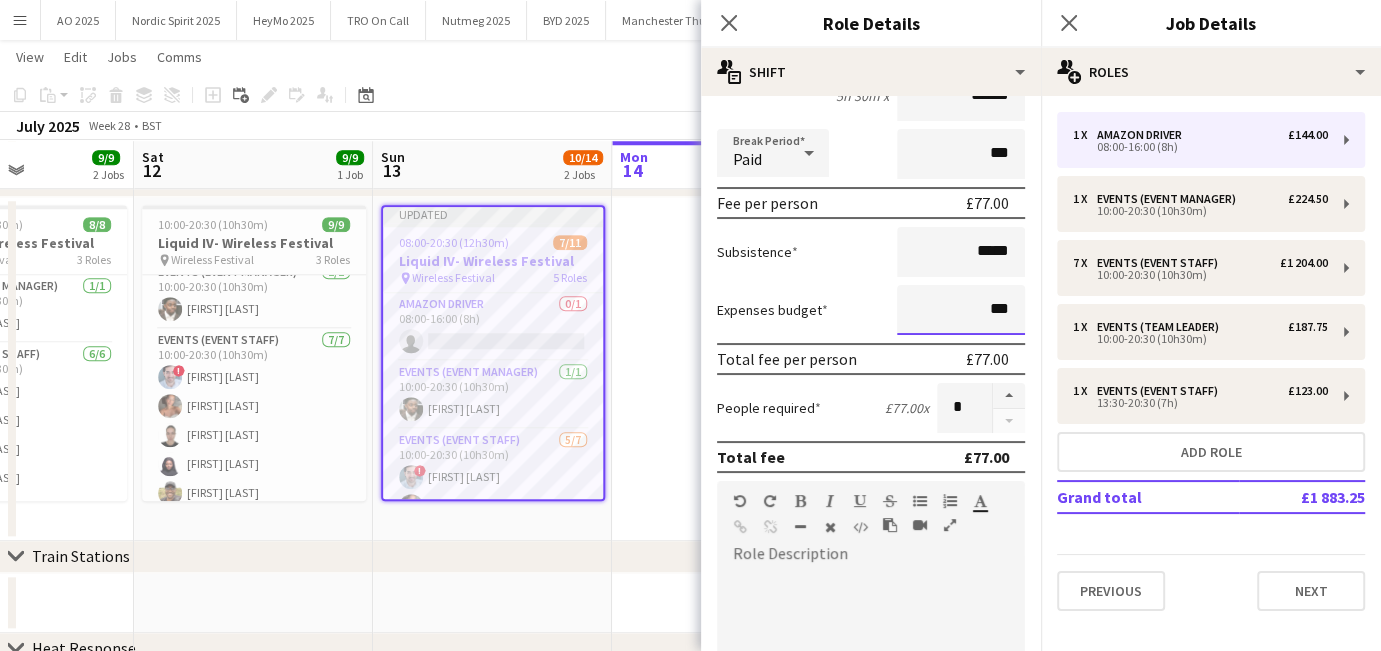type on "**" 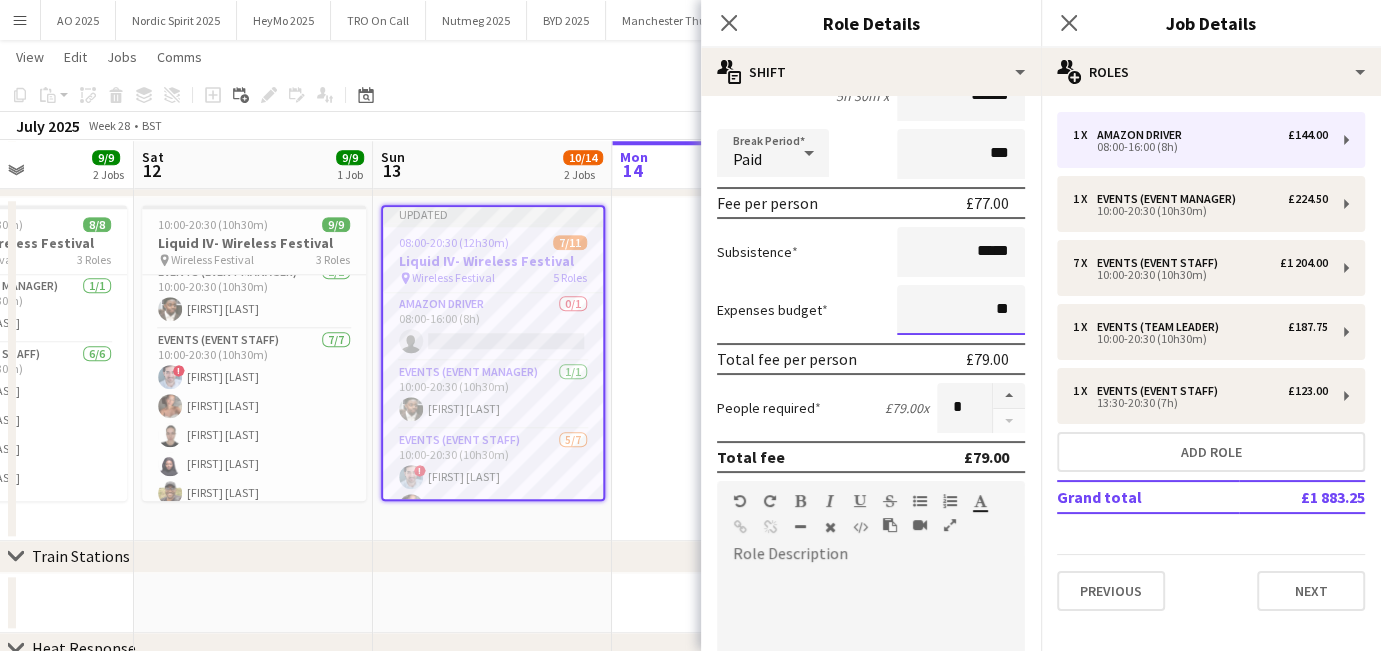 type on "***" 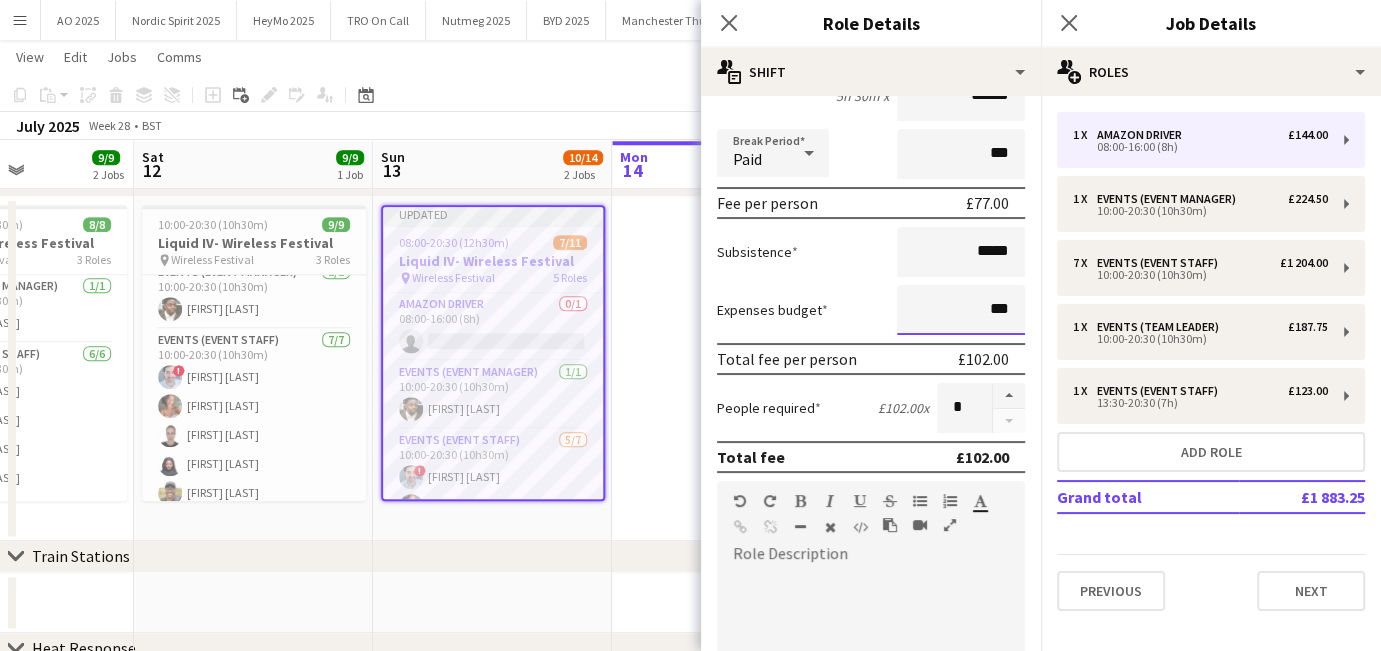 click on "Next" at bounding box center (971, 1001) 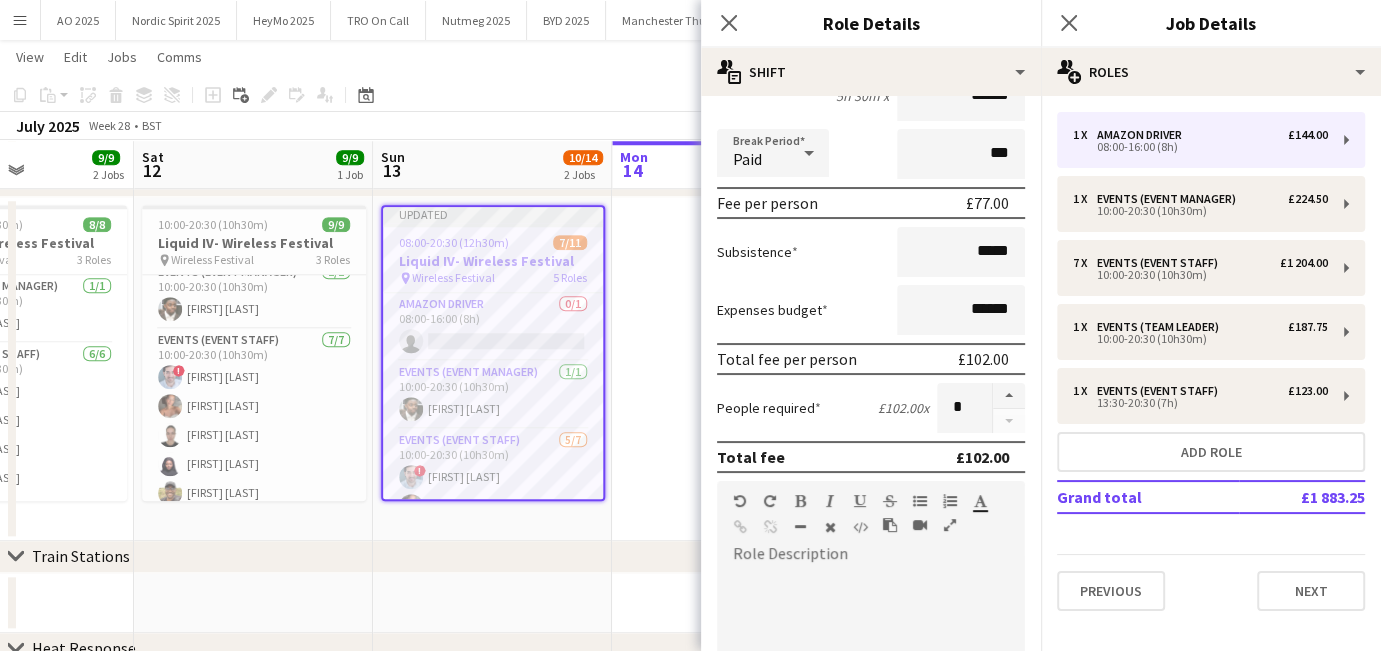 scroll, scrollTop: 0, scrollLeft: 0, axis: both 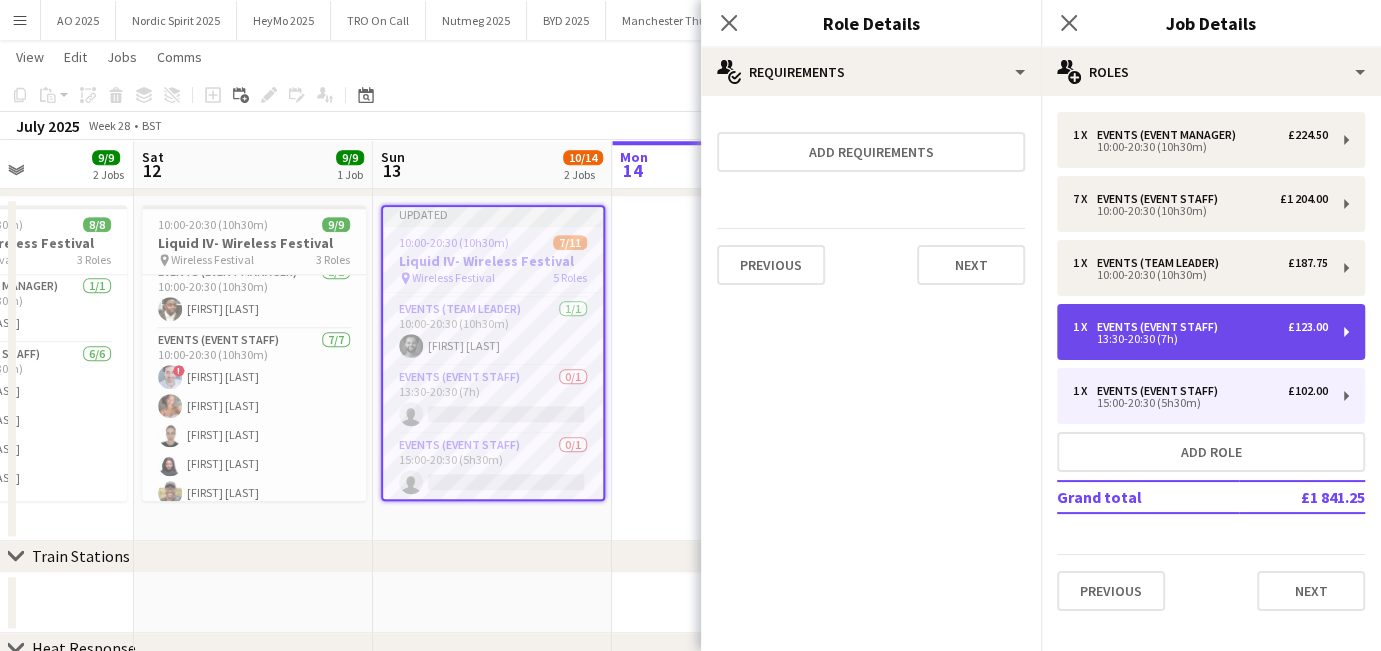 click on "13:30-20:30 (7h)" at bounding box center (1200, 339) 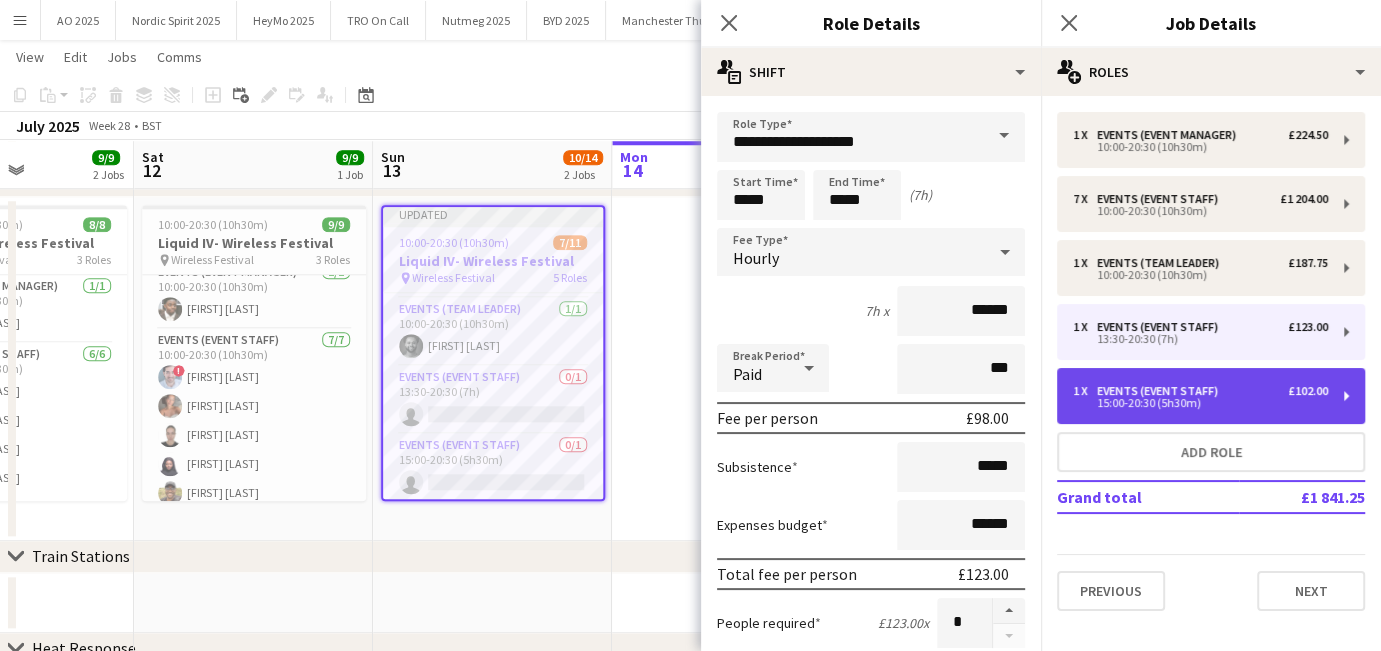 click on "15:00-20:30 (5h30m)" at bounding box center [1200, 403] 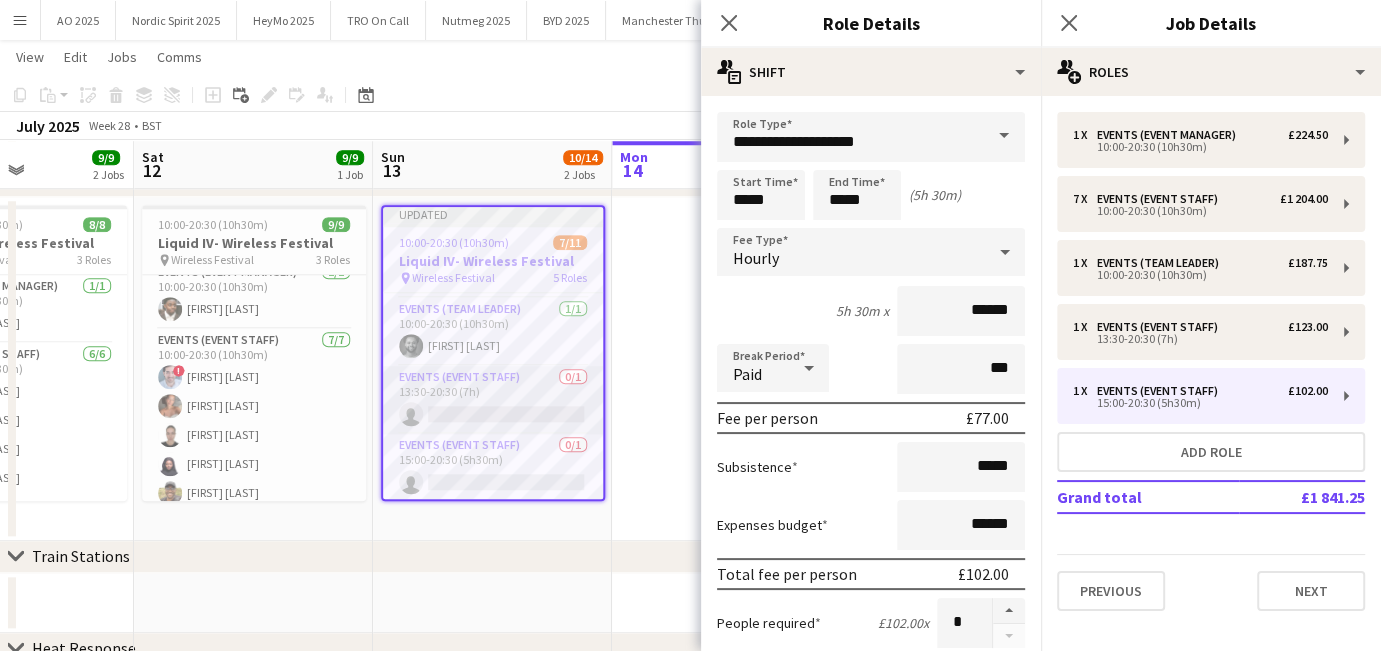 click on "Events (Event Staff)   0/1   13:30-20:30 (7h)
single-neutral-actions" at bounding box center [493, 400] 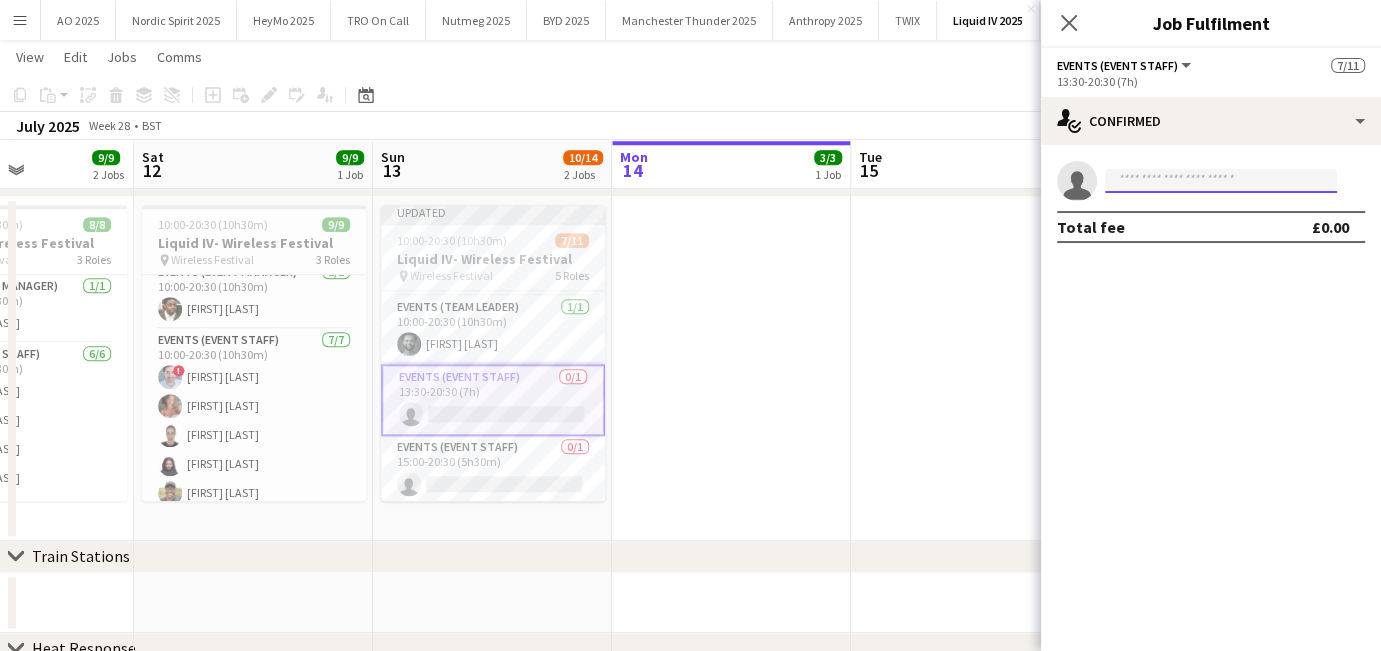 click at bounding box center (1221, 181) 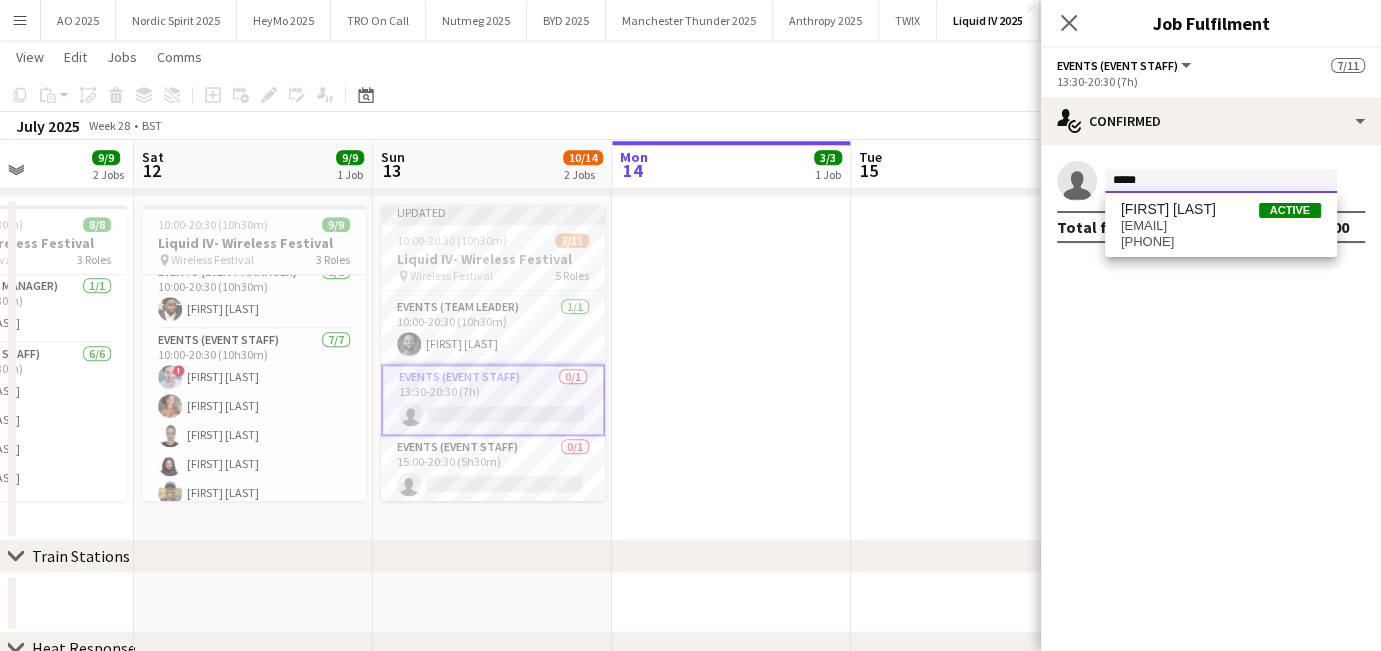 type on "*****" 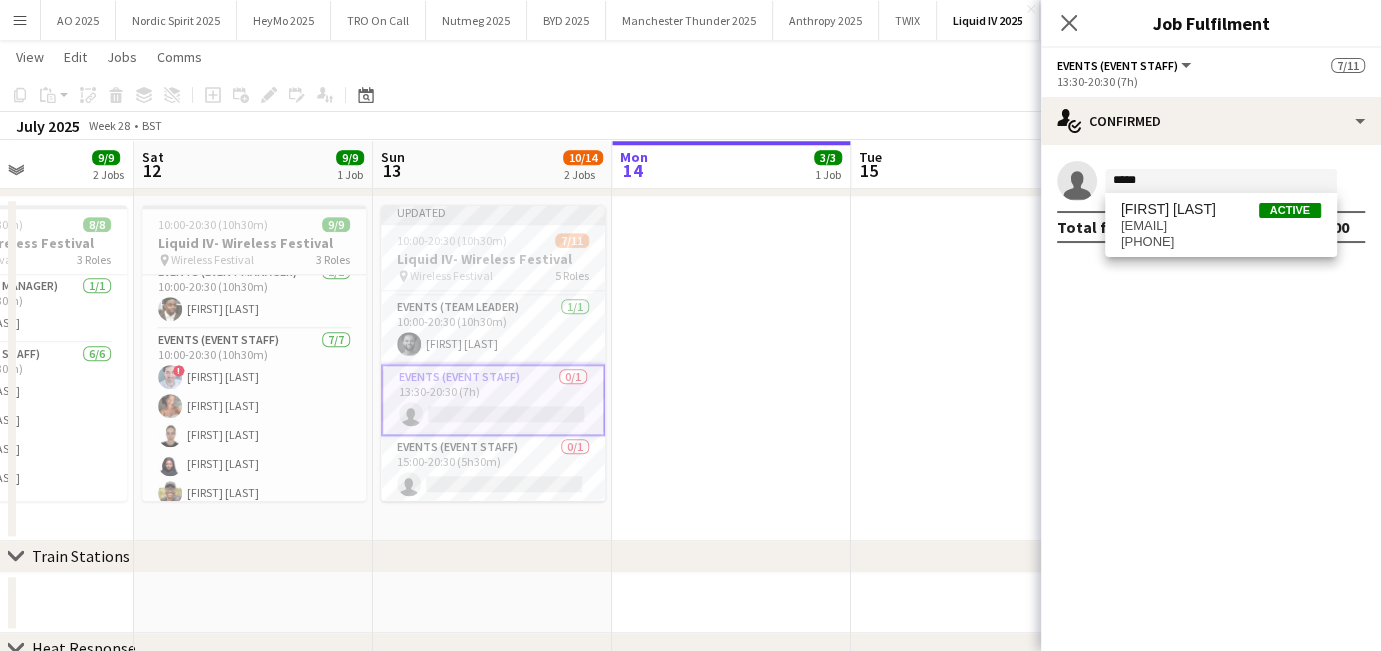 click on "Saskia Davis  Active   saskia_cdavis@outlook.com   +447572770118" at bounding box center [1221, 225] 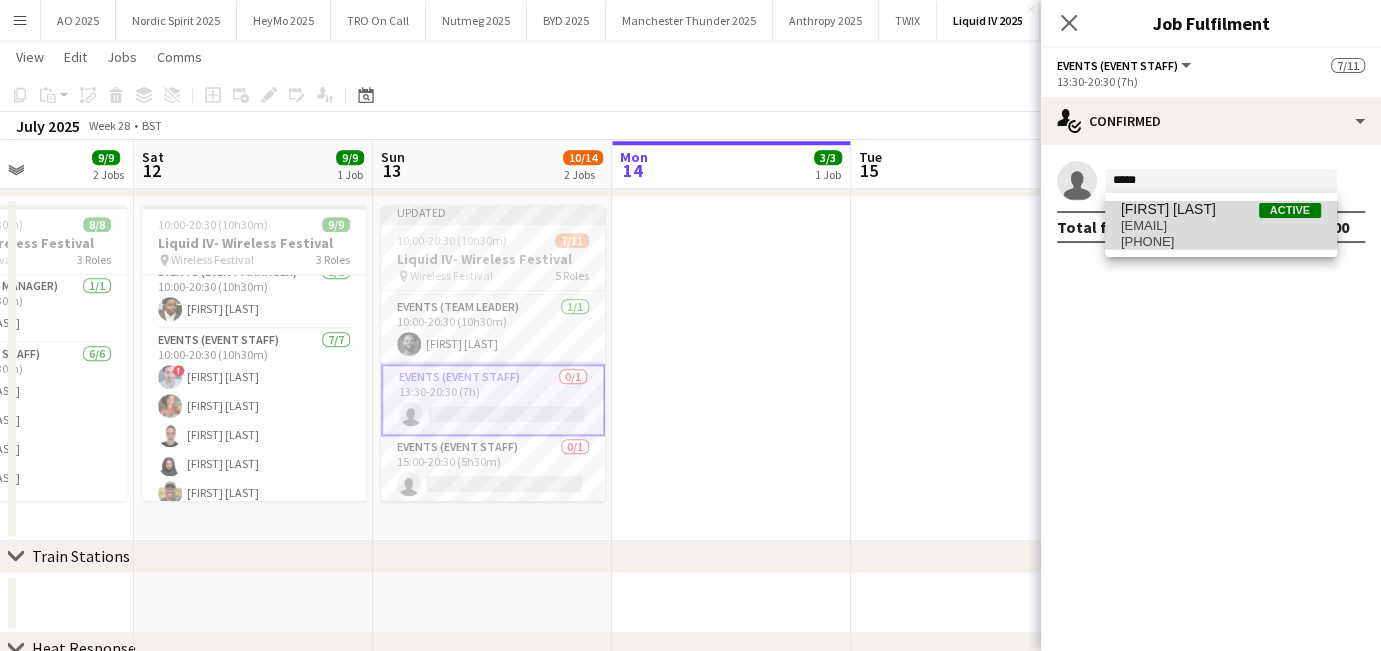 click on "Saskia Davis" at bounding box center (1168, 209) 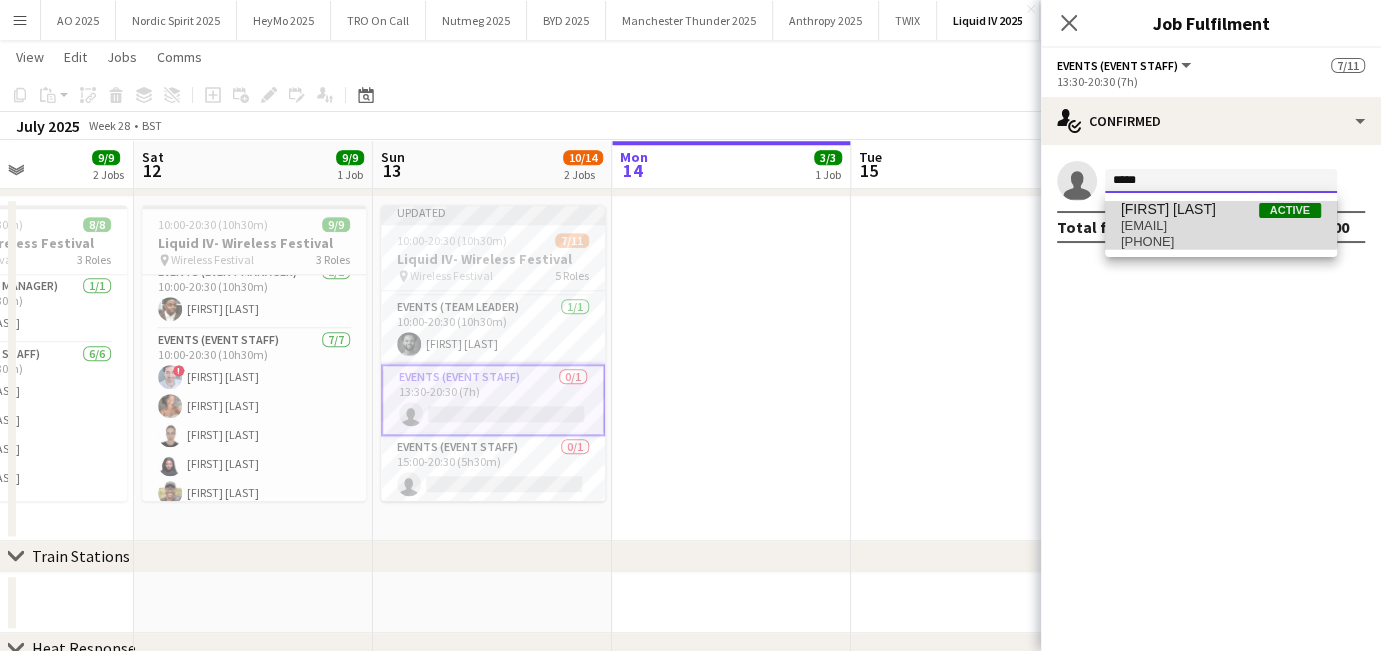 type 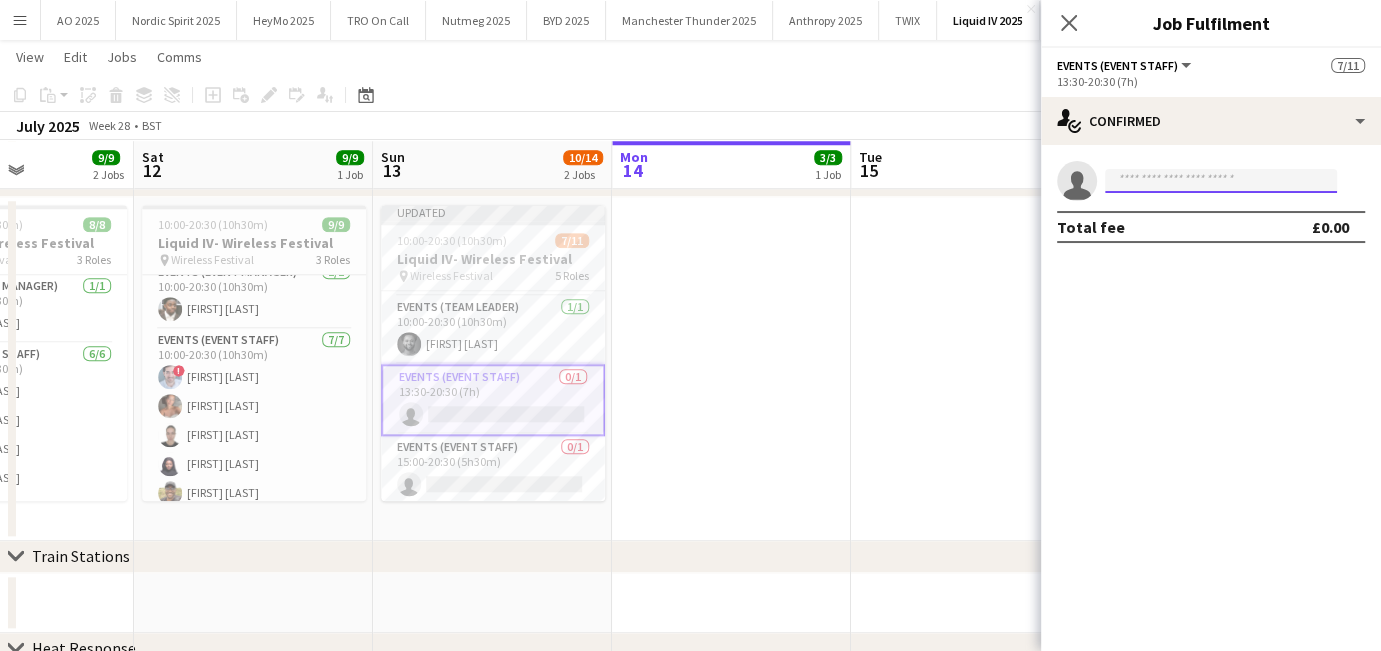 scroll, scrollTop: 0, scrollLeft: 0, axis: both 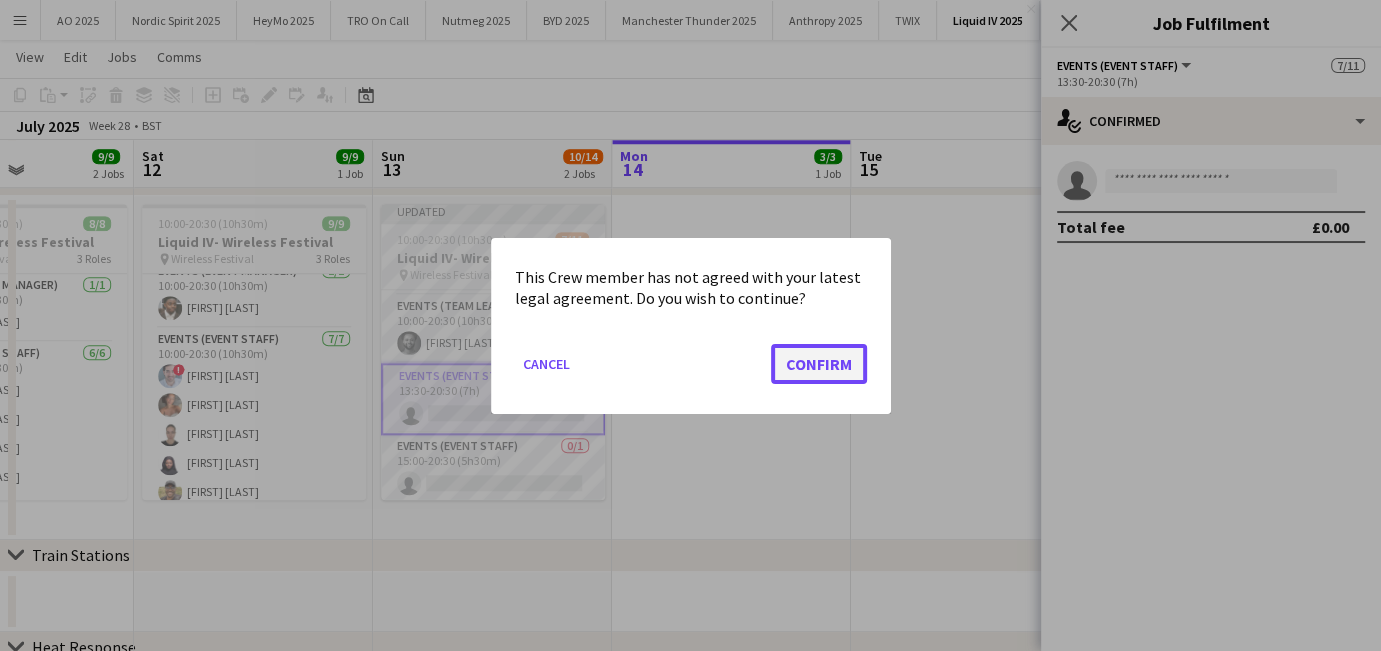 click on "Confirm" 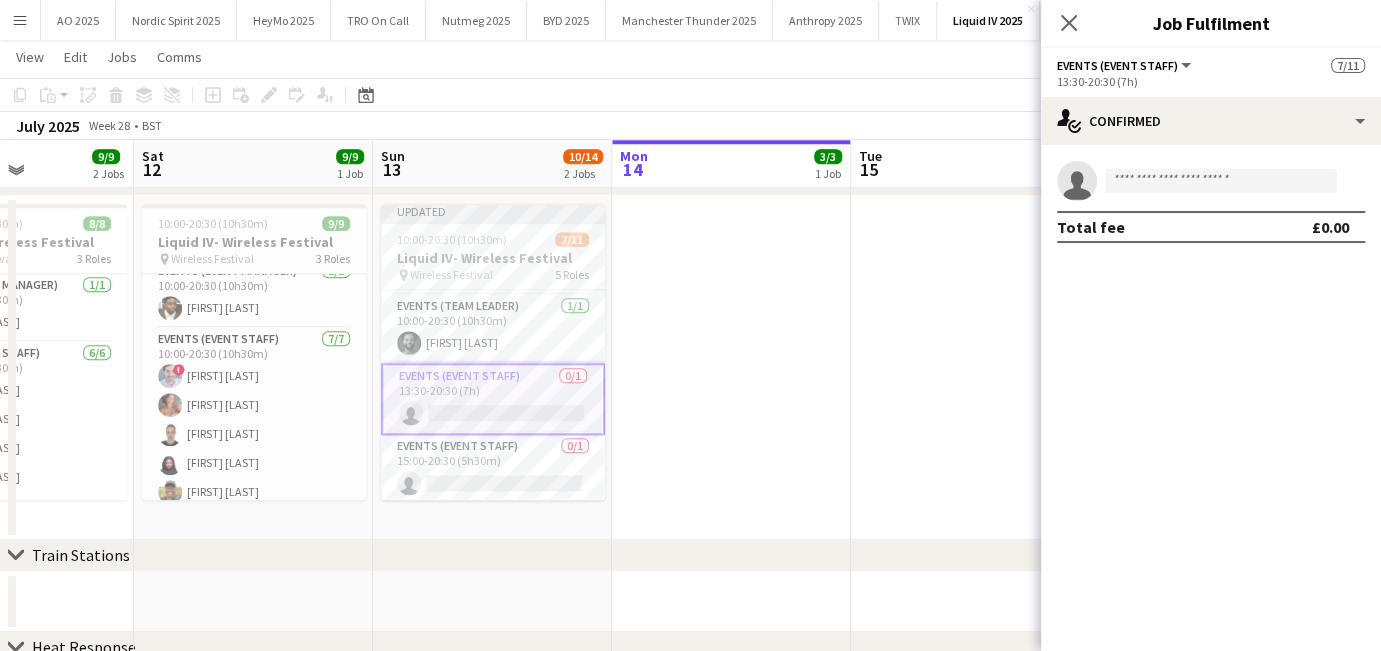 scroll, scrollTop: 1255, scrollLeft: 0, axis: vertical 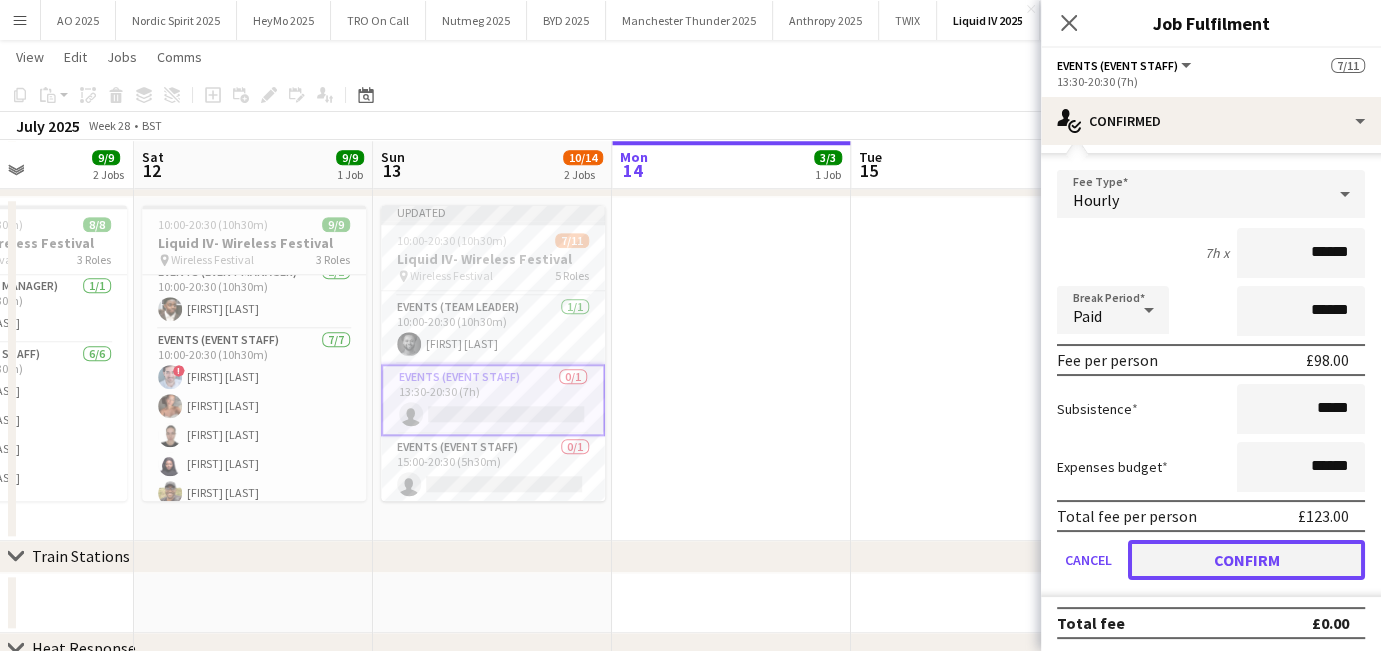 click on "Confirm" at bounding box center [1246, 560] 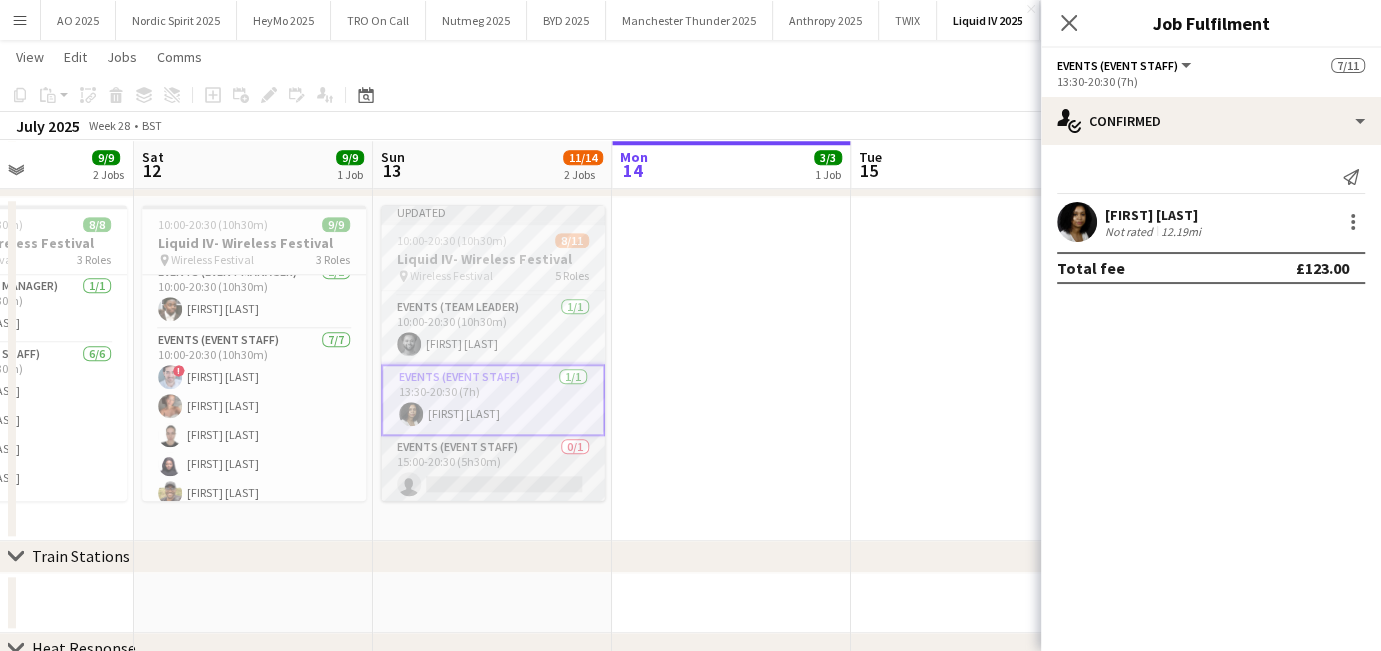scroll, scrollTop: 0, scrollLeft: 0, axis: both 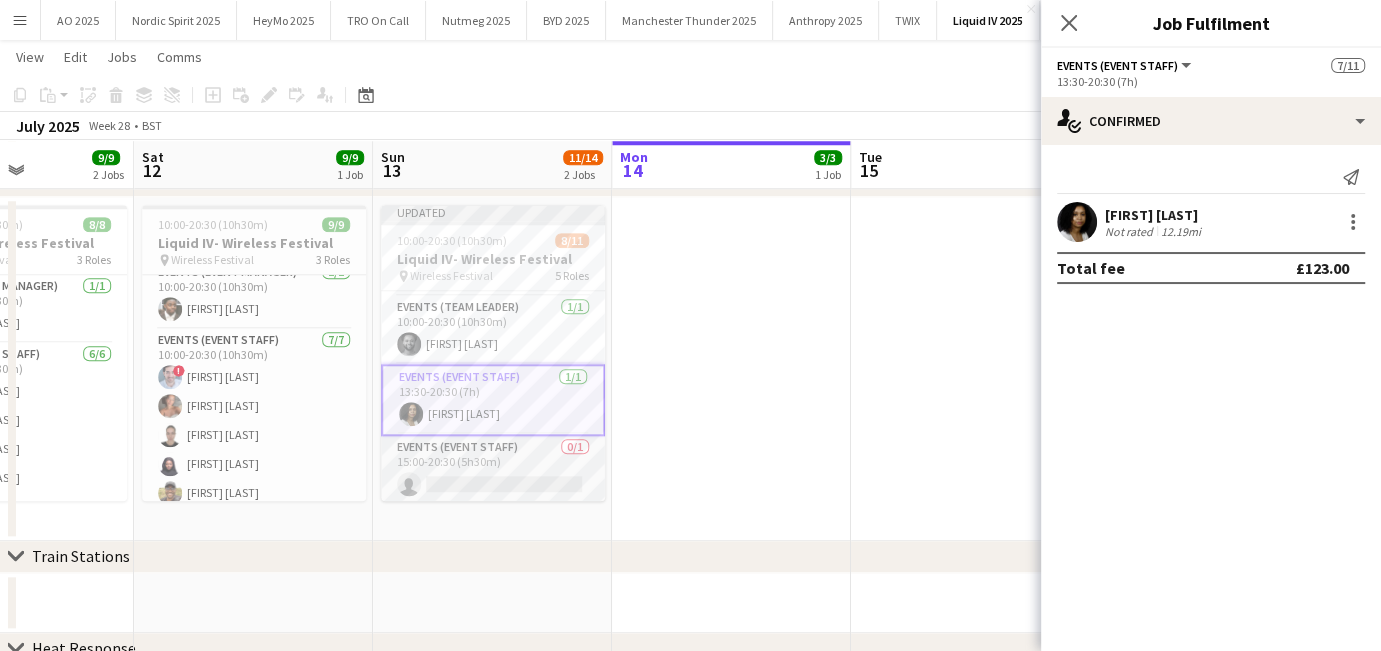 click on "Events (Event Staff)   0/1   15:00-20:30 (5h30m)
single-neutral-actions" at bounding box center (493, 470) 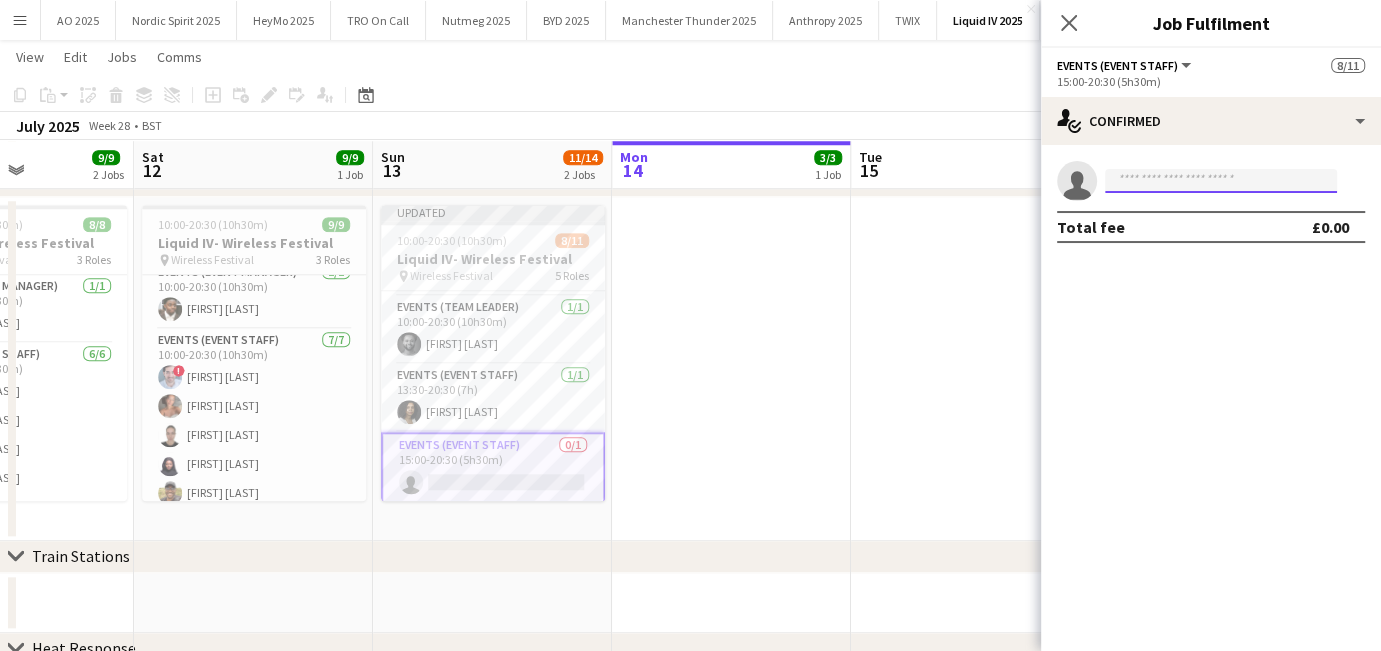 click at bounding box center [1221, 181] 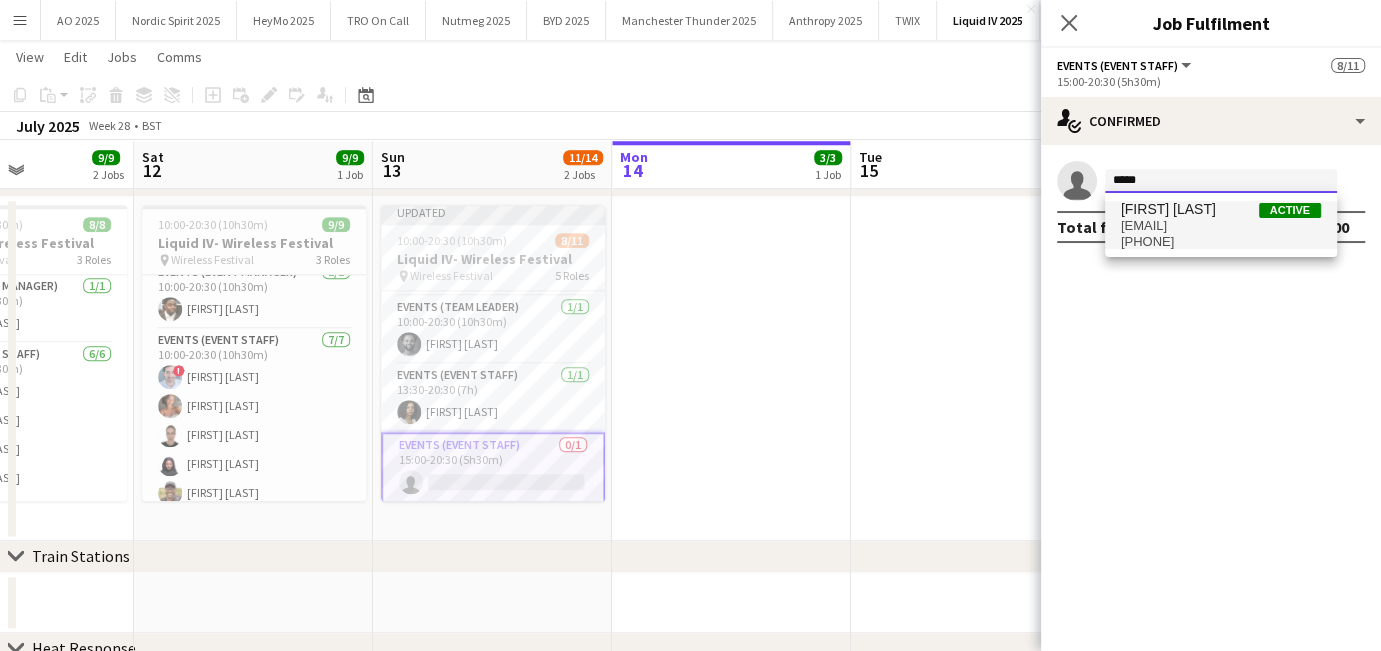 type on "*****" 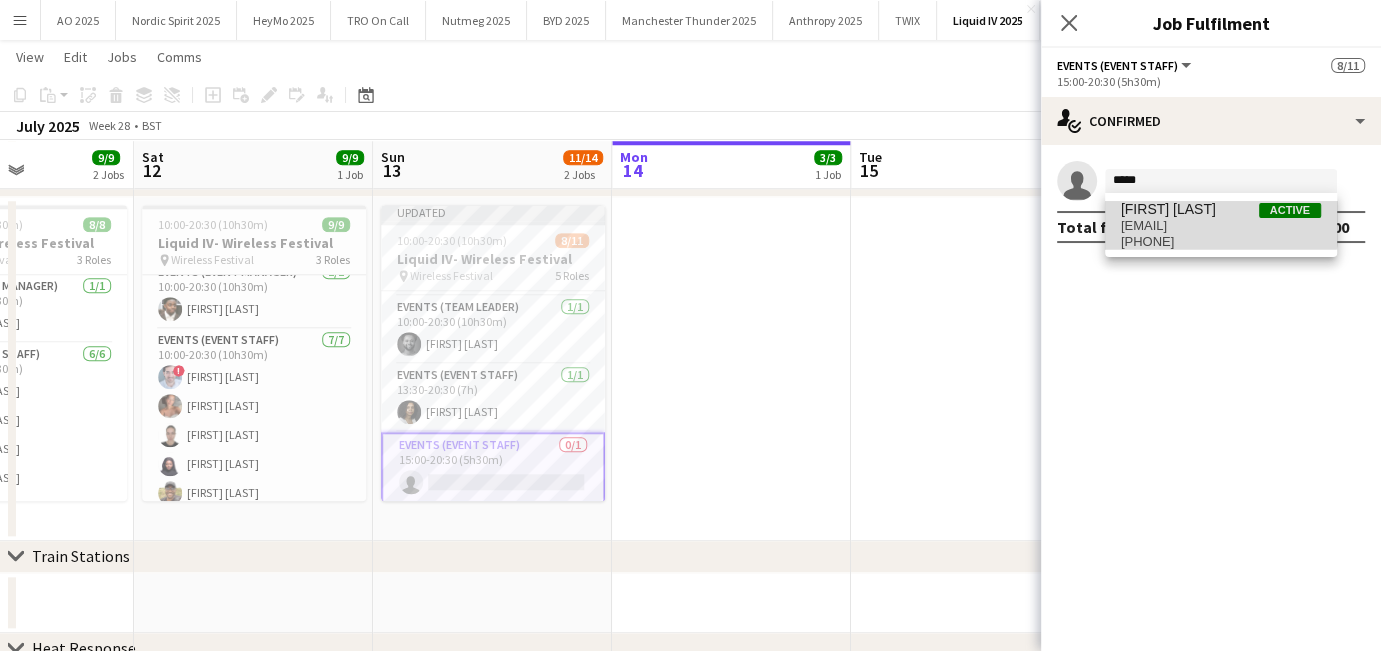 click on "[FIRST] [LAST]" at bounding box center [1168, 209] 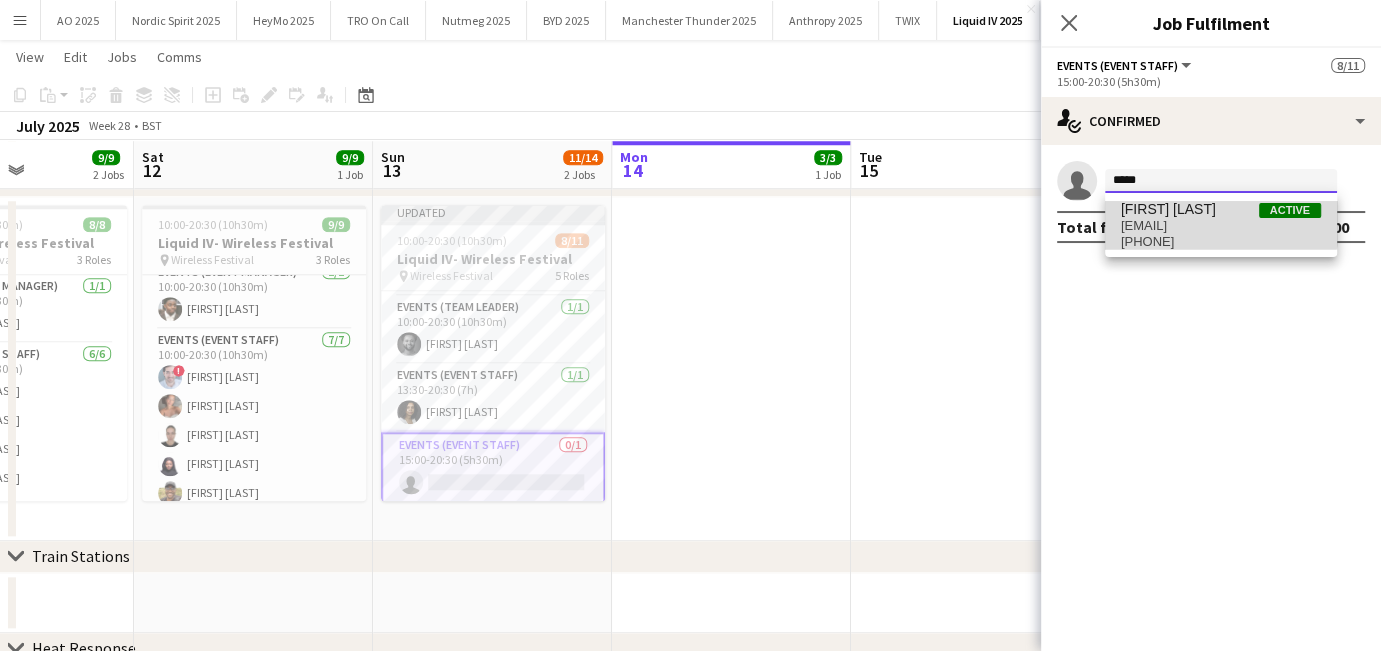 type 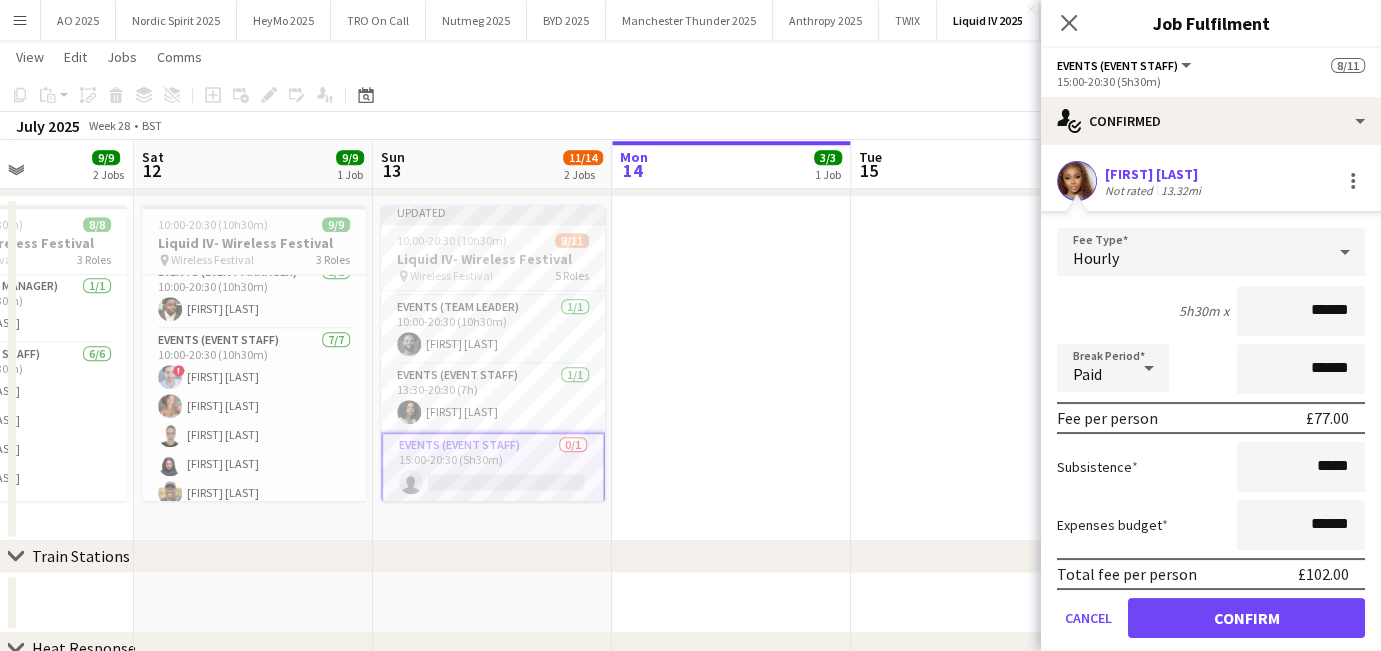 scroll, scrollTop: 58, scrollLeft: 0, axis: vertical 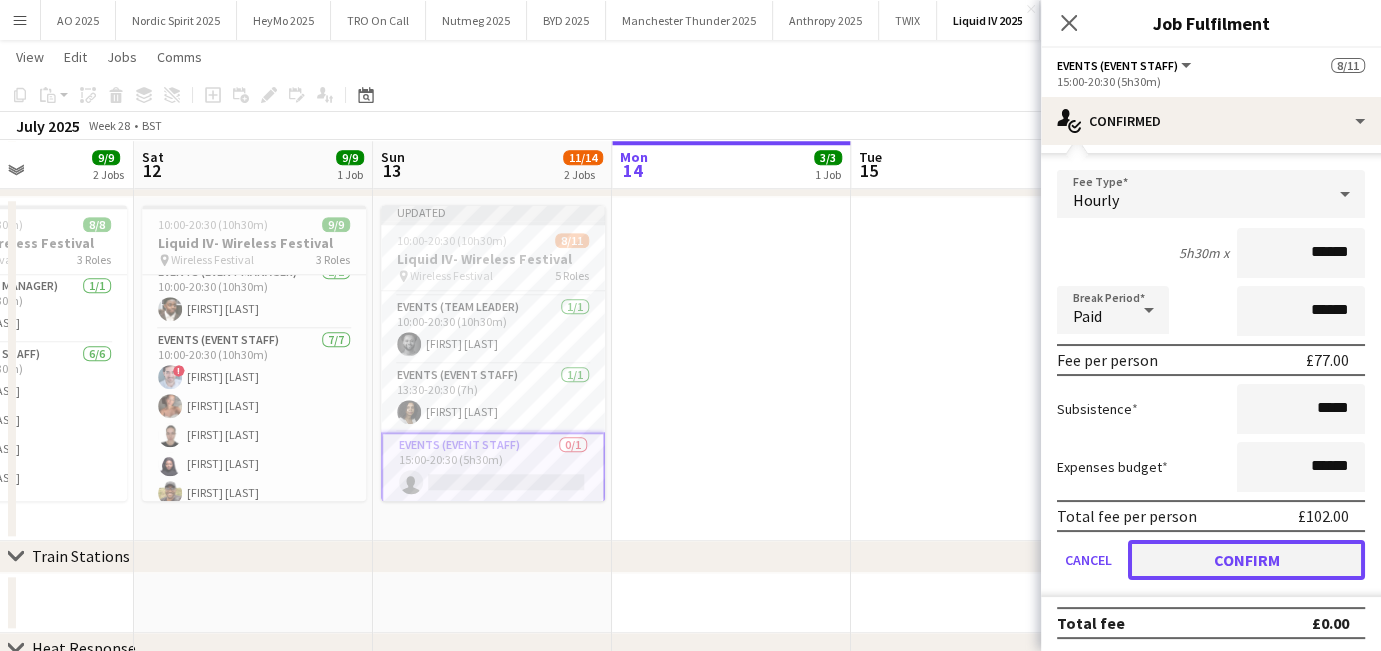 click on "Confirm" at bounding box center [1246, 560] 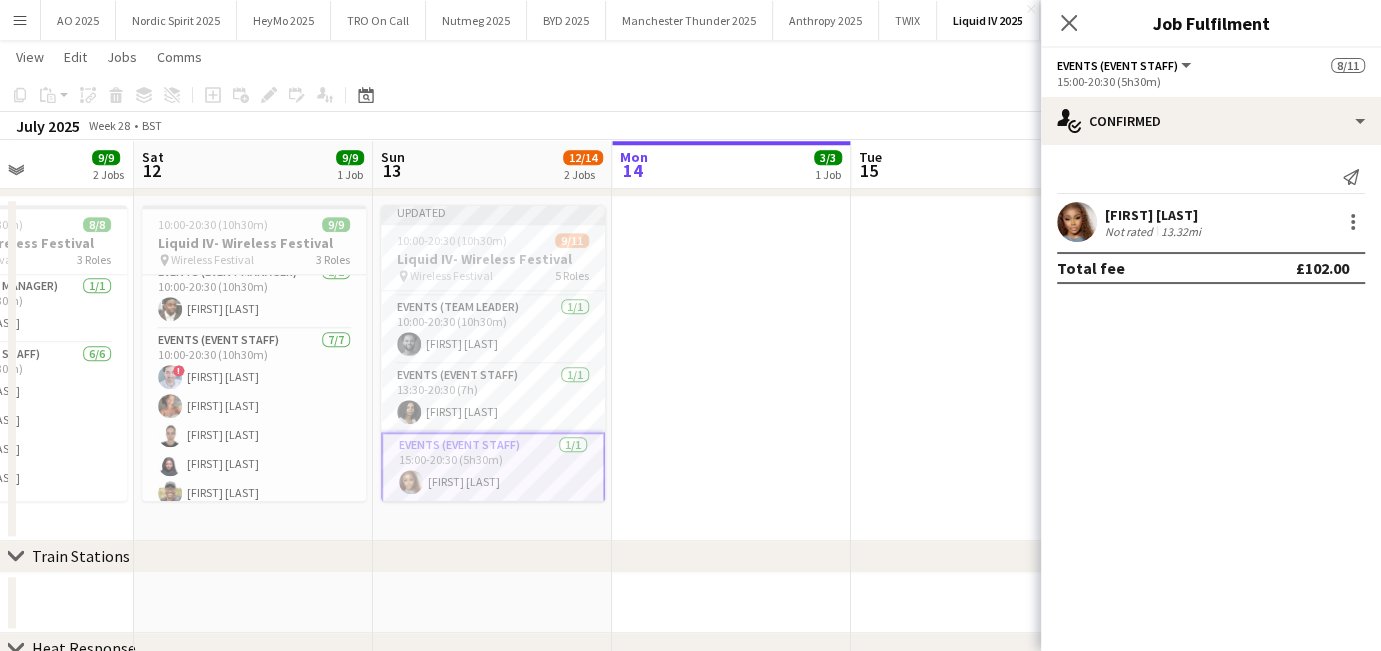 scroll, scrollTop: 0, scrollLeft: 0, axis: both 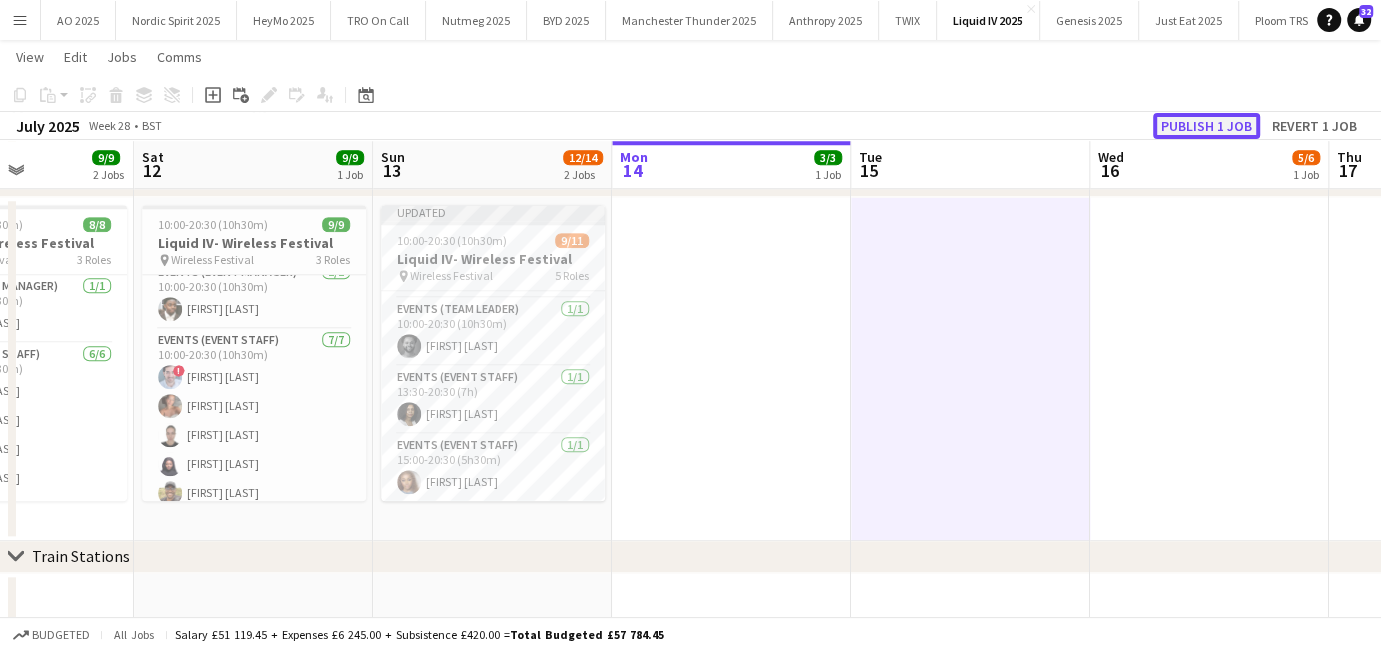 click on "Publish 1 job" 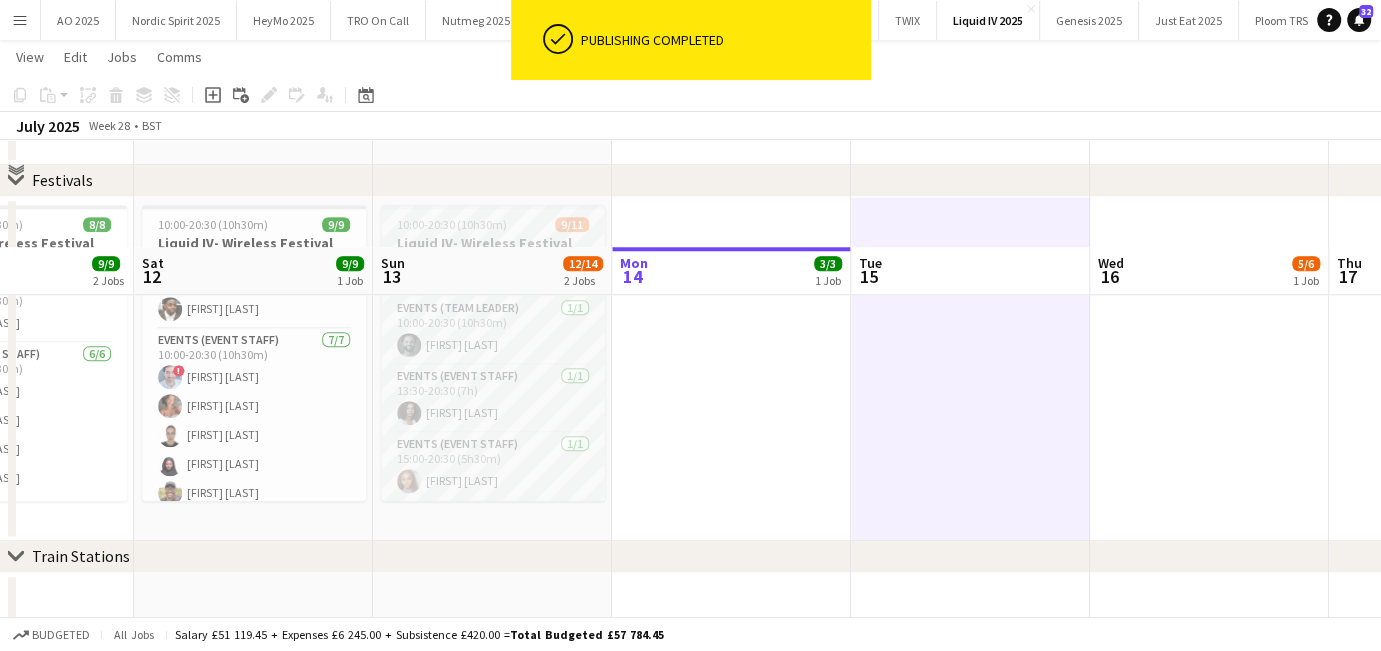 scroll, scrollTop: 1362, scrollLeft: 0, axis: vertical 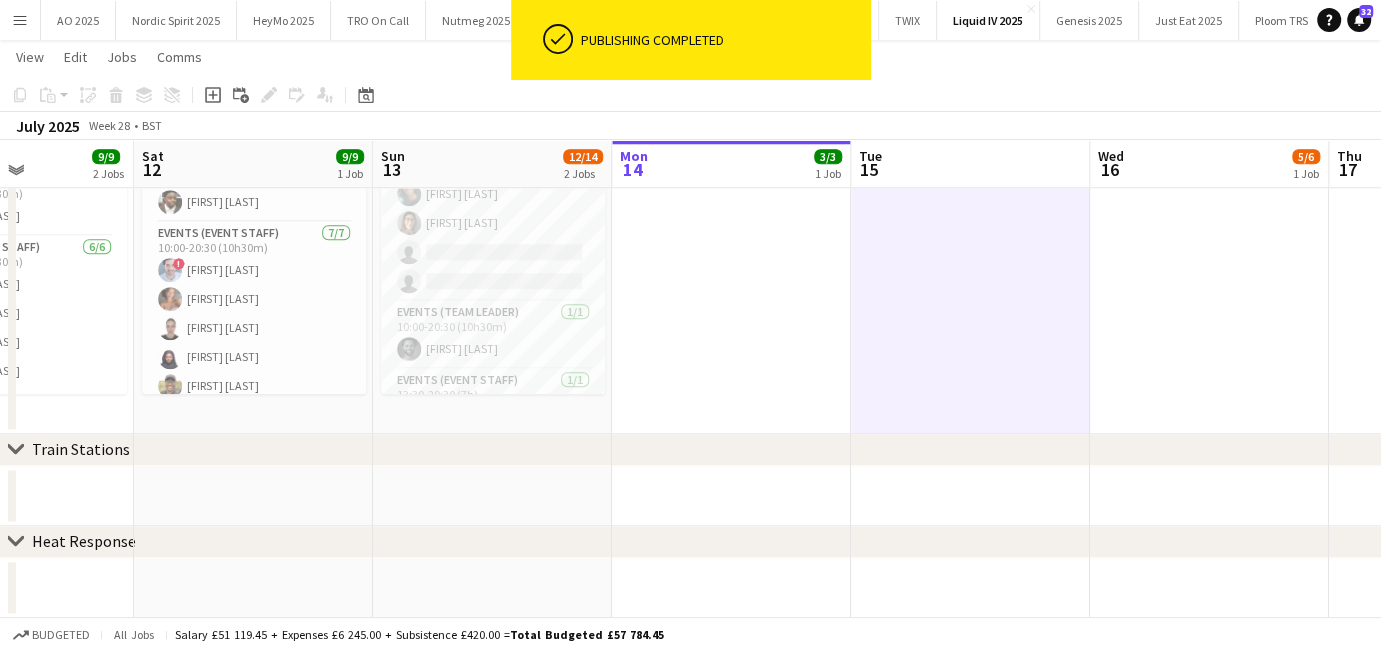 click on "Events (Event Staff)   1/1   13:30-20:30 (7h)
Saskia Davis" at bounding box center [493, 403] 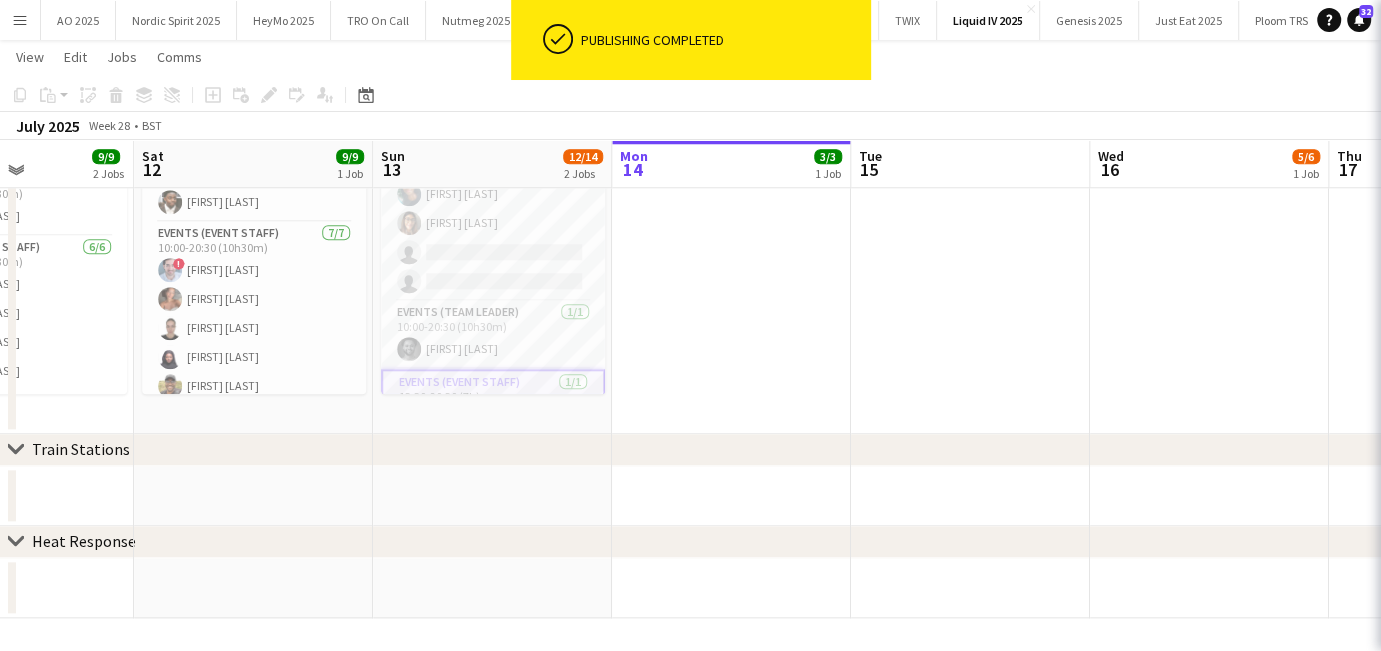 scroll, scrollTop: 0, scrollLeft: 0, axis: both 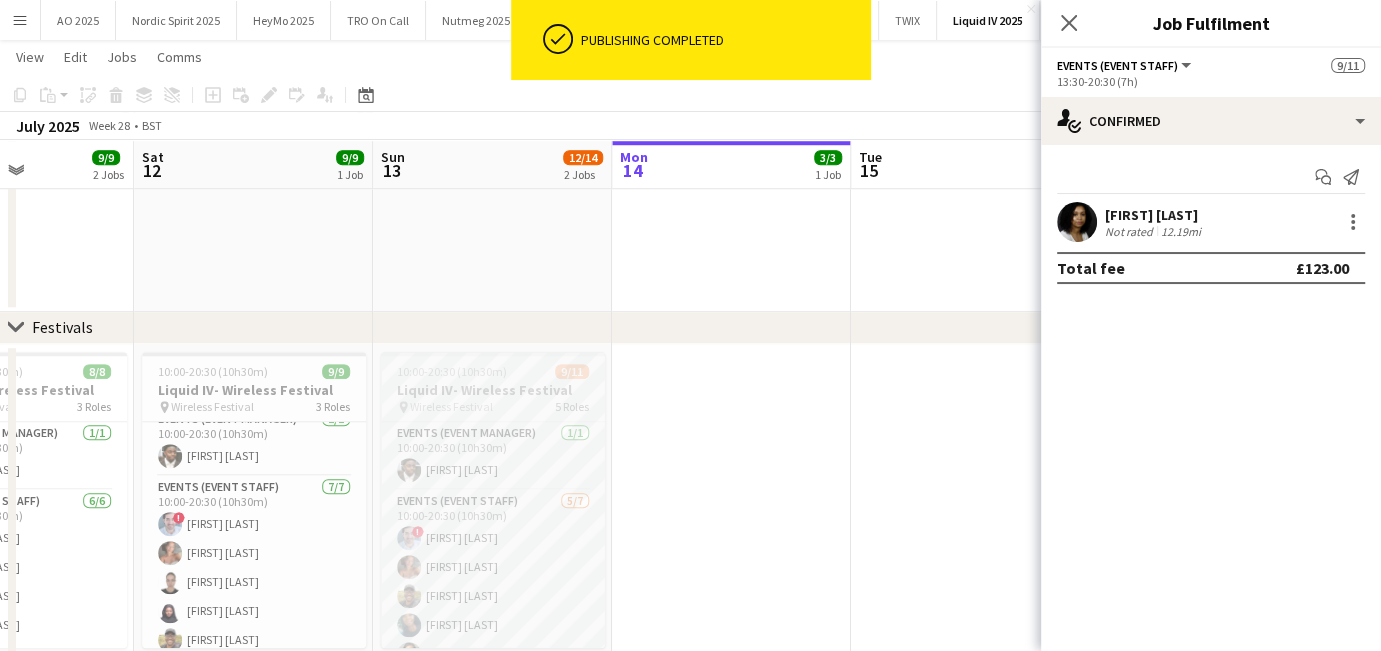 click on "10:00-20:30 (10h30m)    9/11   Liquid IV- Wireless Festival
pin
Wireless Festival   5 Roles   Events (Event Manager)   1/1   10:00-20:30 (10h30m)
Thierry Mujjuze  Events (Event Staff)   5/7   10:00-20:30 (10h30m)
! Joey Maragakis Amber Abrahams Kevin Chemuka Michelle White Usha Chauhan
single-neutral-actions
single-neutral-actions
Events (Team Leader)   1/1   10:00-20:30 (10h30m)
Brima Fullah  Events (Event Staff)   1/1   13:30-20:30 (7h)
Saskia Davis  Events (Event Staff)   1/1   15:00-20:30 (5h30m)
Fatima Esemokhai Ojo" at bounding box center [493, 500] 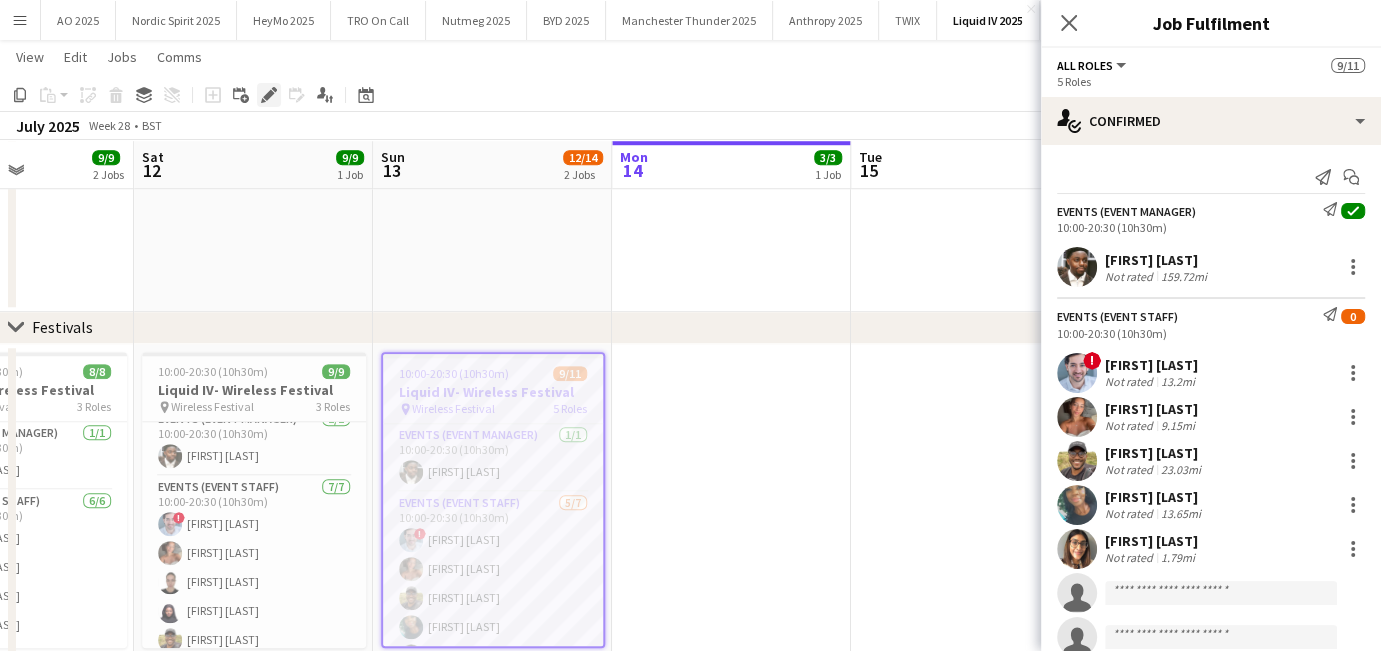 click on "Edit" 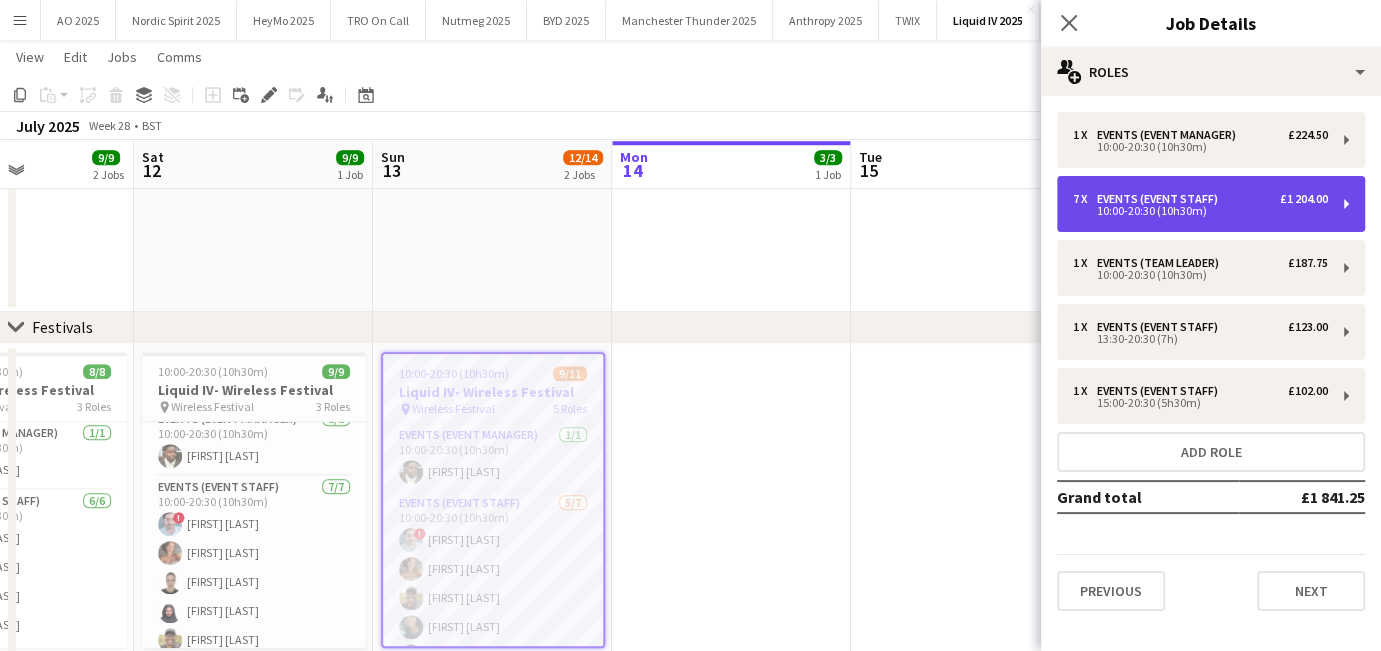 click on "Events (Event Staff)" at bounding box center [1161, 199] 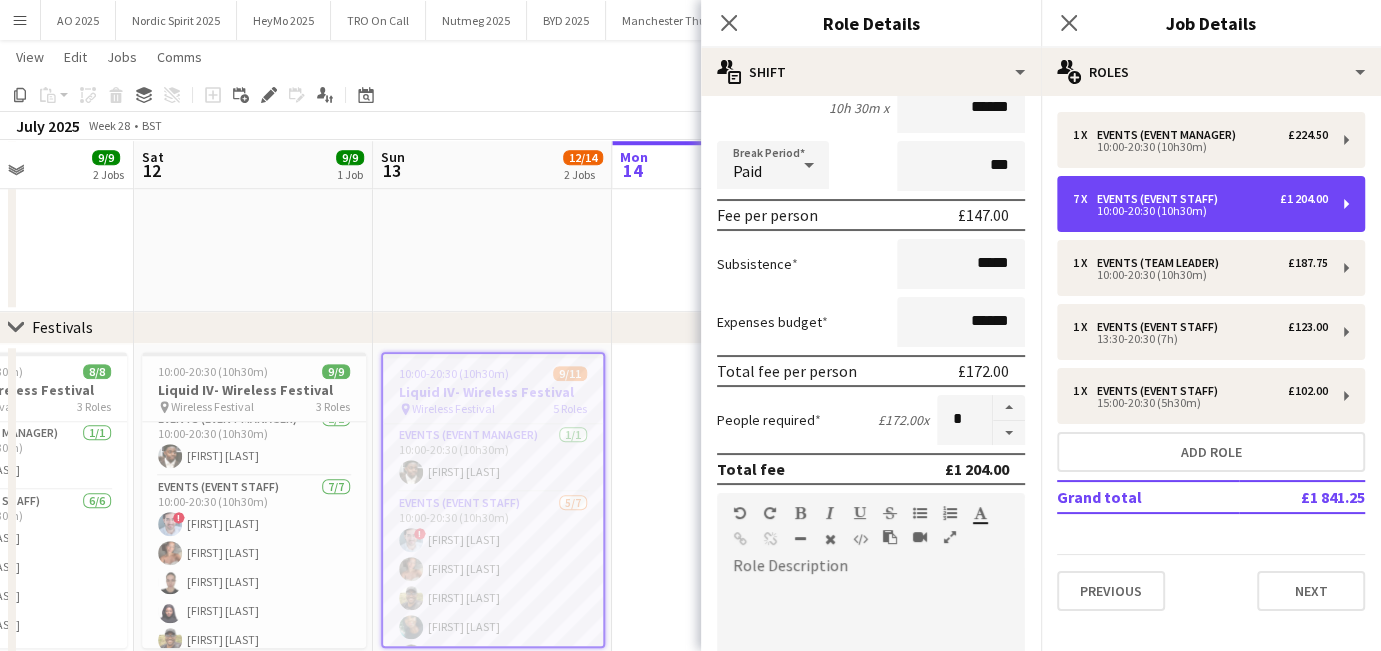 scroll, scrollTop: 208, scrollLeft: 0, axis: vertical 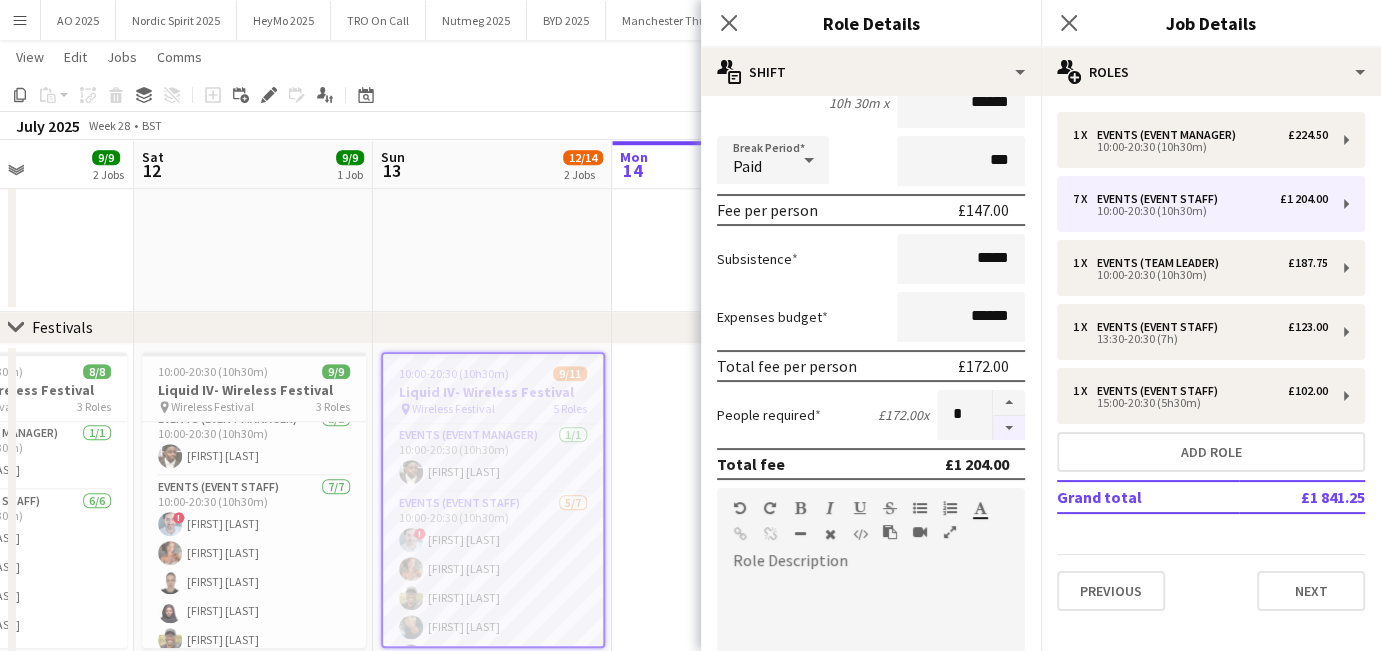 click at bounding box center (1009, 428) 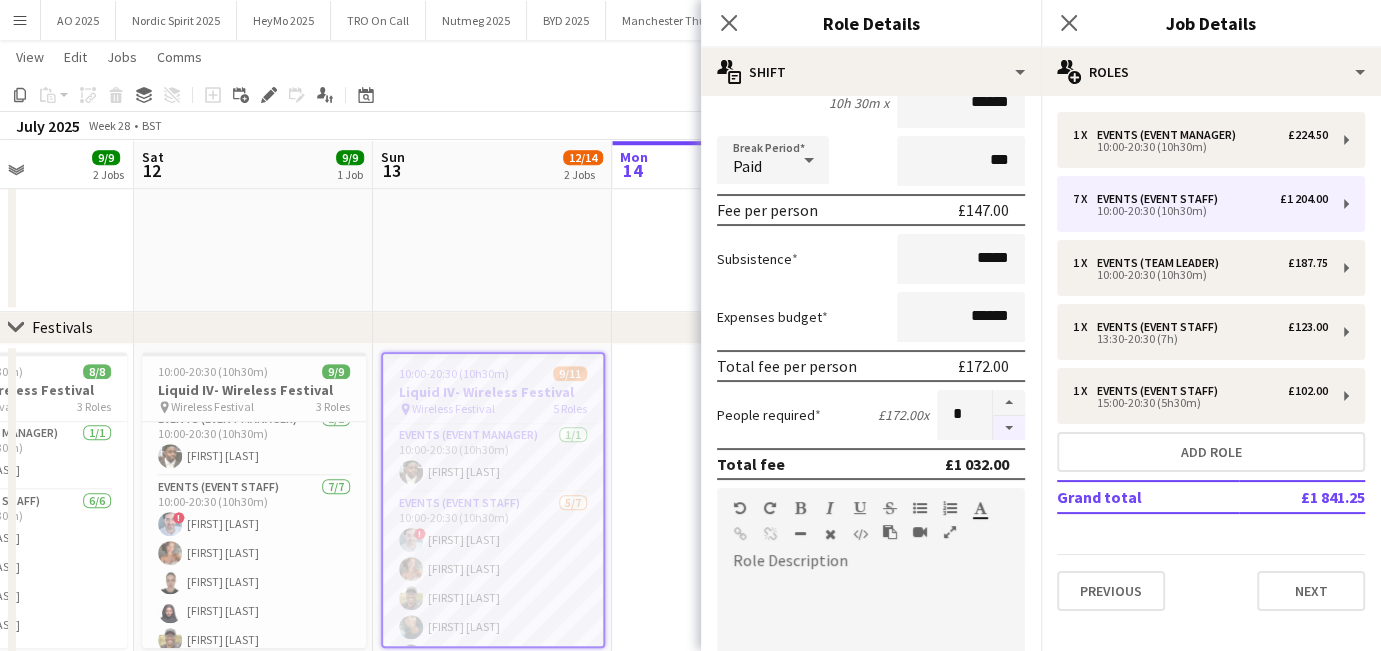 click at bounding box center [1009, 428] 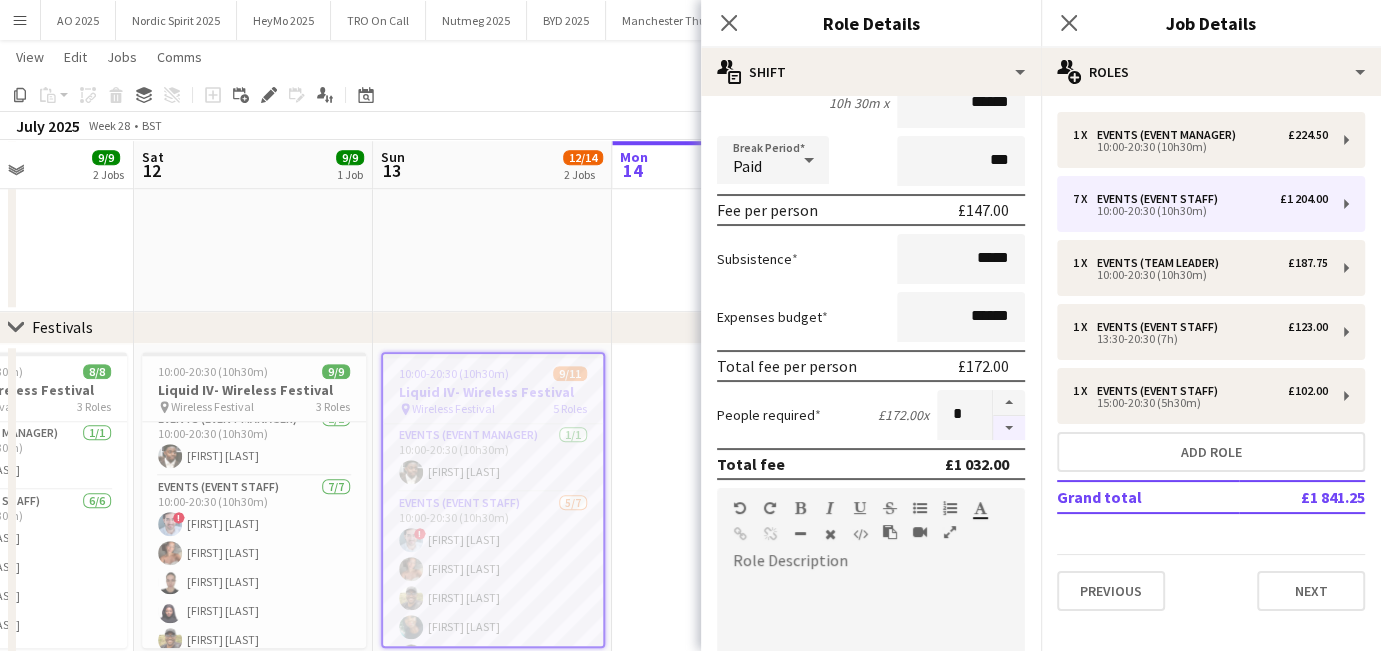 type on "*" 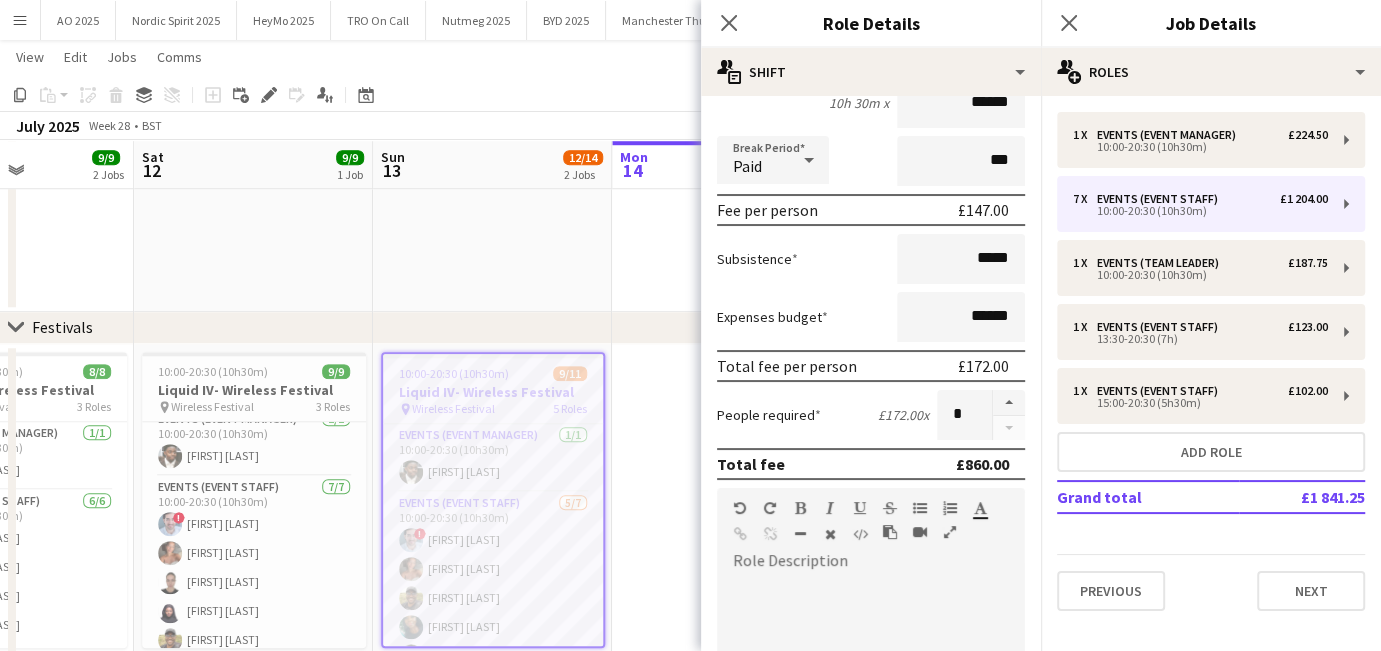 click at bounding box center [492, 140] 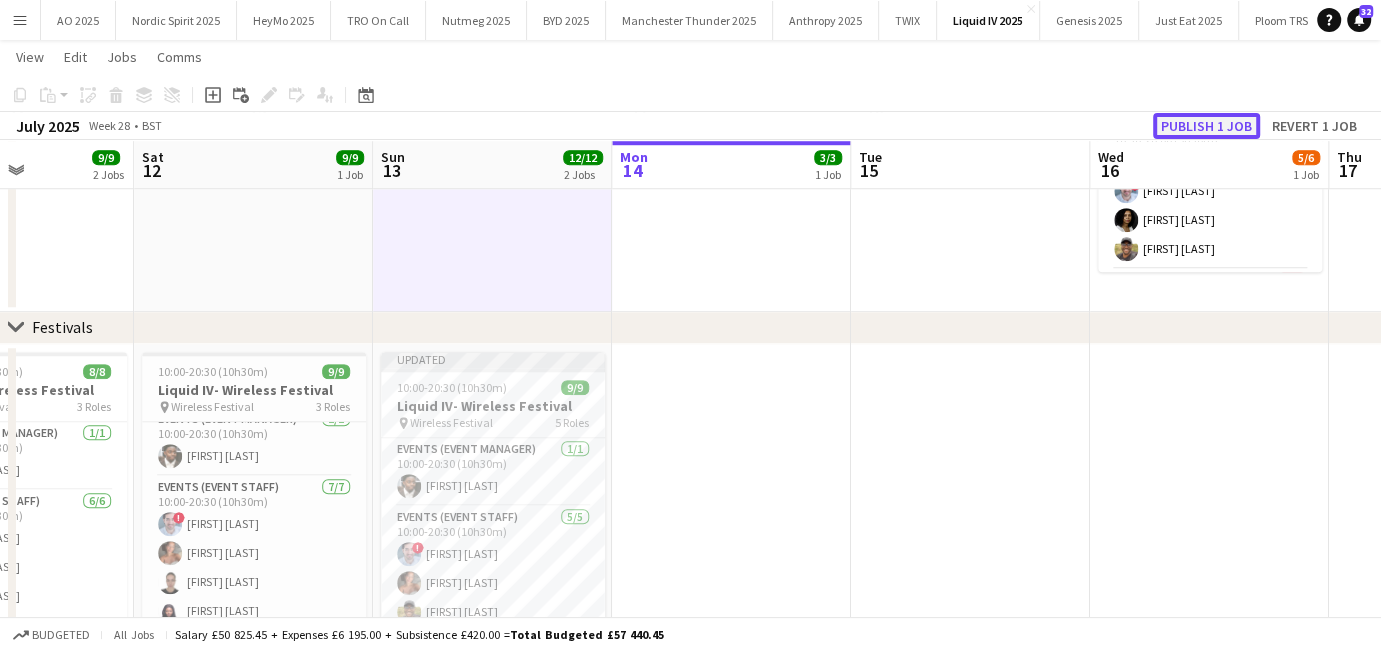 click on "Publish 1 job" 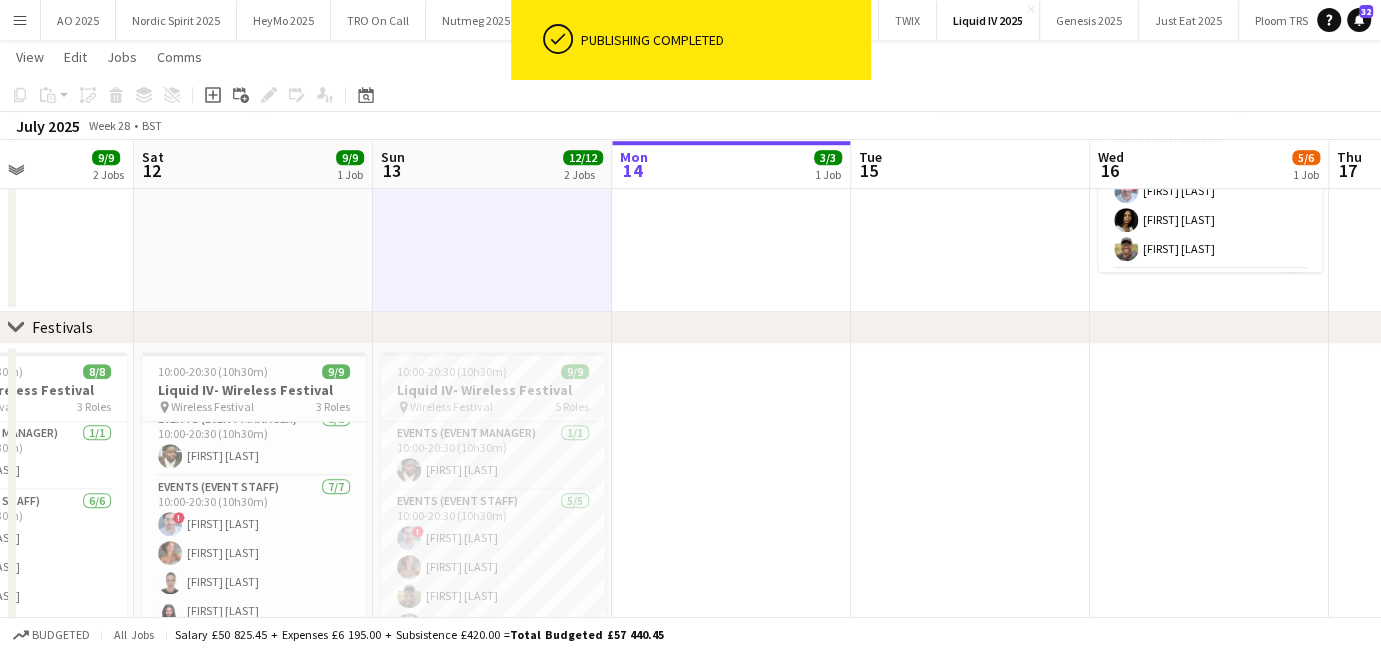 click on "Menu" at bounding box center [20, 20] 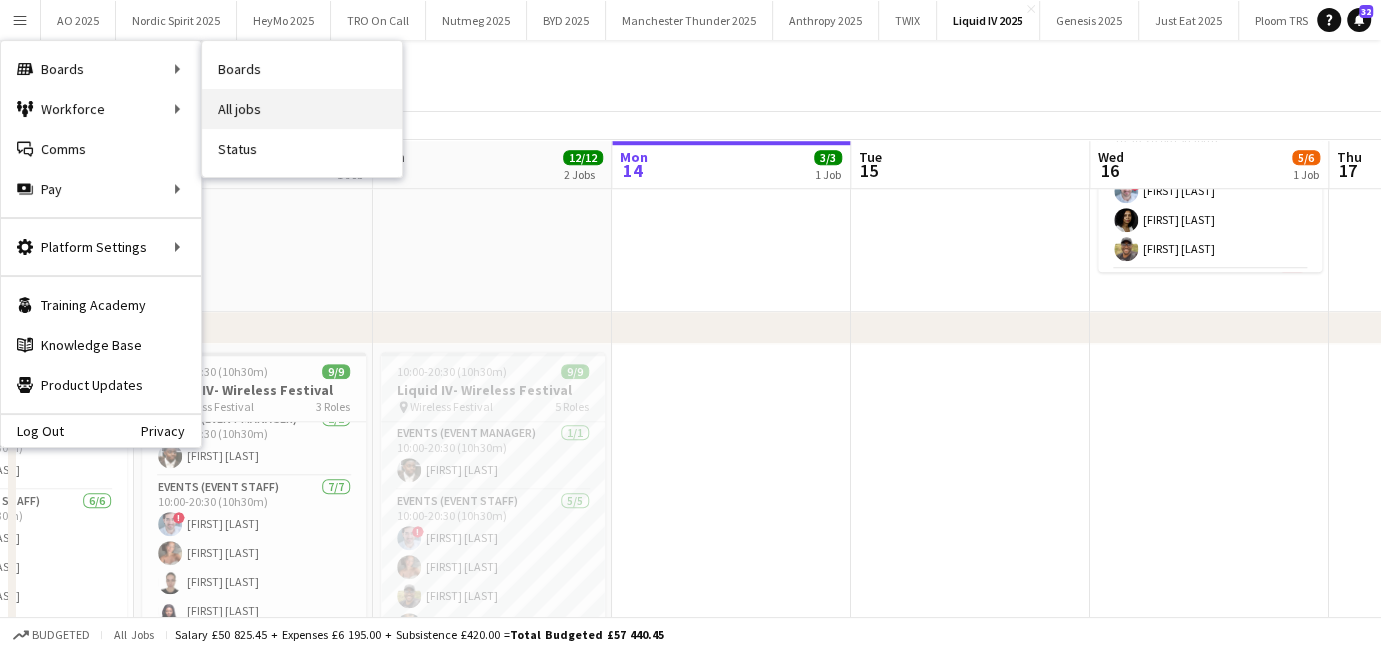 click on "All jobs" at bounding box center (302, 109) 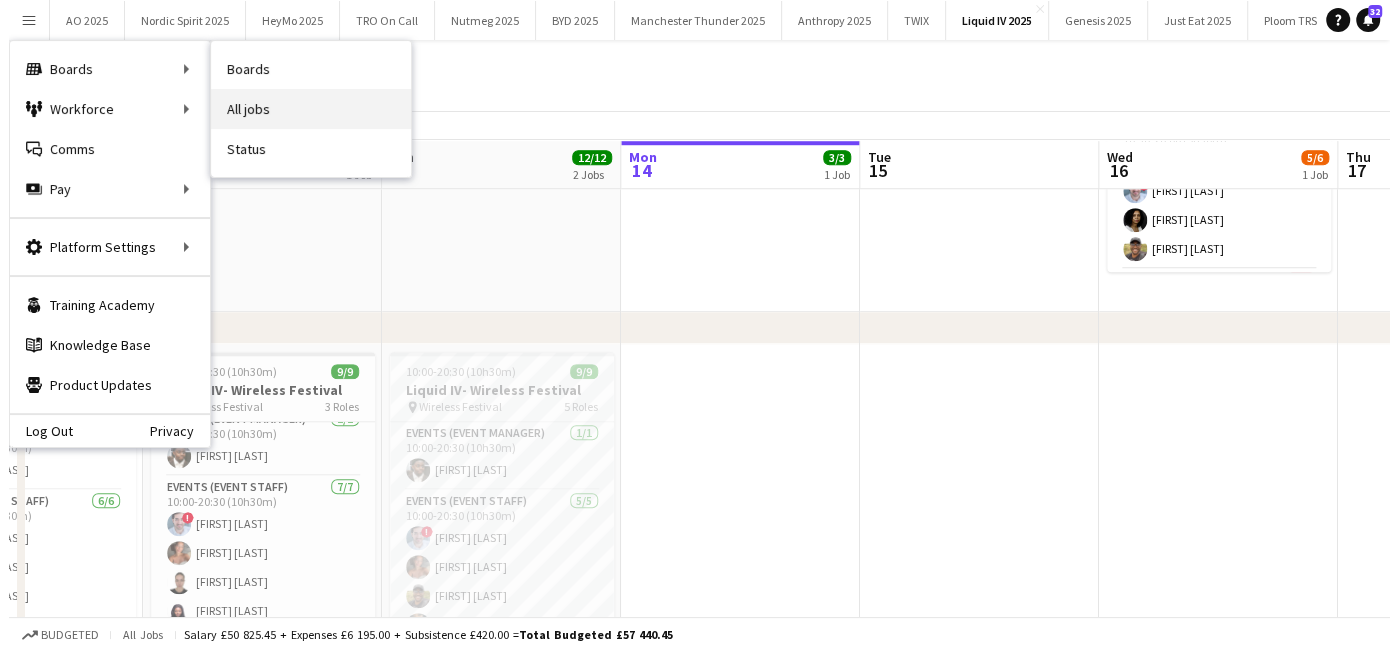 scroll, scrollTop: 0, scrollLeft: 0, axis: both 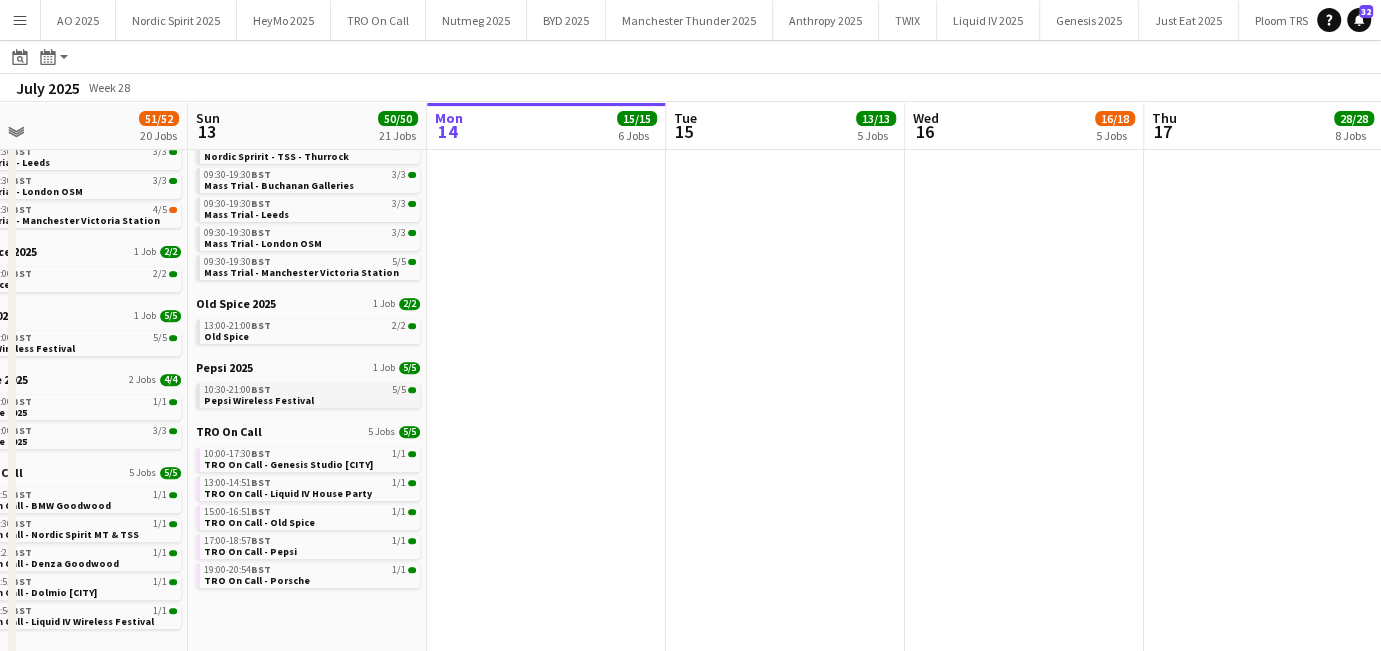 click on "Pepsi Wireless Festival" at bounding box center (259, 400) 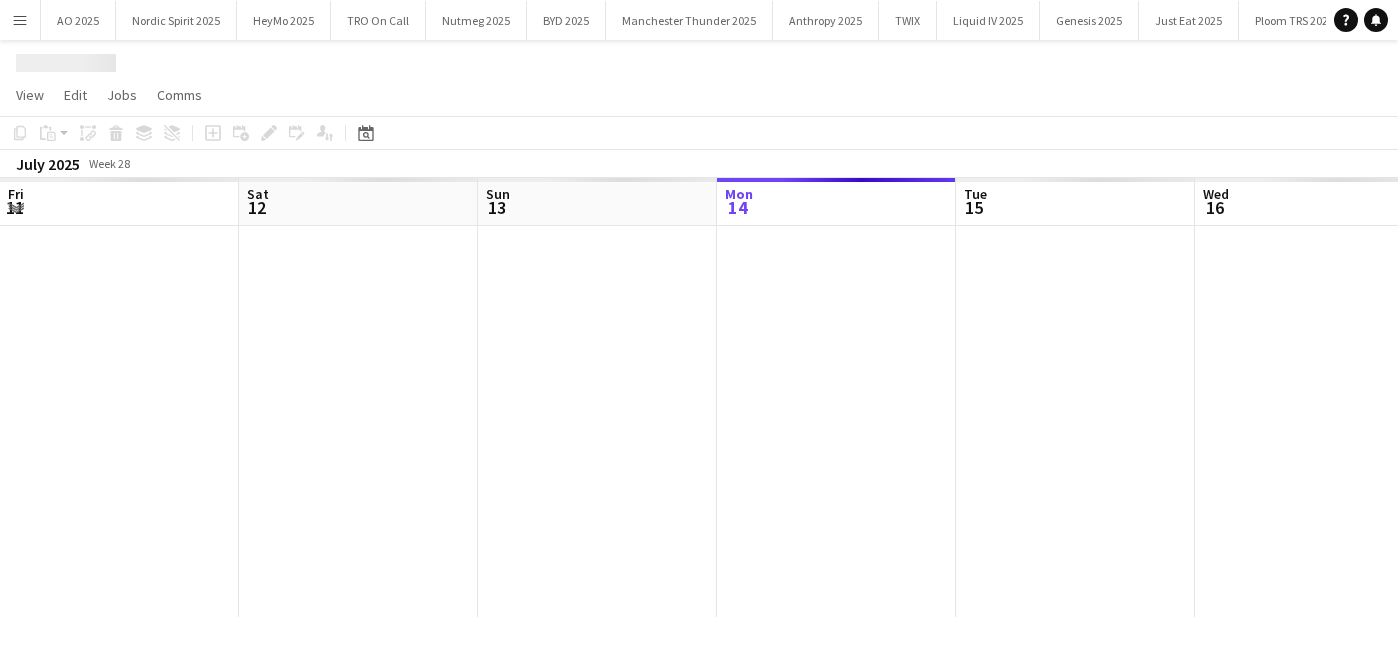 scroll, scrollTop: 0, scrollLeft: 0, axis: both 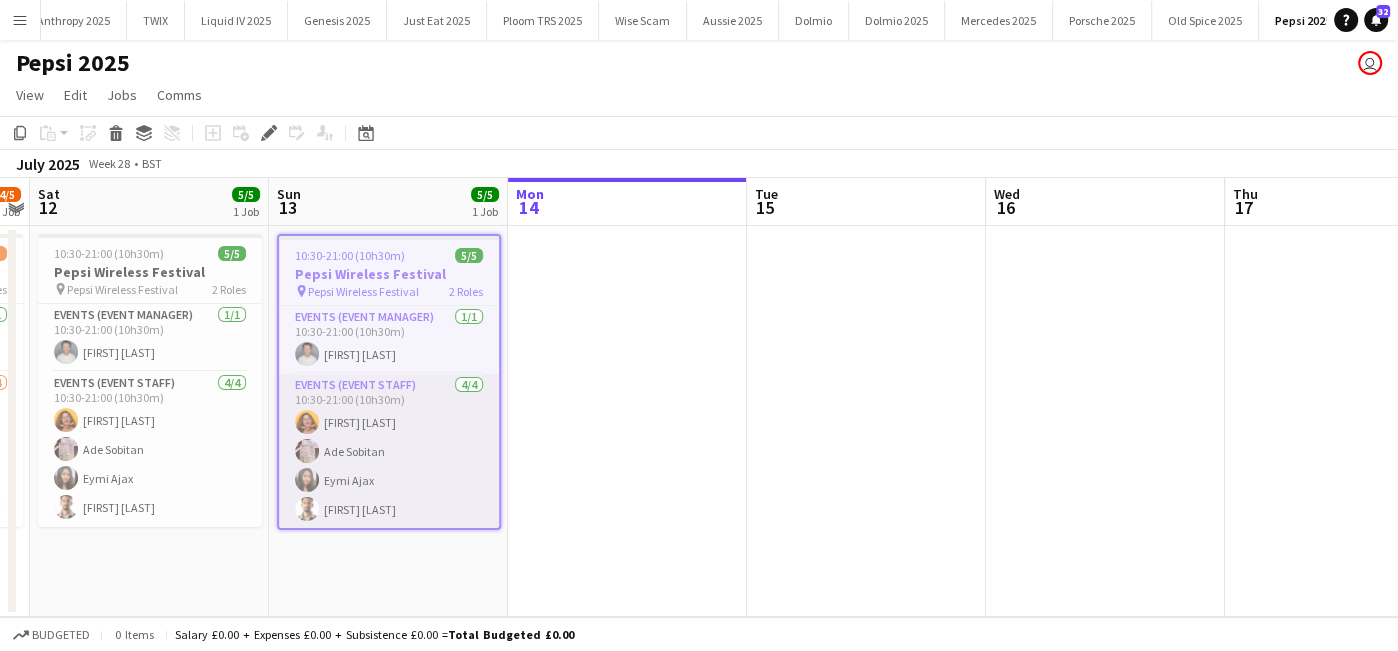click on "Events (Event Staff)   4/4   10:30-21:00 (10h30m)
Kirsten Young Ade Sobitan Eymi Ajax Marco Battaglia" at bounding box center (389, 451) 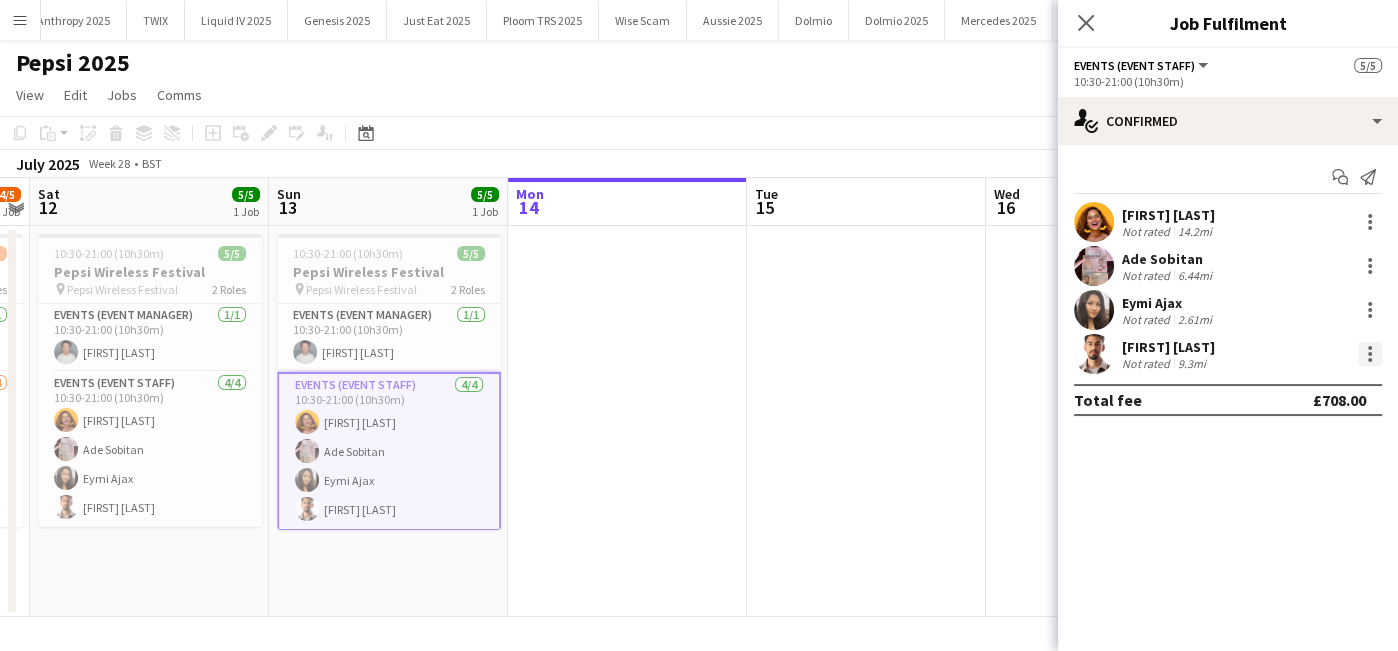 click at bounding box center [1370, 354] 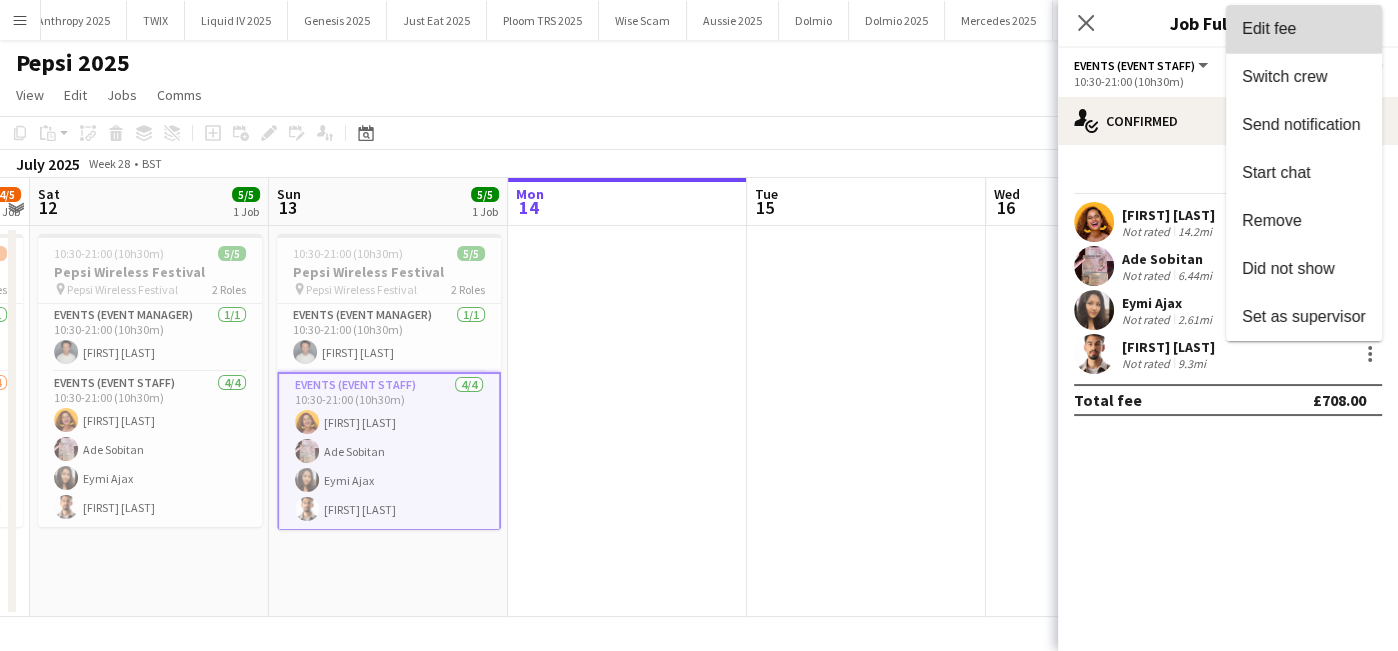click on "Edit fee" at bounding box center (1269, 28) 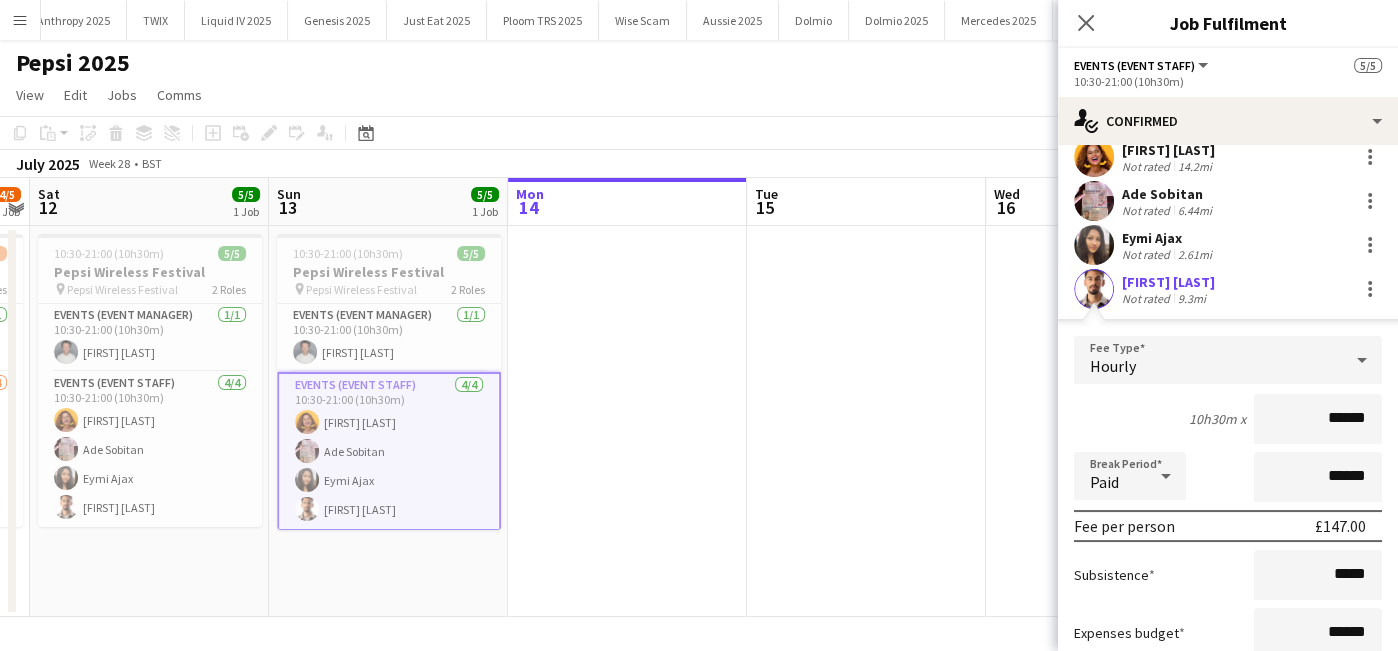 scroll, scrollTop: 64, scrollLeft: 0, axis: vertical 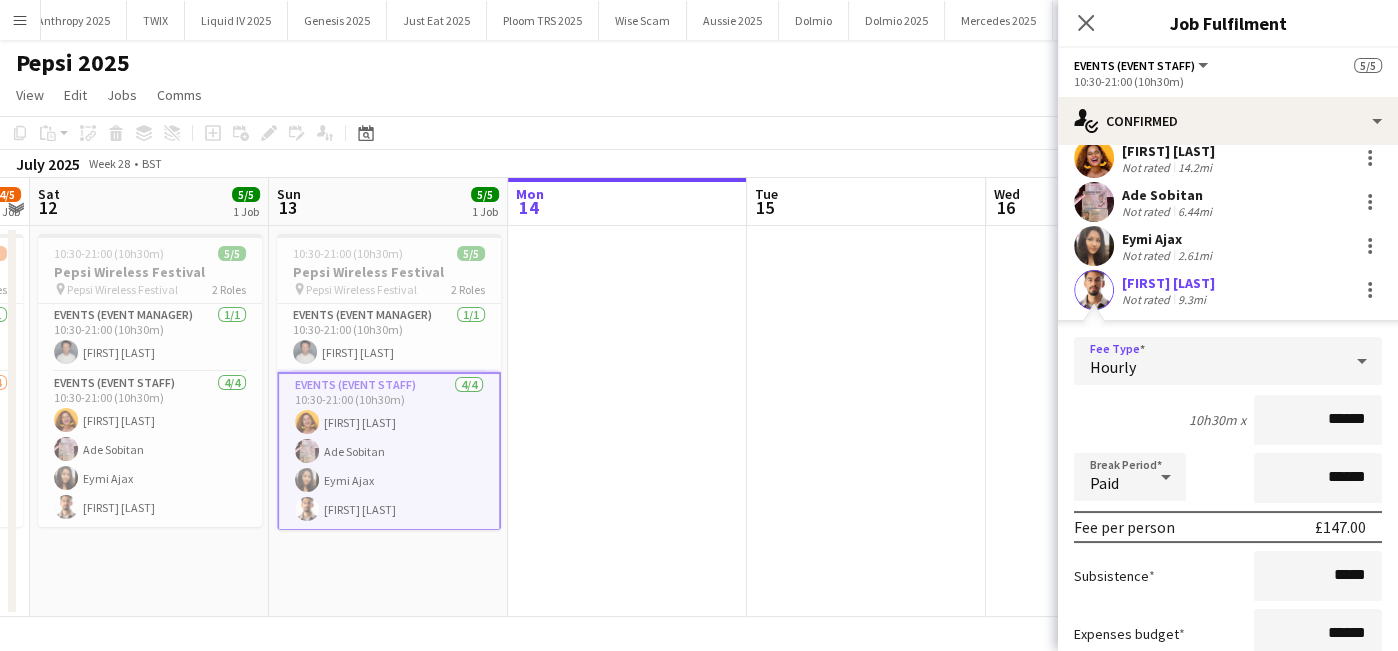 click on "Hourly" at bounding box center (1208, 361) 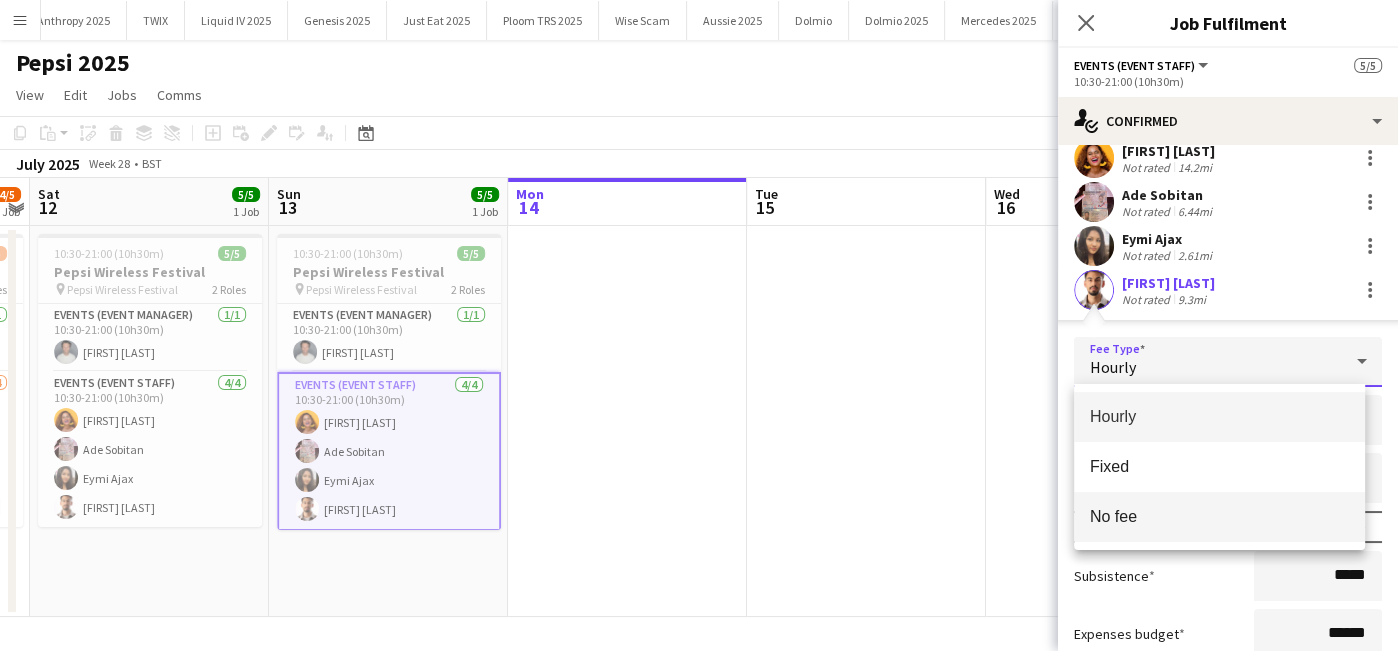 click on "No fee" at bounding box center [1219, 516] 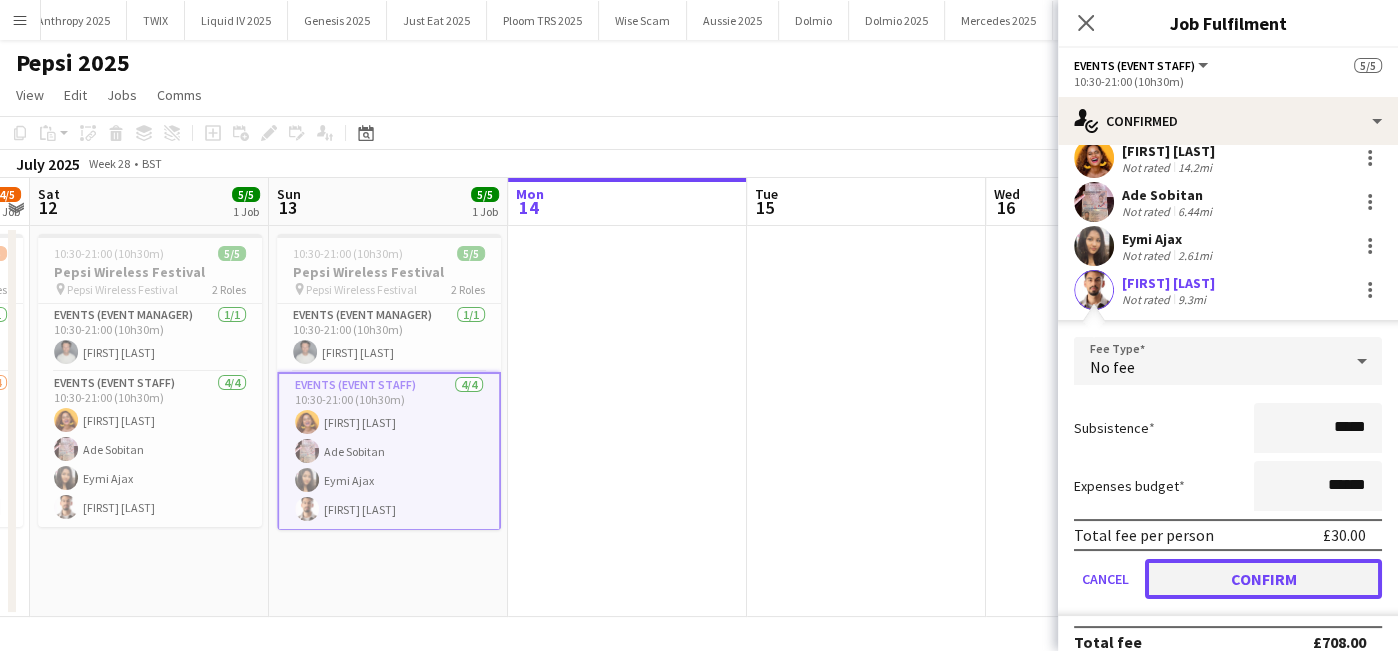 click on "Confirm" at bounding box center (1263, 579) 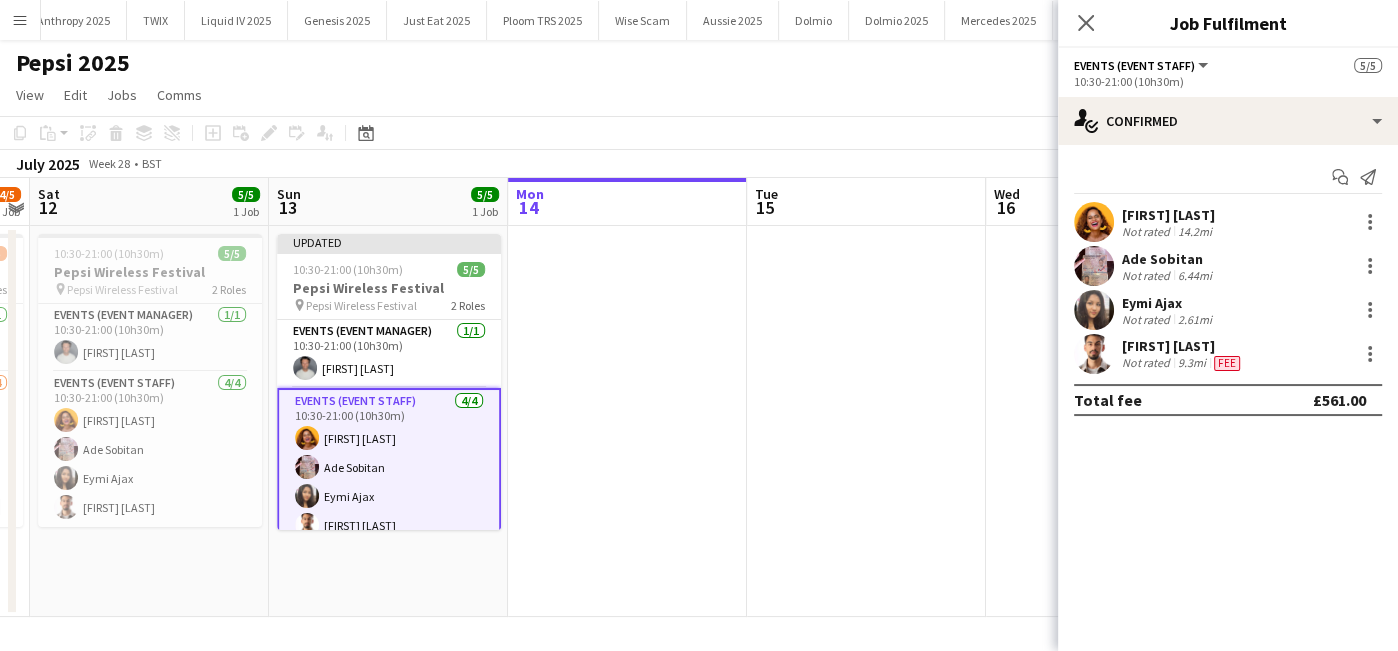 scroll, scrollTop: 0, scrollLeft: 0, axis: both 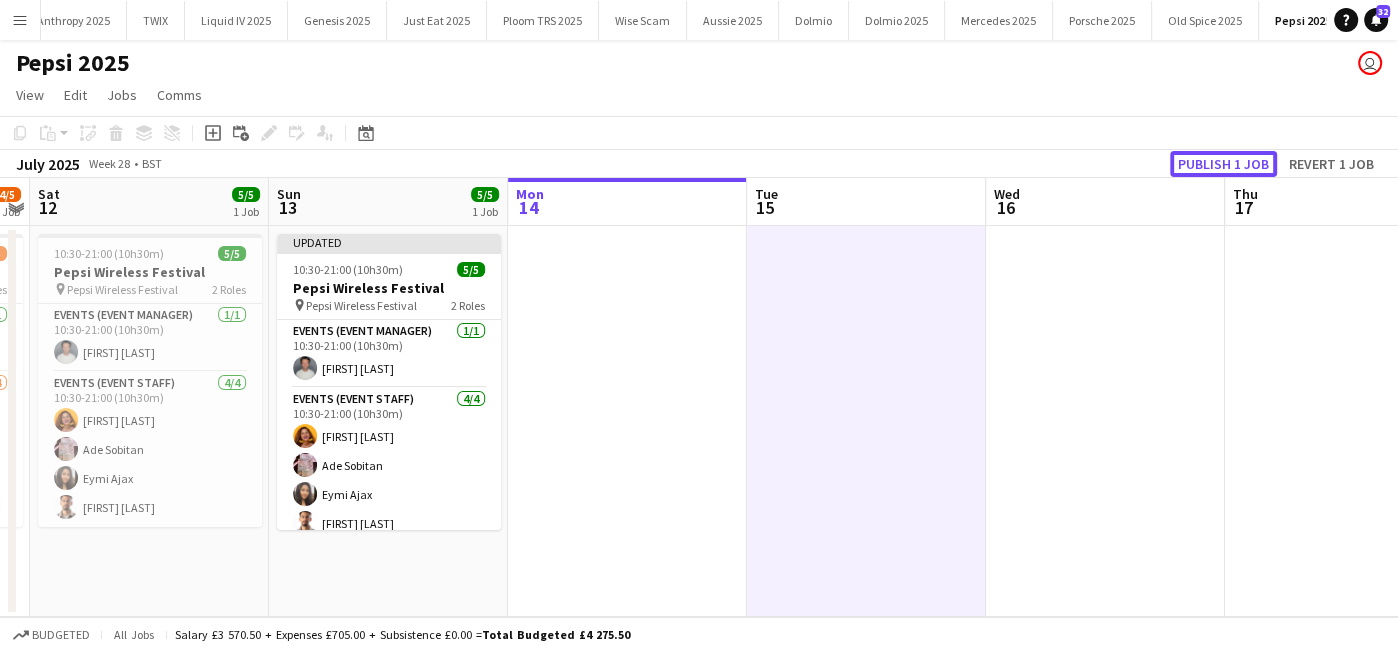 click on "Publish 1 job" 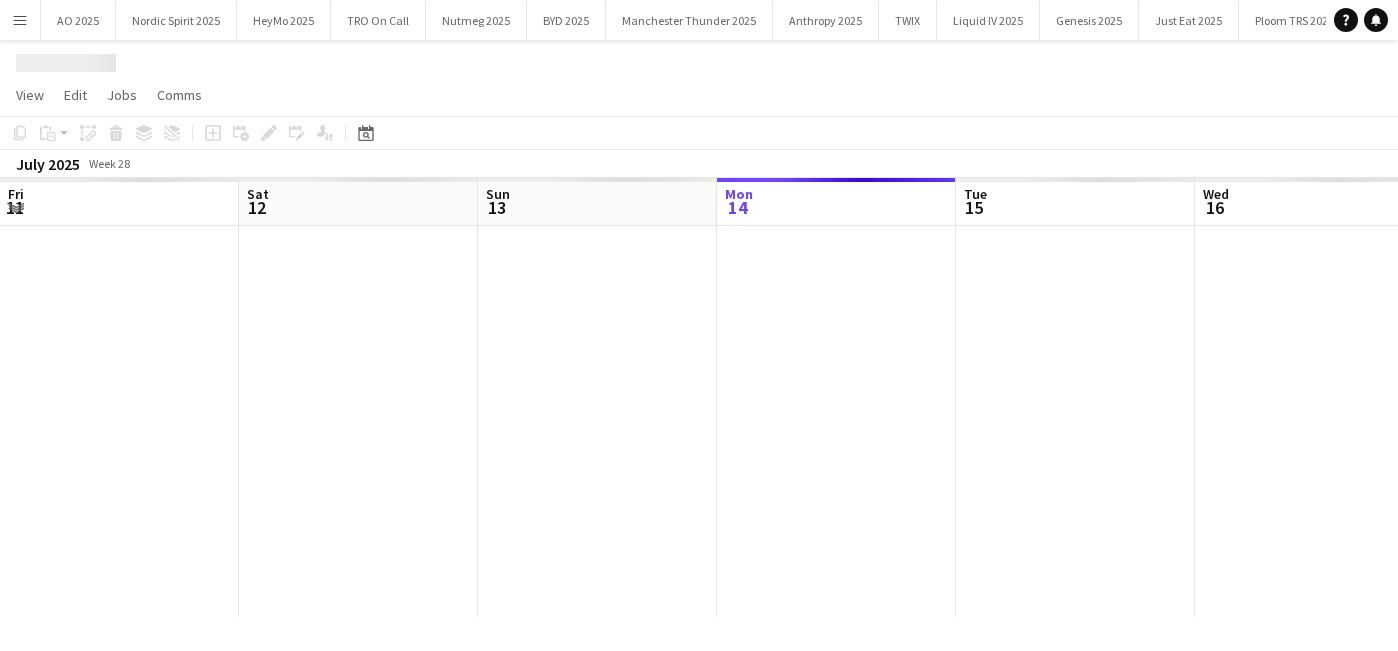scroll, scrollTop: 0, scrollLeft: 0, axis: both 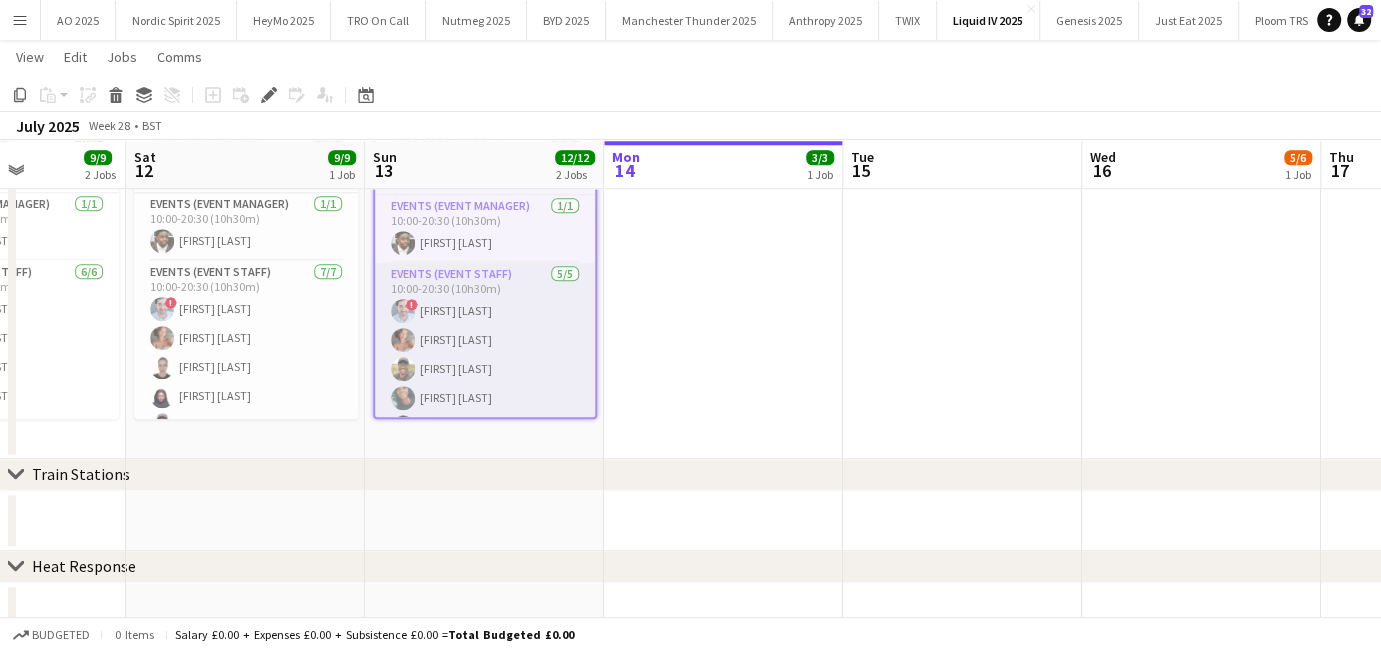 click on "Events (Event Staff)   5/5   10:00-20:30 (10h30m)
! Joey Maragakis Amber Abrahams Kevin Chemuka Michelle White Usha Chauhan" at bounding box center (485, 355) 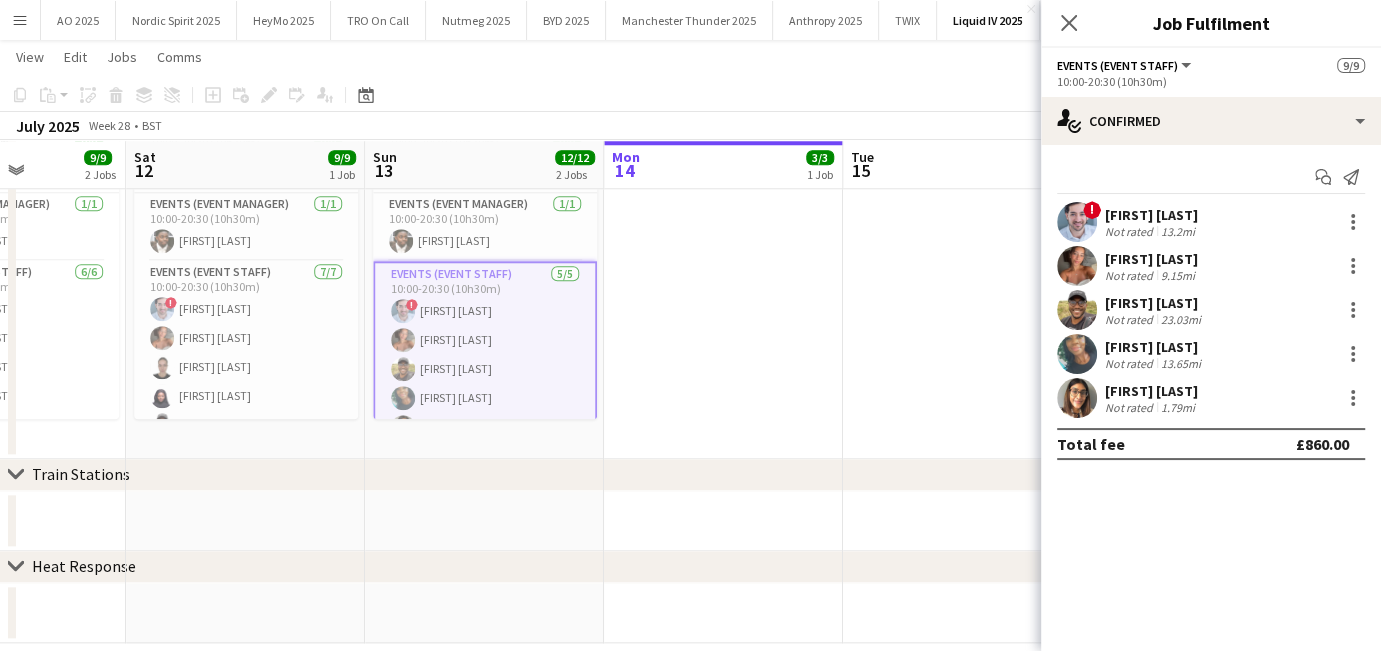 scroll, scrollTop: 231, scrollLeft: 0, axis: vertical 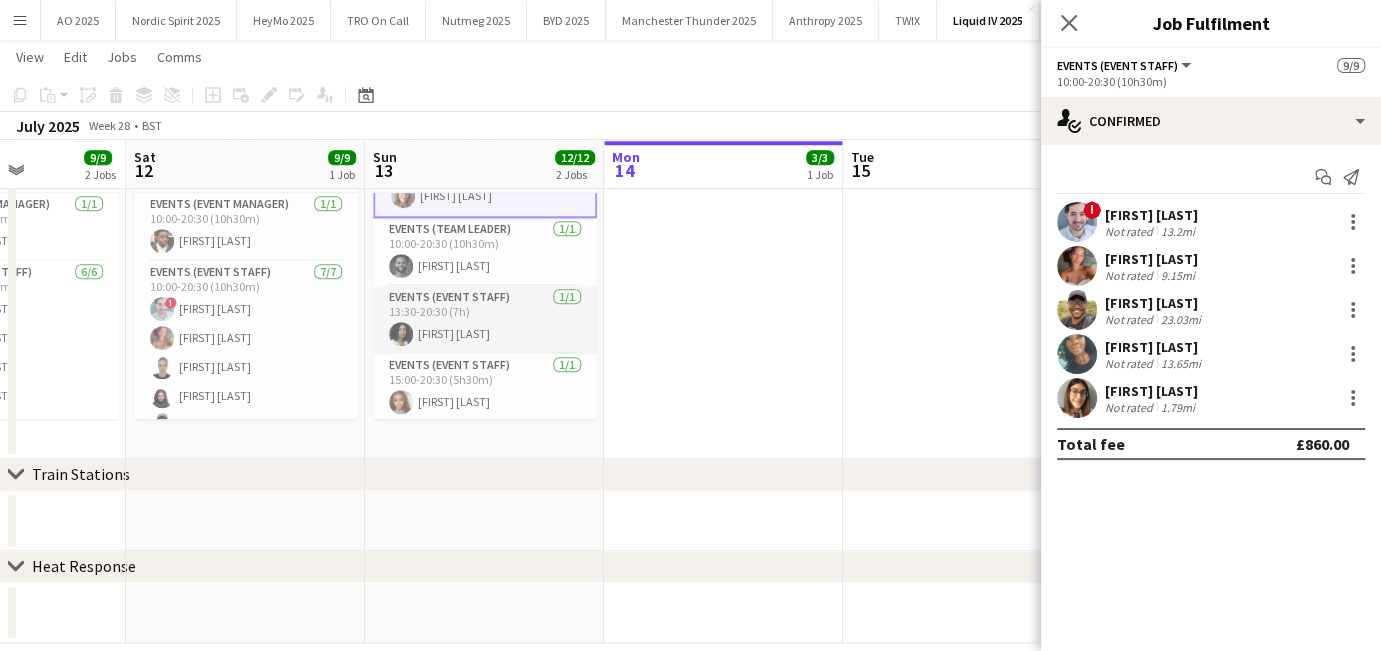 click on "Events (Event Staff)   1/1   13:30-20:30 (7h)
Saskia Davis" at bounding box center (485, 320) 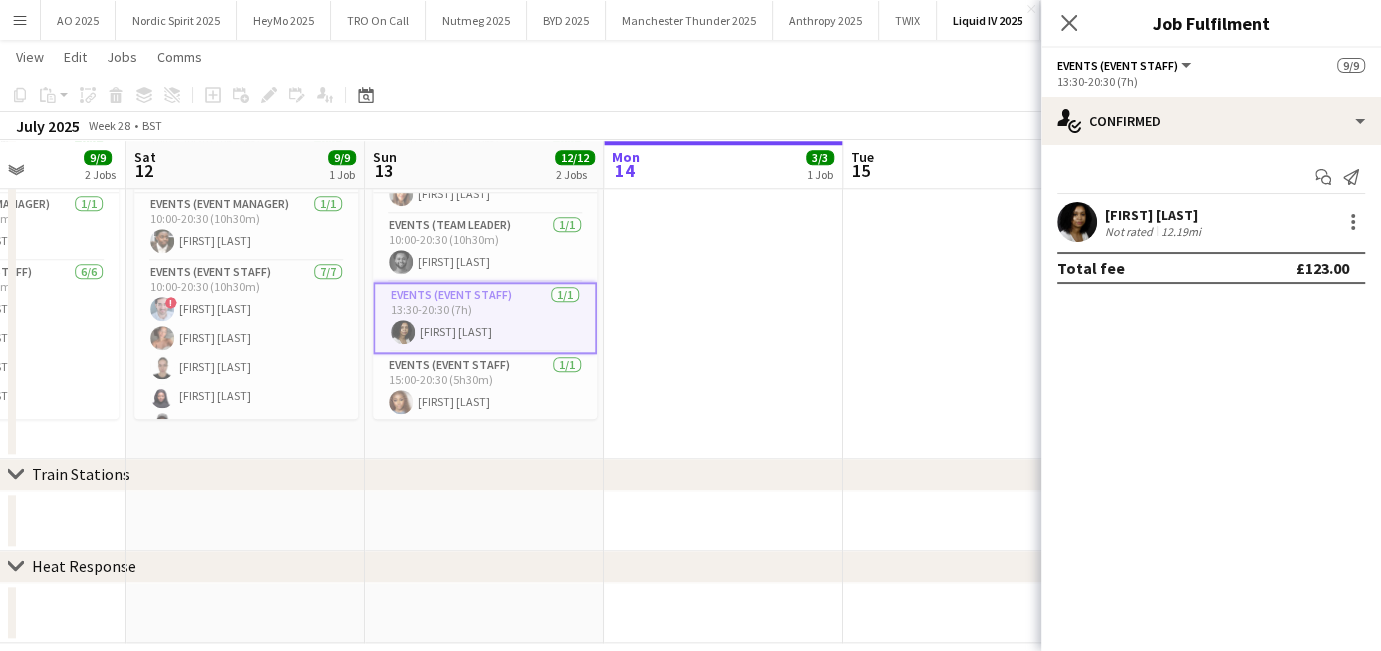 scroll, scrollTop: 230, scrollLeft: 0, axis: vertical 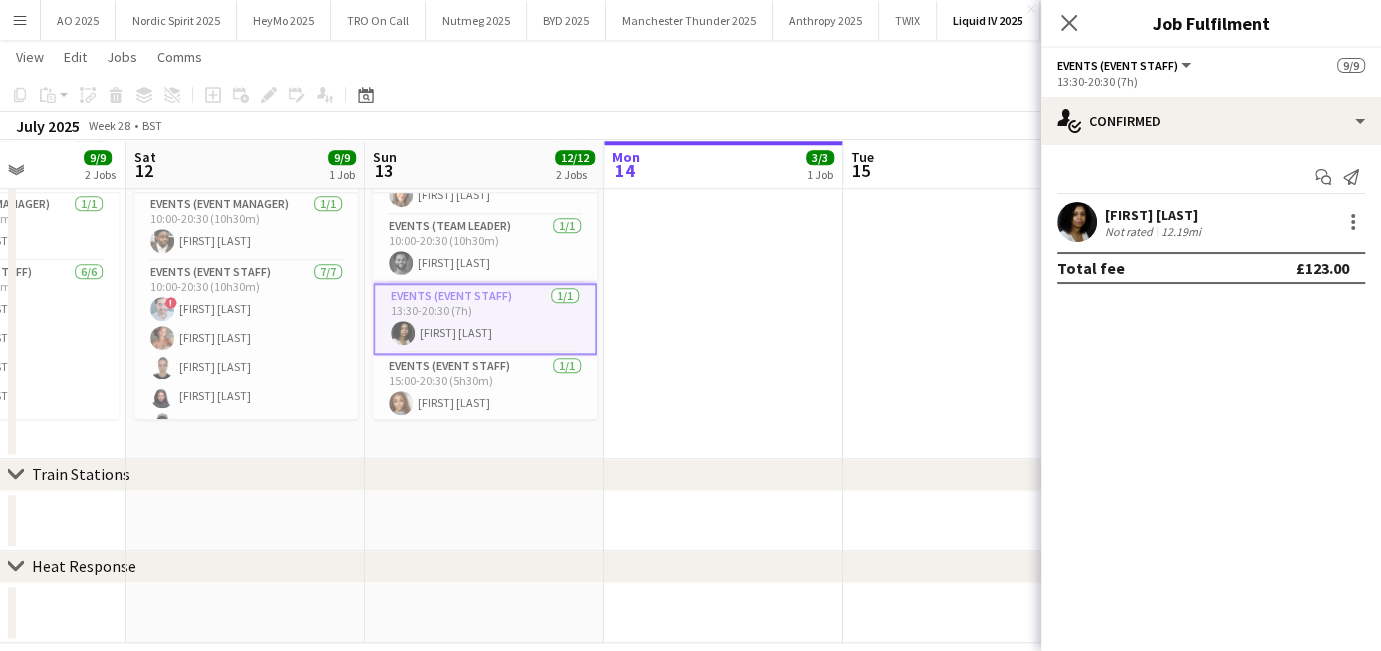 click at bounding box center (723, 287) 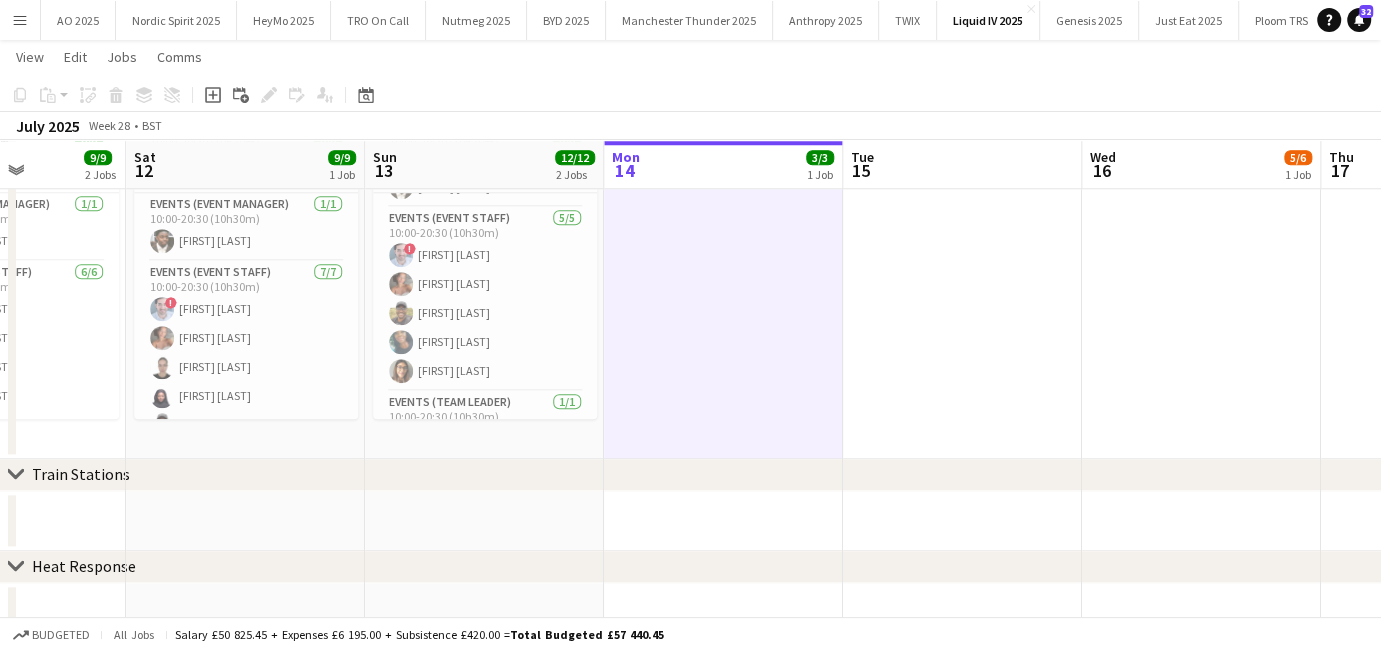 scroll, scrollTop: 0, scrollLeft: 0, axis: both 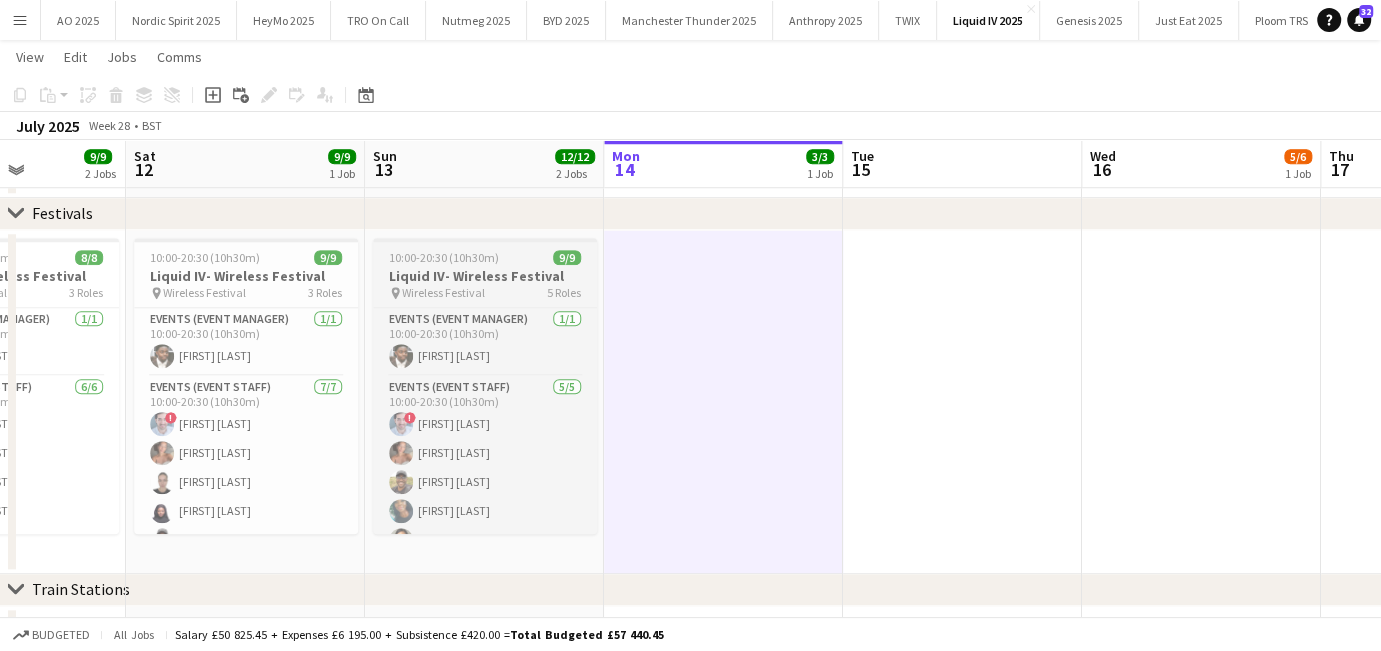 click on "Liquid IV- Wireless Festival" at bounding box center (485, 276) 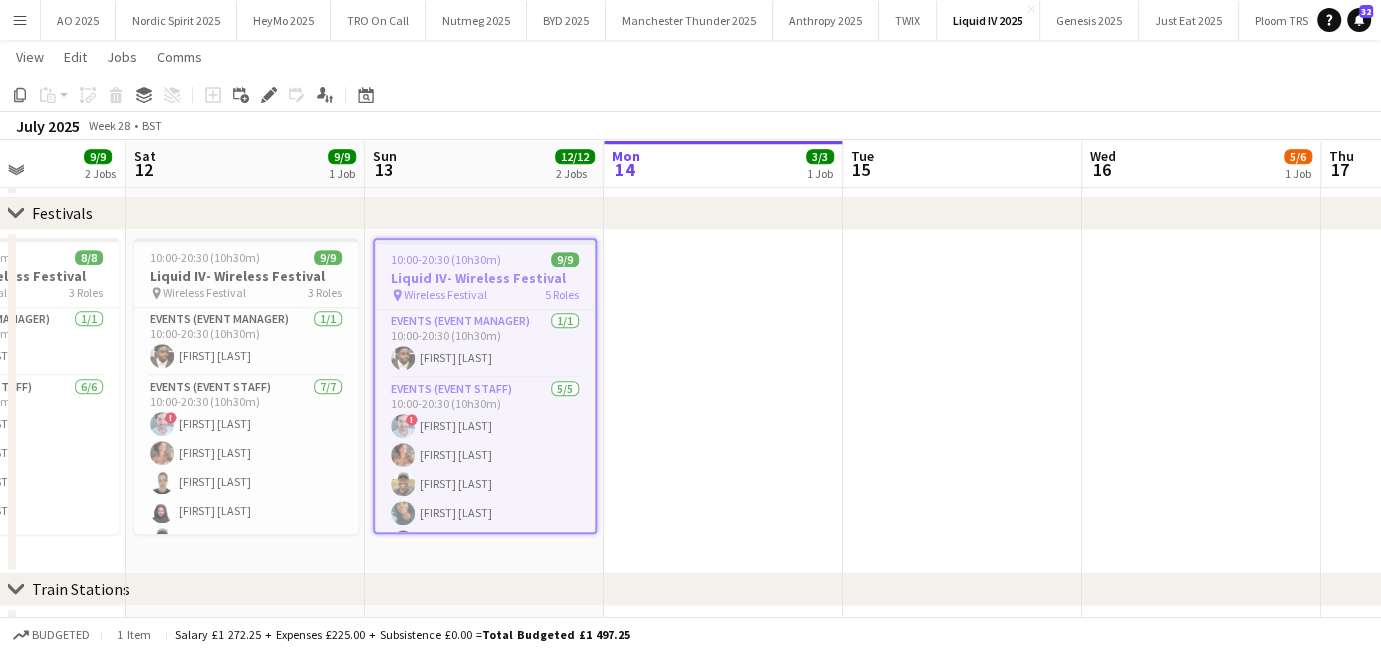 click on "Copy
Paste
Paste   Ctrl+V Paste with crew  Ctrl+Shift+V
Paste linked Job
Delete
Group
Ungroup
Add job
Add linked Job
Edit
Edit linked Job
Applicants
Date picker
JUL 2025 JUL 2025 Monday M Tuesday T Wednesday W Thursday T Friday F Saturday S Sunday S  JUL      1   2   3   4   5   6   7   8   9   10   11   12   13   14   15   16   17   18   19   20   21   22   23   24   25   26   27   28   29   30   31
Comparison range
Comparison range
Today" 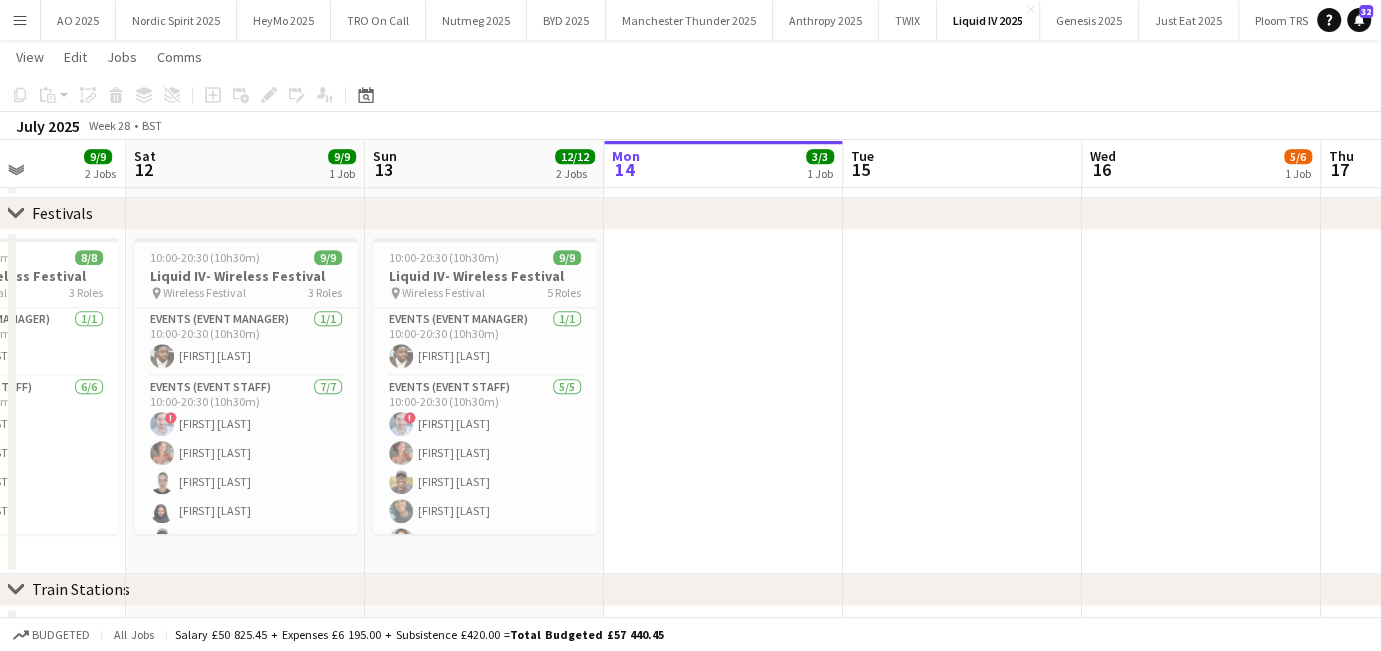 click on "Add job
Add linked Job
Edit
Edit linked Job
Applicants" 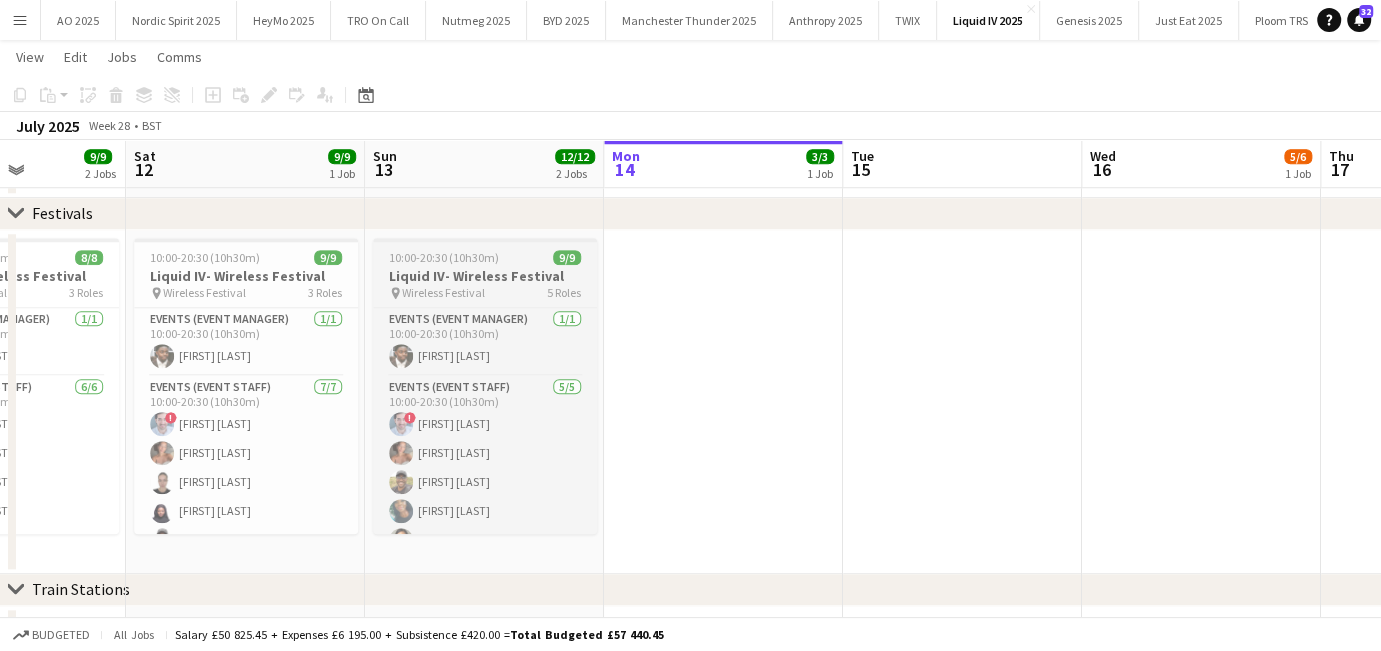 click on "Liquid IV- Wireless Festival" at bounding box center [485, 276] 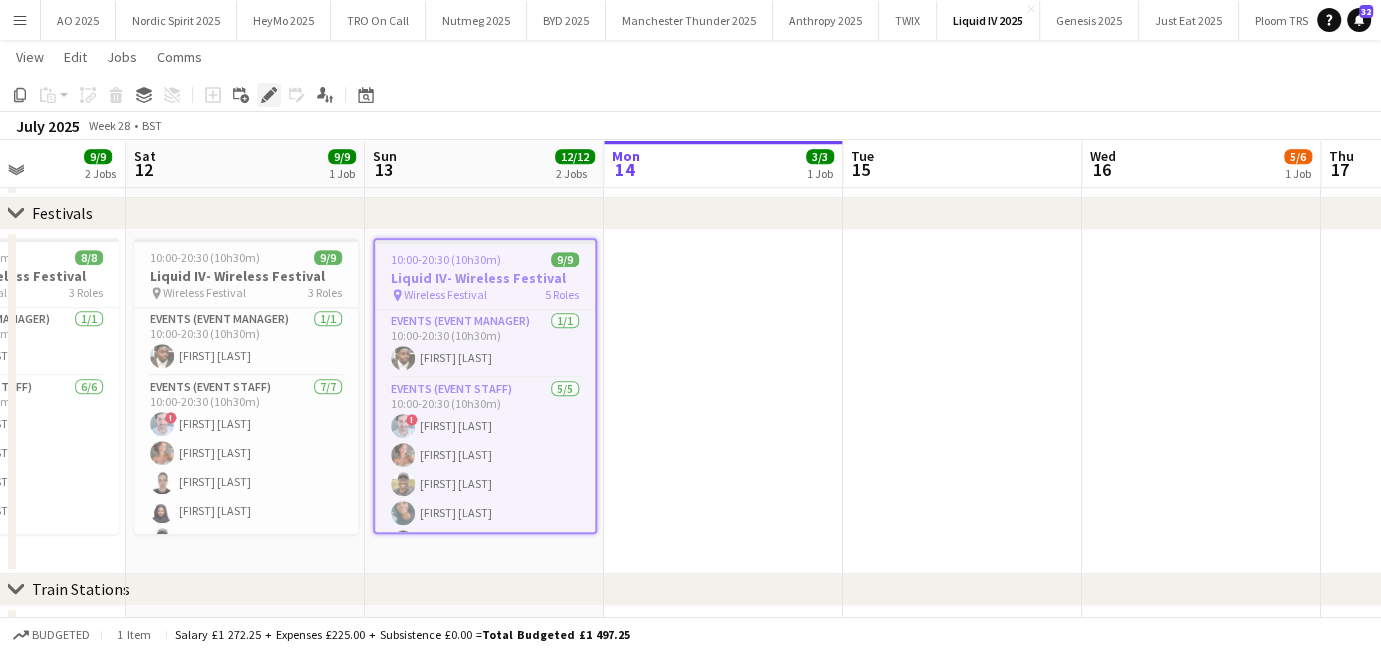 click on "Edit" 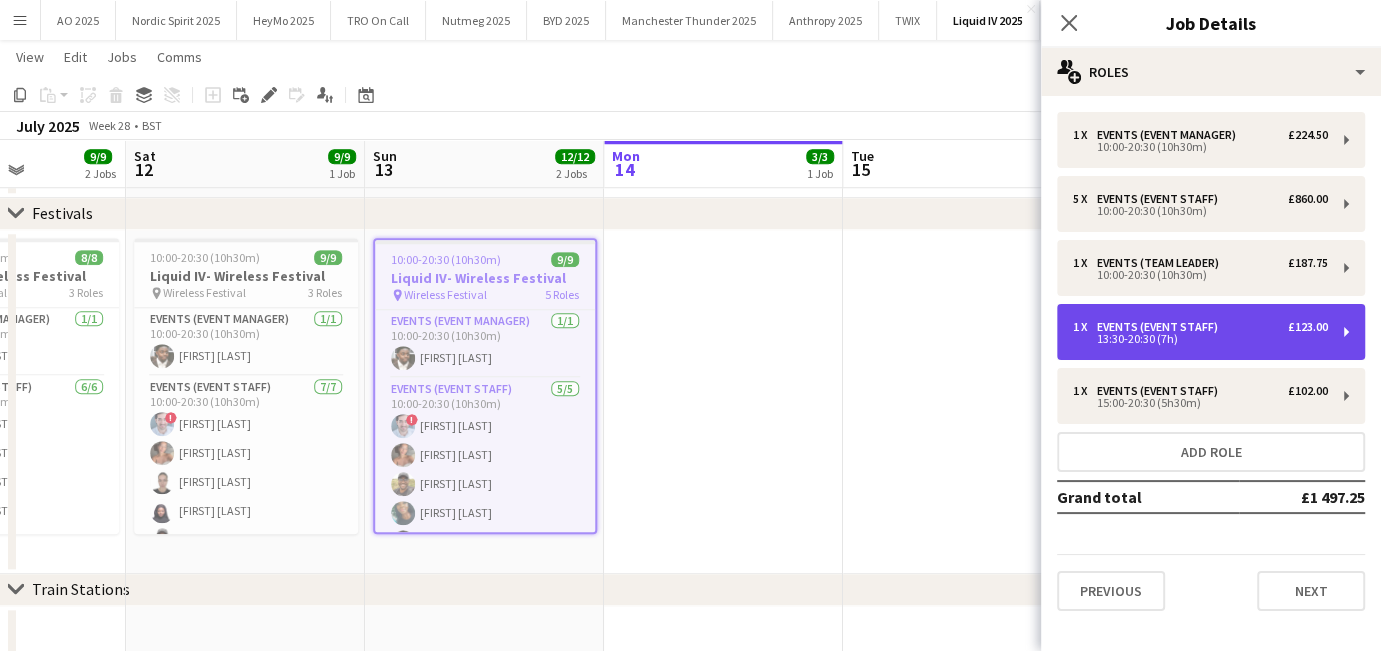 click on "13:30-20:30 (7h)" at bounding box center (1200, 339) 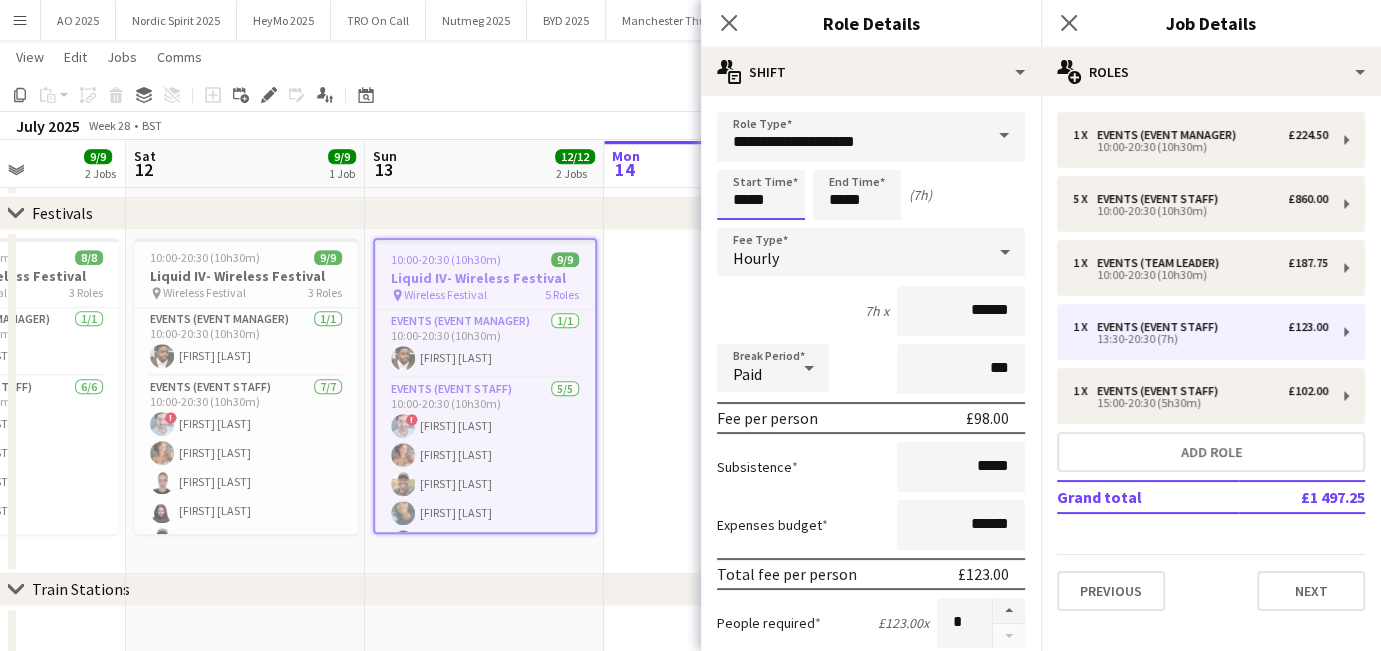 scroll, scrollTop: 0, scrollLeft: 0, axis: both 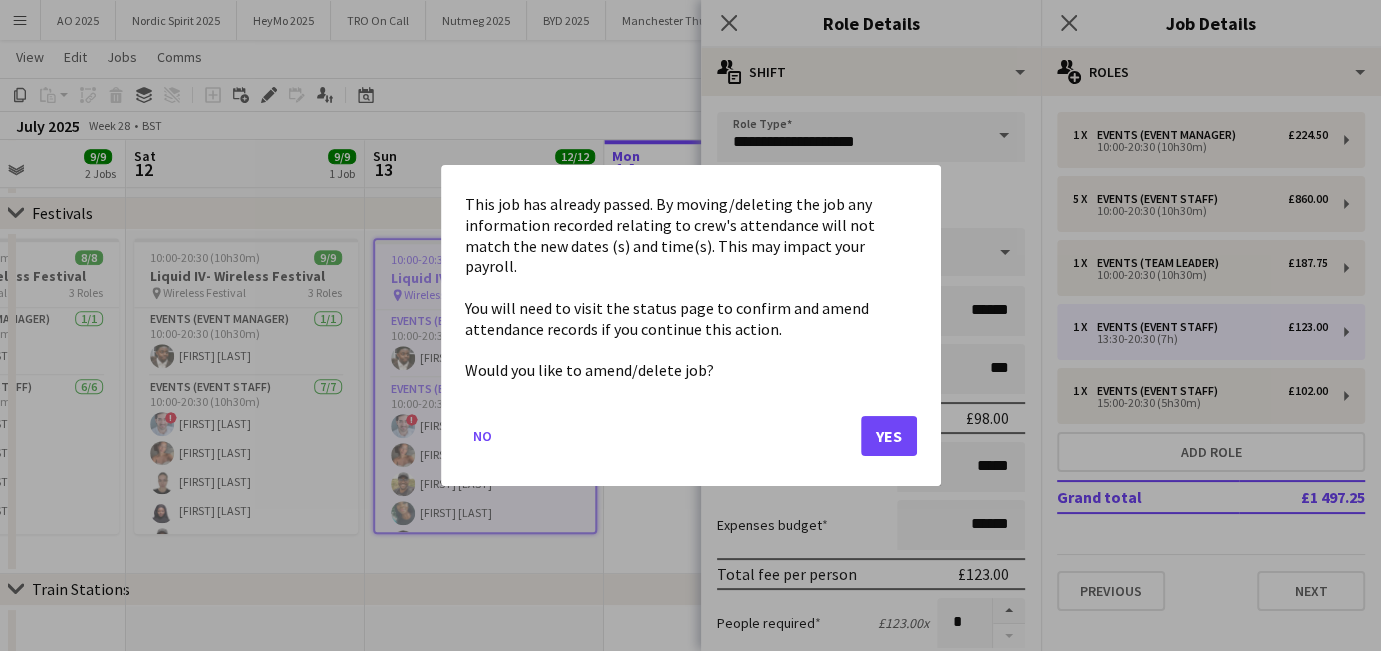click on "Menu
Boards
Boards   Boards   All jobs   Status
Workforce
Workforce   My Workforce   Recruiting
Comms
Comms
Pay
Pay   Approvals   Payments   Reports
Platform Settings
Platform Settings   App settings   Your settings   Profiles
Training Academy
Training Academy
Knowledge Base
Knowledge Base
Product Updates
Product Updates   Log Out   Privacy   AO 2025
Close
Nordic Spirit 2025
Close
HeyMo 2025
Close
TRO On Call
Close
Nutmeg 2025
Close
BYD 2025
Close
Manchester Thunder 2025
Close
Anthropy 2025
Close
TWIX
Close
Close" at bounding box center (690, -215) 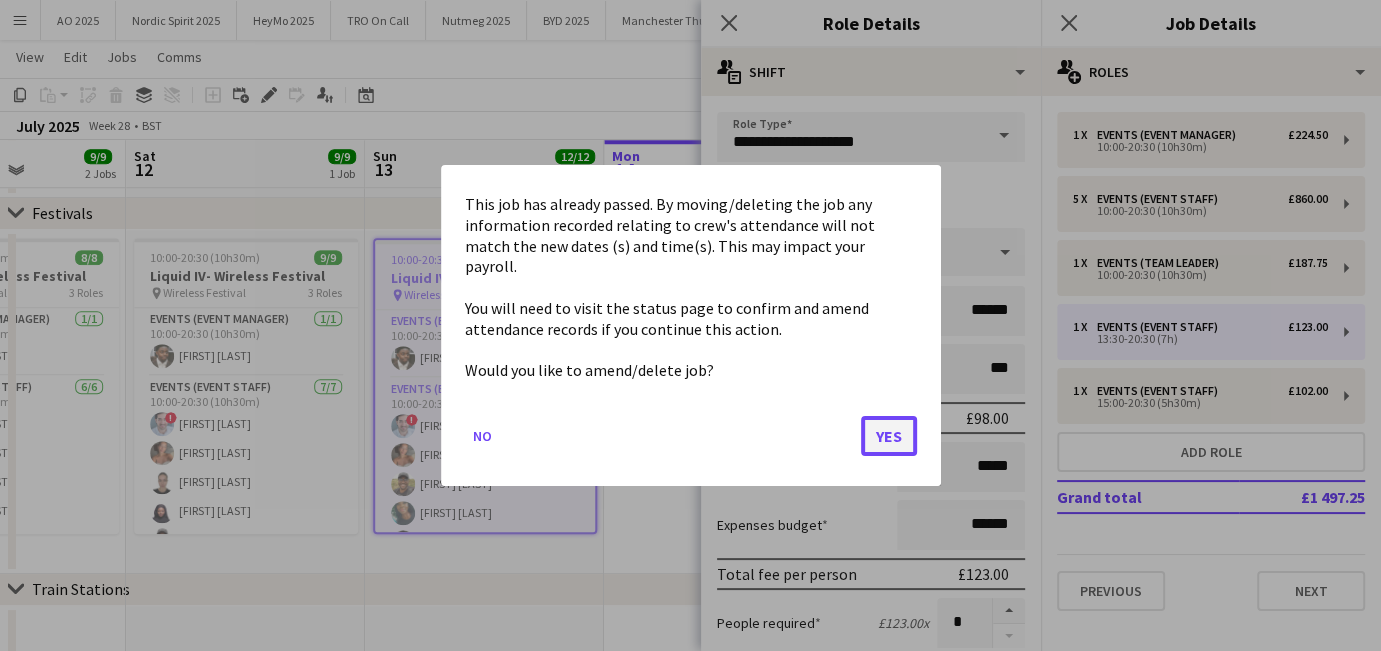 click on "Yes" 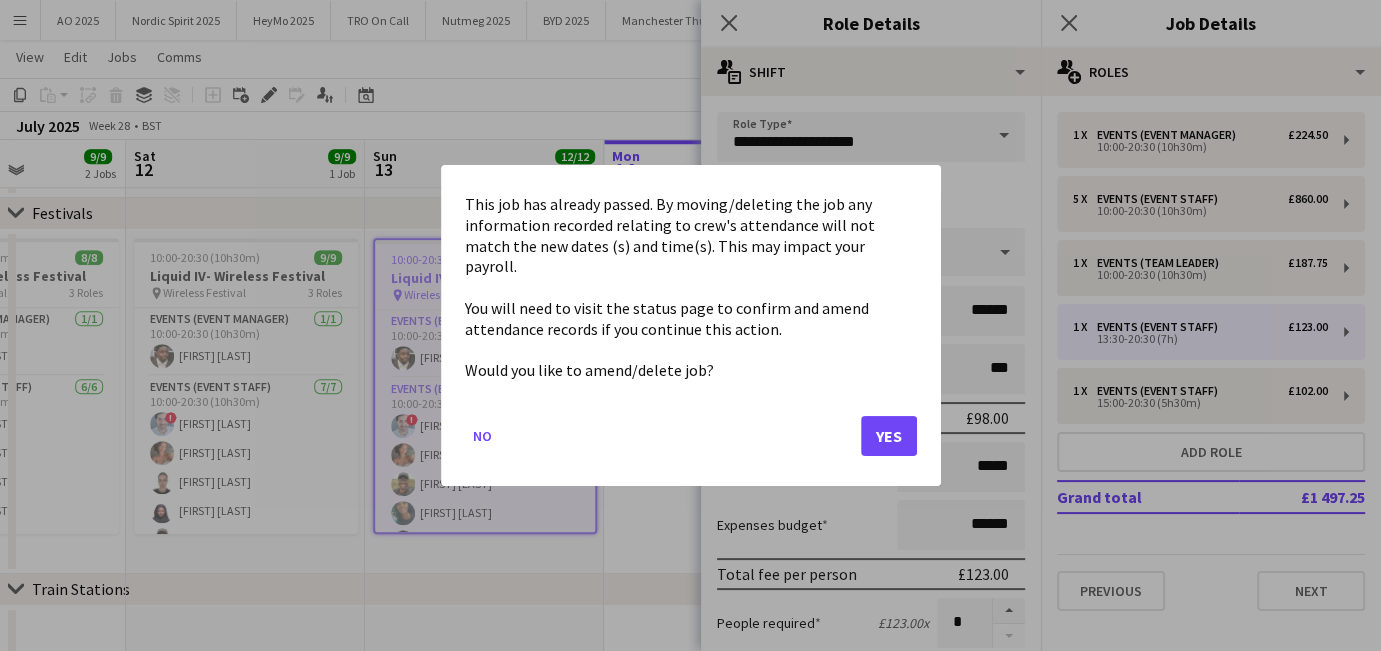 scroll, scrollTop: 1222, scrollLeft: 0, axis: vertical 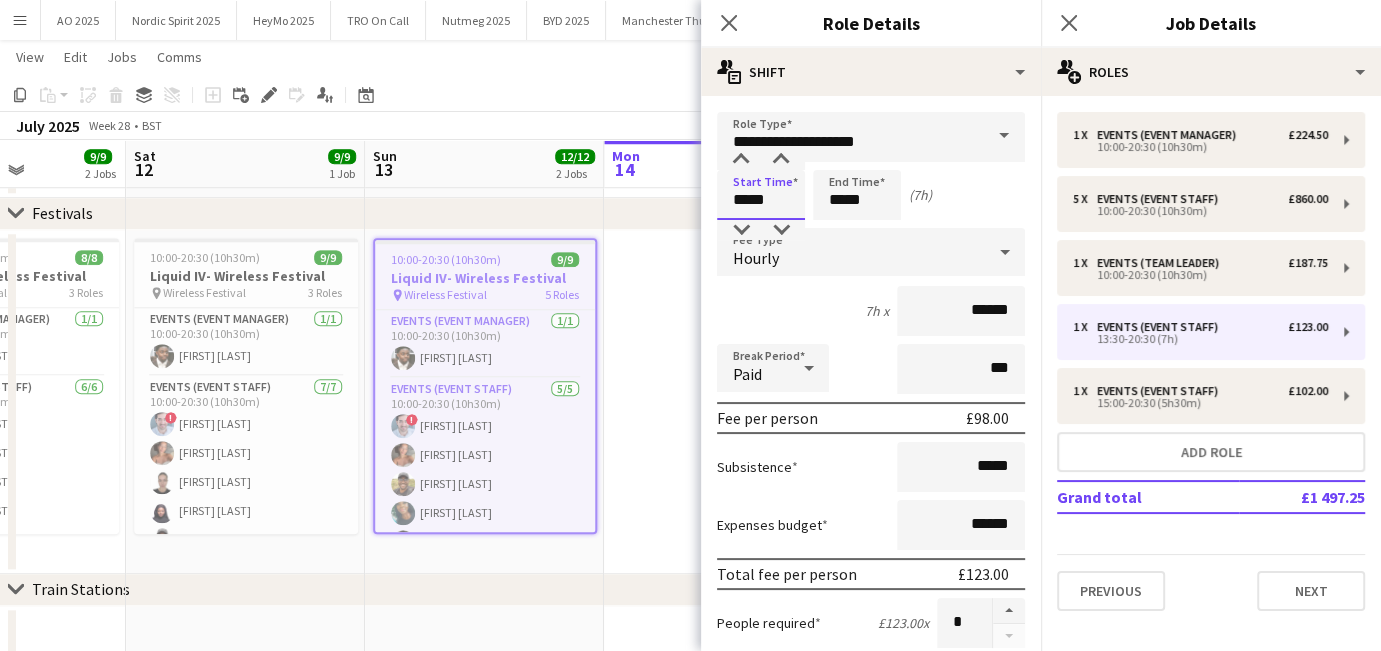 click on "*****" at bounding box center [761, 195] 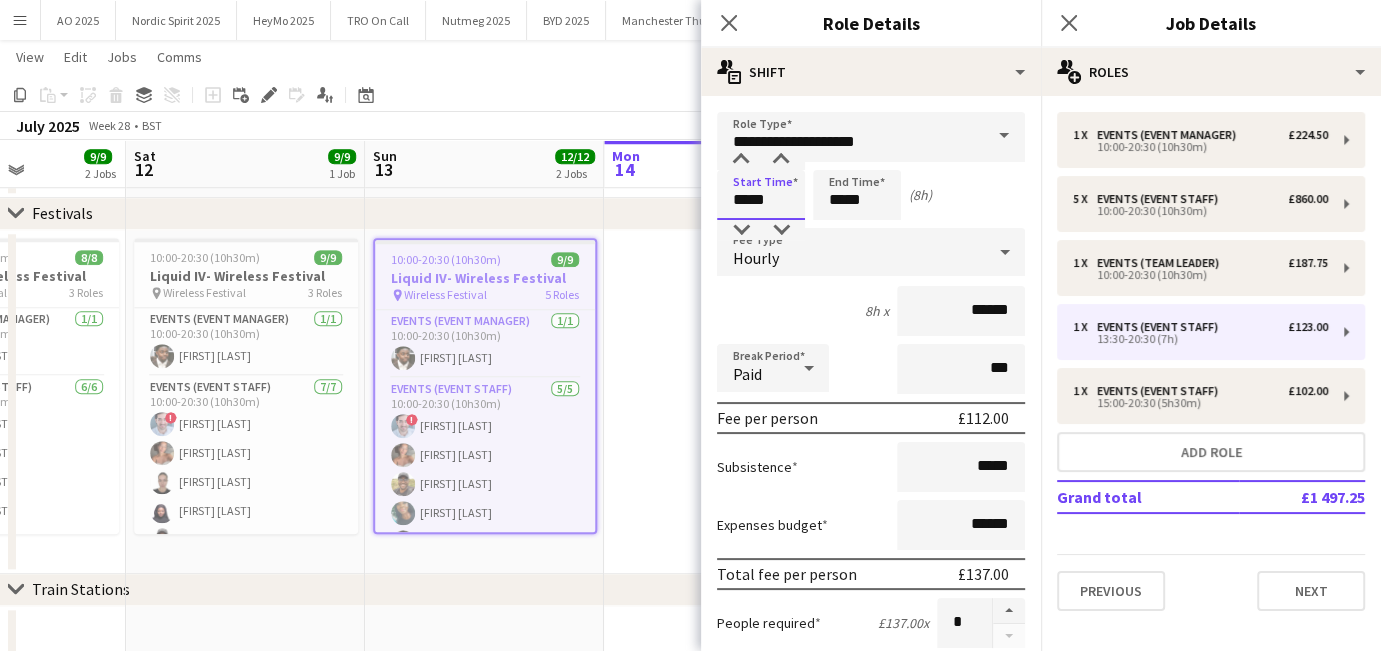 type on "*****" 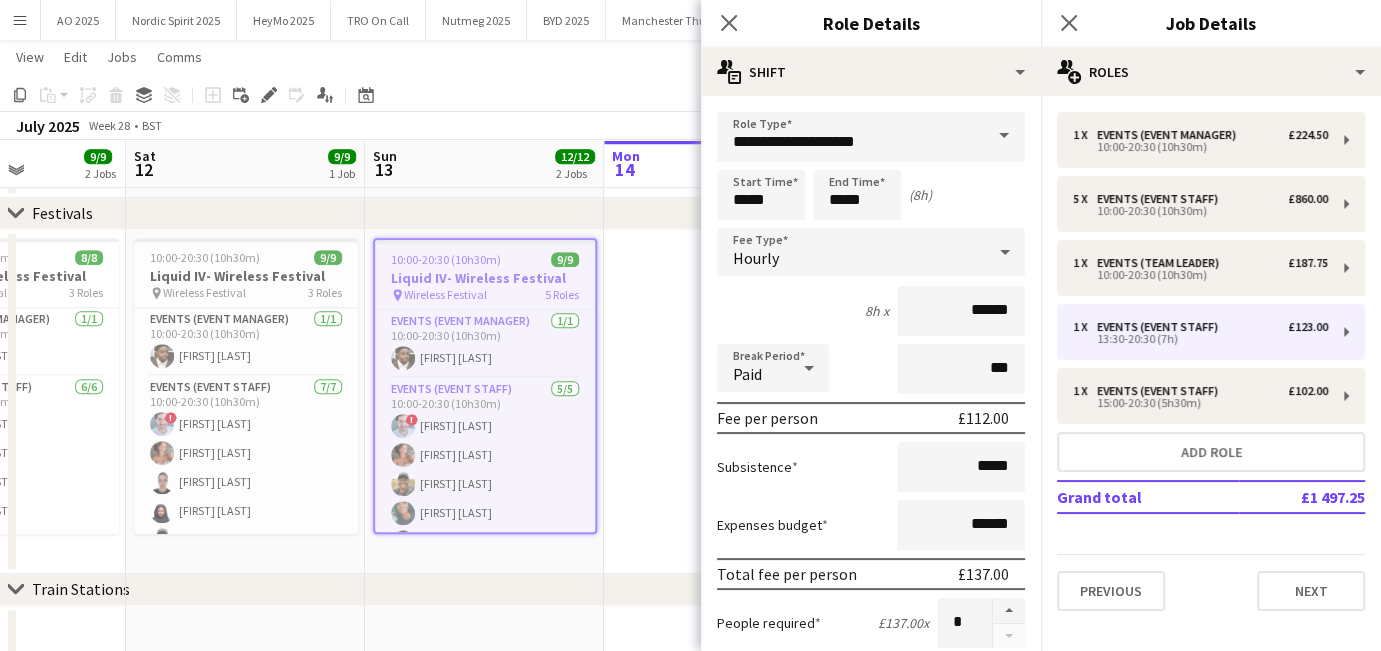 click on "8h x  ******" at bounding box center (871, 311) 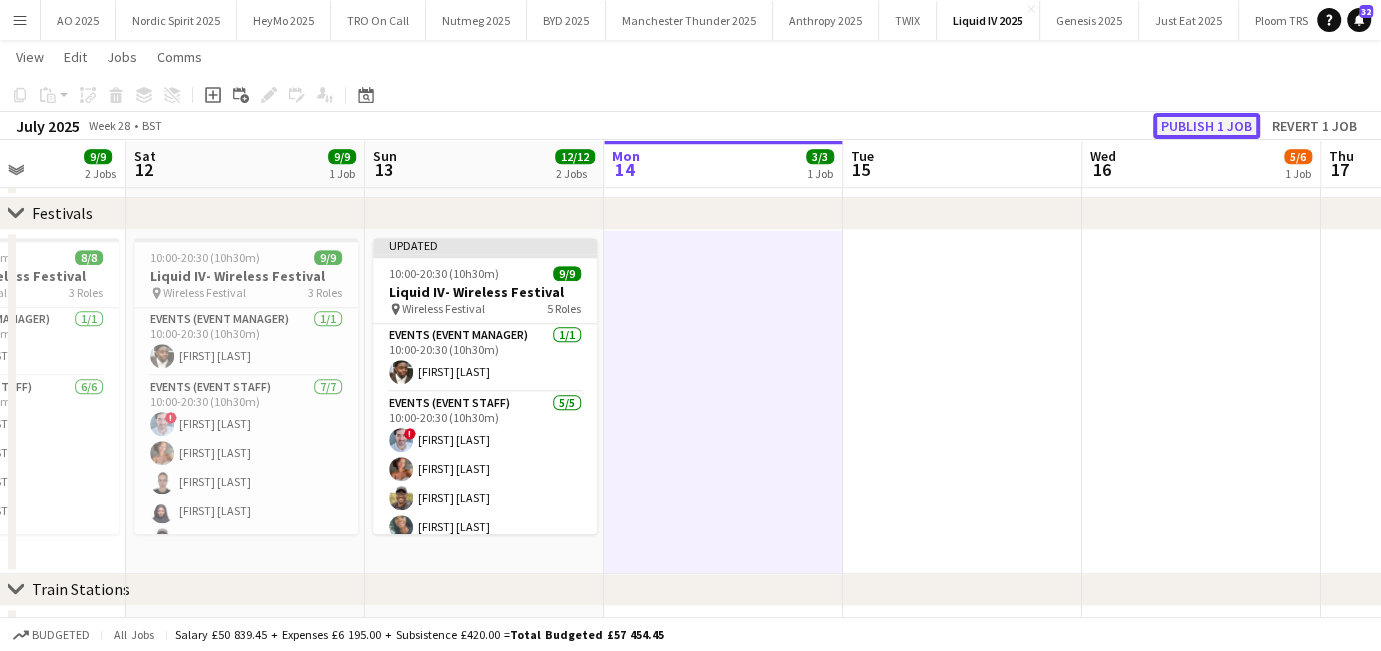 click on "Publish 1 job" 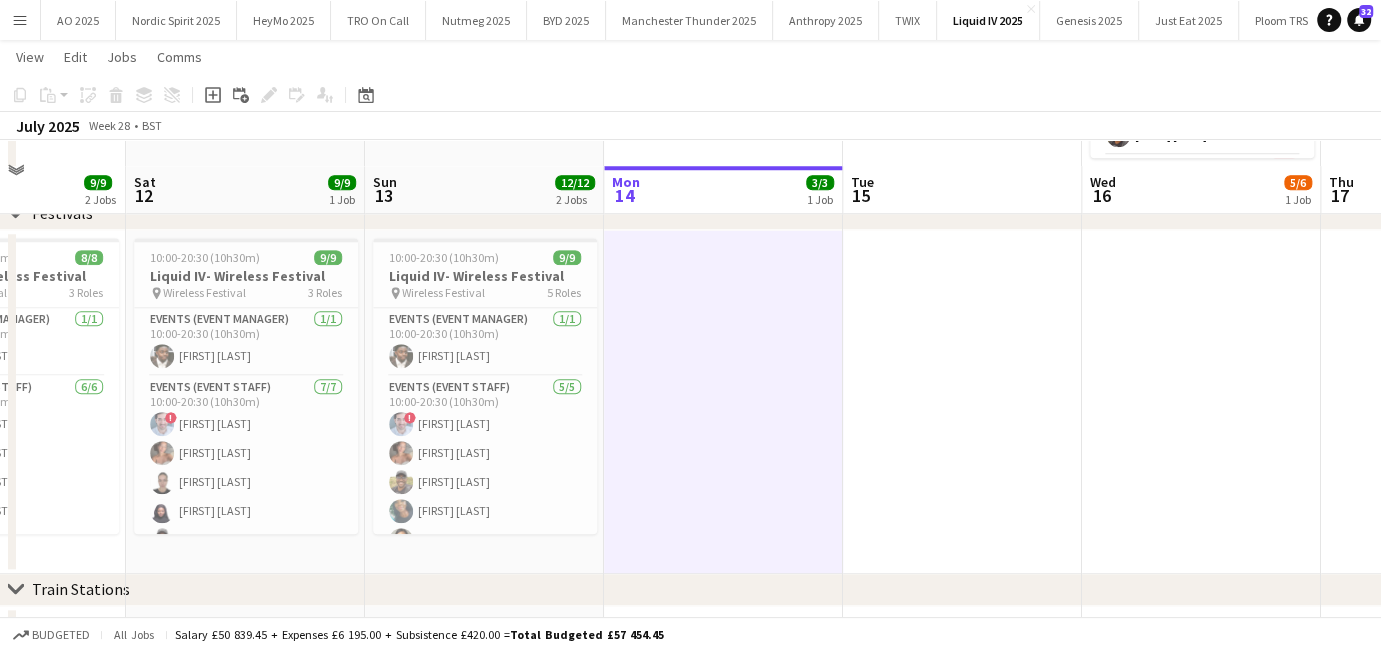 scroll, scrollTop: 1362, scrollLeft: 0, axis: vertical 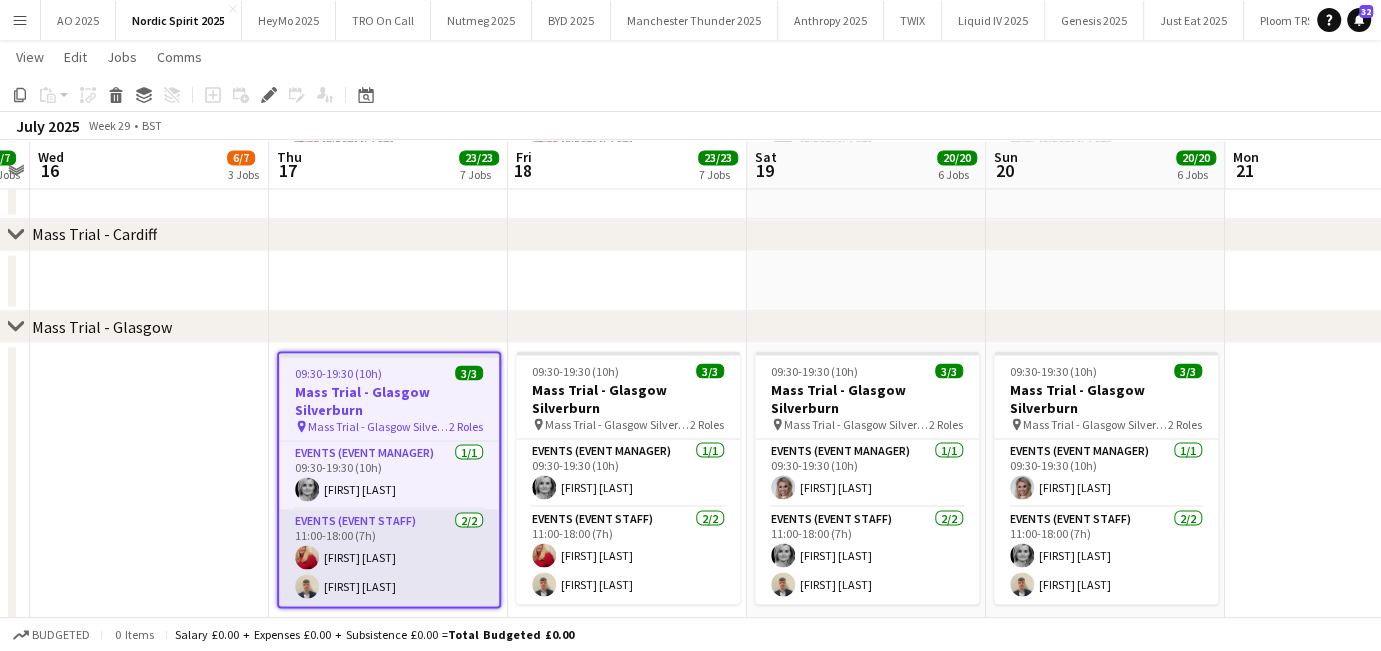 click on "Events (Event Staff)   2/2   11:00-18:00 (7h)
[FIRST] [LAST] [FIRST] [LAST]" at bounding box center [389, 557] 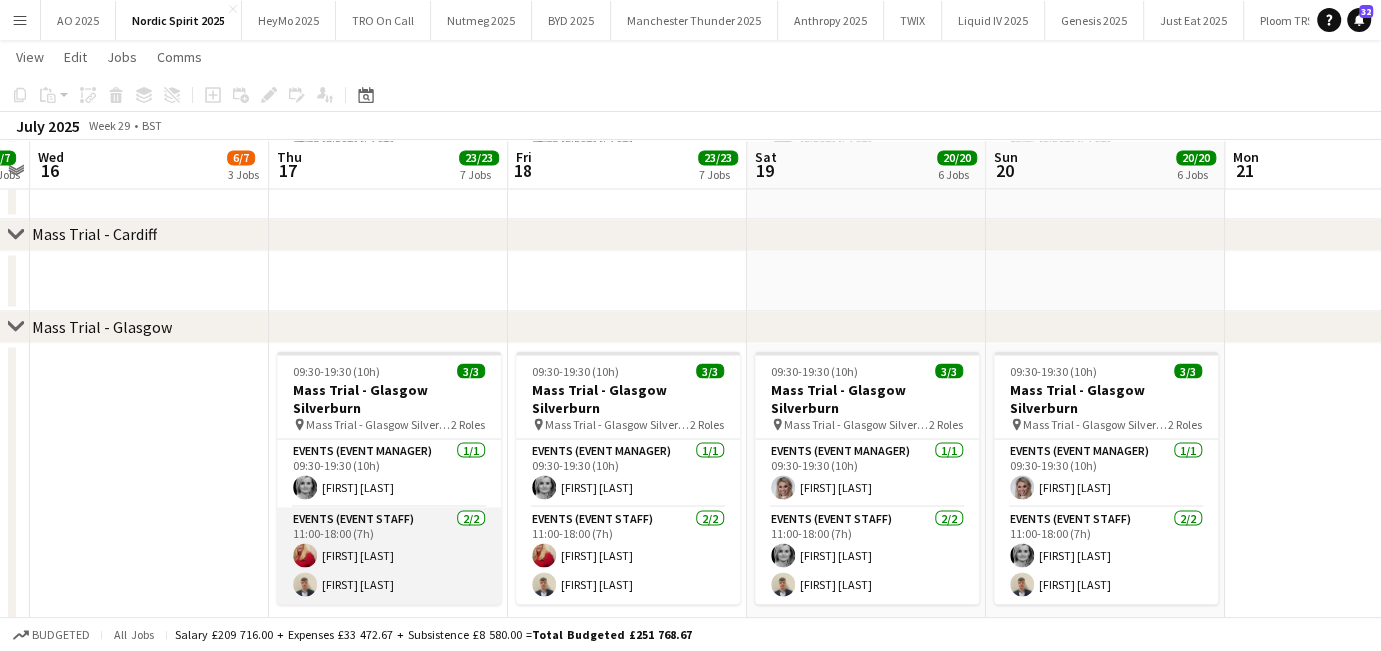 click on "Events (Event Staff)   2/2   11:00-18:00 (7h)
[FIRST] [LAST] [FIRST] [LAST]" at bounding box center (389, 555) 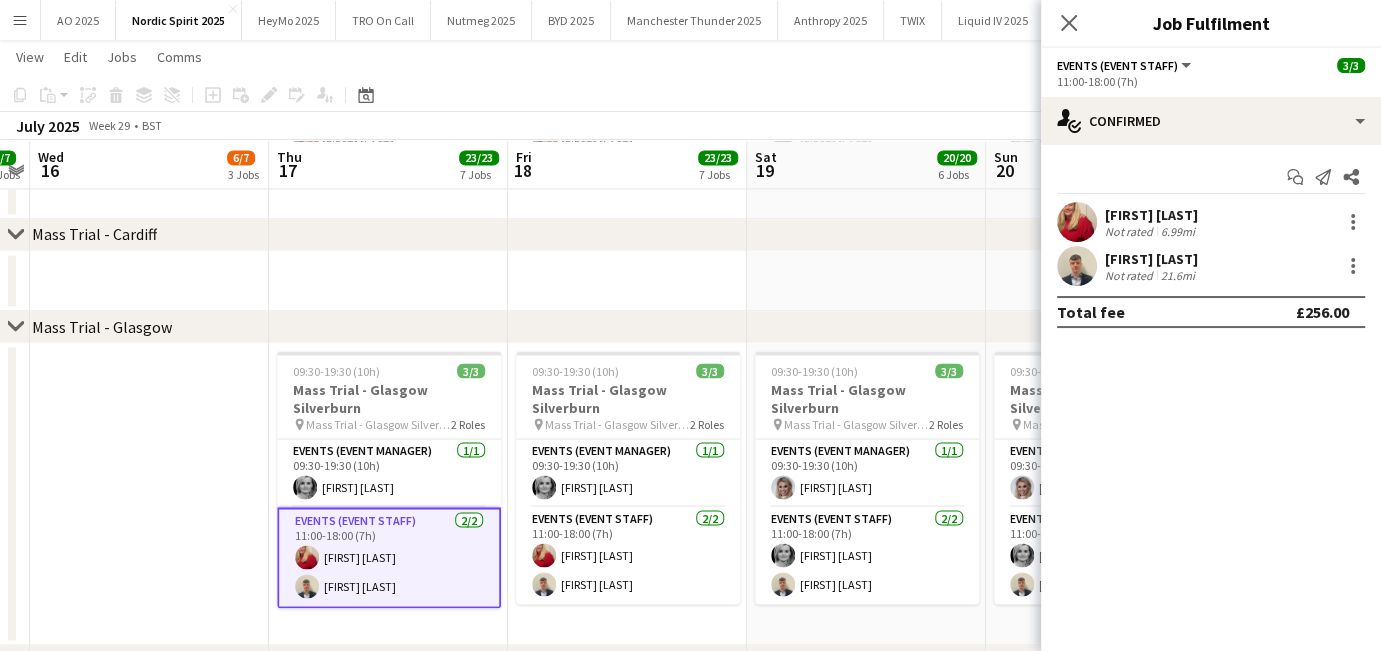 click on "09:30-19:30 (10h)    3/3   Mass Trial - Glasgow Silverburn
pin
Mass Trial - Glasgow Silverburn   2 Roles   Events (Event Manager)   1/1   09:30-19:30 (10h)
[FIRST] [LAST]  Events (Event Staff)   2/2   11:00-18:00 (7h)
[FIRST] [LAST] [FIRST] [LAST]" at bounding box center [627, 494] 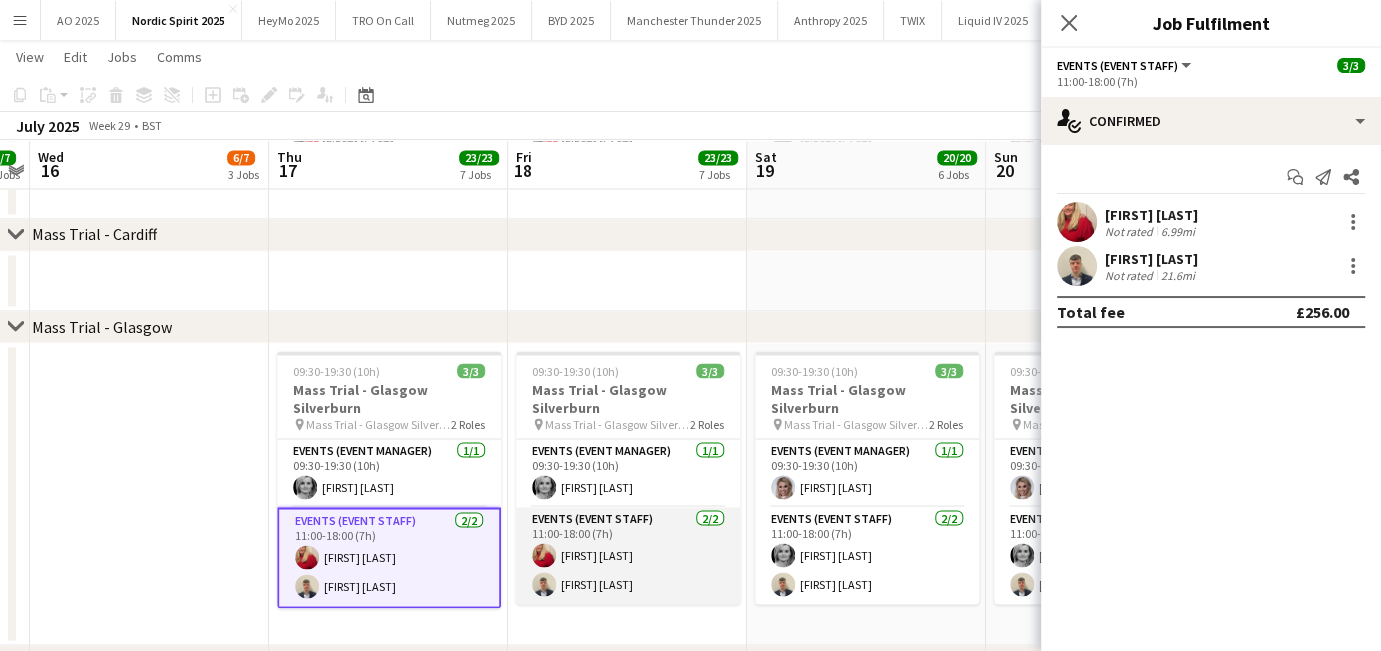 click on "Events (Event Staff)   2/2   11:00-18:00 (7h)
[FIRST] [LAST] [FIRST] [LAST]" at bounding box center [628, 555] 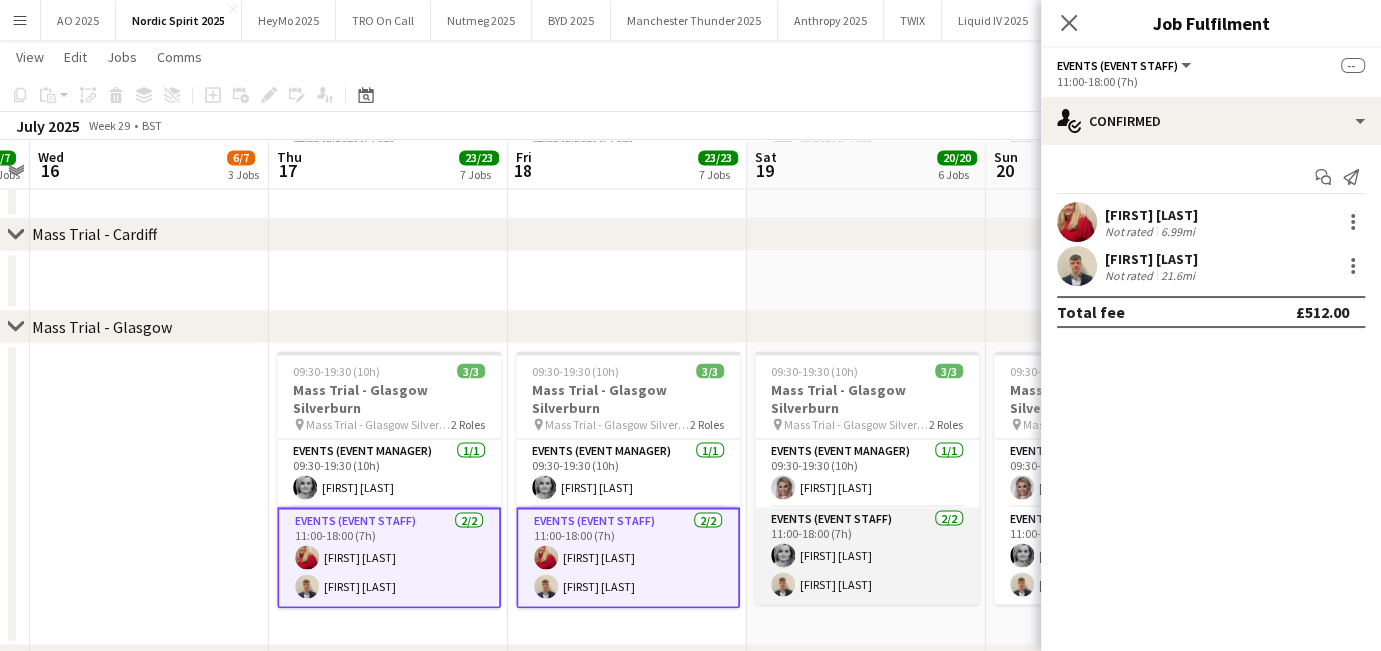 click on "Events (Event Staff)   2/2   11:00-18:00 (7h)
[FIRST] [LAST] [FIRST] [LAST]" at bounding box center (867, 555) 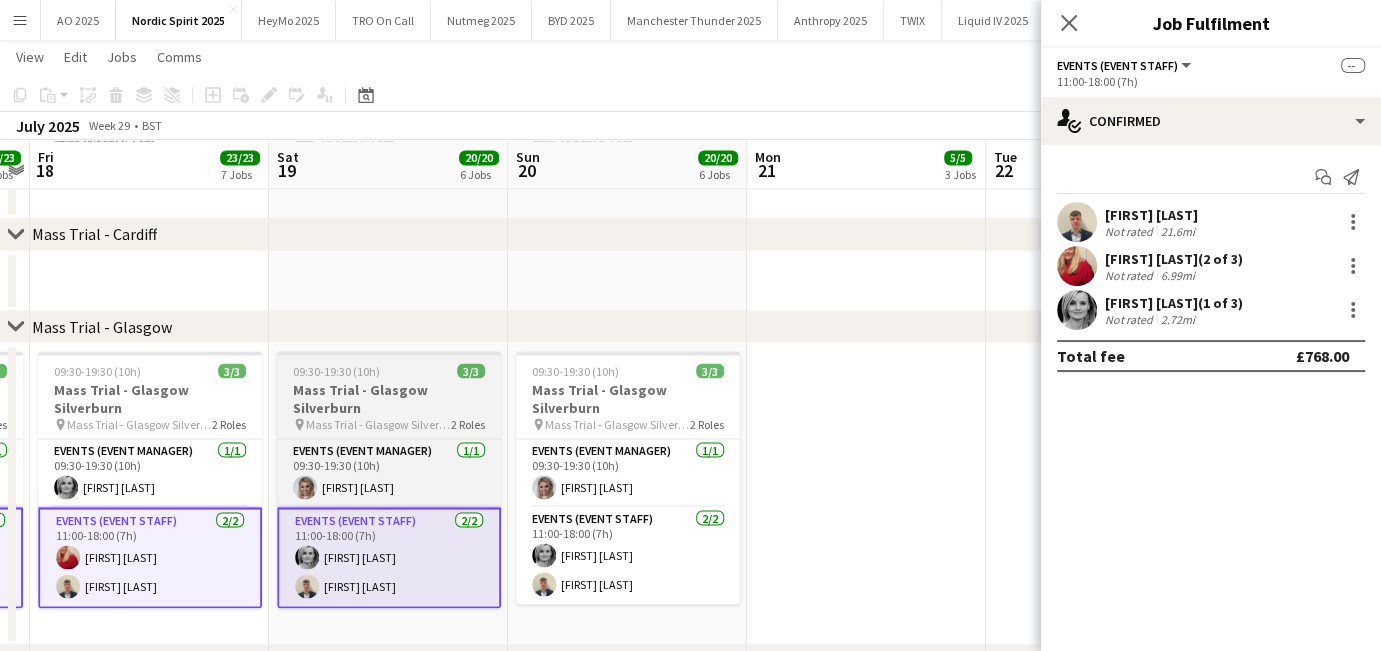 scroll, scrollTop: 0, scrollLeft: 710, axis: horizontal 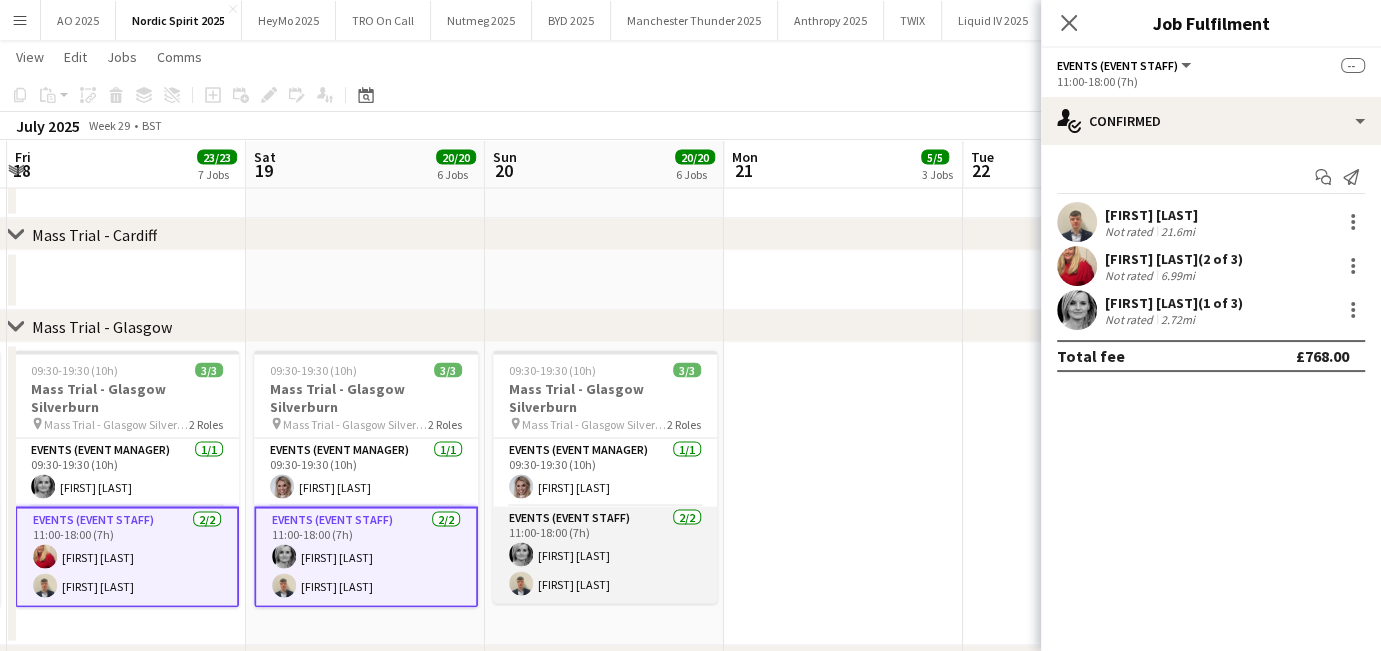 click on "Events (Event Staff)   2/2   11:00-18:00 (7h)
[FIRST] [LAST] [FIRST] [LAST]" at bounding box center [605, 554] 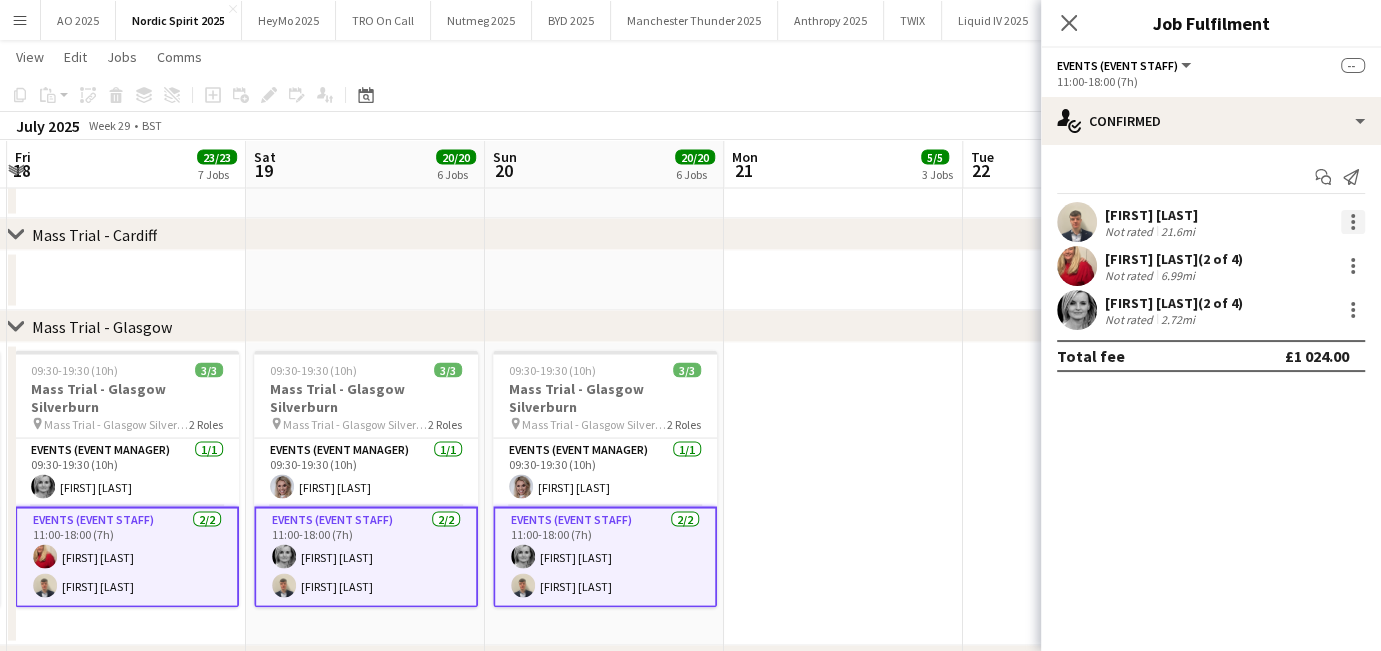click at bounding box center [1353, 222] 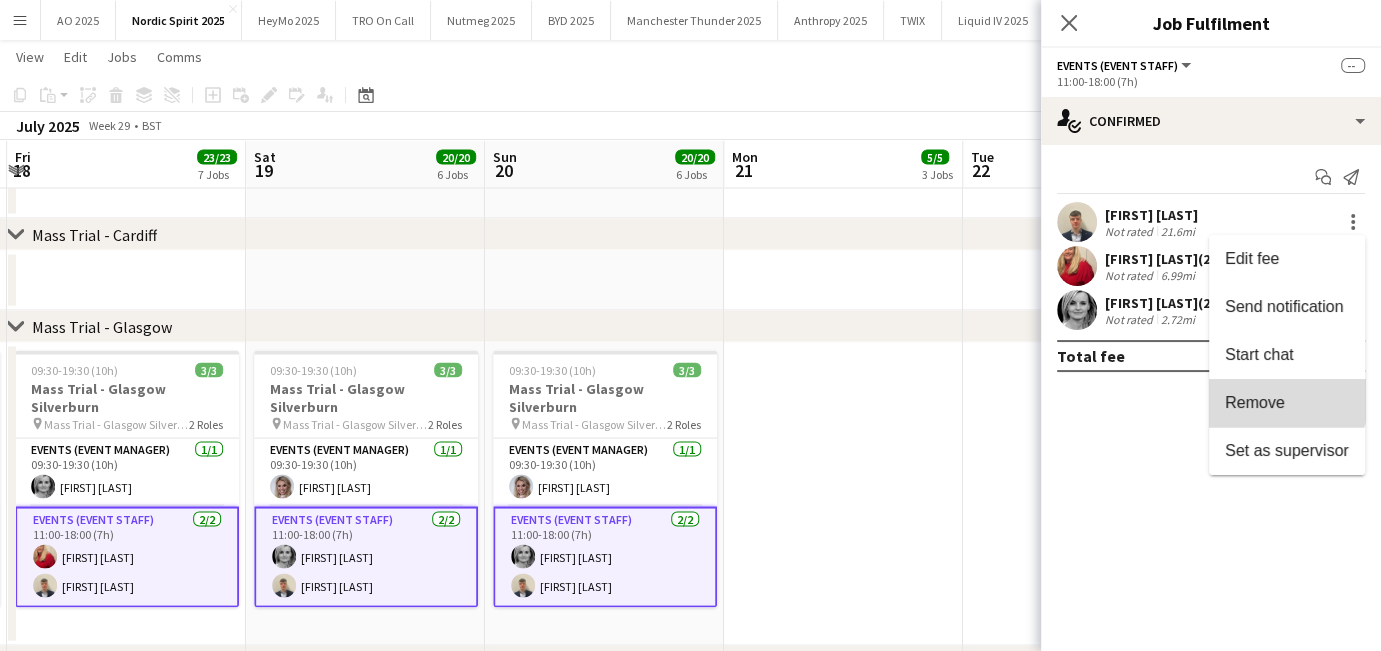 click on "Remove" at bounding box center [1255, 402] 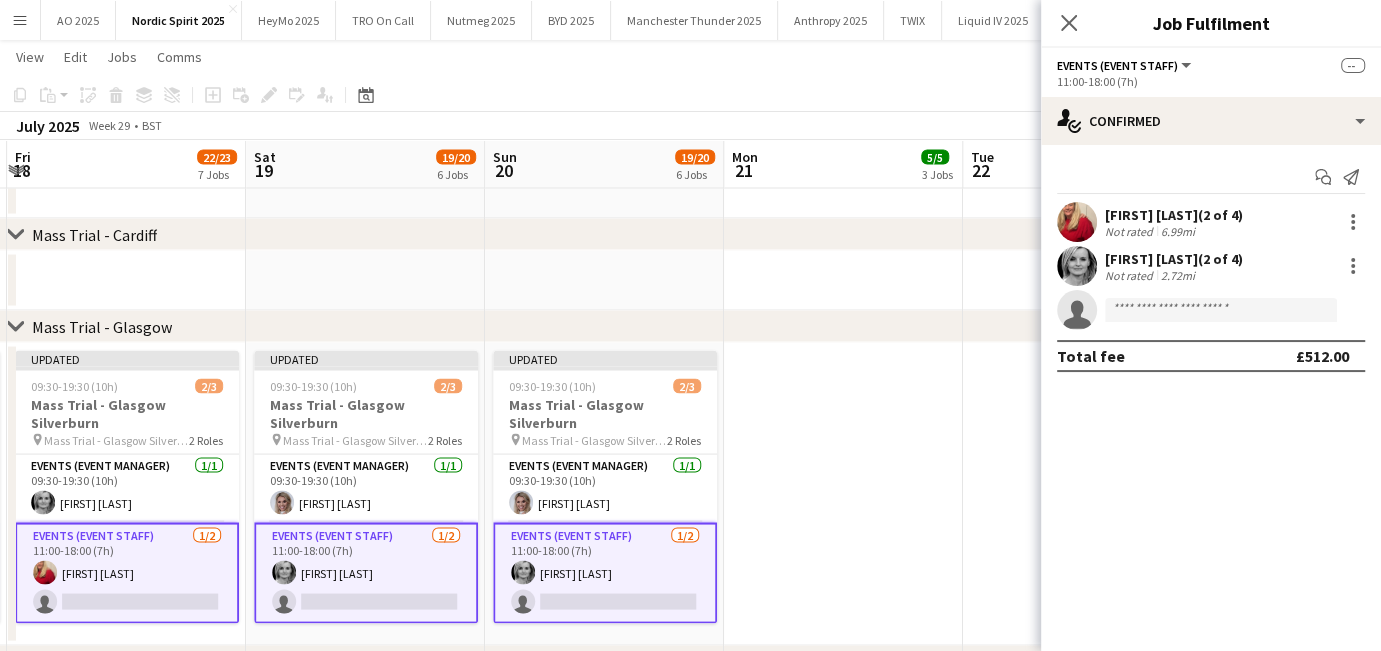 click at bounding box center [843, 493] 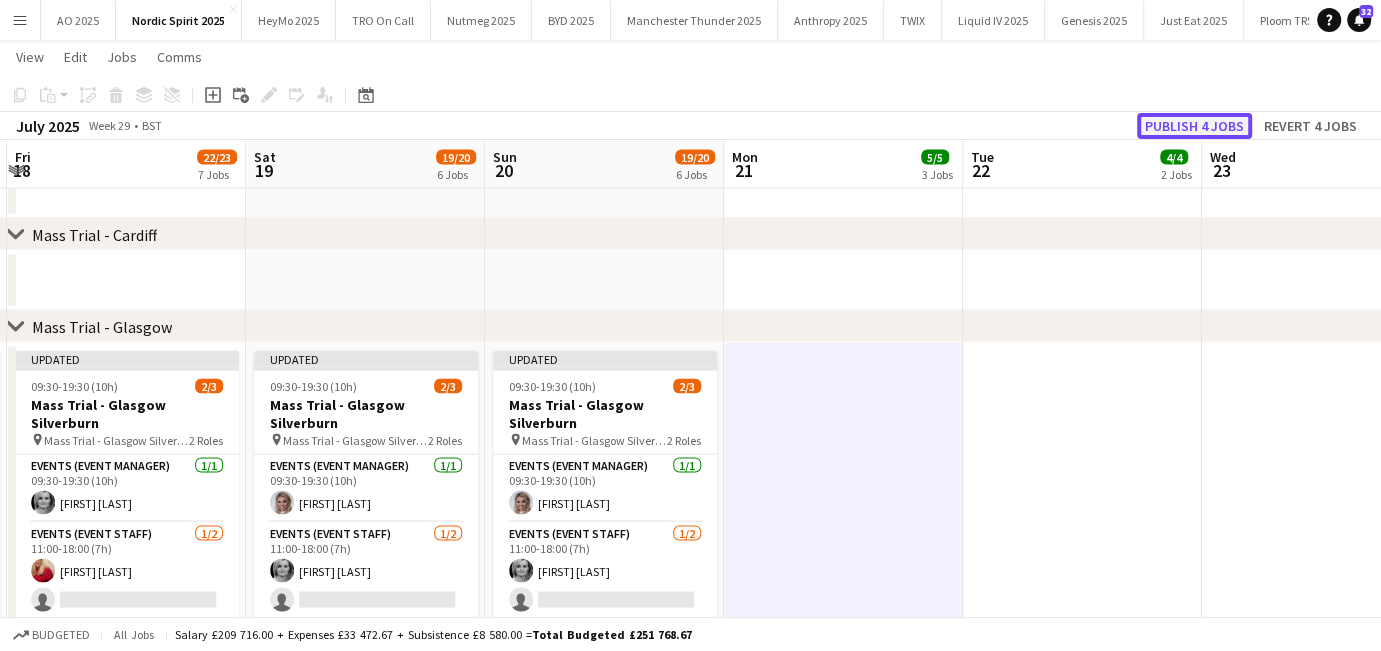 click on "Publish 4 jobs" 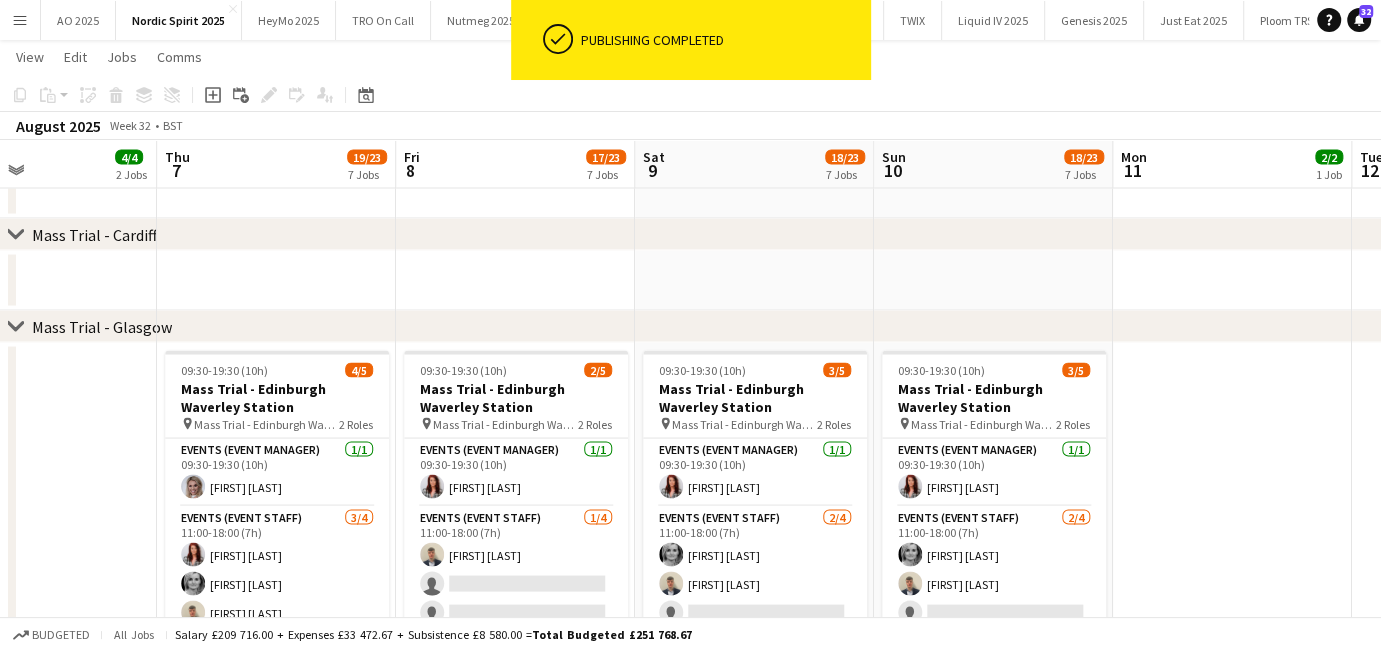 scroll, scrollTop: 0, scrollLeft: 800, axis: horizontal 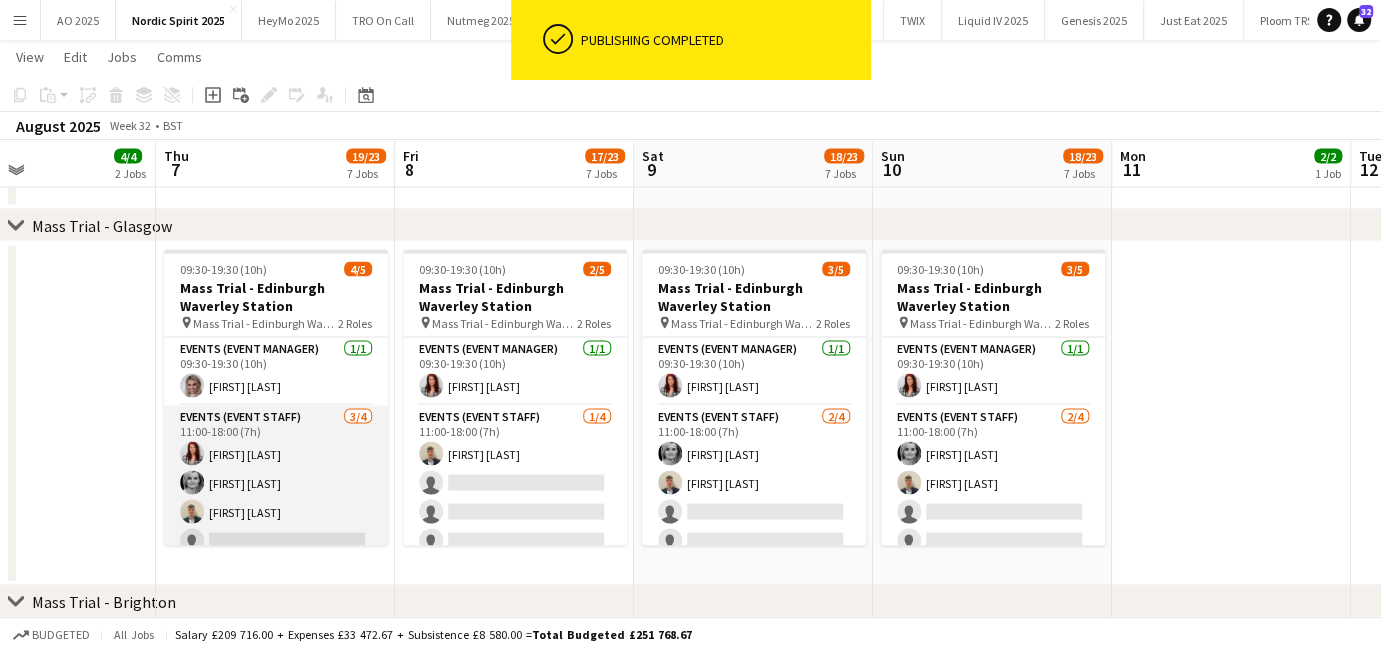 click on "Events (Event Staff)   3/4   11:00-18:00 (7h)
[FIRST] [LAST] [FIRST] [LAST] [FIRST] [LAST]
single-neutral-actions" at bounding box center (276, 483) 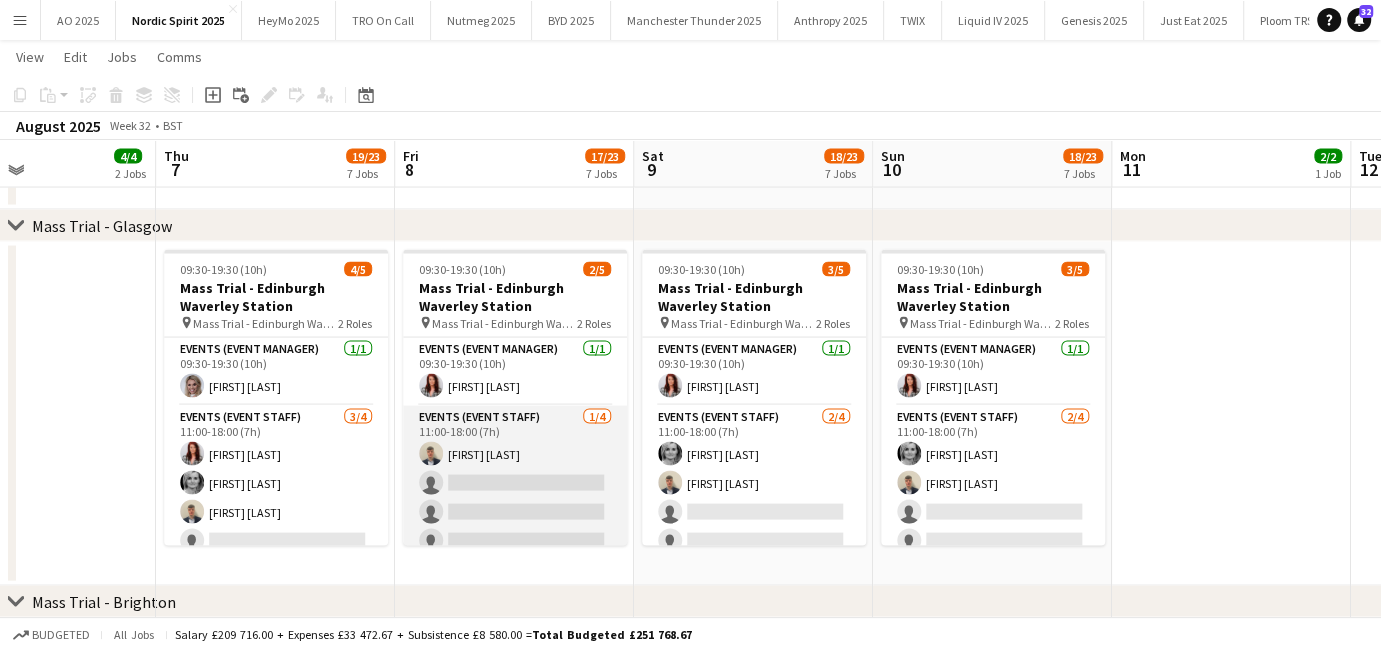 click on "Events (Event Staff)   1/4   11:00-18:00 (7h)
[FIRST] [LAST]
single-neutral-actions
single-neutral-actions
single-neutral-actions" at bounding box center (515, 483) 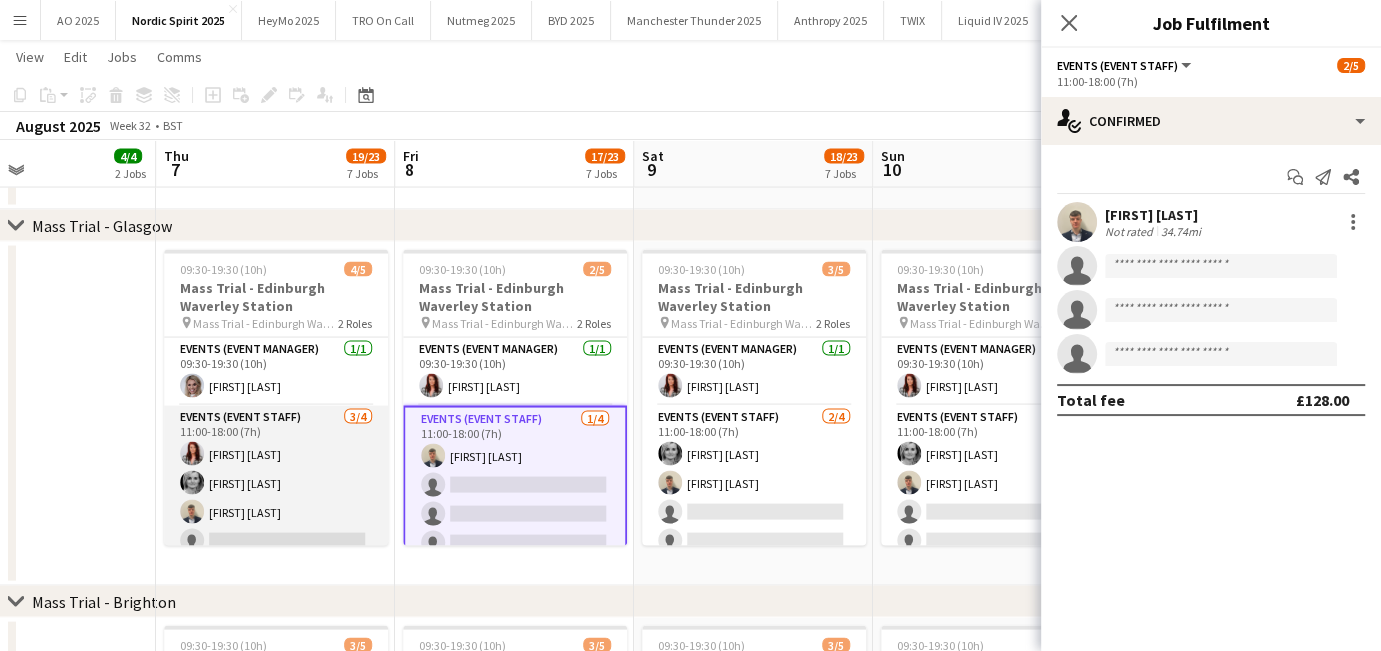click on "Events (Event Staff)   3/4   11:00-18:00 (7h)
[FIRST] [LAST] [FIRST] [LAST] [FIRST] [LAST]
single-neutral-actions" at bounding box center [276, 483] 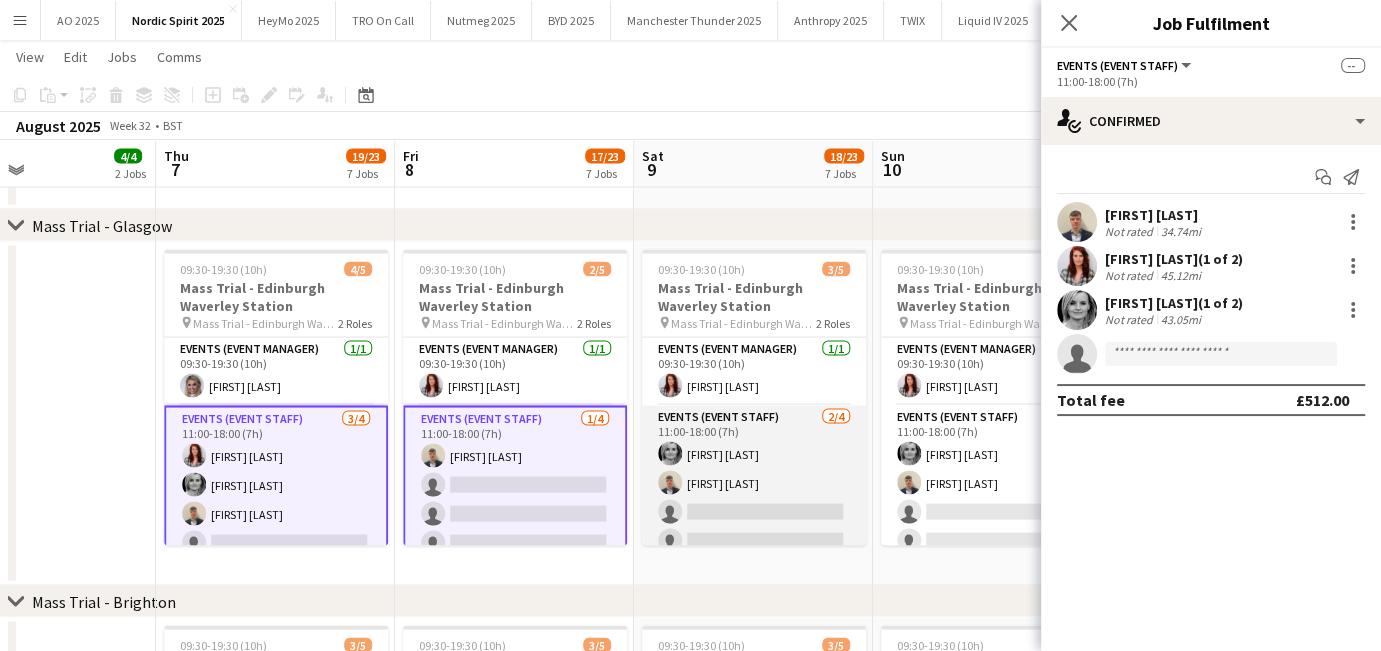 click on "Events (Event Staff)   2/4   11:00-18:00 (7h)
[FIRST] [LAST] [FIRST] [LAST]
single-neutral-actions
single-neutral-actions" at bounding box center (754, 483) 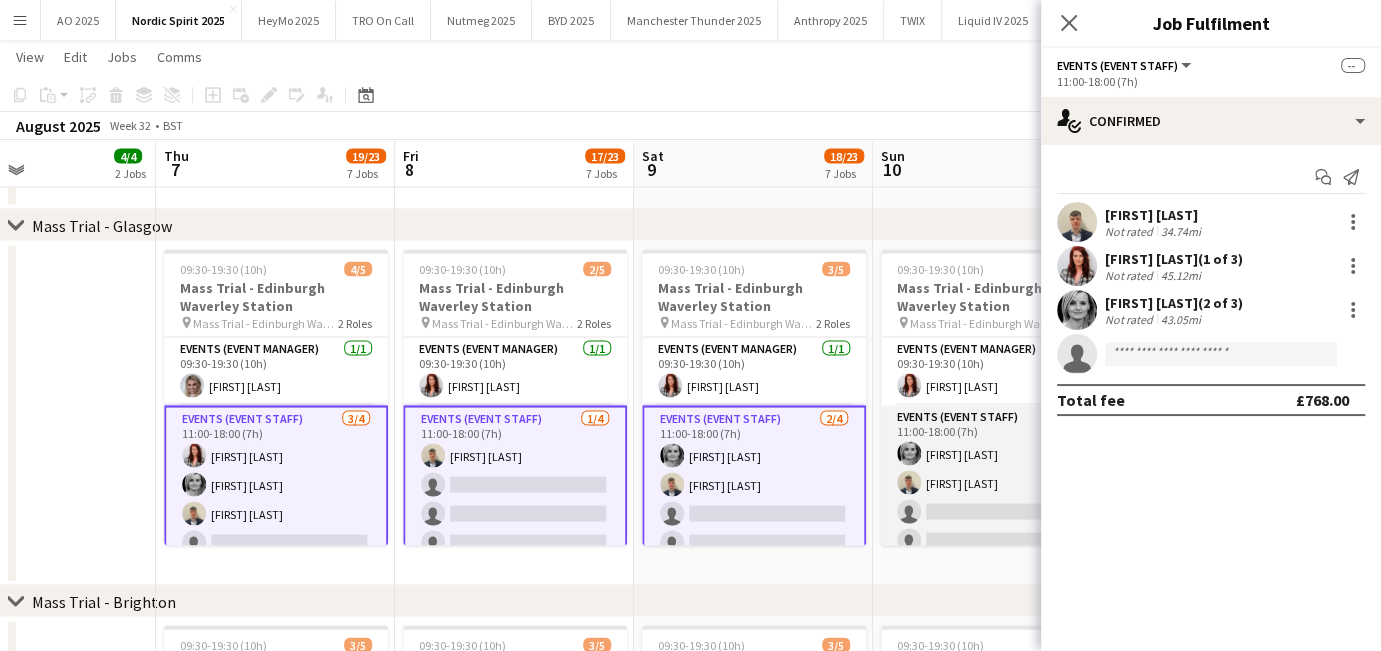 click on "Events (Event Staff)   2/4   11:00-18:00 (7h)
[FIRST] [LAST] [FIRST] [LAST]
single-neutral-actions
single-neutral-actions" at bounding box center [993, 483] 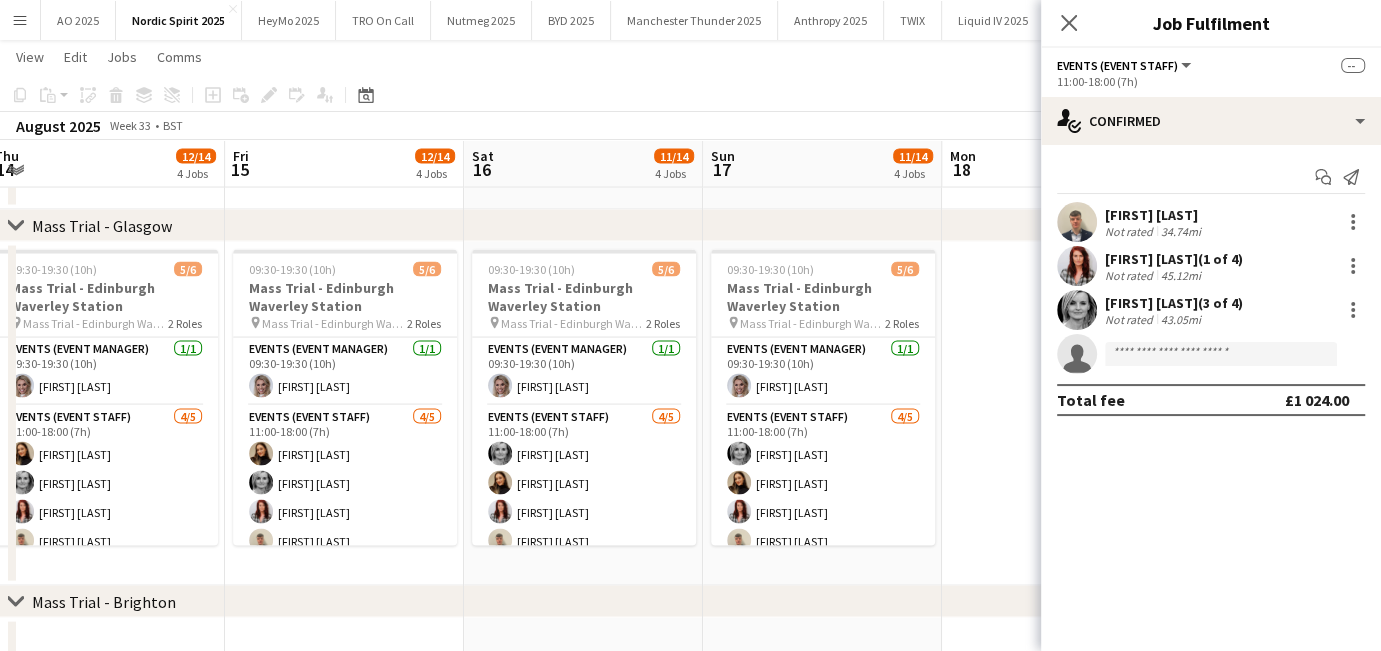 scroll, scrollTop: 0, scrollLeft: 491, axis: horizontal 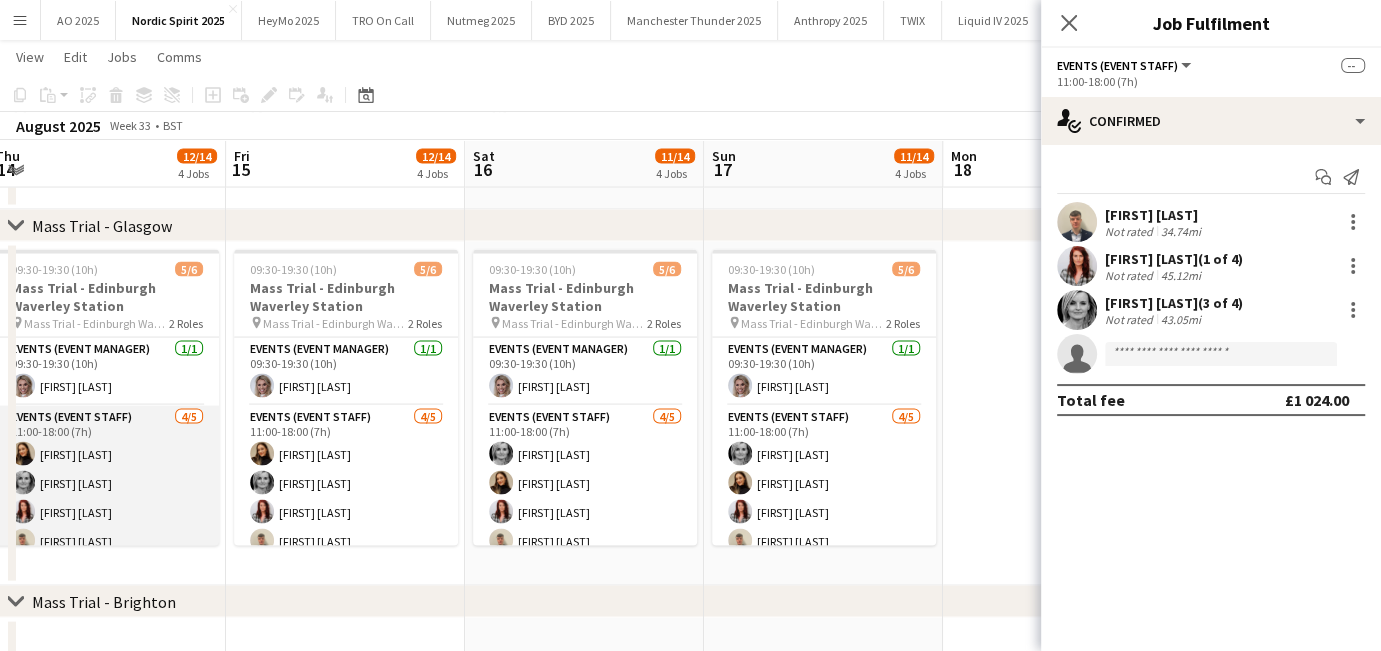 click on "Events (Event Staff)   4/5   11:00-18:00 (7h)
[FIRST] [LAST] [FIRST] [LAST] [FIRST] [LAST]
single-neutral-actions" at bounding box center [107, 498] 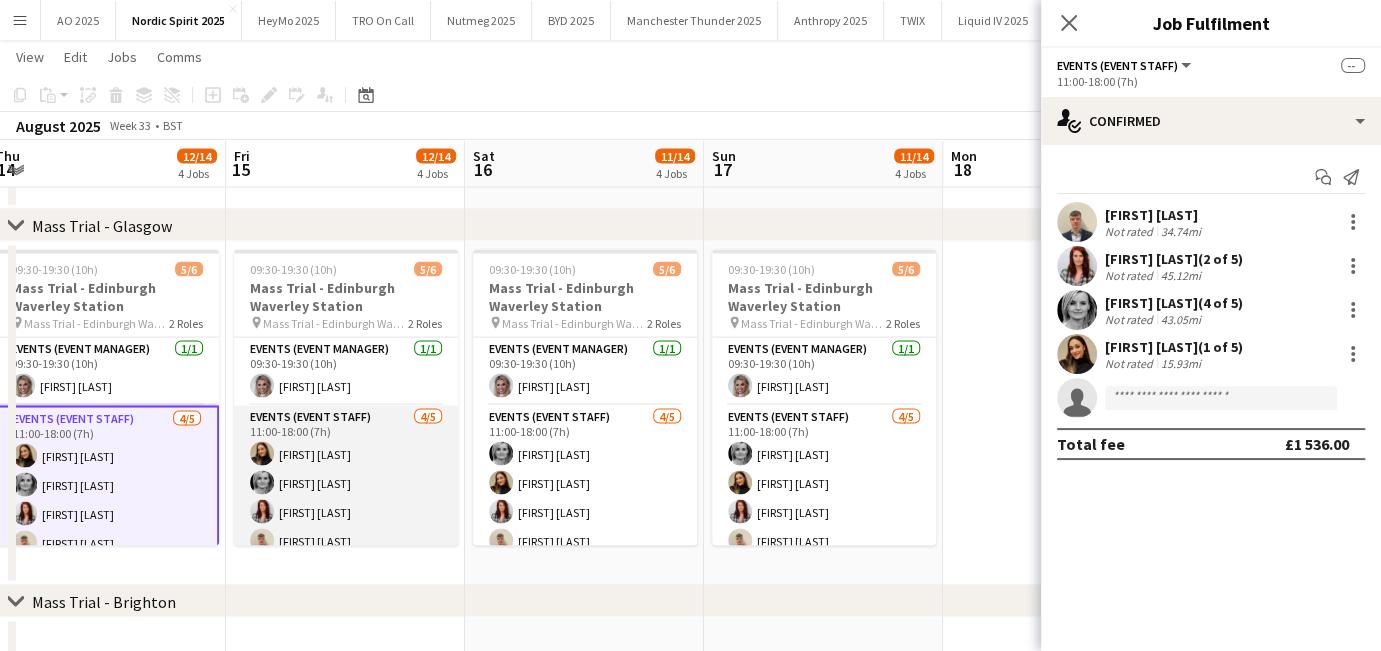 click on "Events (Event Staff)   4/5   11:00-18:00 (7h)
[FIRST] [LAST] [FIRST] [LAST] [FIRST] [LAST]
single-neutral-actions" at bounding box center [346, 498] 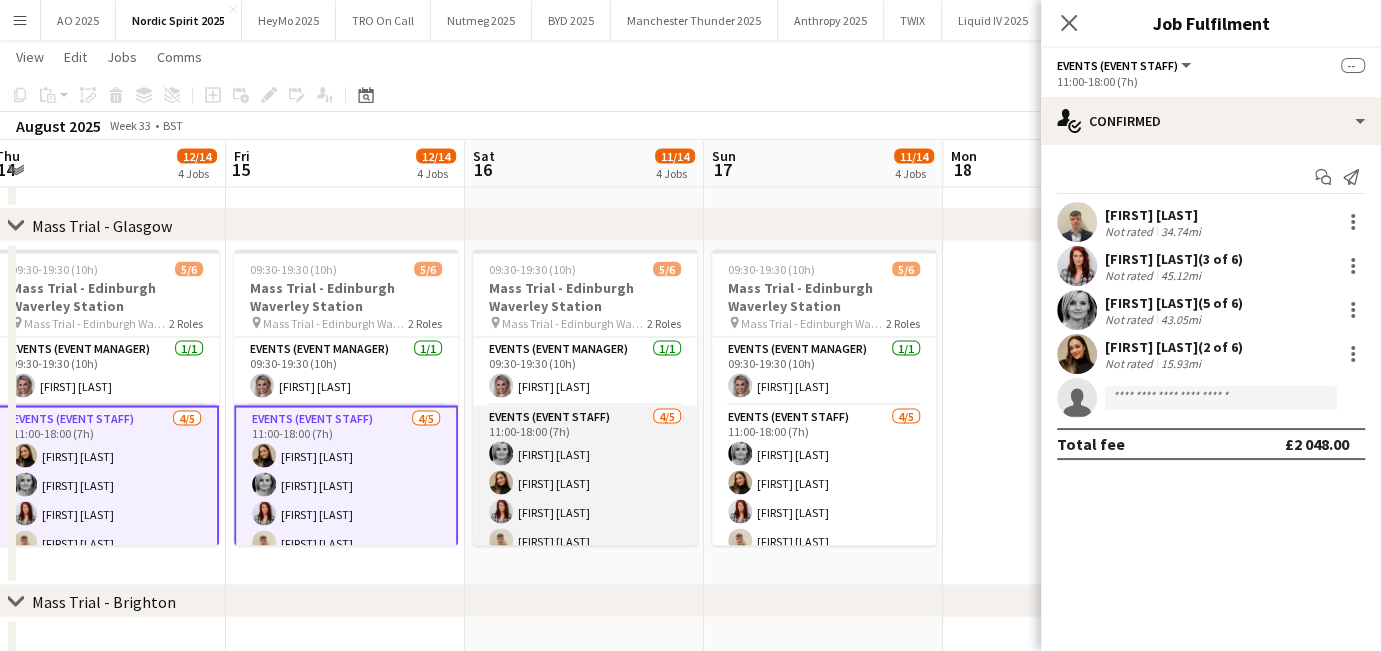click on "Events (Event Staff)   4/5   11:00-18:00 (7h)
[FIRST] [LAST] [FIRST] [LAST] [FIRST] [LAST] [FIRST] [LAST]
single-neutral-actions" at bounding box center (585, 498) 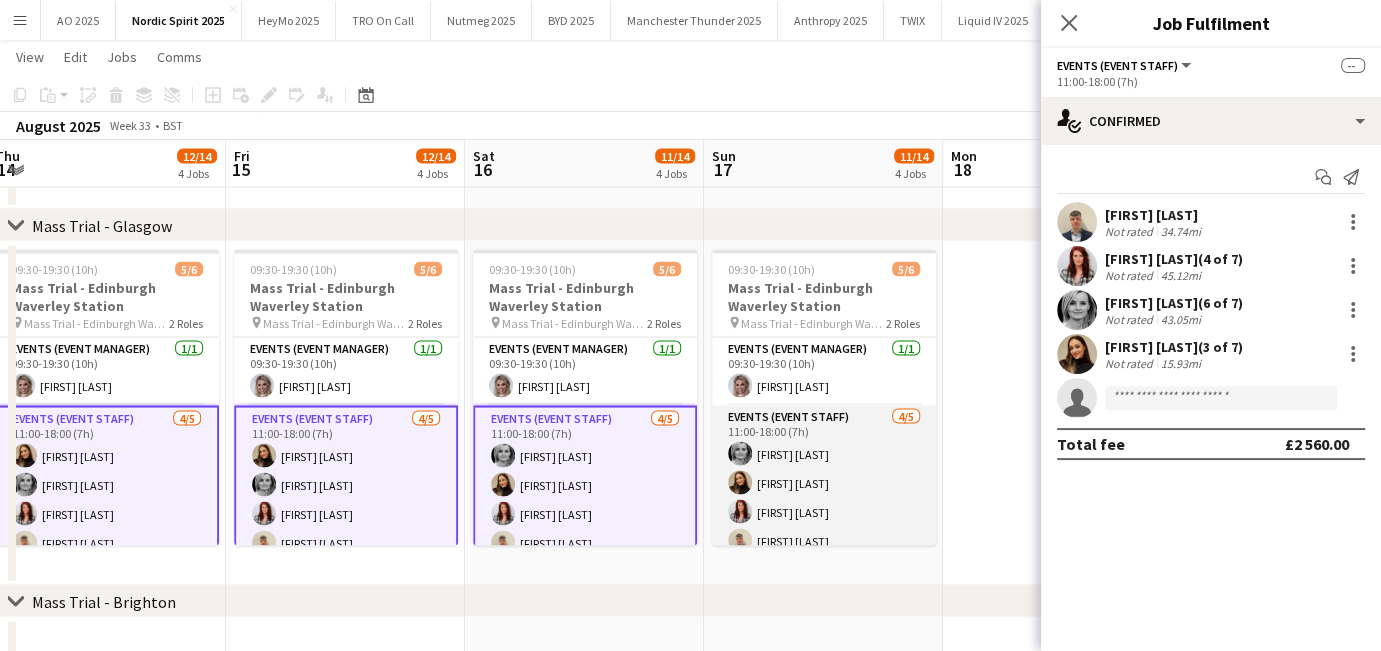 click on "Events (Event Staff)   4/5   11:00-18:00 (7h)
[FIRST] [LAST] [FIRST] [LAST] [FIRST] [LAST] [FIRST] [LAST]
single-neutral-actions" at bounding box center [824, 498] 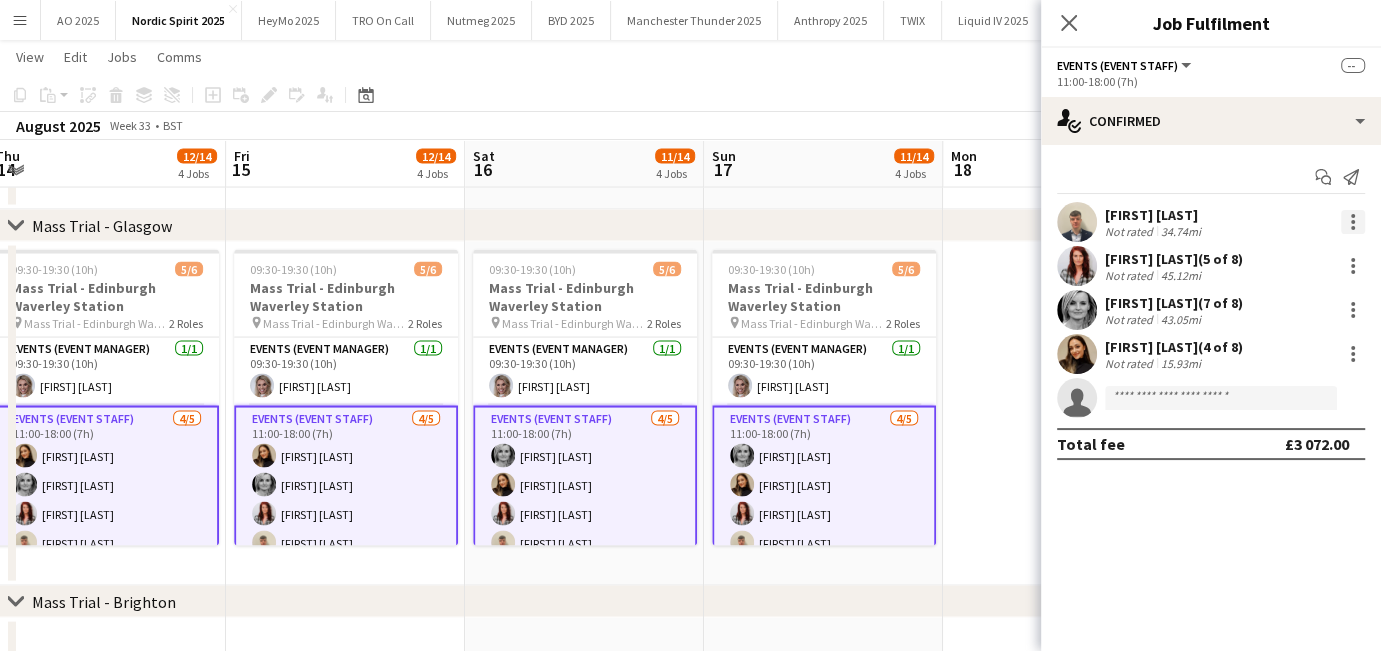 click at bounding box center [1353, 222] 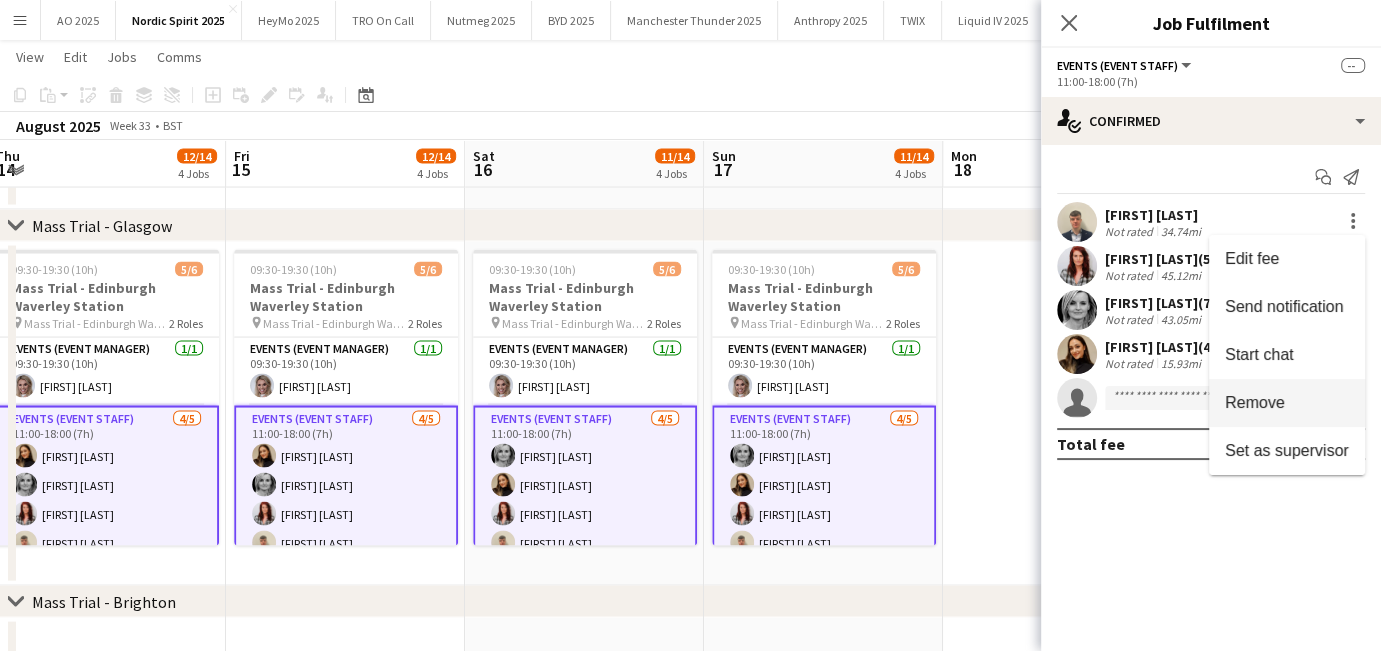click on "Remove" at bounding box center (1287, 403) 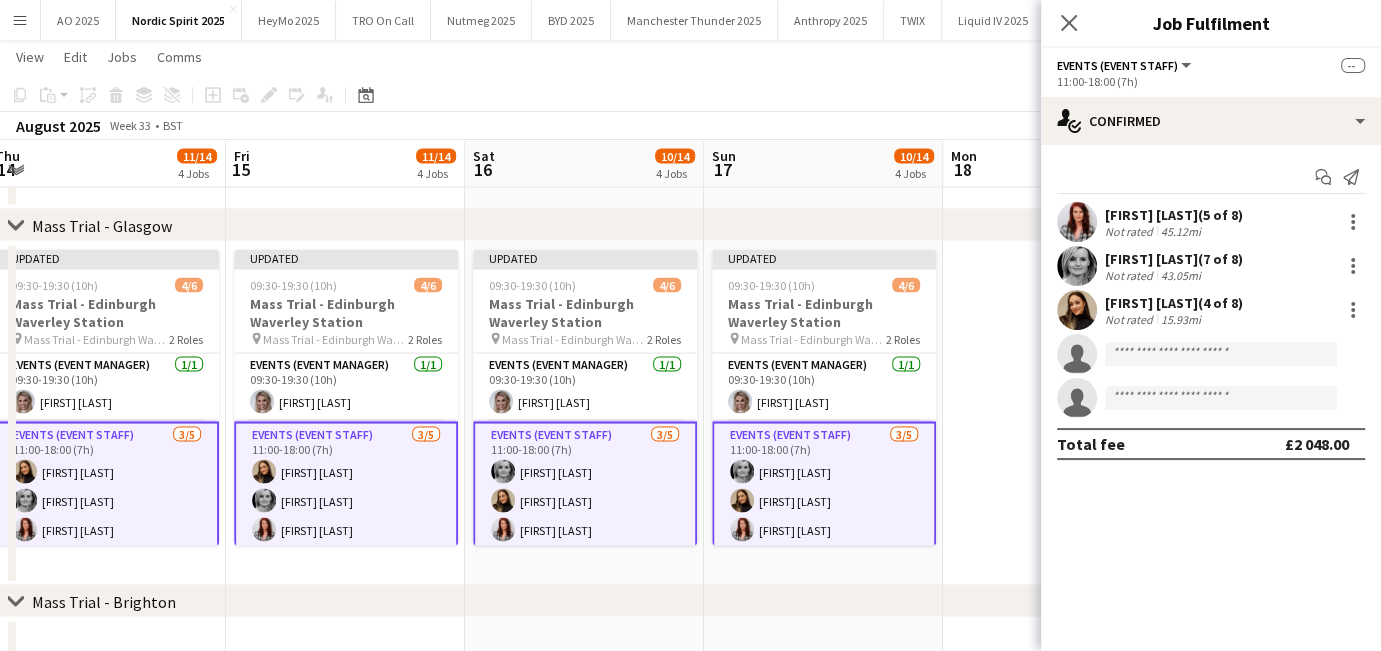 click at bounding box center (1062, 414) 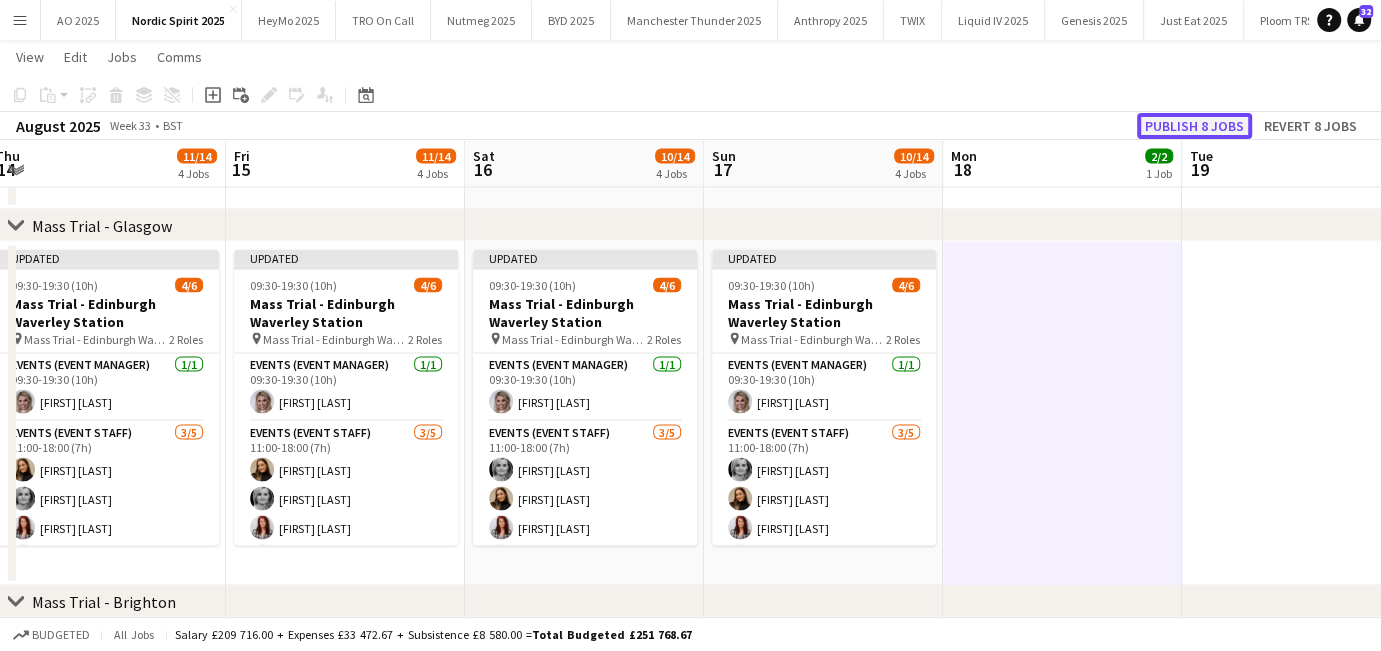 click on "Publish 8 jobs" 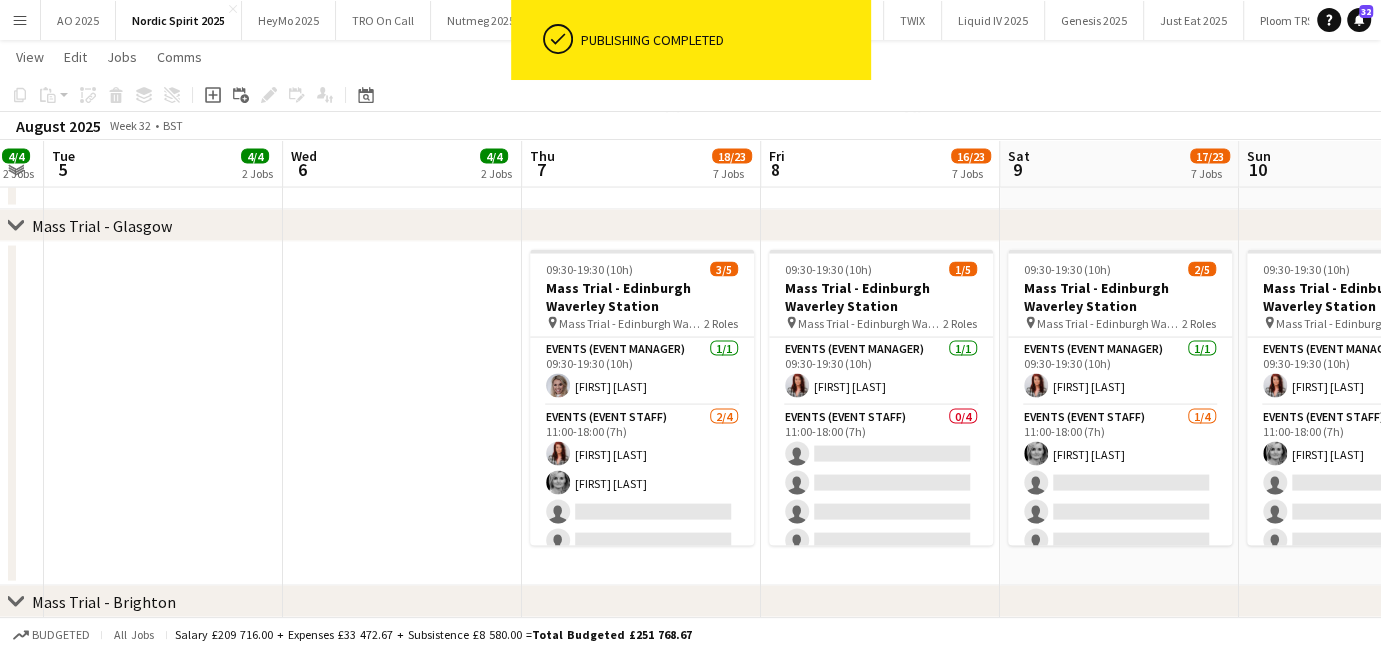 scroll, scrollTop: 0, scrollLeft: 584, axis: horizontal 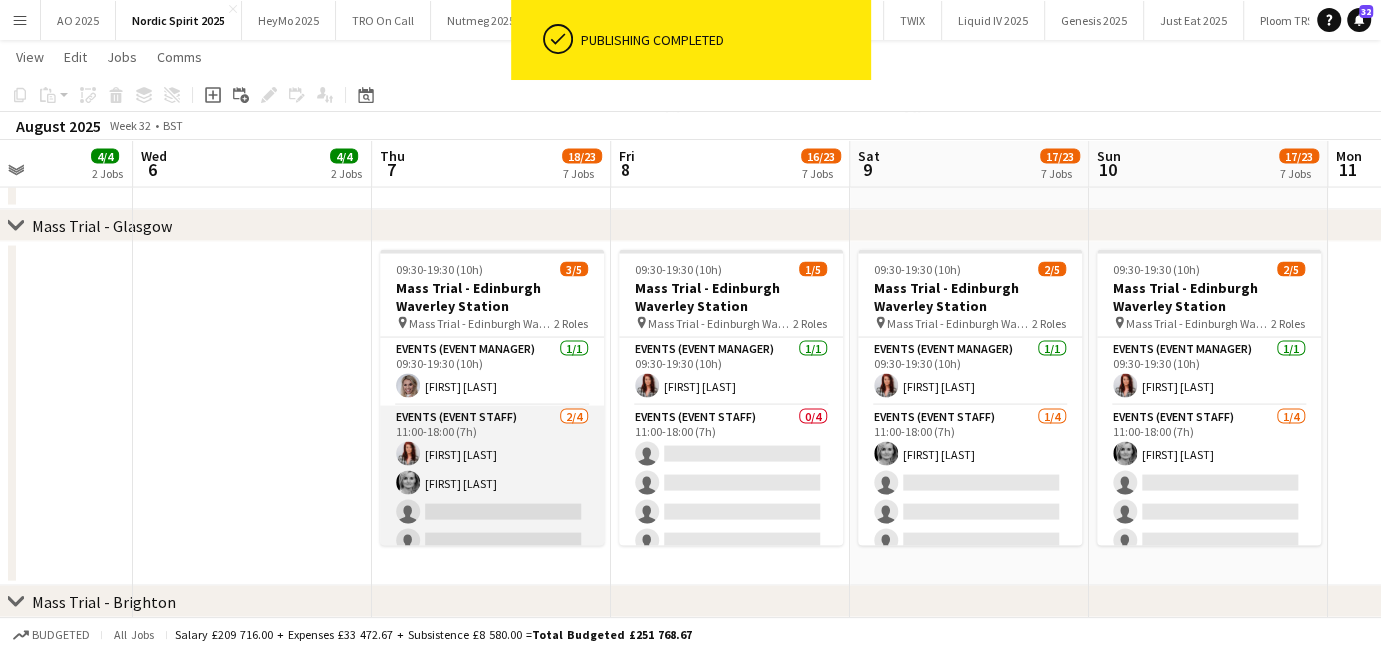 click on "Events (Event Staff)   2/4   11:00-18:00 (7h)
[FIRST] [LAST] [FIRST] [LAST]
single-neutral-actions
single-neutral-actions" at bounding box center [492, 483] 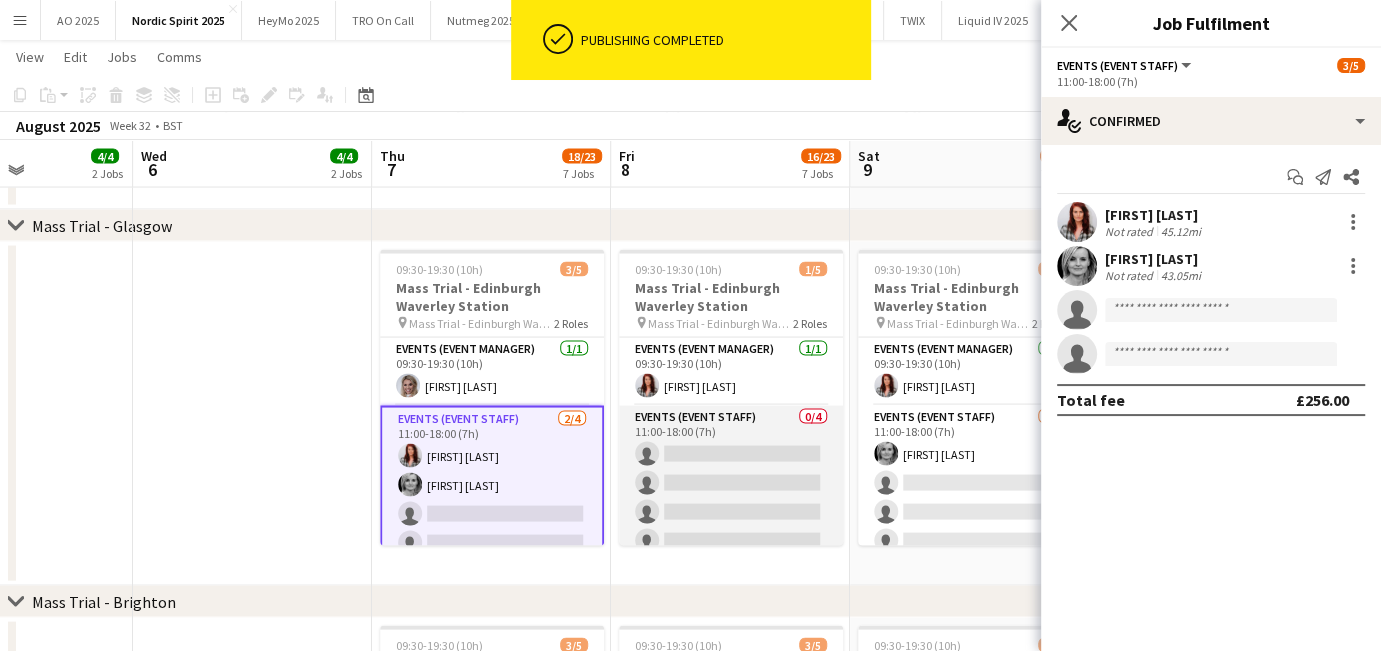 click on "Events (Event Staff)   0/4   11:00-18:00 (7h)
single-neutral-actions
single-neutral-actions
single-neutral-actions
single-neutral-actions" at bounding box center [731, 483] 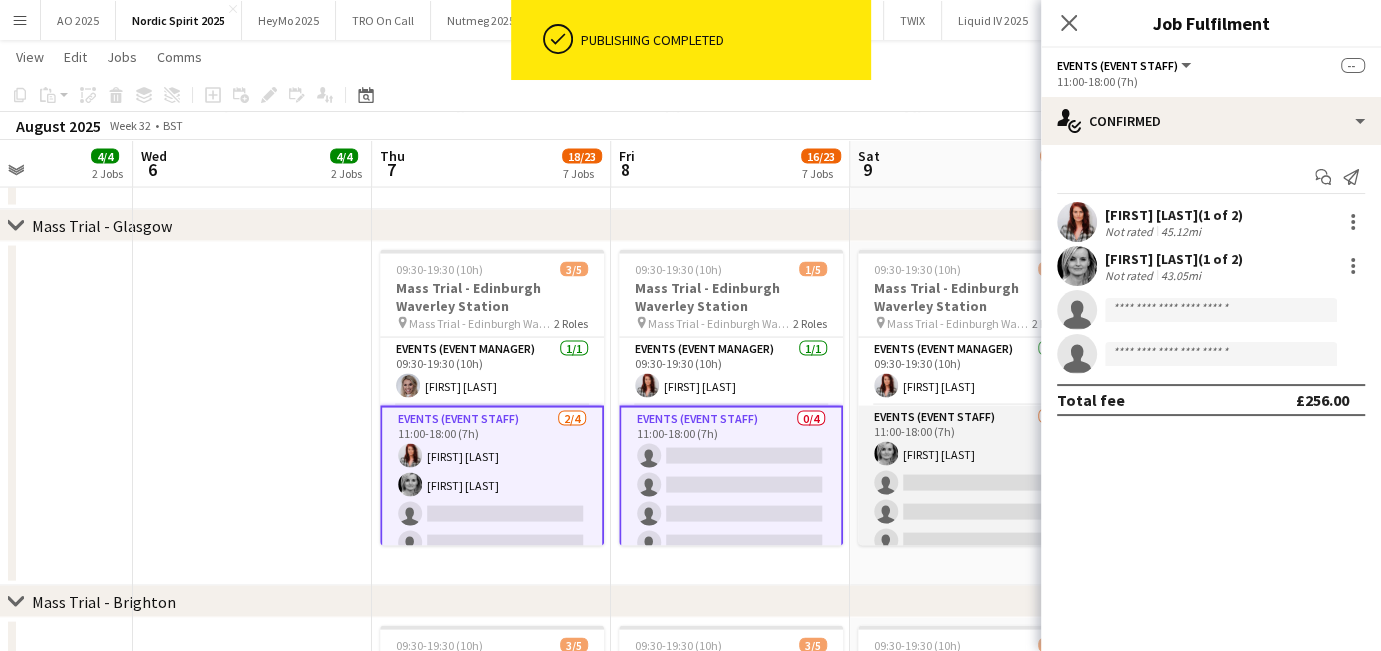 click on "Events (Event Staff)   1/4   11:00-18:00 (7h)
[FIRST] [LAST]
single-neutral-actions
single-neutral-actions
single-neutral-actions" at bounding box center (970, 483) 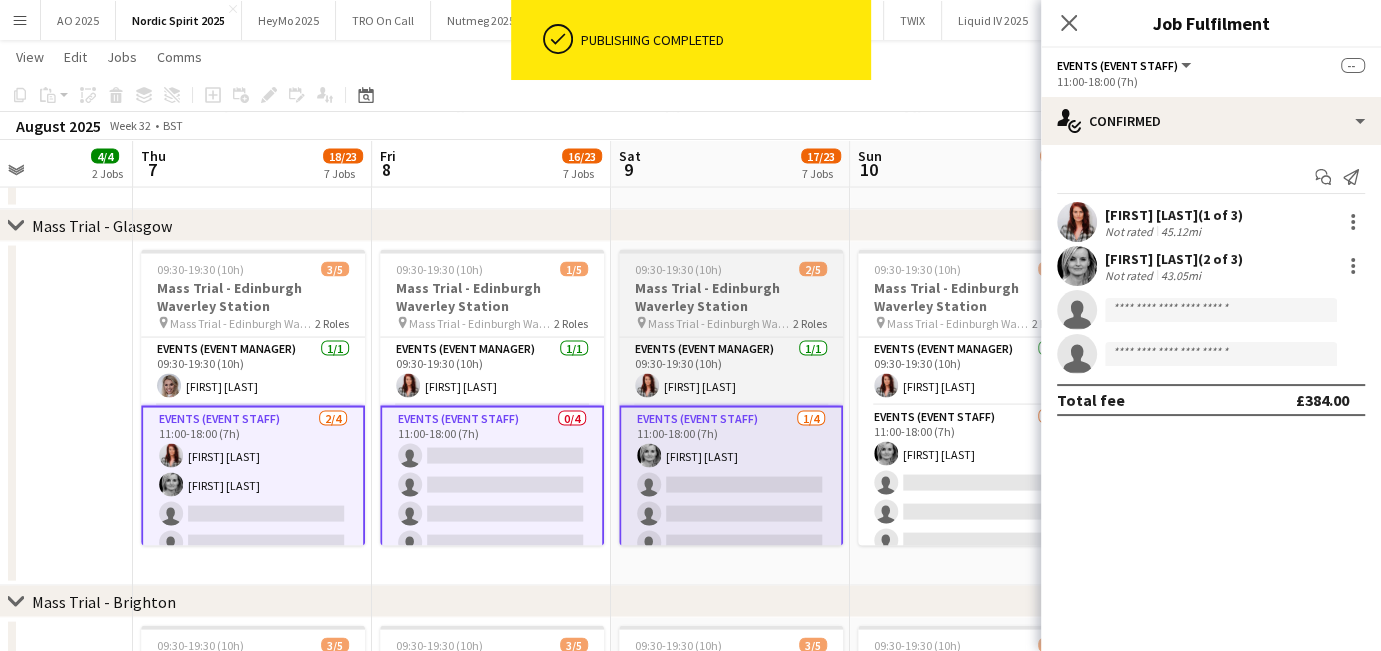 scroll, scrollTop: 0, scrollLeft: 811, axis: horizontal 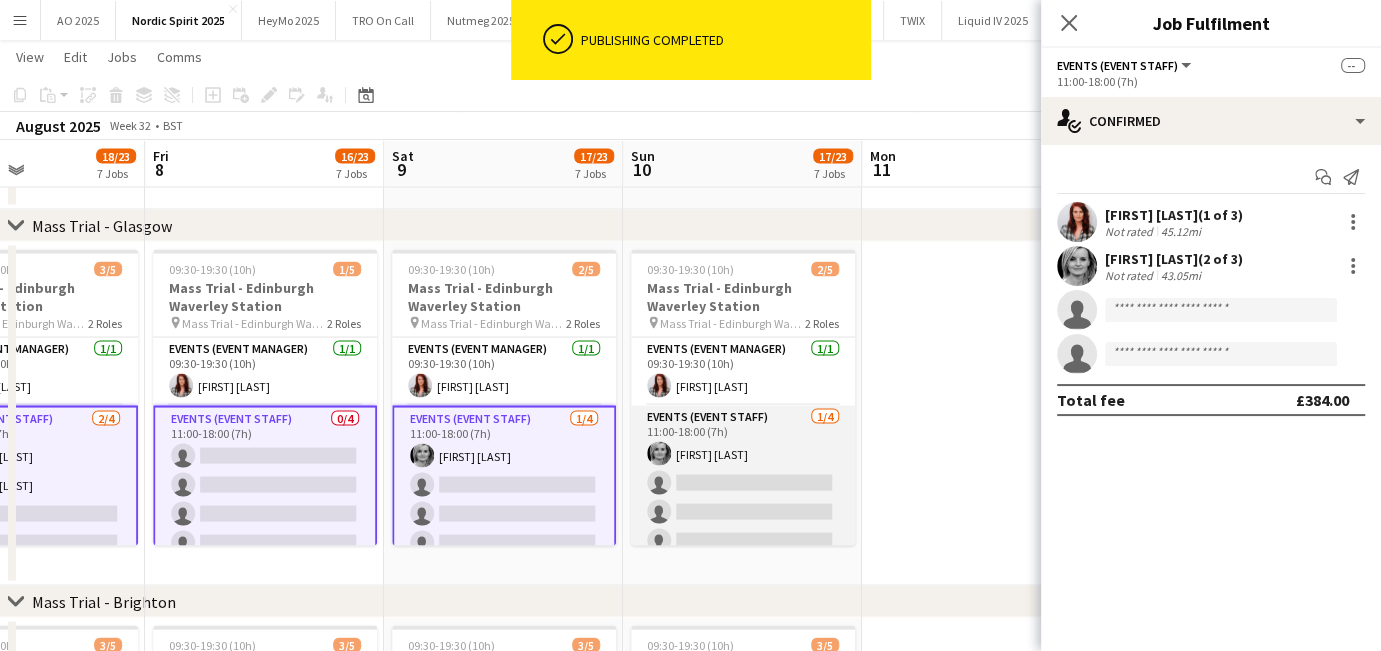 click on "Events (Event Staff)   1/4   11:00-18:00 (7h)
[FIRST] [LAST]
single-neutral-actions
single-neutral-actions
single-neutral-actions" at bounding box center [743, 483] 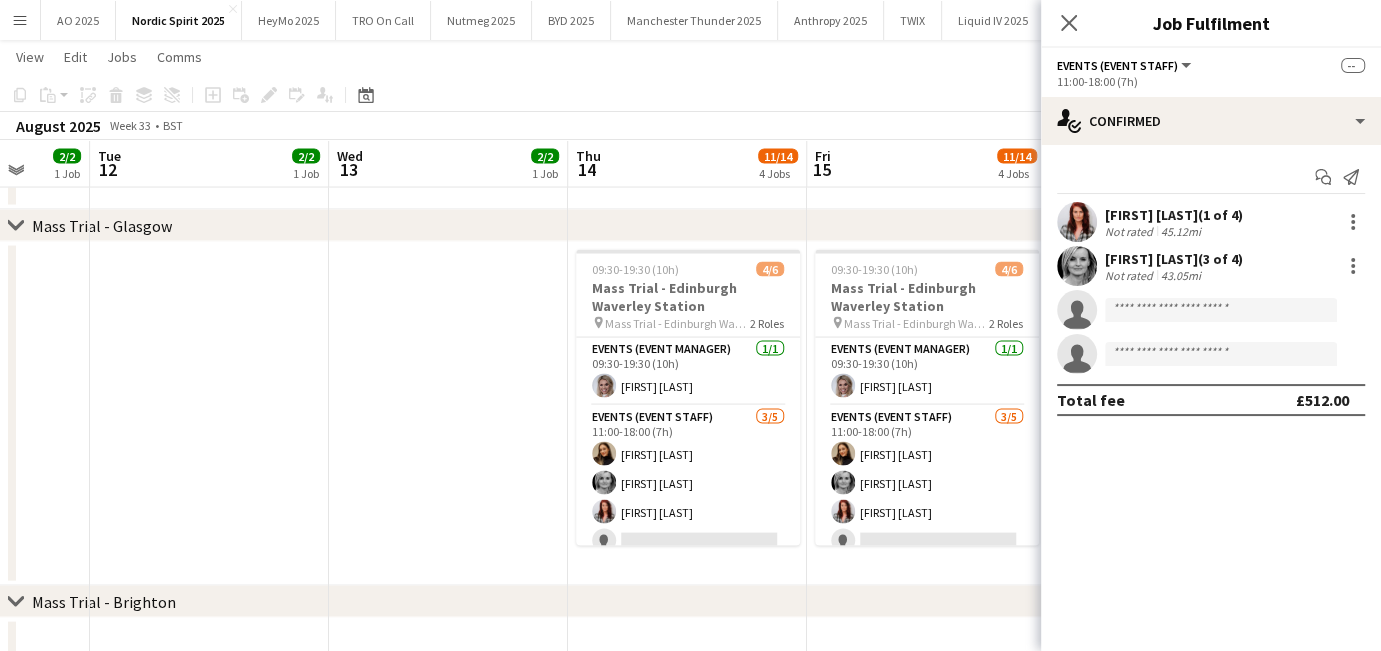 scroll, scrollTop: 0, scrollLeft: 734, axis: horizontal 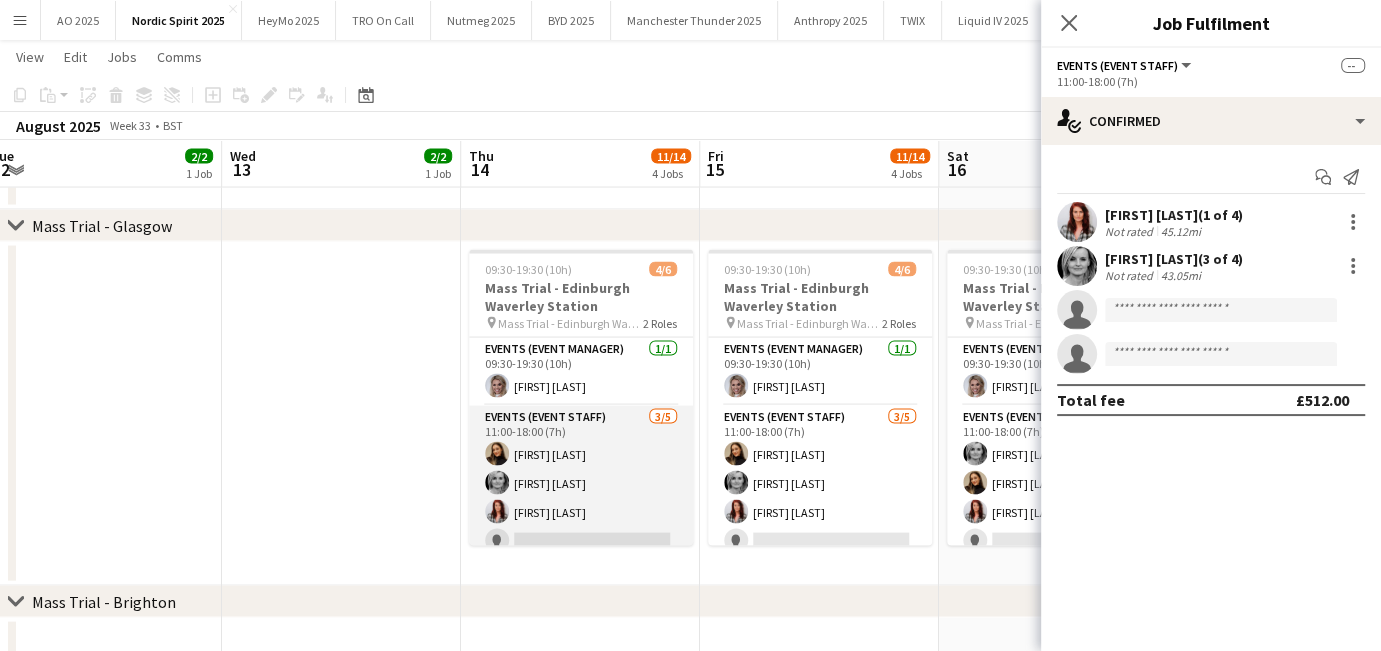 click on "Events (Event Staff)   3/5   11:00-18:00 (7h)
[FIRST] [LAST] [FIRST] [LAST] [FIRST] [LAST]
single-neutral-actions
single-neutral-actions" at bounding box center [581, 498] 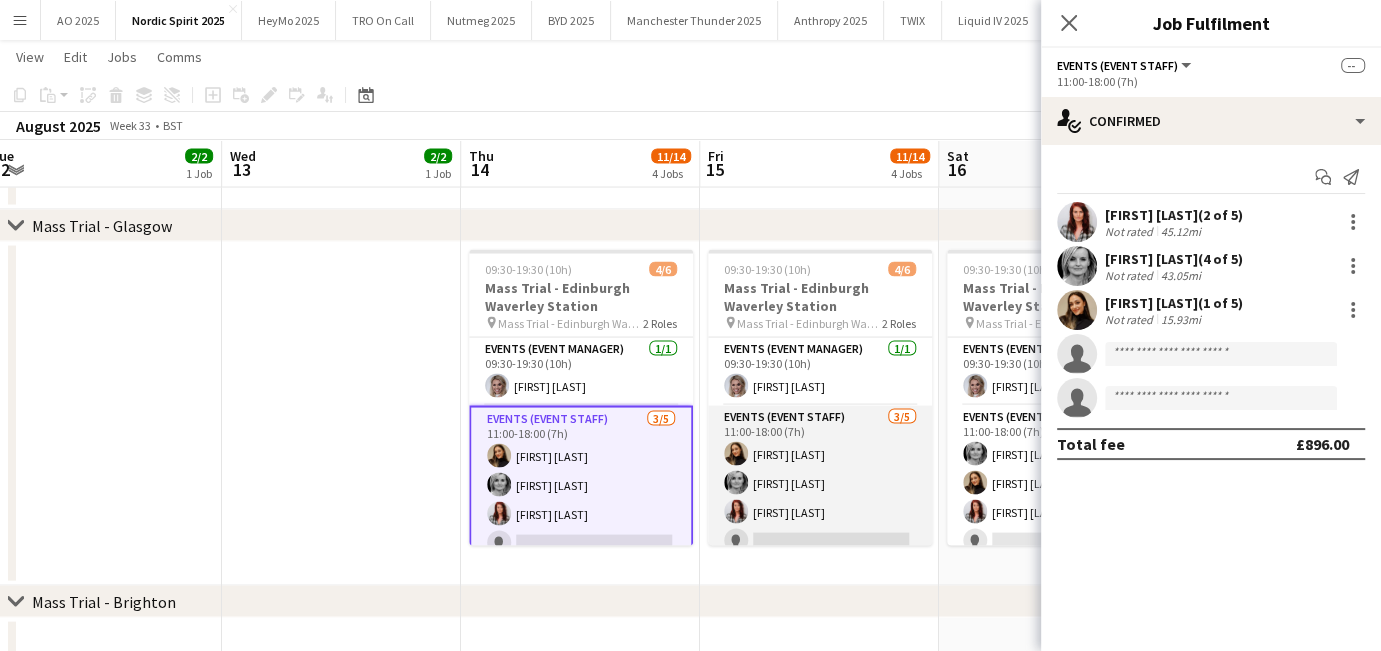 click on "Events (Event Staff)   3/5   11:00-18:00 (7h)
[FIRST] [LAST] [FIRST] [LAST] [FIRST] [LAST]
single-neutral-actions
single-neutral-actions" at bounding box center [820, 498] 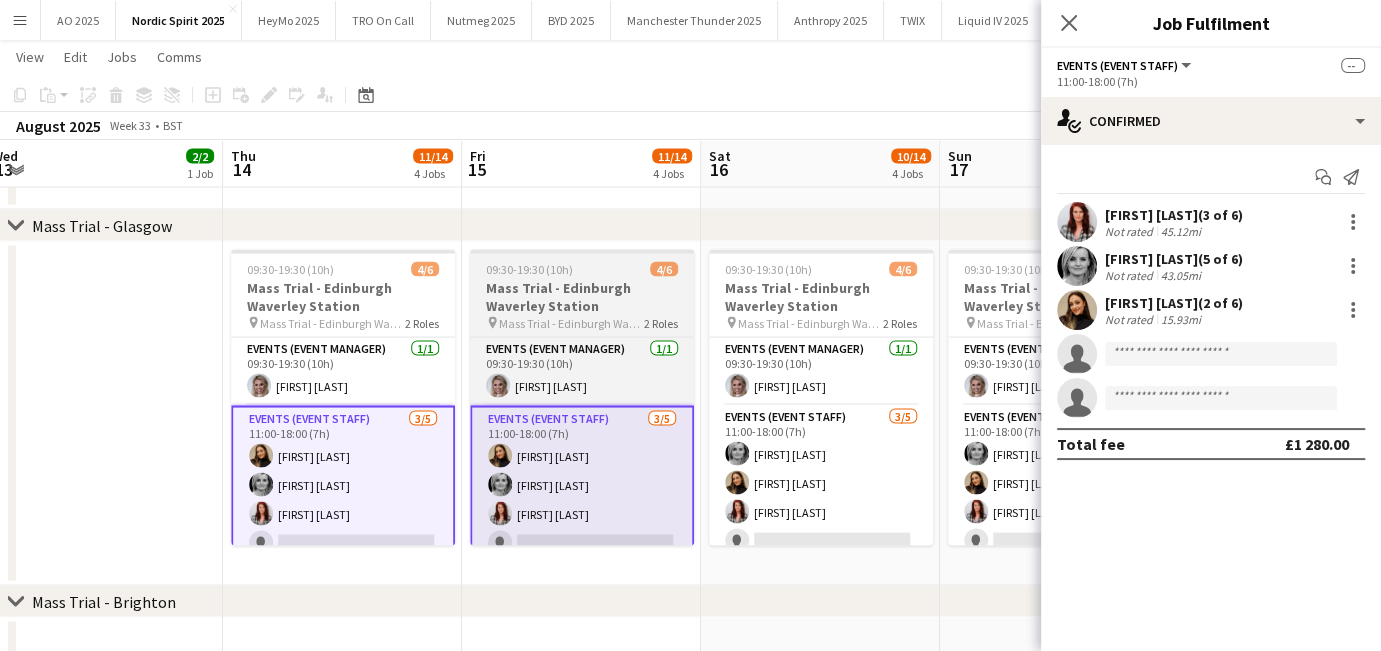 scroll, scrollTop: 0, scrollLeft: 763, axis: horizontal 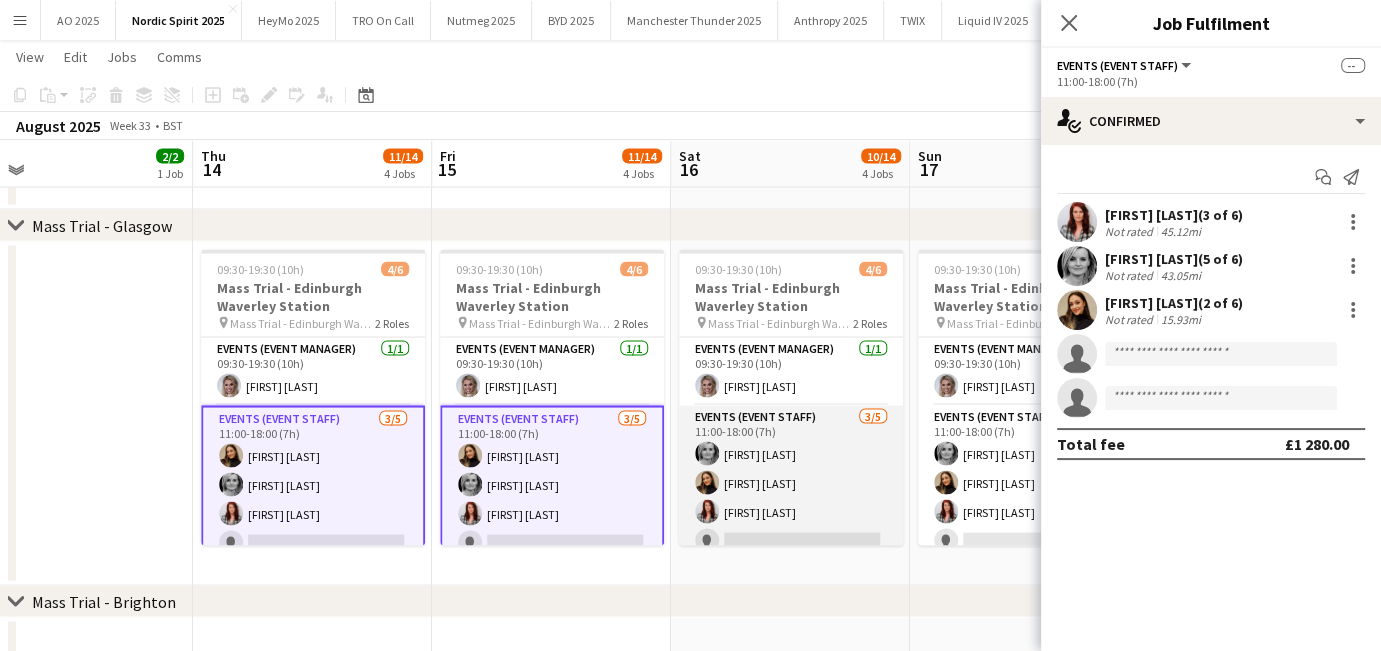 click on "Events (Event Staff)   3/5   11:00-18:00 (7h)
[FIRST] [LAST] [FIRST] [LAST] [FIRST] [LAST]
single-neutral-actions
single-neutral-actions" at bounding box center (791, 498) 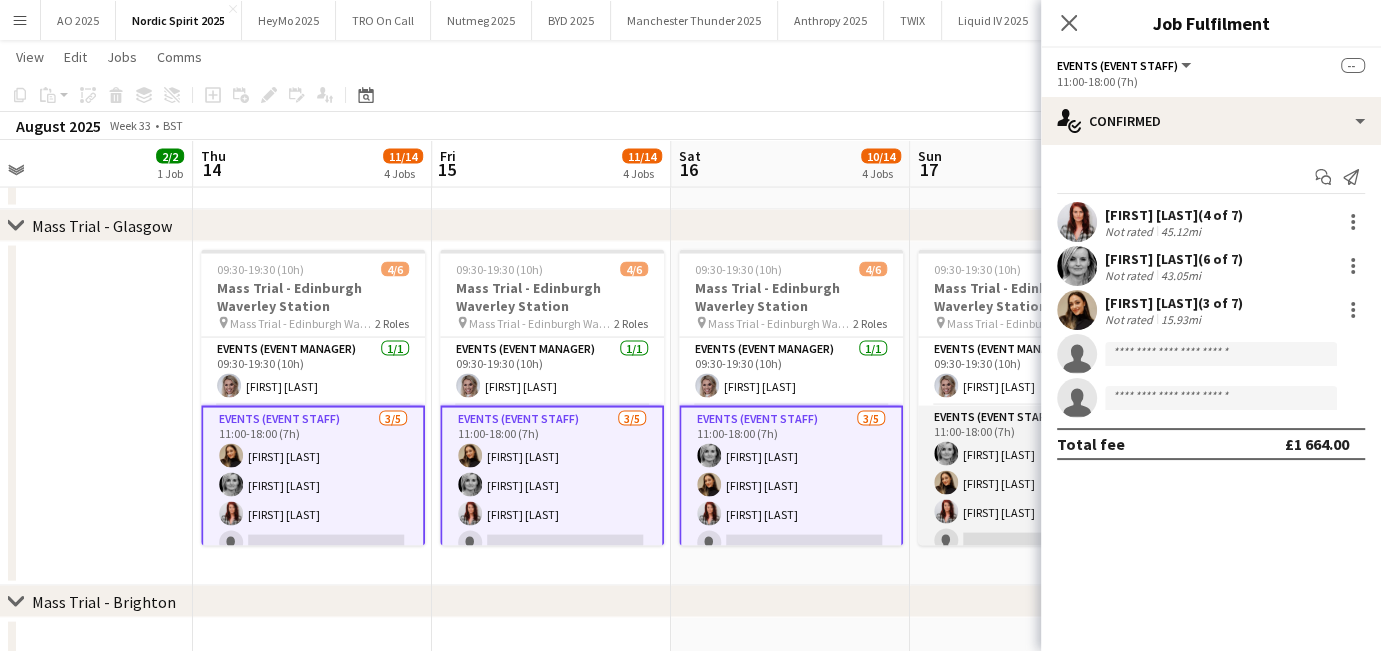 click on "Events (Event Staff)   3/5   11:00-18:00 (7h)
[FIRST] [LAST] [FIRST] [LAST] [FIRST] [LAST]
single-neutral-actions
single-neutral-actions" at bounding box center (1030, 498) 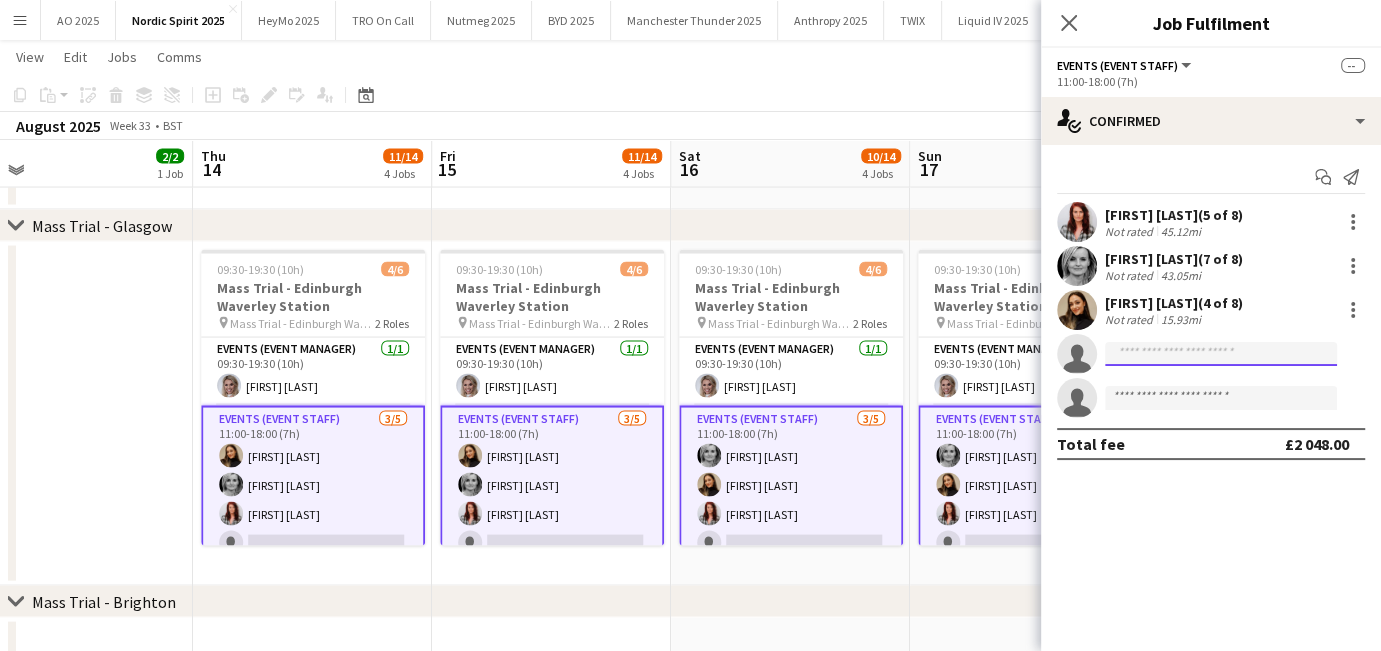 click 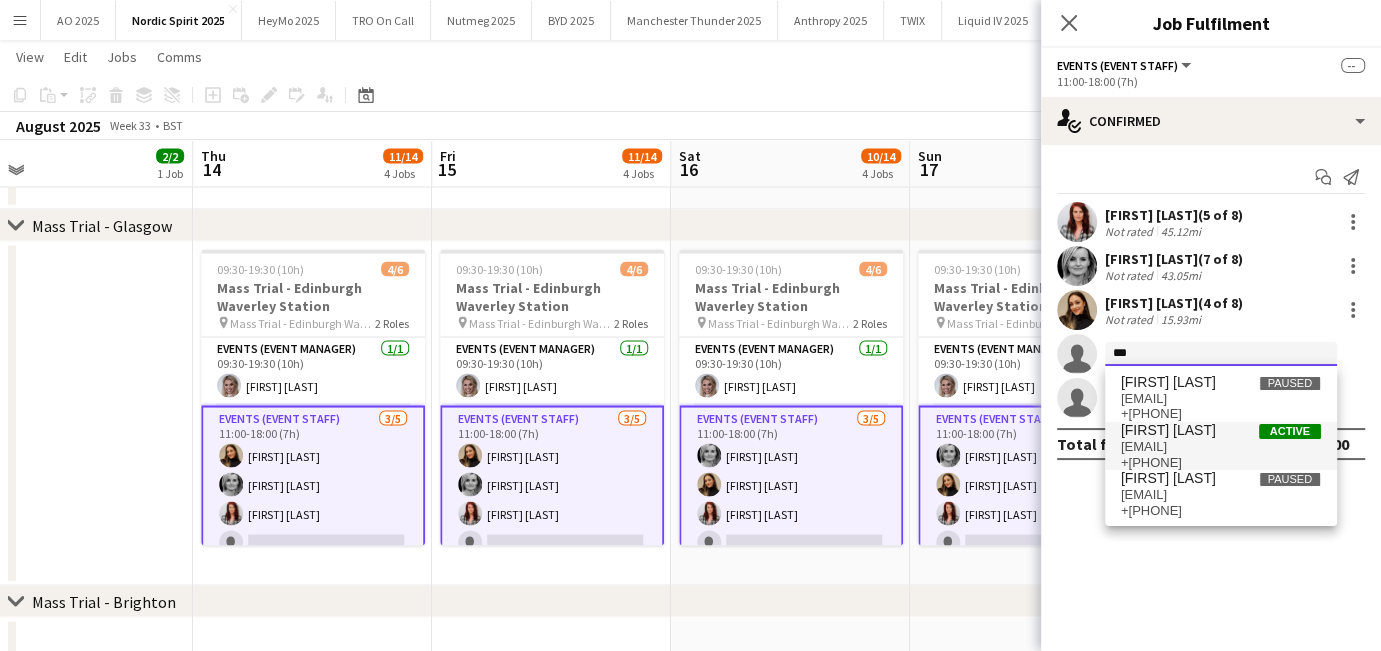 type on "***" 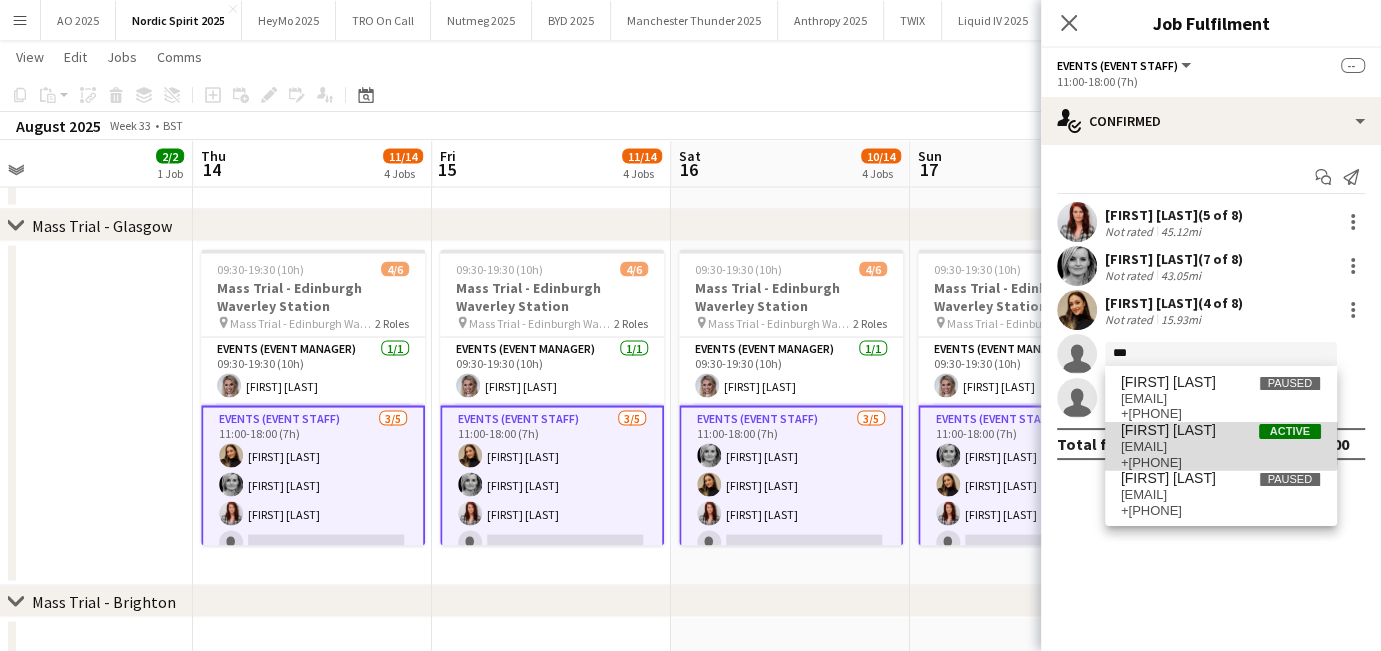 click on "[FIRST] [LAST]" at bounding box center [1168, 430] 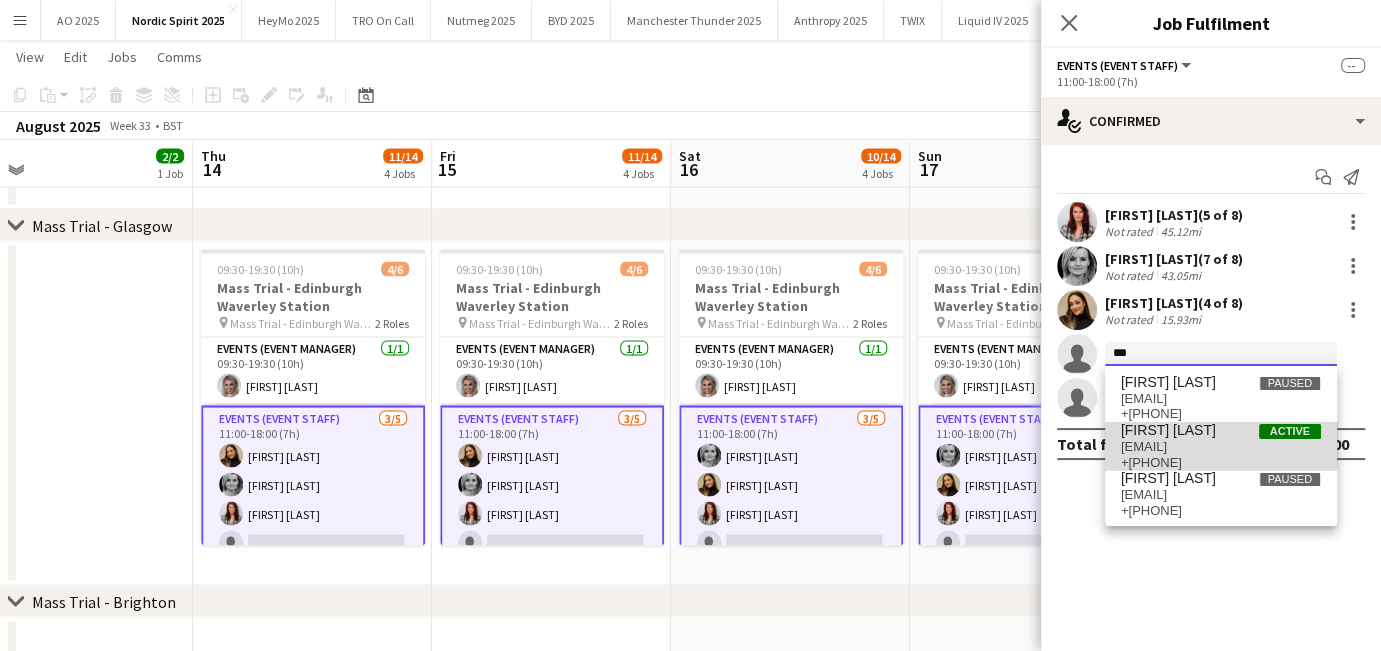 type 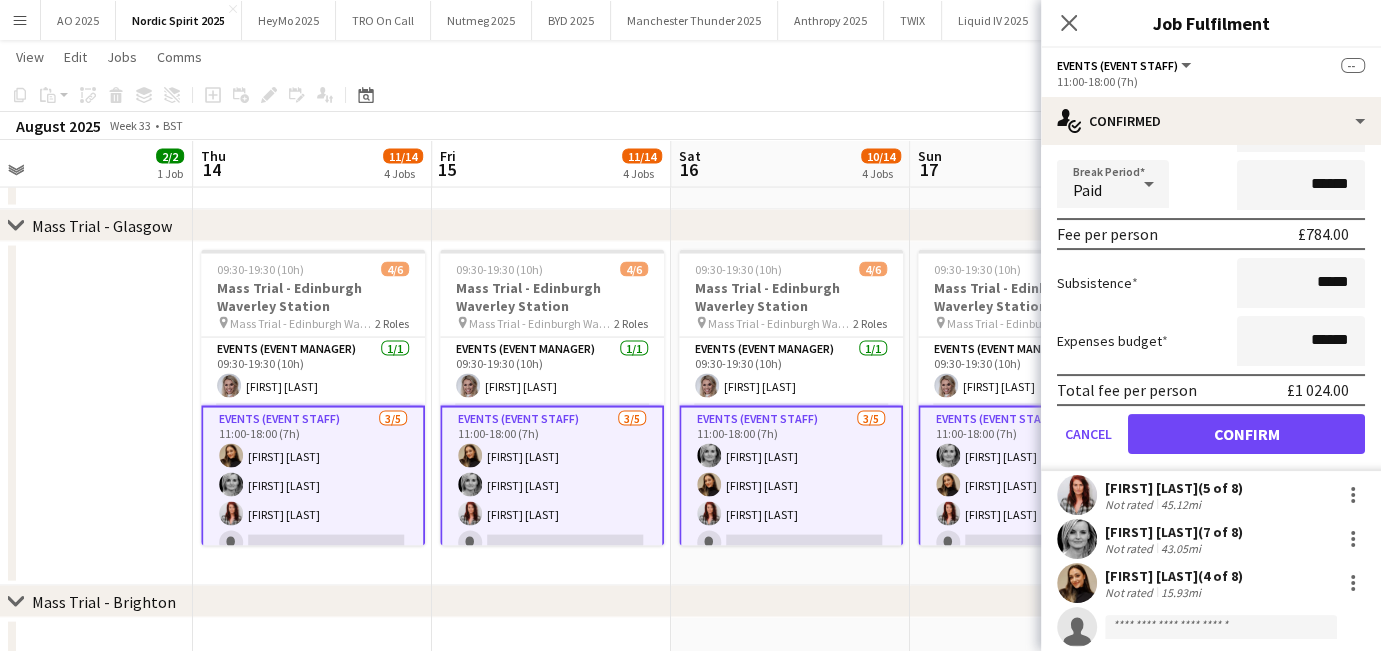scroll, scrollTop: 228, scrollLeft: 0, axis: vertical 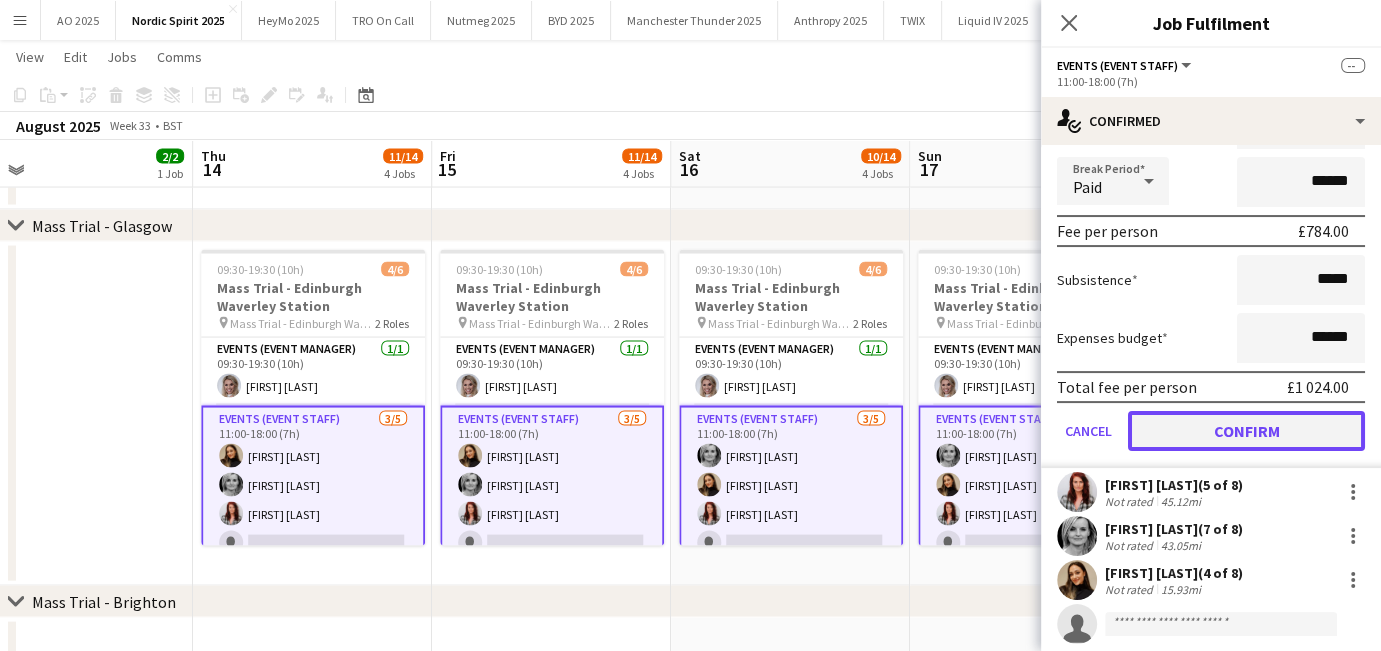 click on "Confirm" at bounding box center (1246, 431) 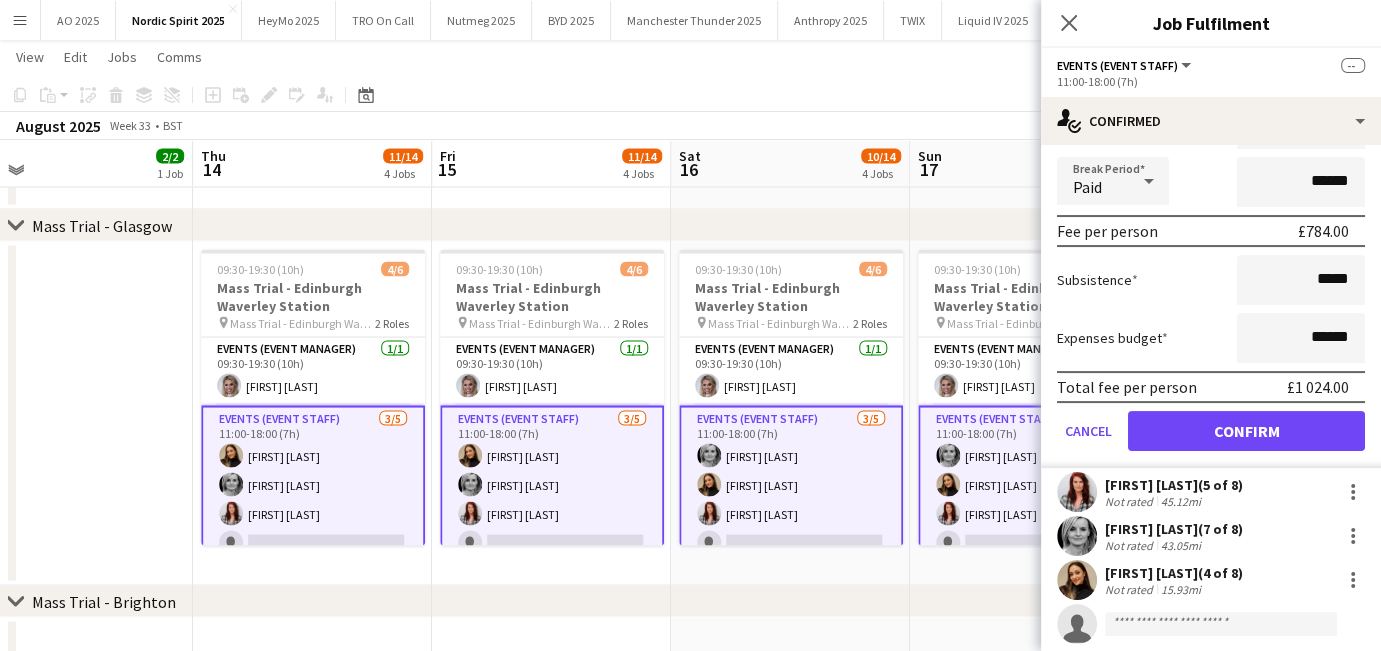 scroll, scrollTop: 0, scrollLeft: 0, axis: both 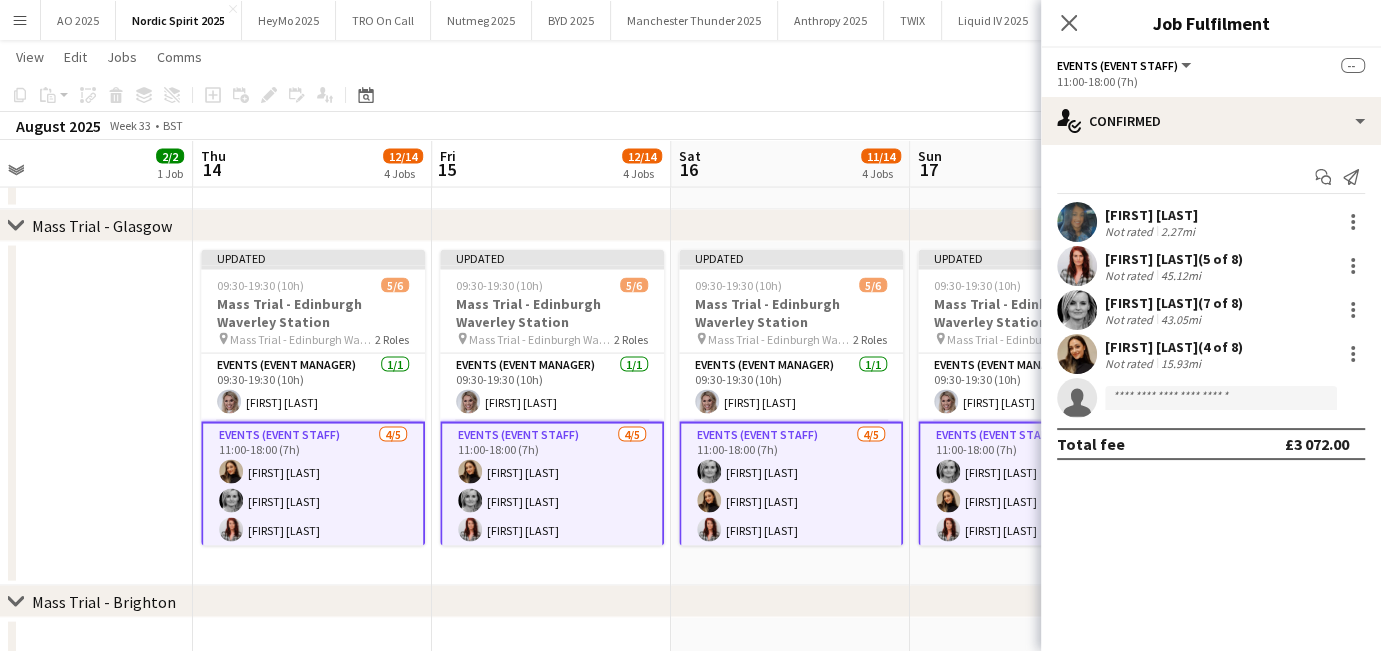 click on "Updated   09:30-19:30 (10h)    5/6   Mass Trial - Edinburgh Waverley Station
pin
Mass Trial - Edinburgh Waverley Station   2 Roles   Events (Event Manager)   1/1   09:30-19:30 (10h)
[FIRST] [LAST]  Events (Event Staff)   4/5   11:00-18:00 (7h)
[FIRST] [LAST] [FIRST] [LAST] [FIRST] [LAST]
single-neutral-actions" at bounding box center [1029, 414] 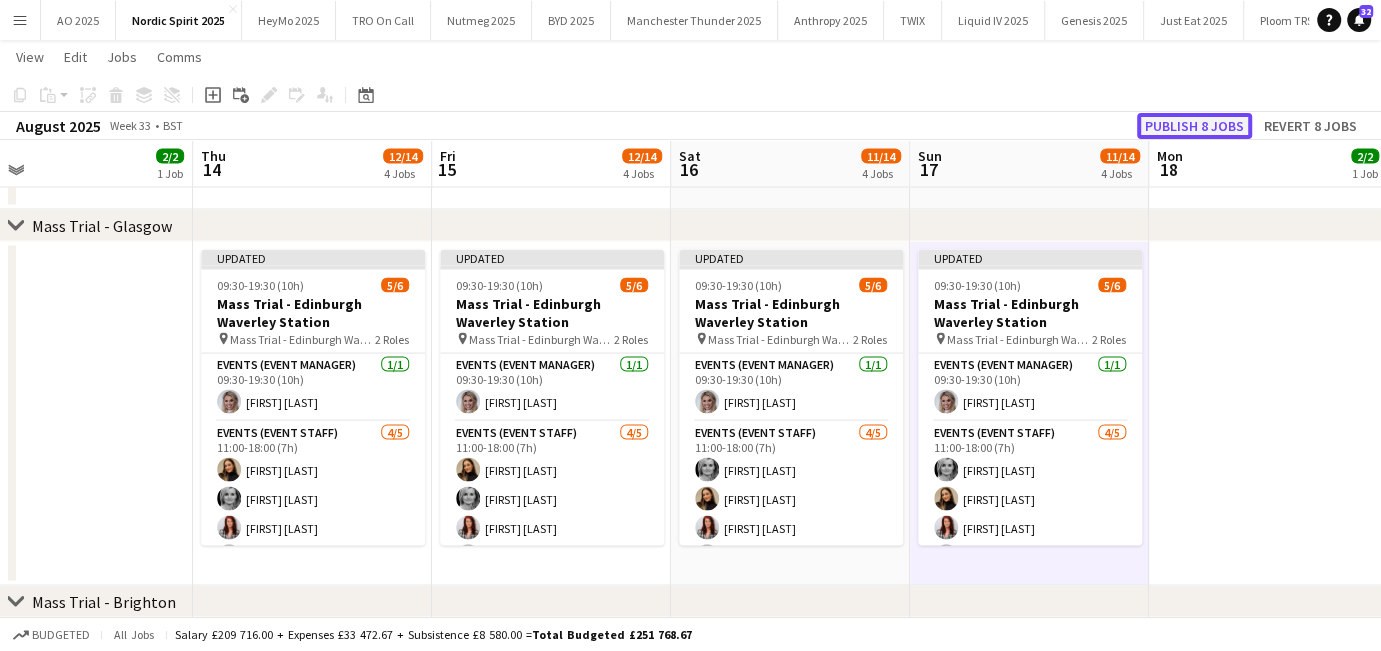 click on "Publish 8 jobs" 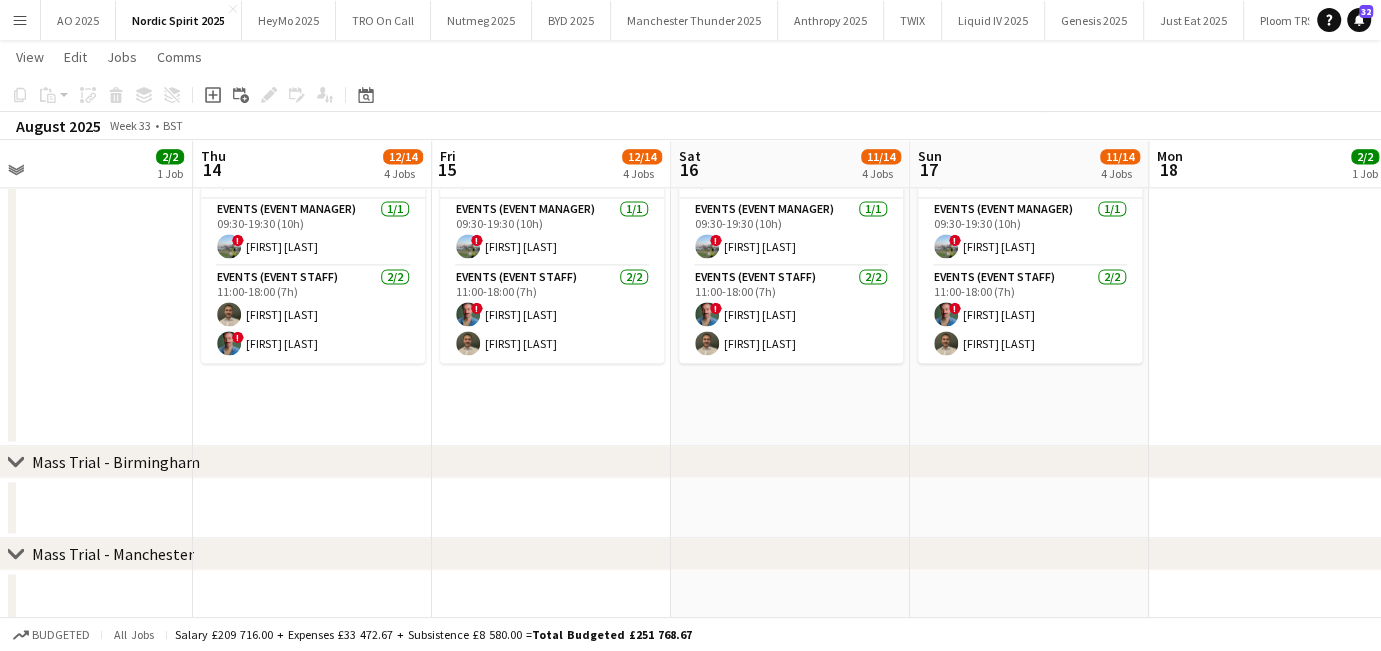 scroll, scrollTop: 1918, scrollLeft: 0, axis: vertical 